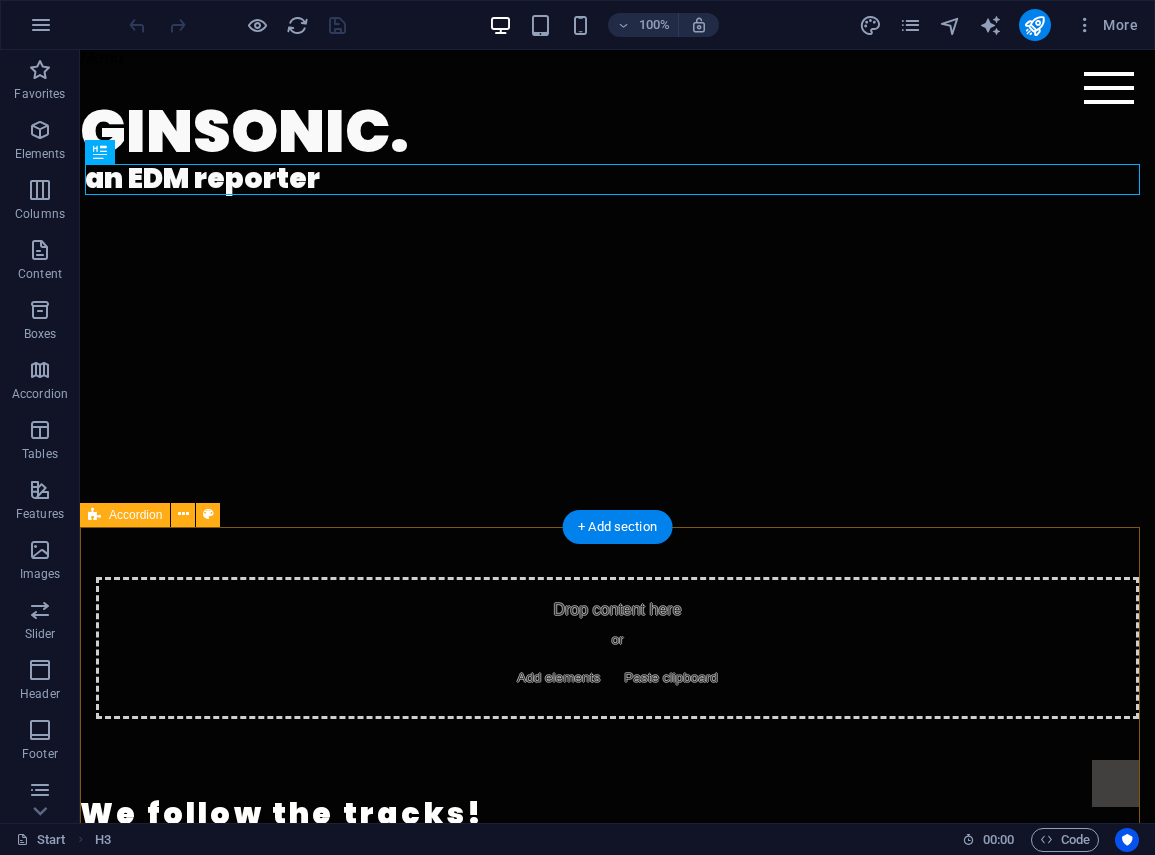 scroll, scrollTop: 0, scrollLeft: 0, axis: both 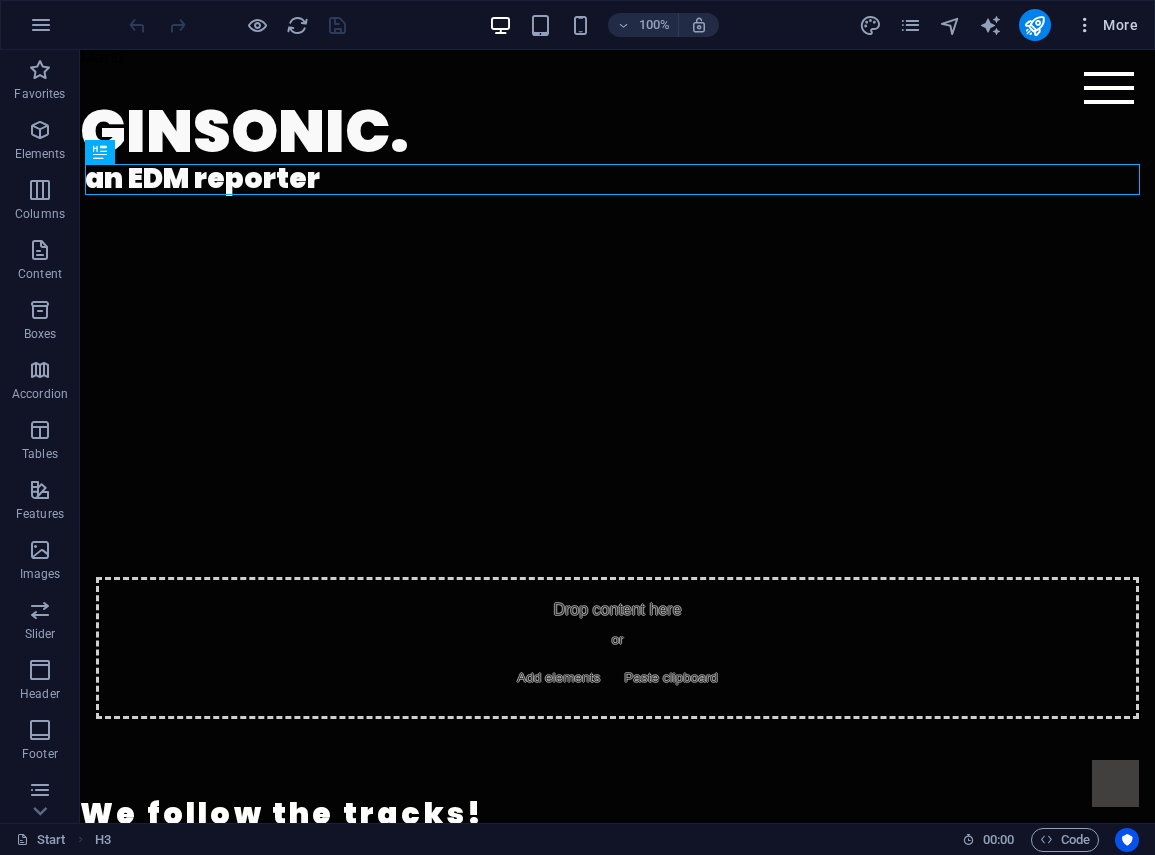 click at bounding box center (1085, 25) 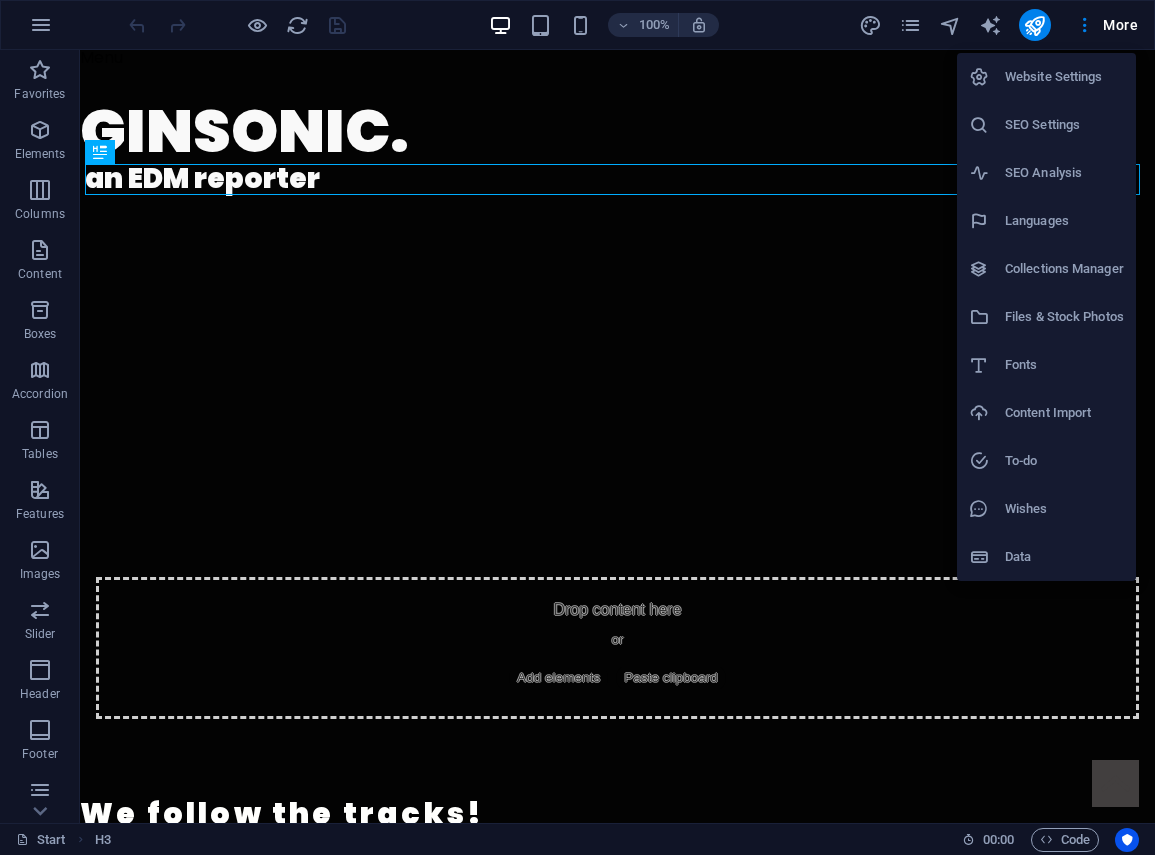 click on "SEO Settings" at bounding box center (1064, 125) 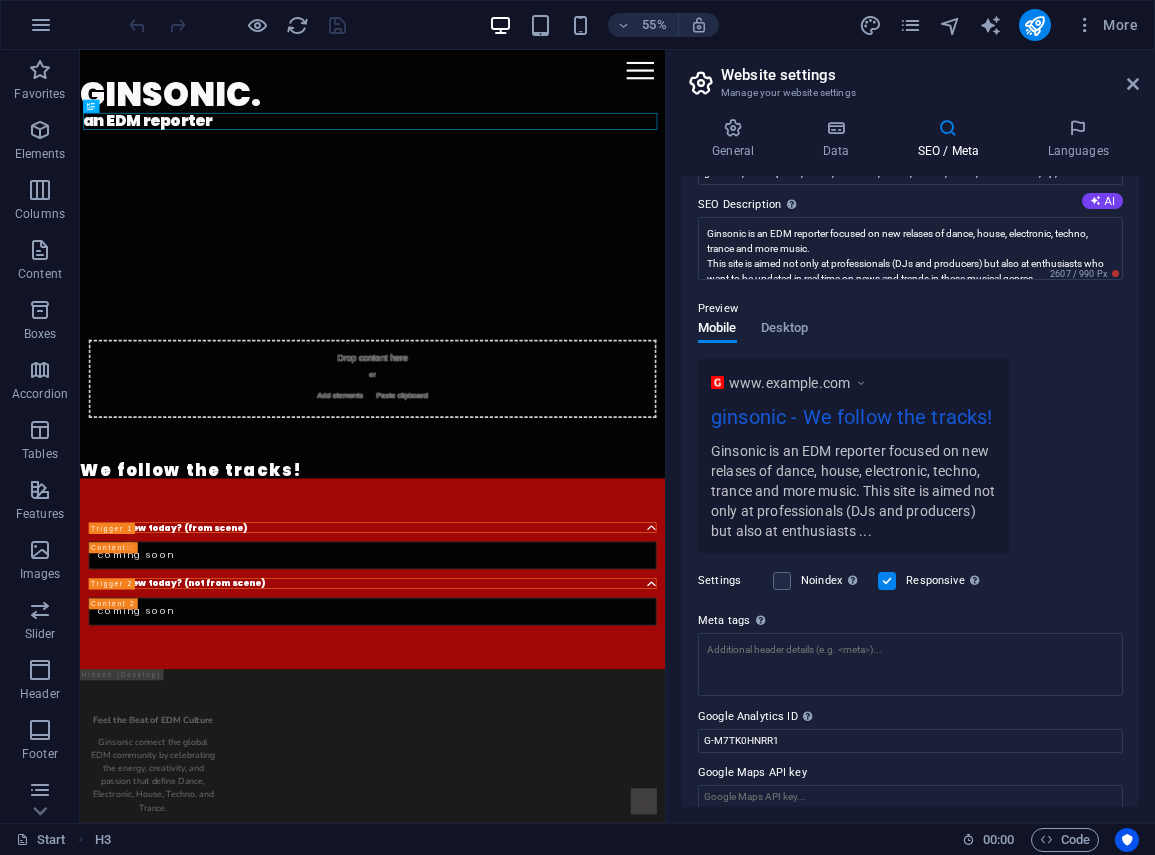 scroll, scrollTop: 185, scrollLeft: 0, axis: vertical 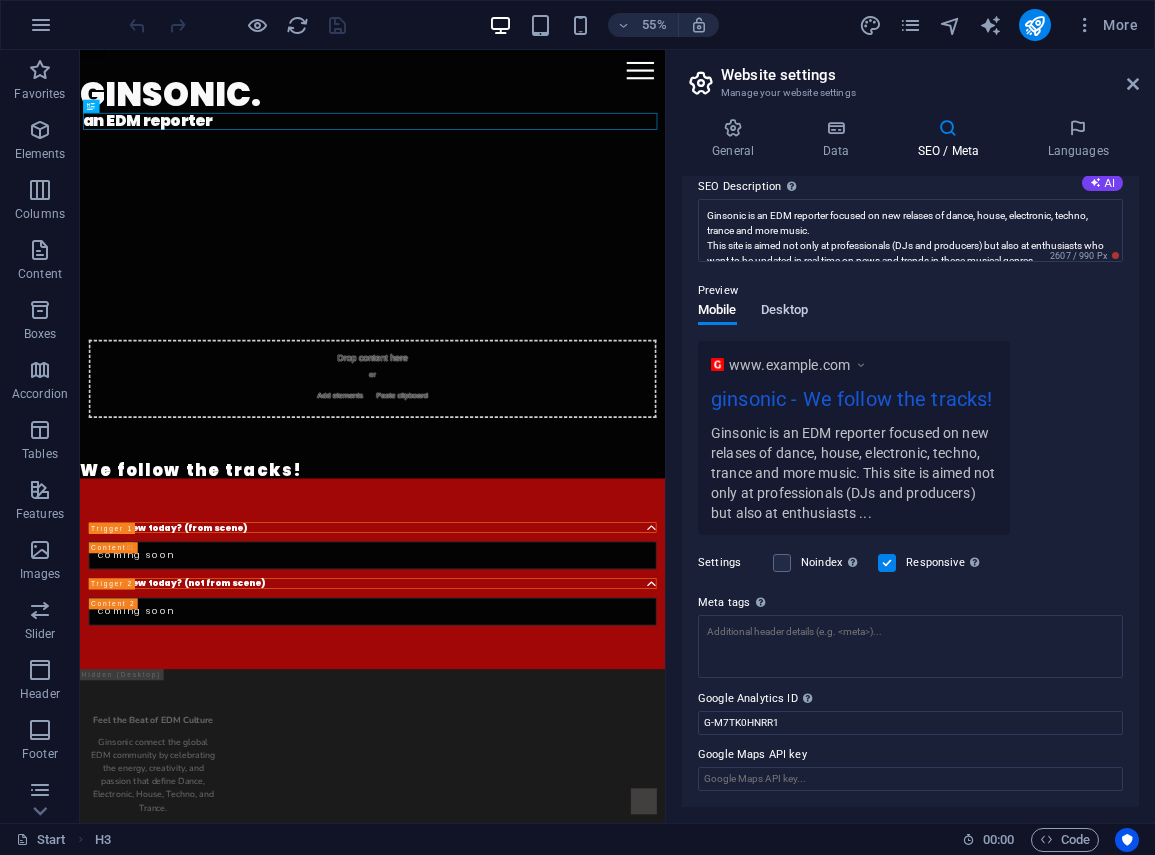 click on "Desktop" at bounding box center [785, 312] 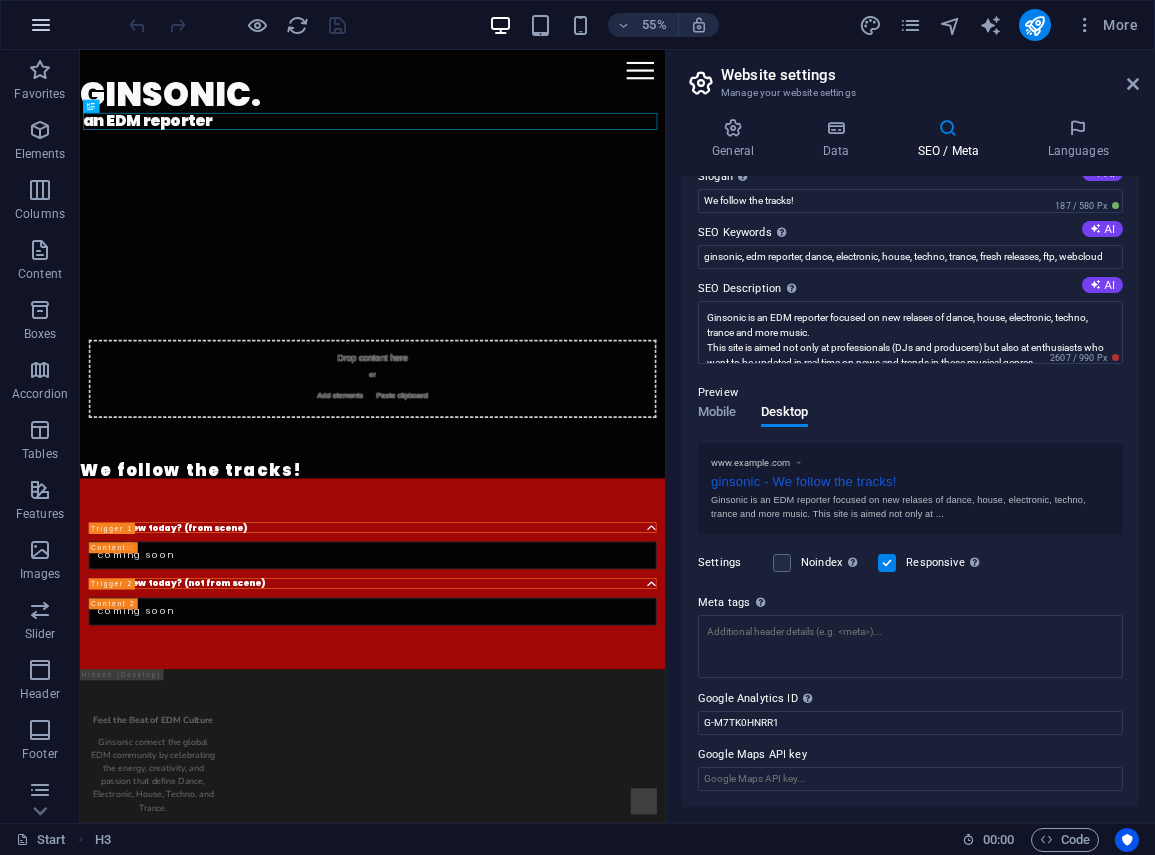 click at bounding box center (41, 25) 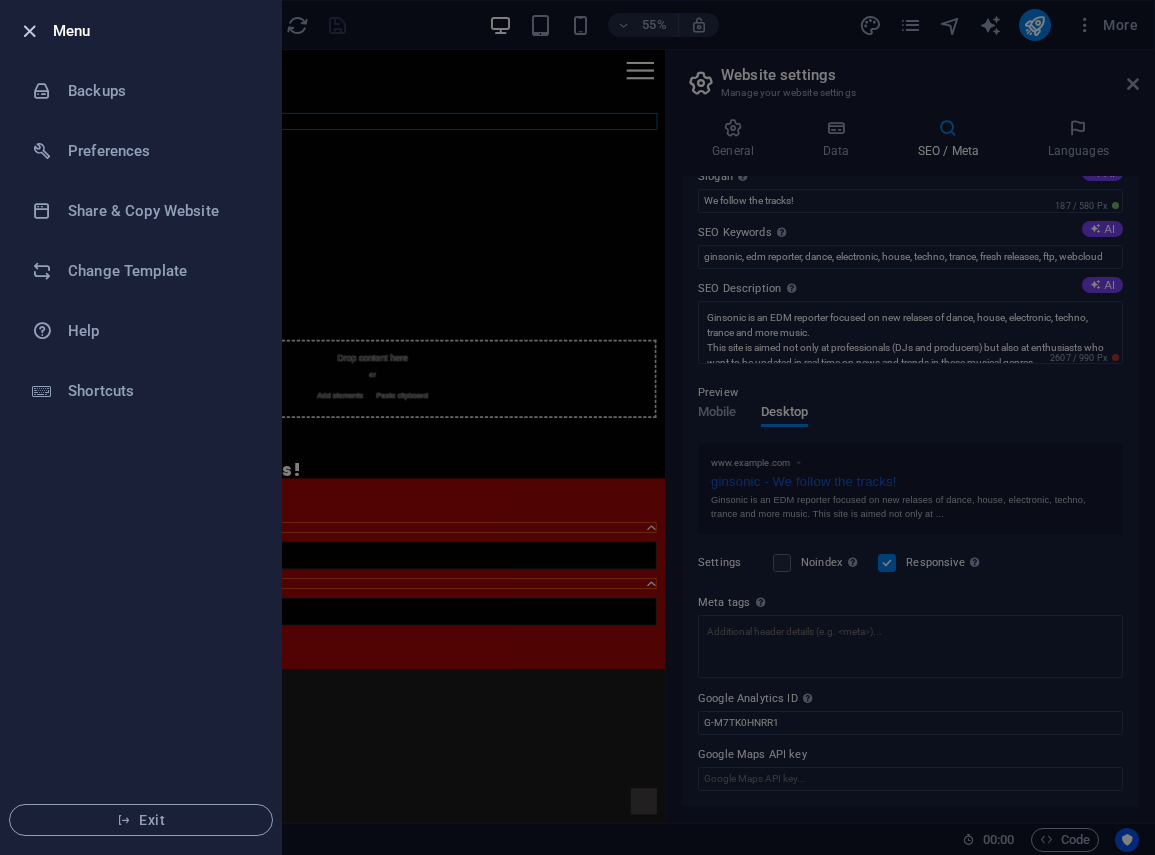 click at bounding box center (29, 31) 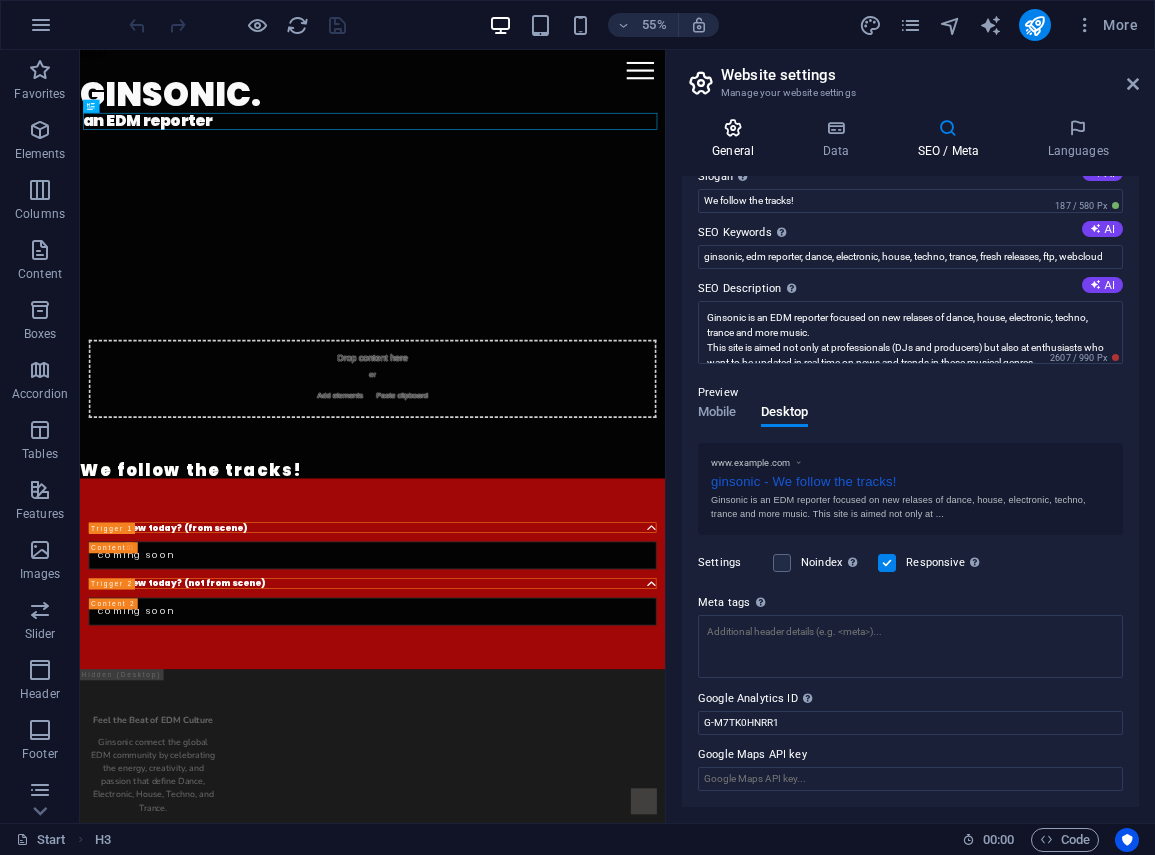 click at bounding box center [733, 128] 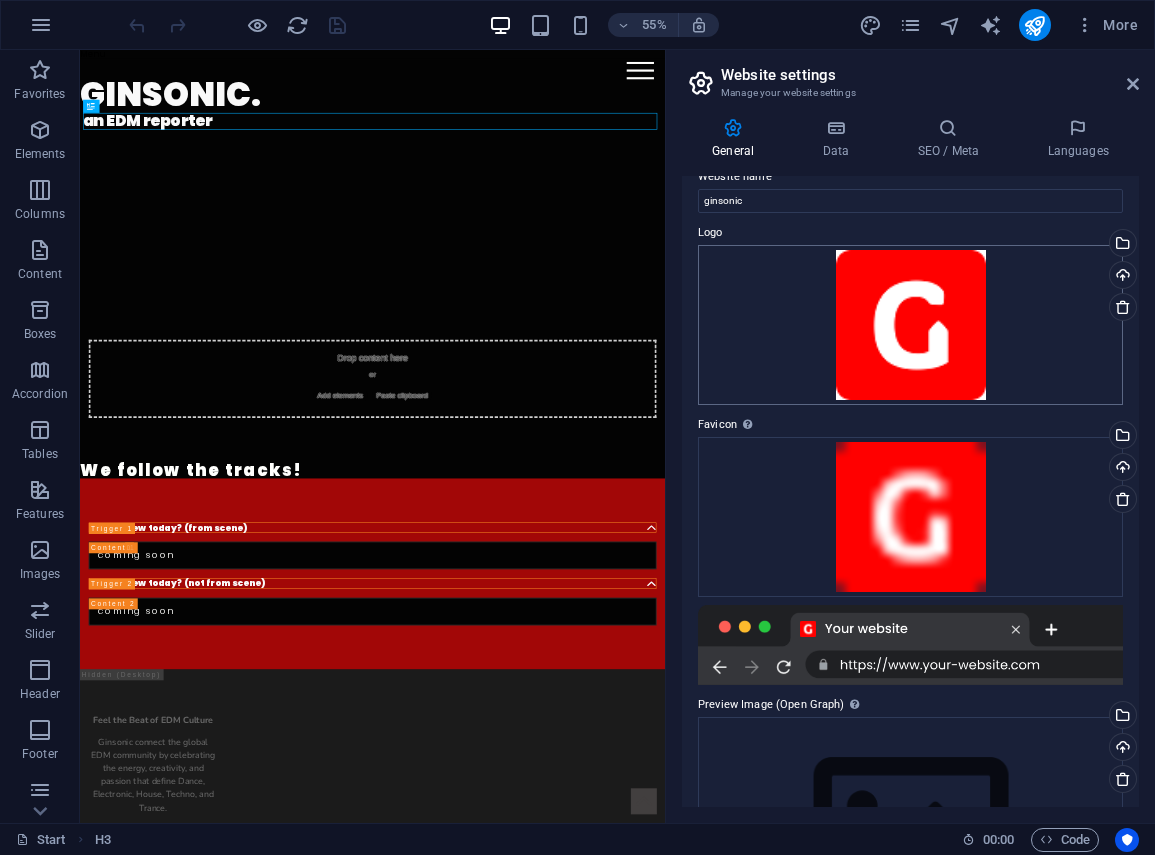 scroll, scrollTop: 33, scrollLeft: 0, axis: vertical 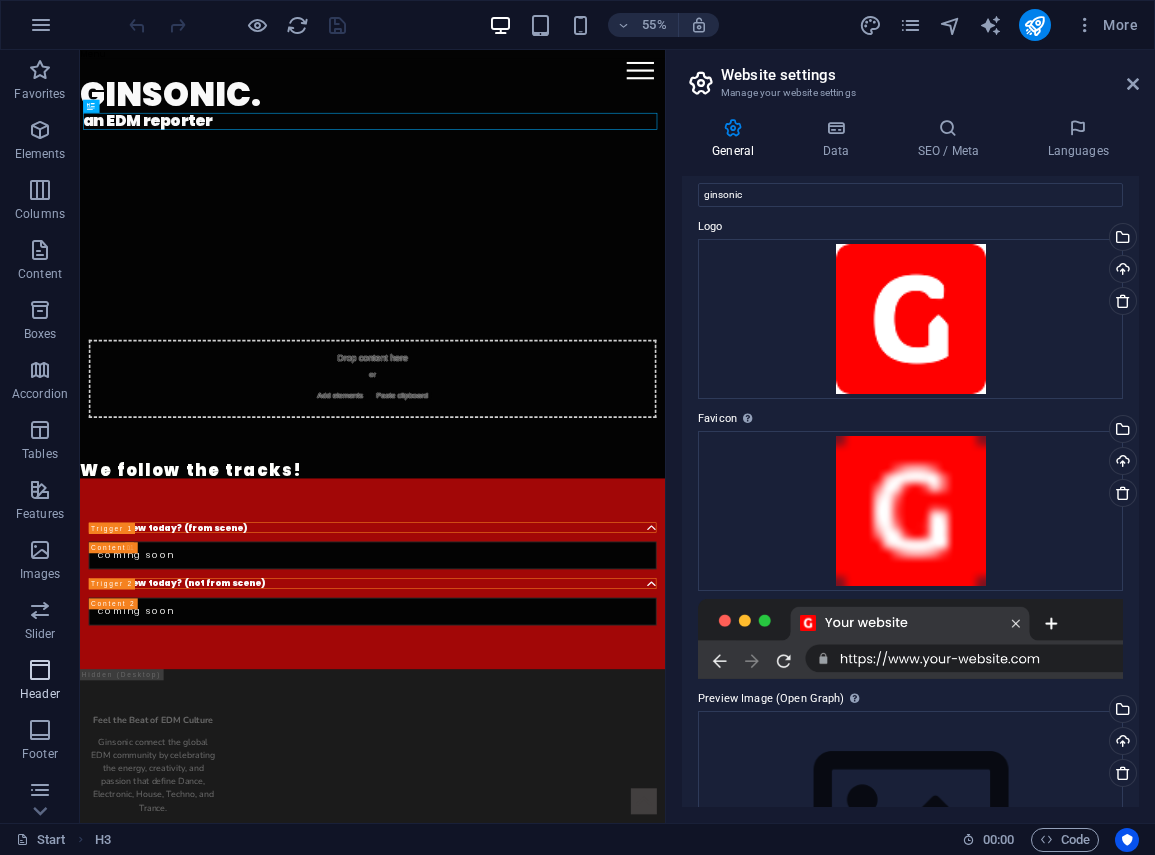 click at bounding box center (40, 670) 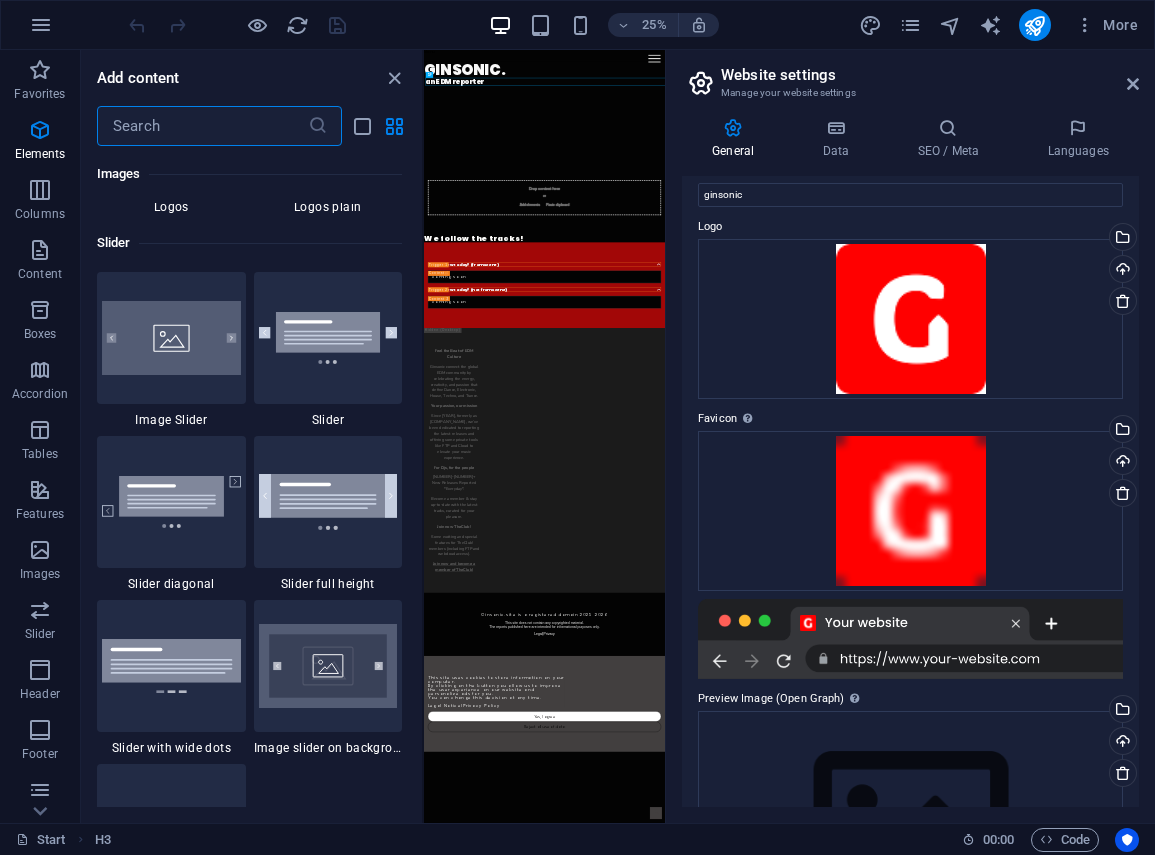 scroll, scrollTop: 12042, scrollLeft: 0, axis: vertical 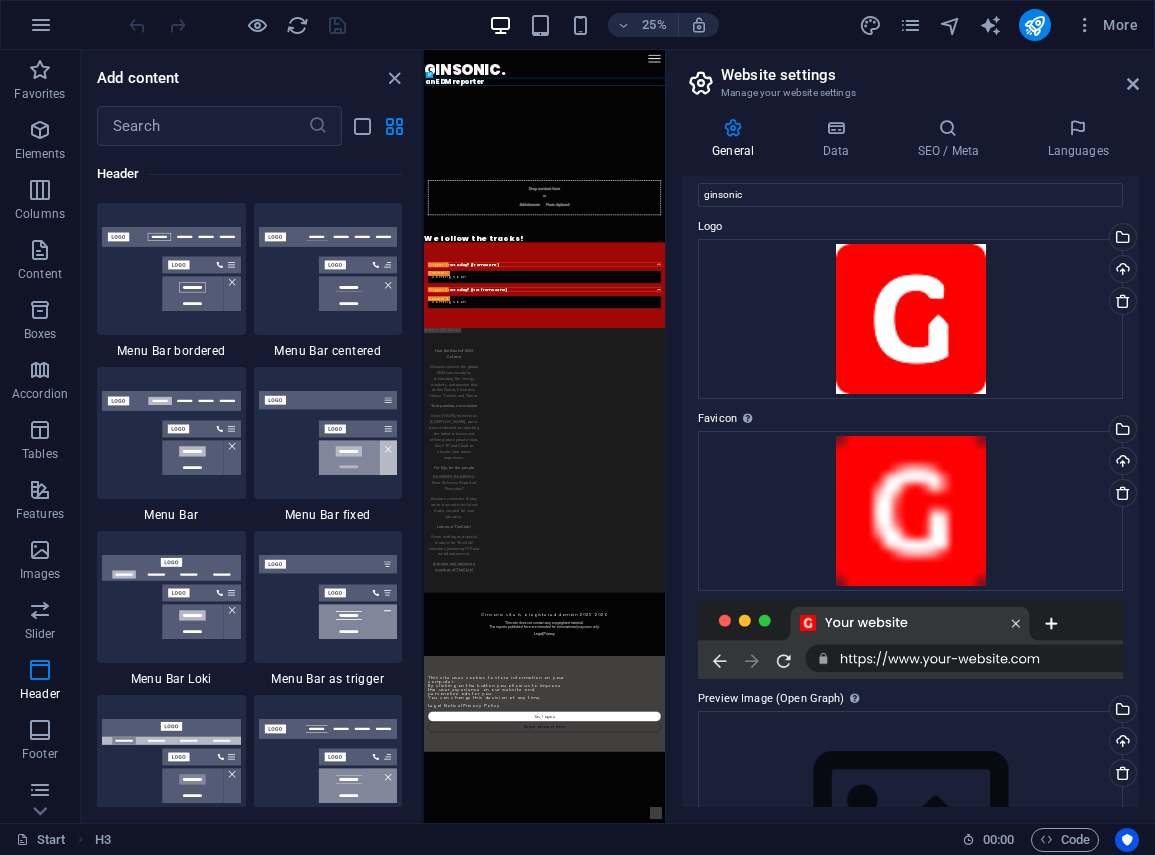 click on "Skip to main content
Menu Menu Home About Service Contact GINSONIC. an EDM reporter Drop content here or  Add elements  Paste clipboard We follow the tracks! What's new today? (from scene) coming soon What's new today? (not from scene) coming soon Feel the Beat of EDM Culture Ginsonic connect the global EDM community by celebrating the energy, creativity, and passion that define Dance, Electronic, House, Techno, and Trance.  Your passion, our mission Since 2005, formerly as Youdj, we’ve been dedicated to reporting the latest releases and offering some private tools like FTP and Cloud to elevate your music experience. For Djs, for the people 200-500+ New Releases Reported *Everyday*.  Become a member & stay up-to-date with the latest tracks, curated for your pleasure. Join now TheClub! Some exciting and special features for TheClub! members (including FTP and webcloud access).  Join now and become a member of TheClub! Ginsonic.site is a registered domain 2025-2026 Legal  |  Privacy Legal Notice  |" at bounding box center [912, 1471] 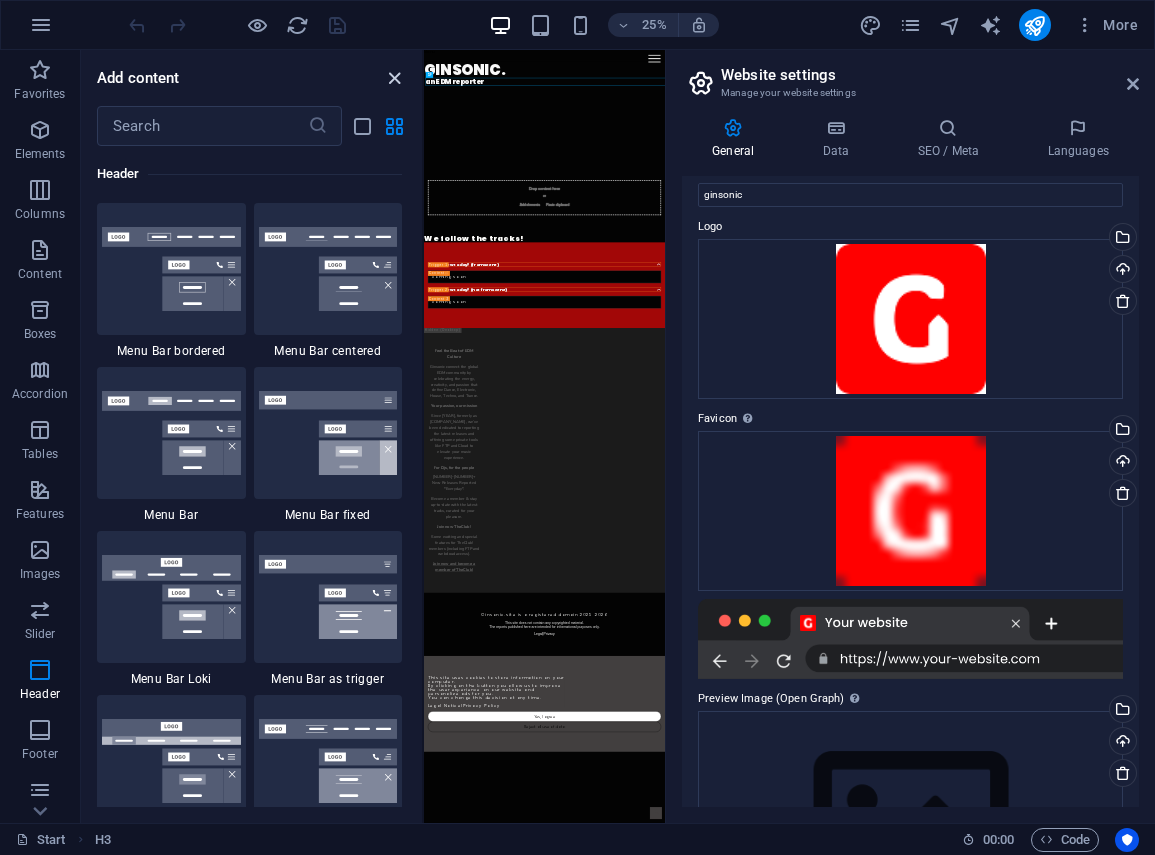drag, startPoint x: 392, startPoint y: 81, endPoint x: 567, endPoint y: 54, distance: 177.0706 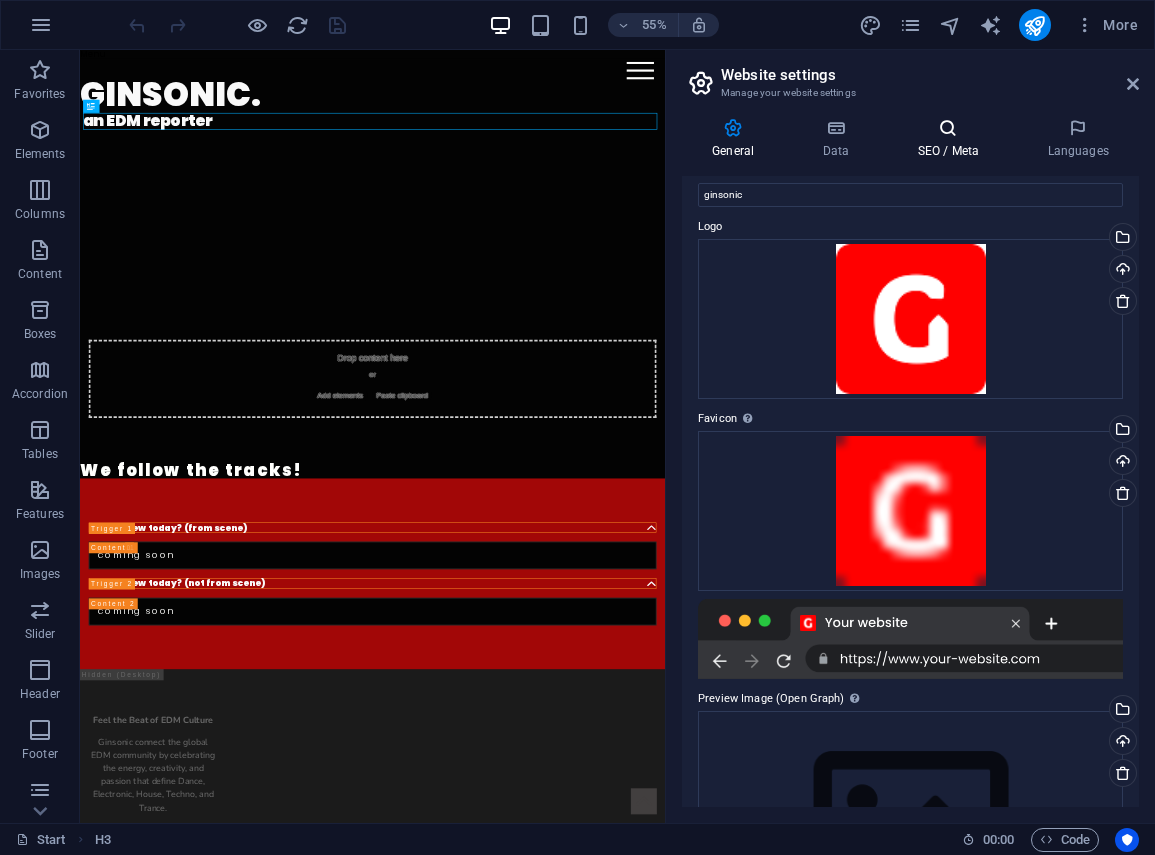 click at bounding box center (948, 128) 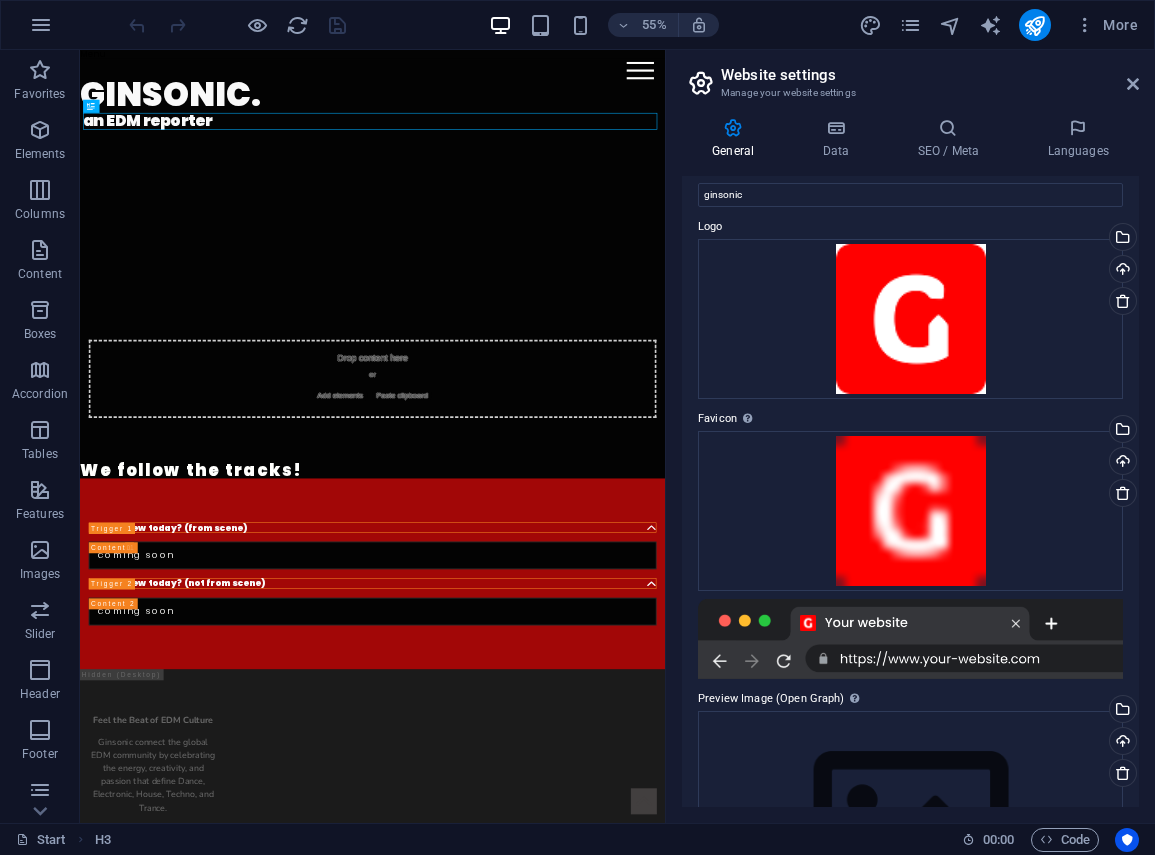 scroll, scrollTop: 25, scrollLeft: 0, axis: vertical 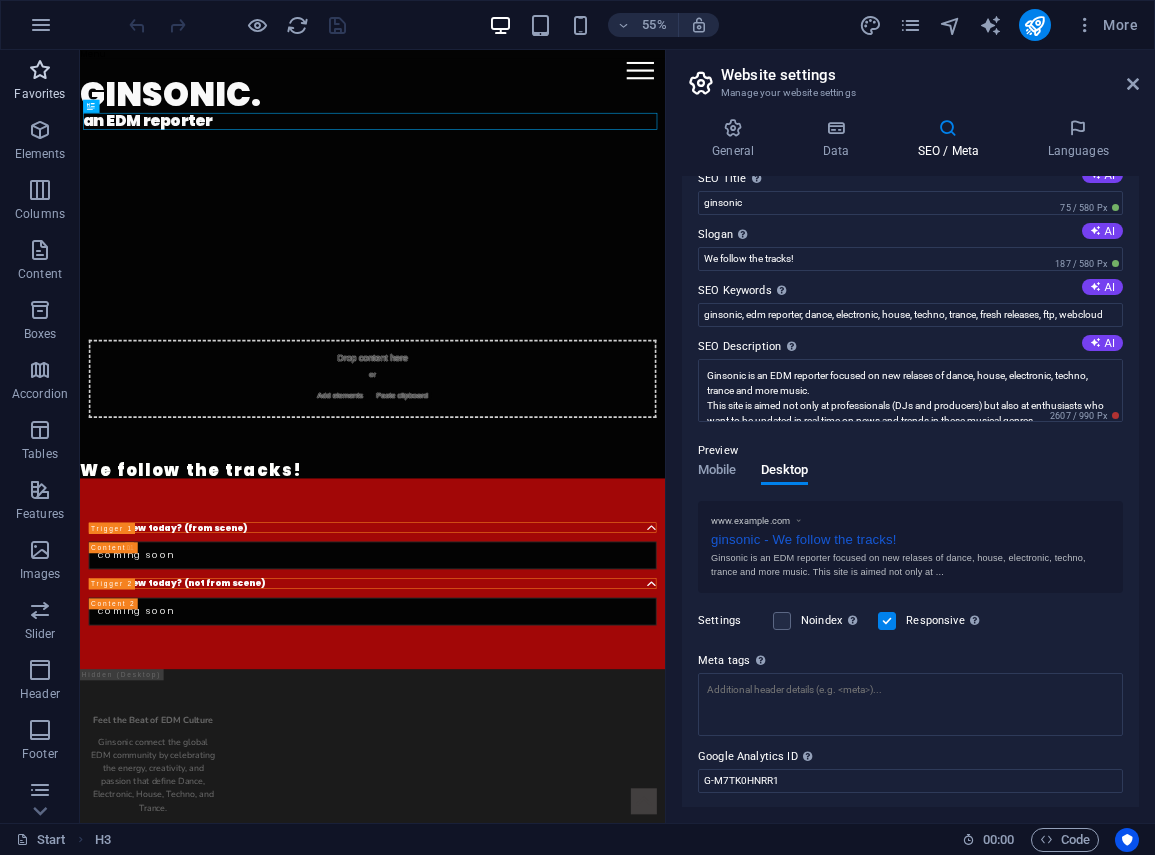click at bounding box center [40, 70] 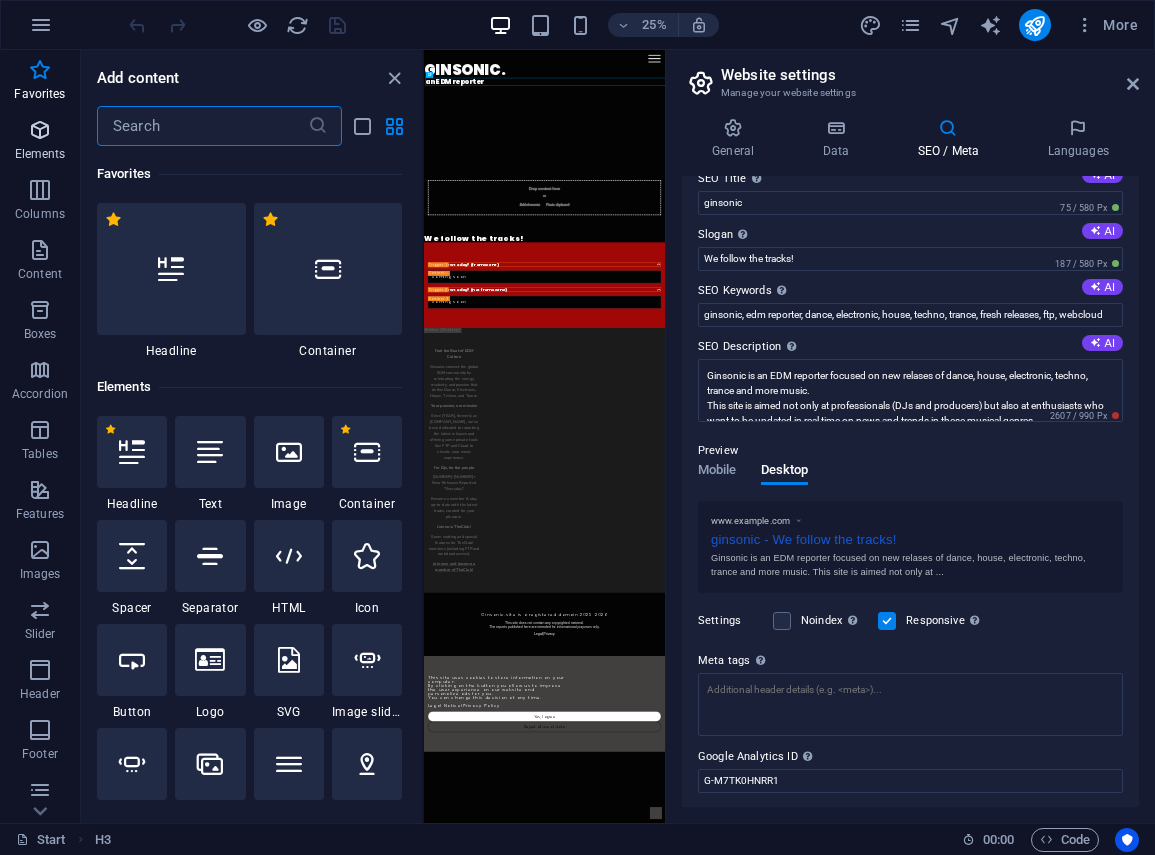 click at bounding box center [40, 130] 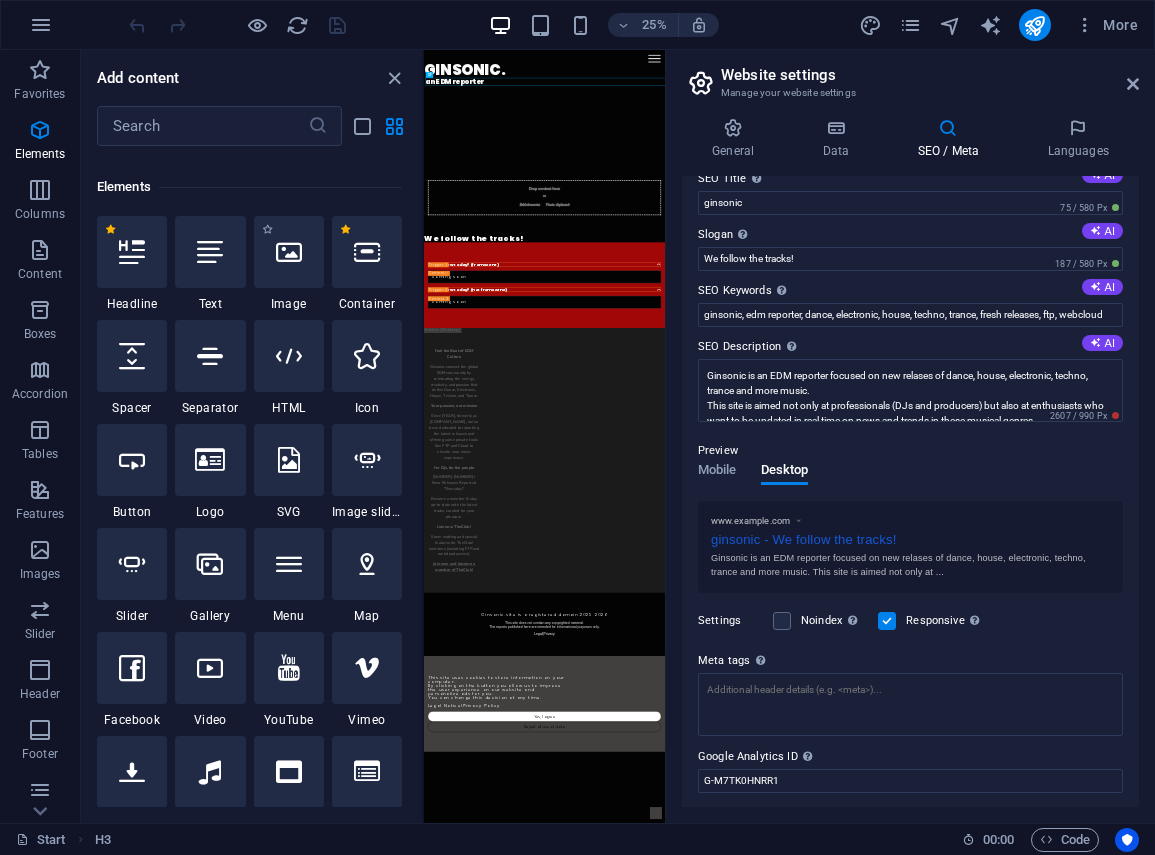 scroll, scrollTop: 213, scrollLeft: 0, axis: vertical 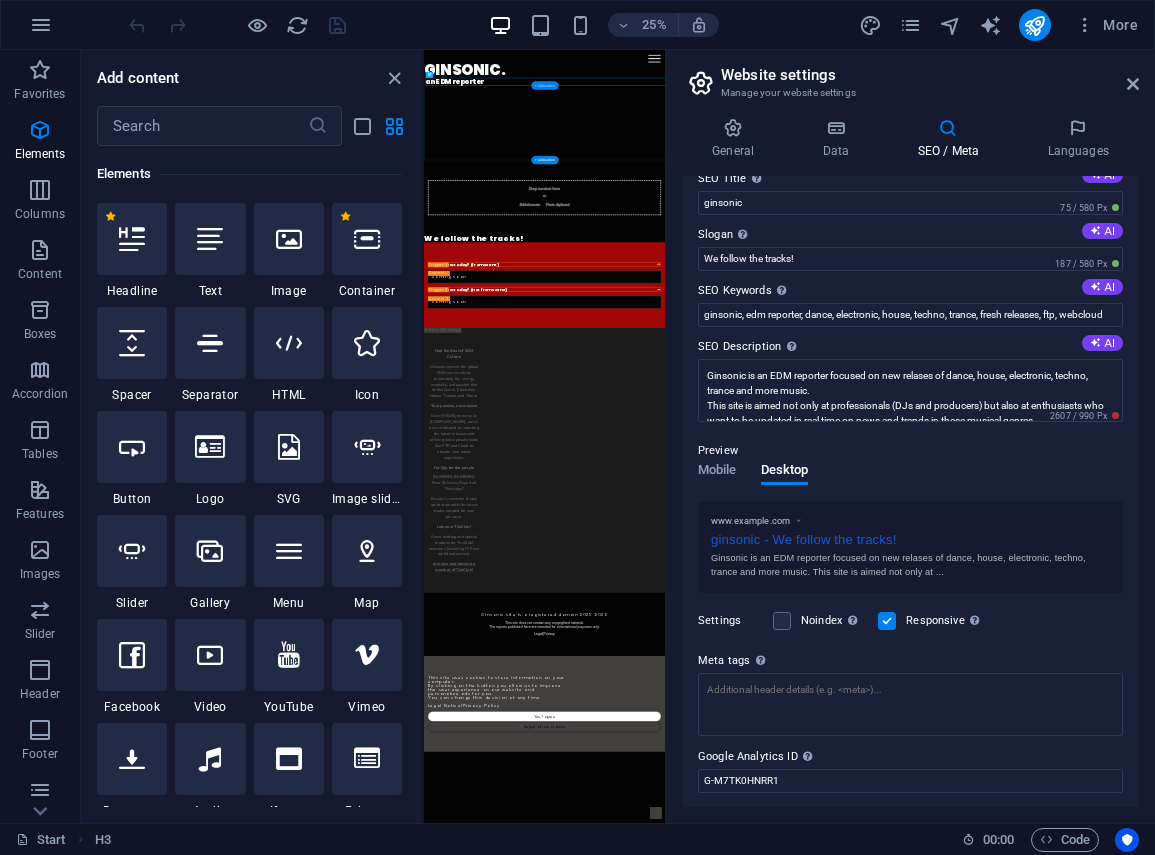 click on "+ Add section" at bounding box center [544, 86] 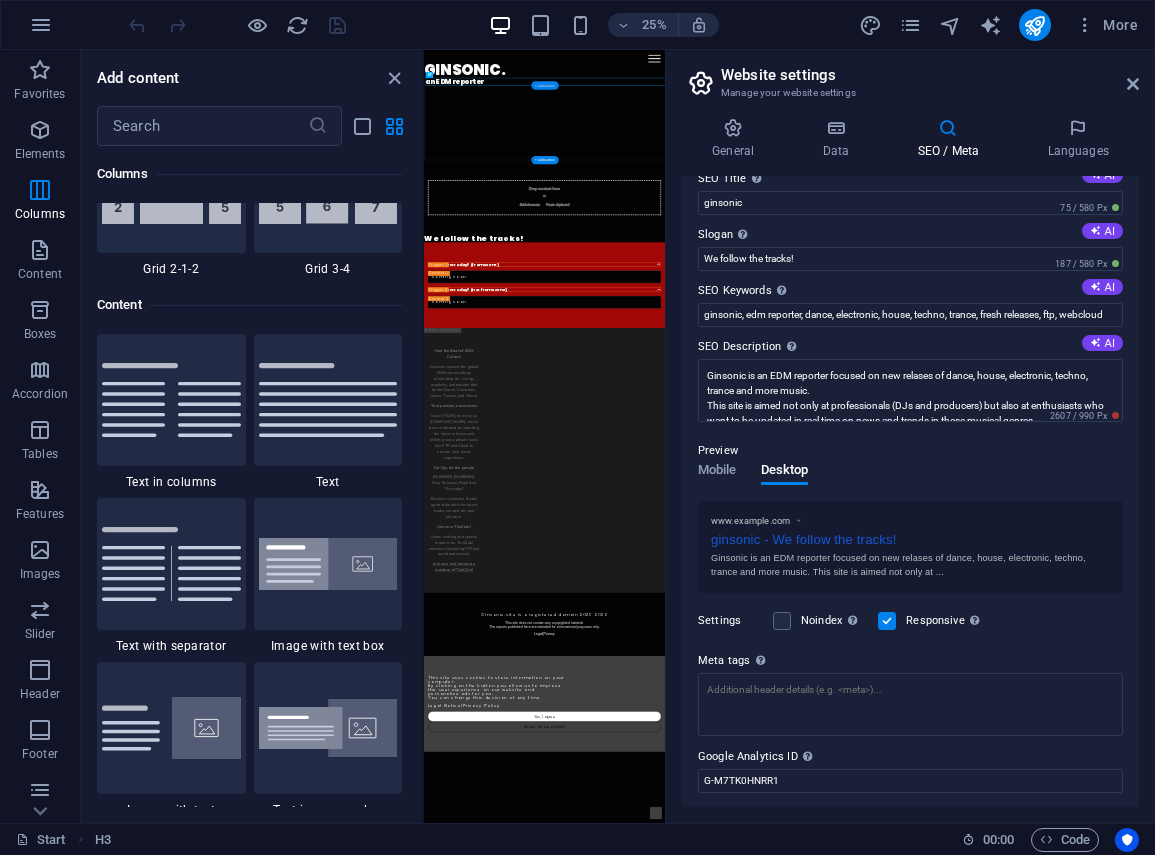 scroll, scrollTop: 3499, scrollLeft: 0, axis: vertical 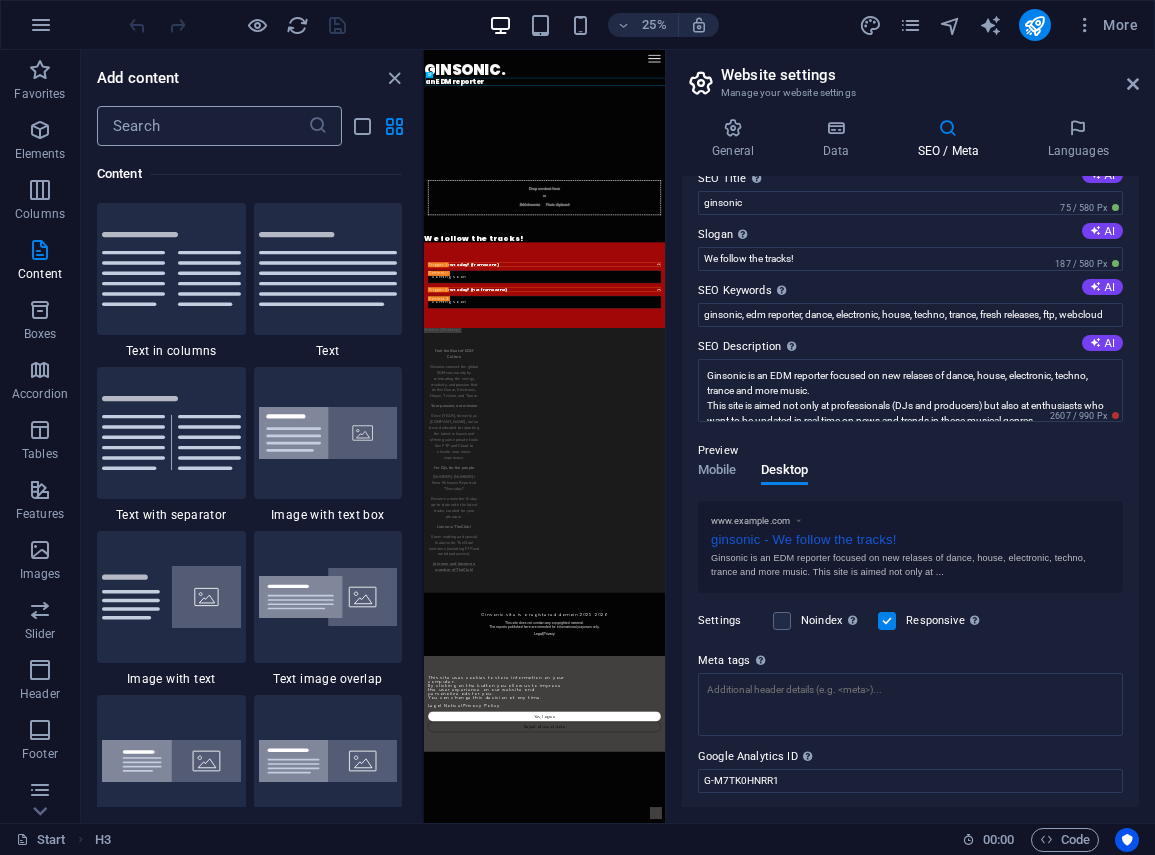 click at bounding box center [202, 126] 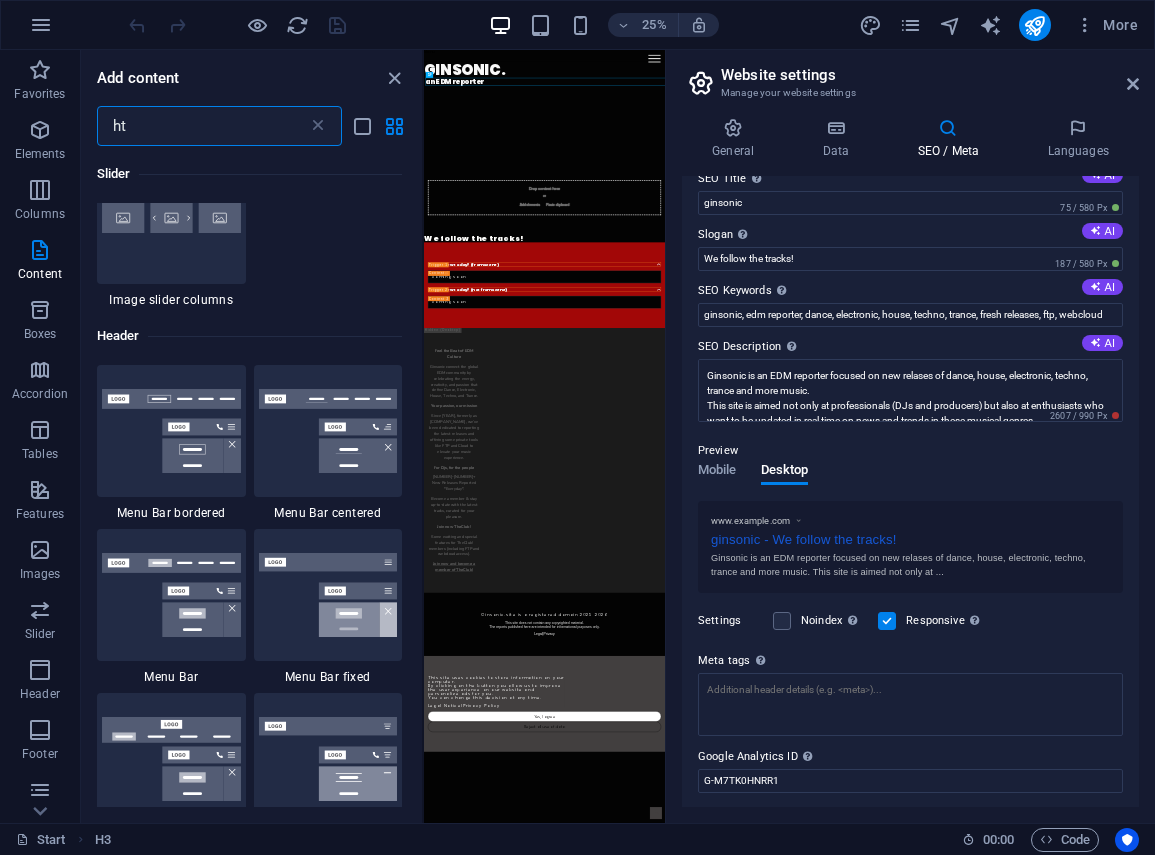 scroll, scrollTop: 0, scrollLeft: 0, axis: both 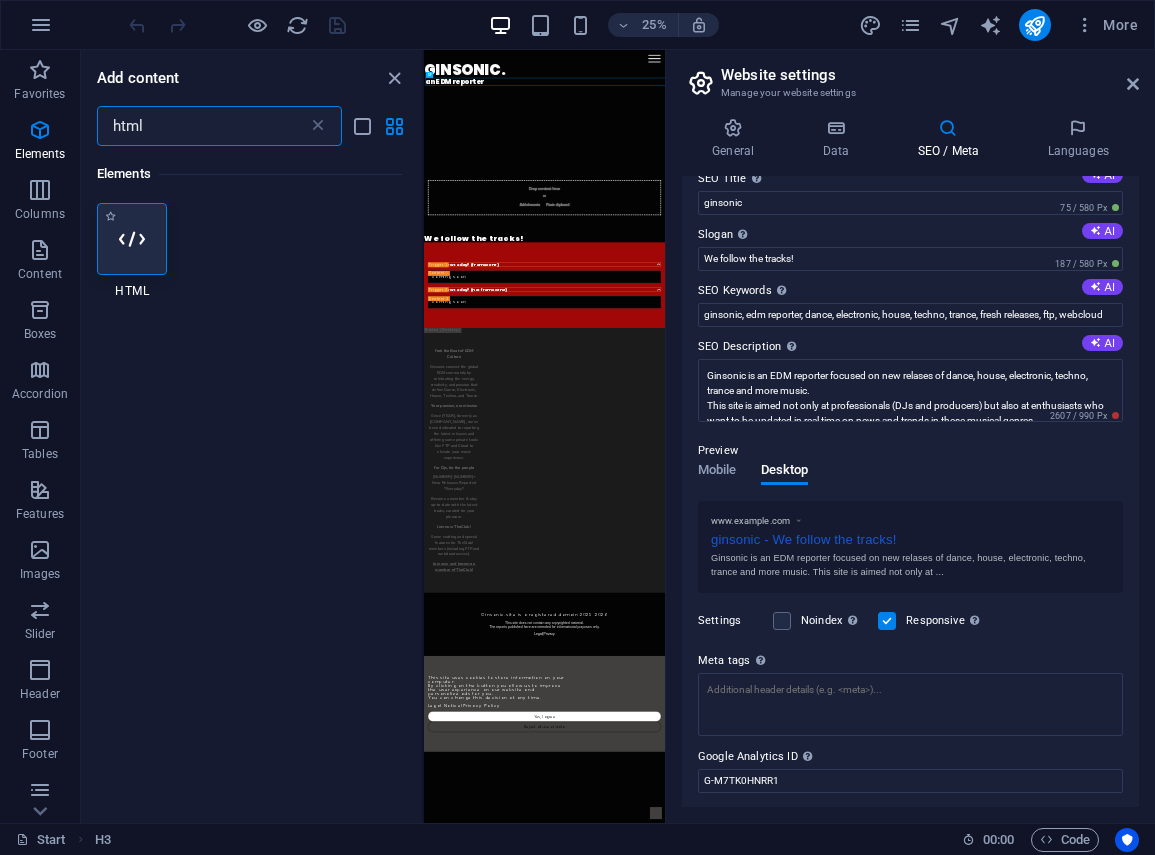 type on "html" 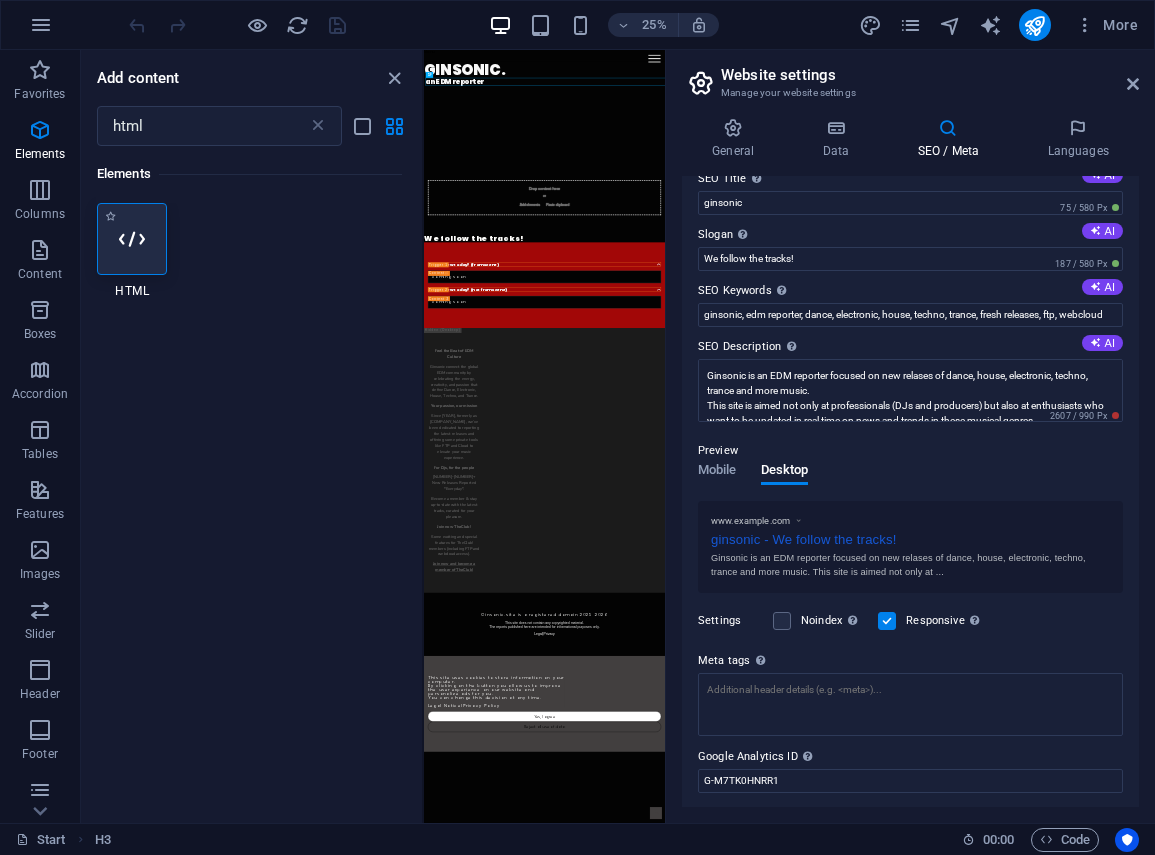 click at bounding box center (132, 239) 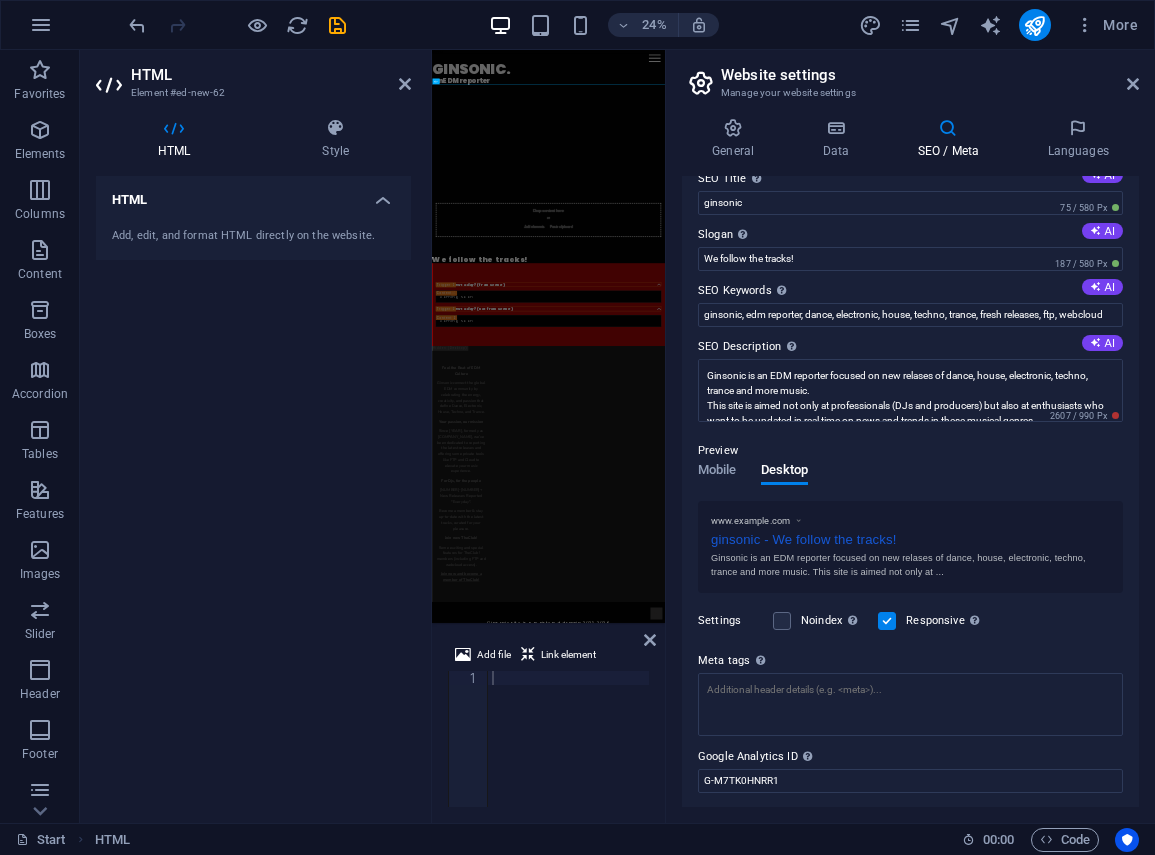 click on "Add, edit, and format HTML directly on the website." at bounding box center [253, 236] 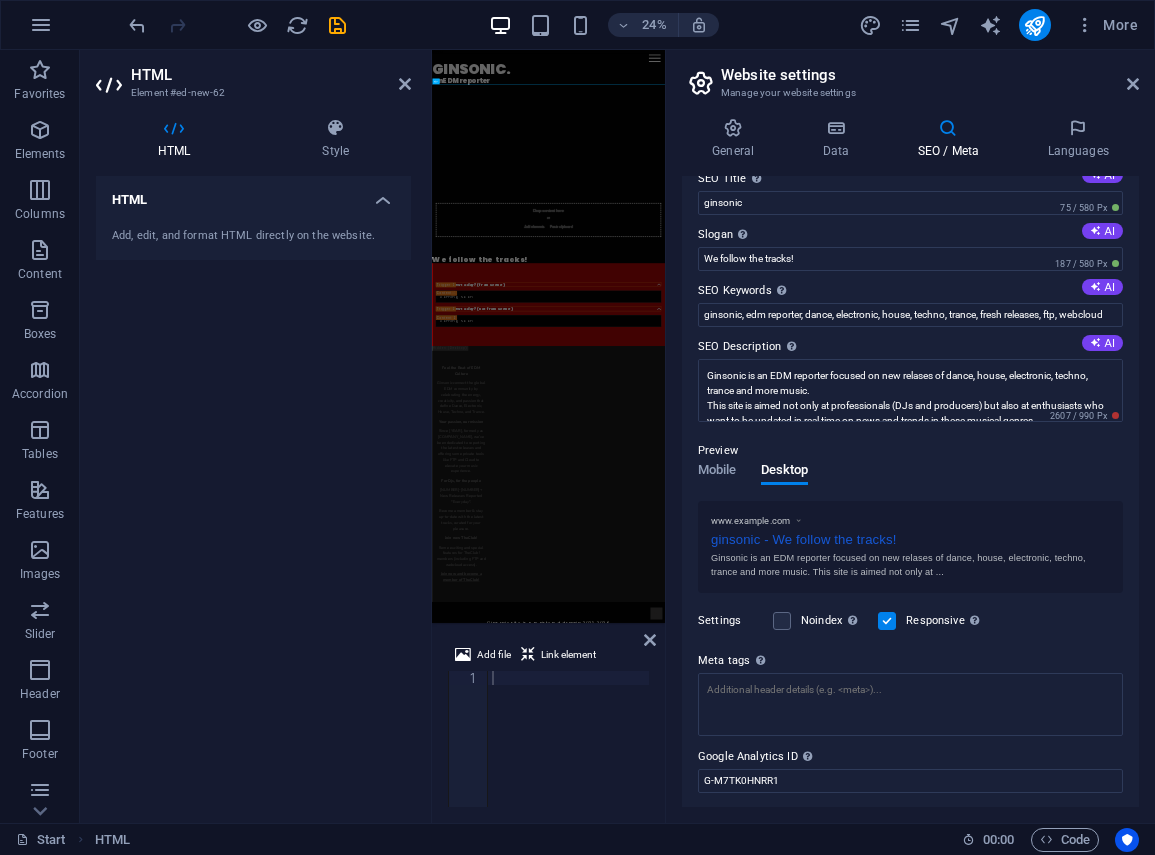 click on "HTML" at bounding box center [253, 194] 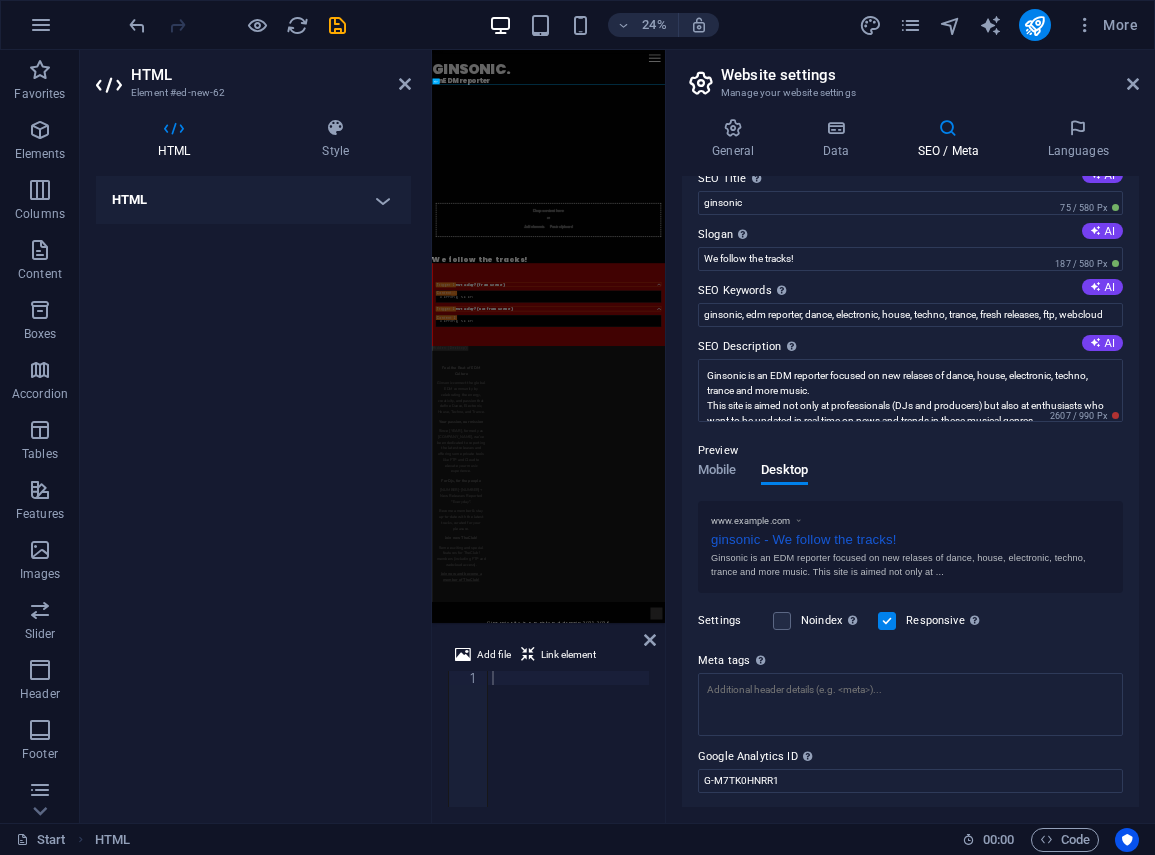 click on "HTML" at bounding box center (253, 200) 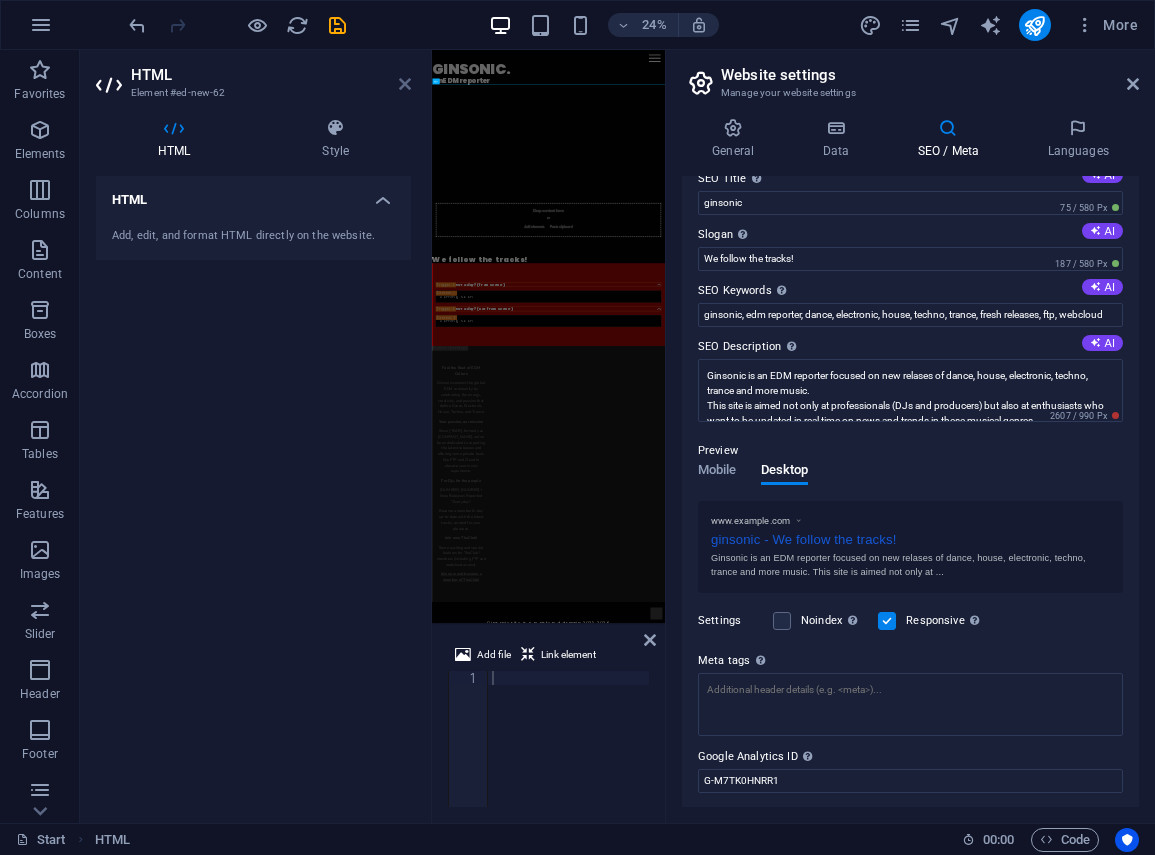 click at bounding box center [405, 84] 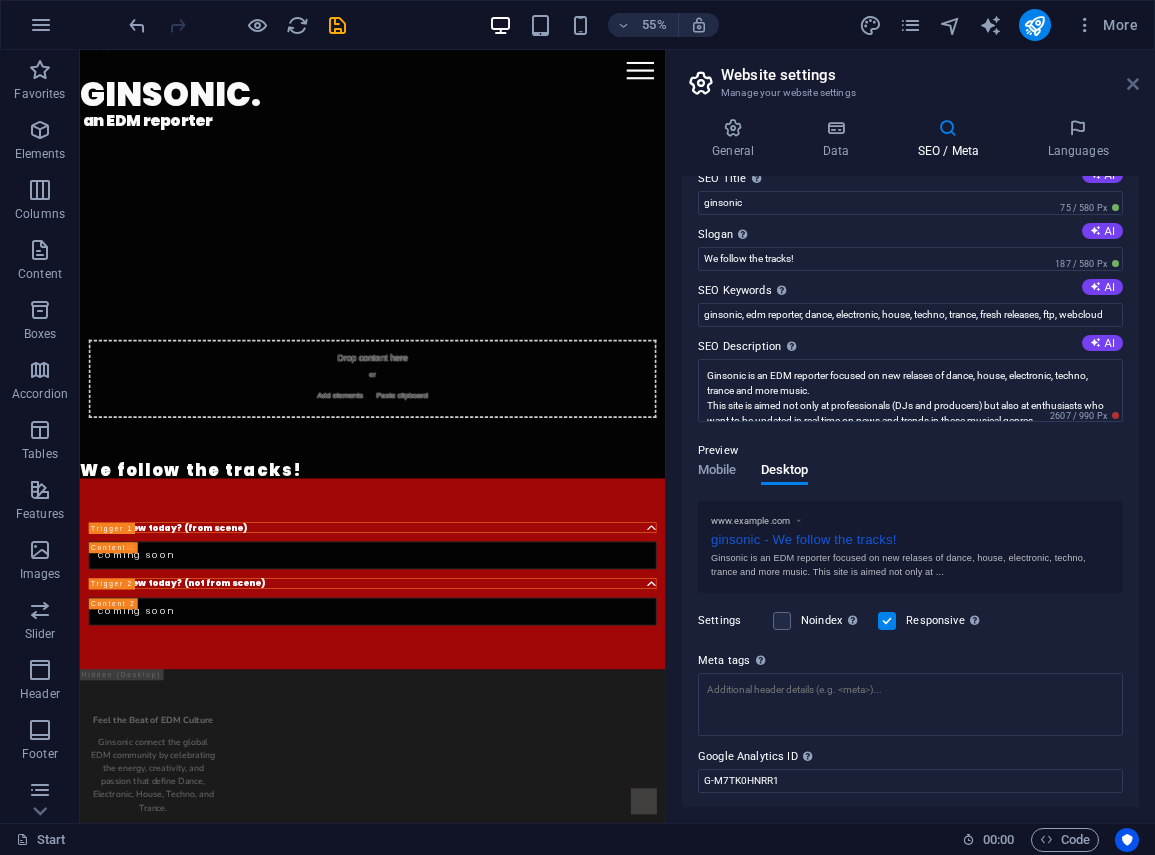 drag, startPoint x: 1138, startPoint y: 84, endPoint x: 828, endPoint y: 63, distance: 310.71048 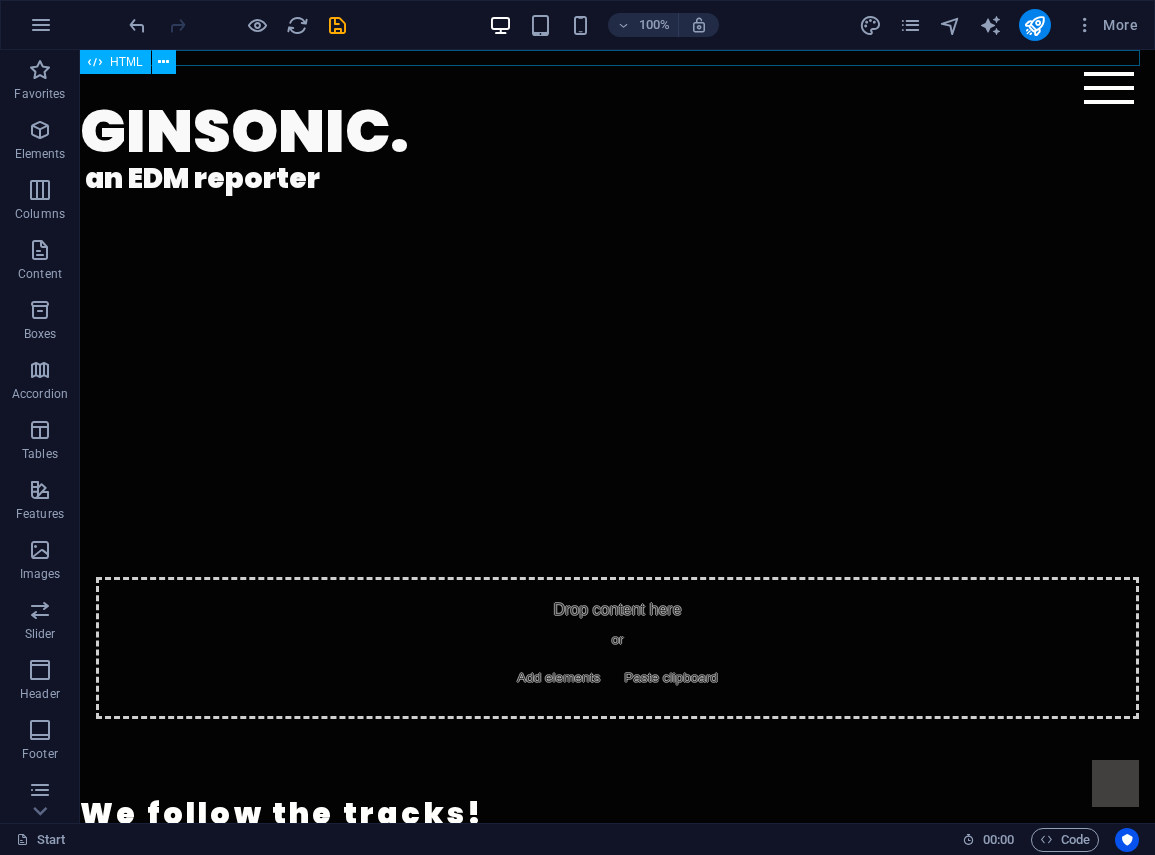 click on "Menu" at bounding box center [617, 58] 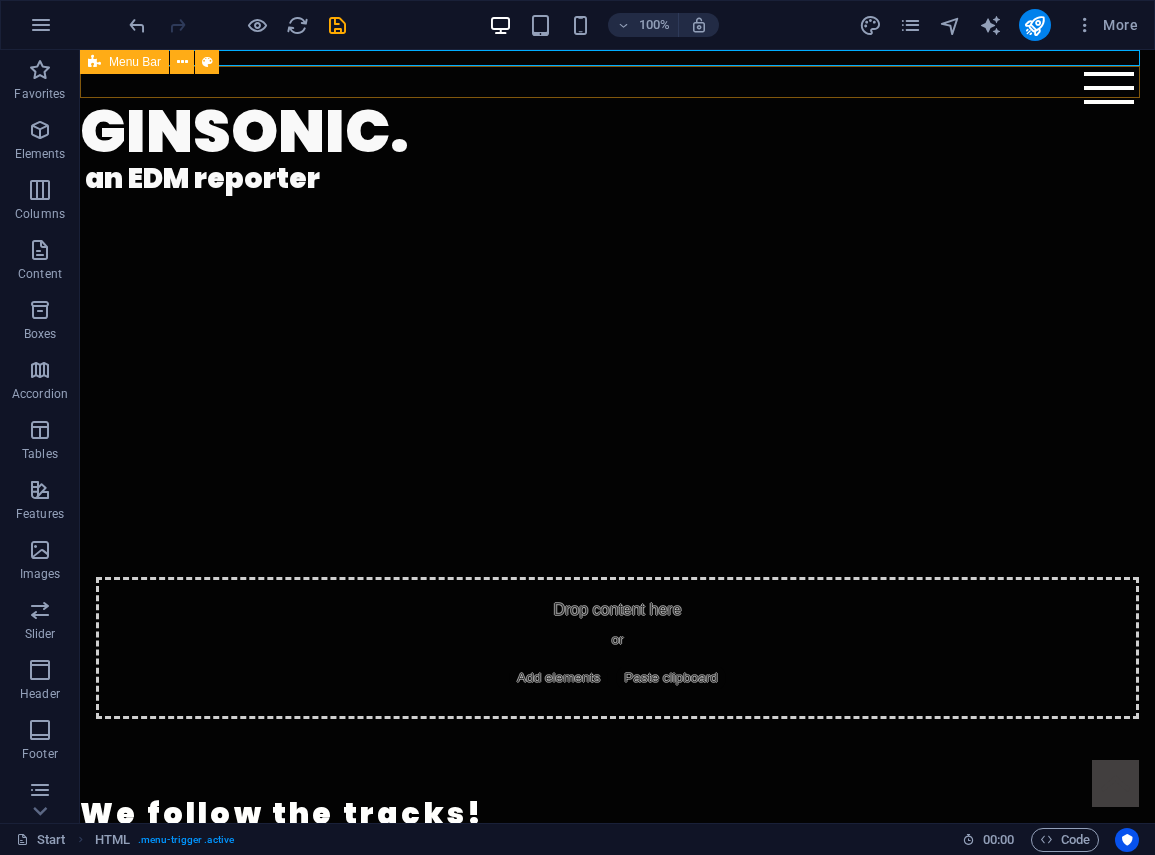 click on "Menu Bar" at bounding box center [156, 62] 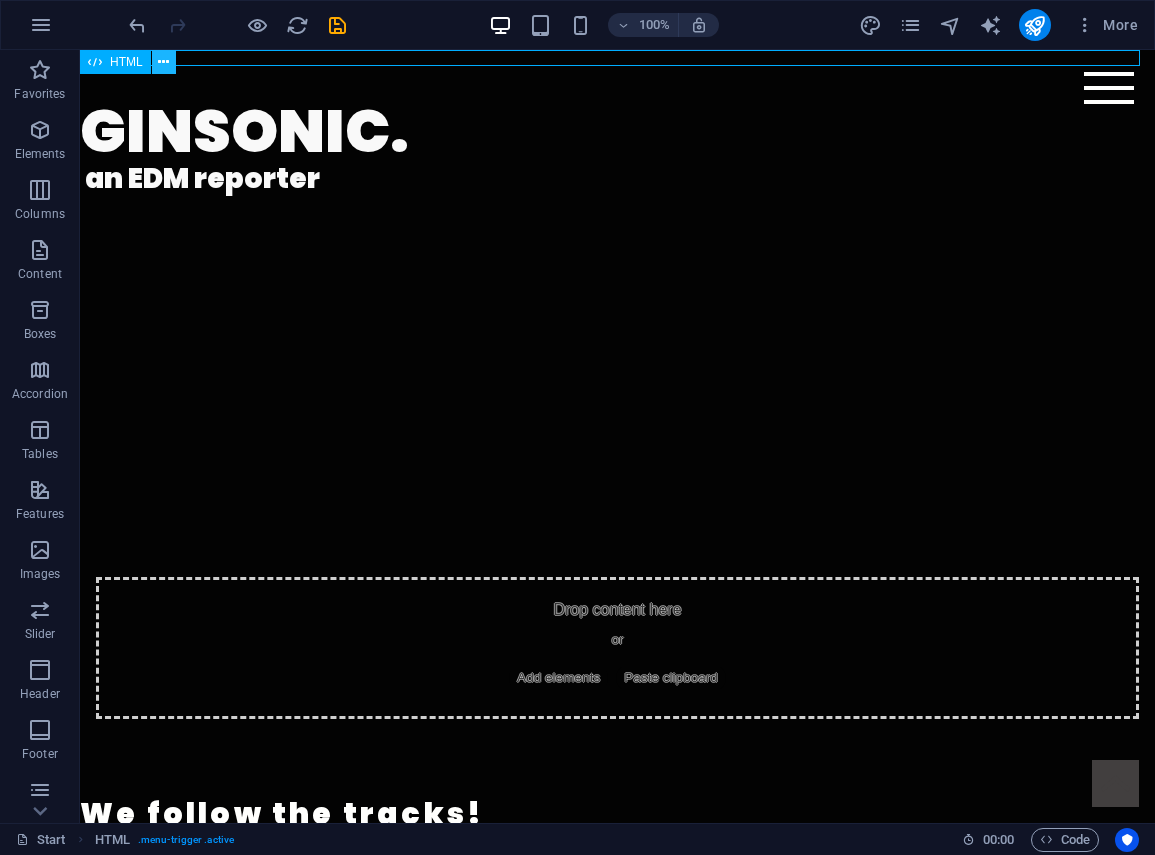 click at bounding box center (164, 62) 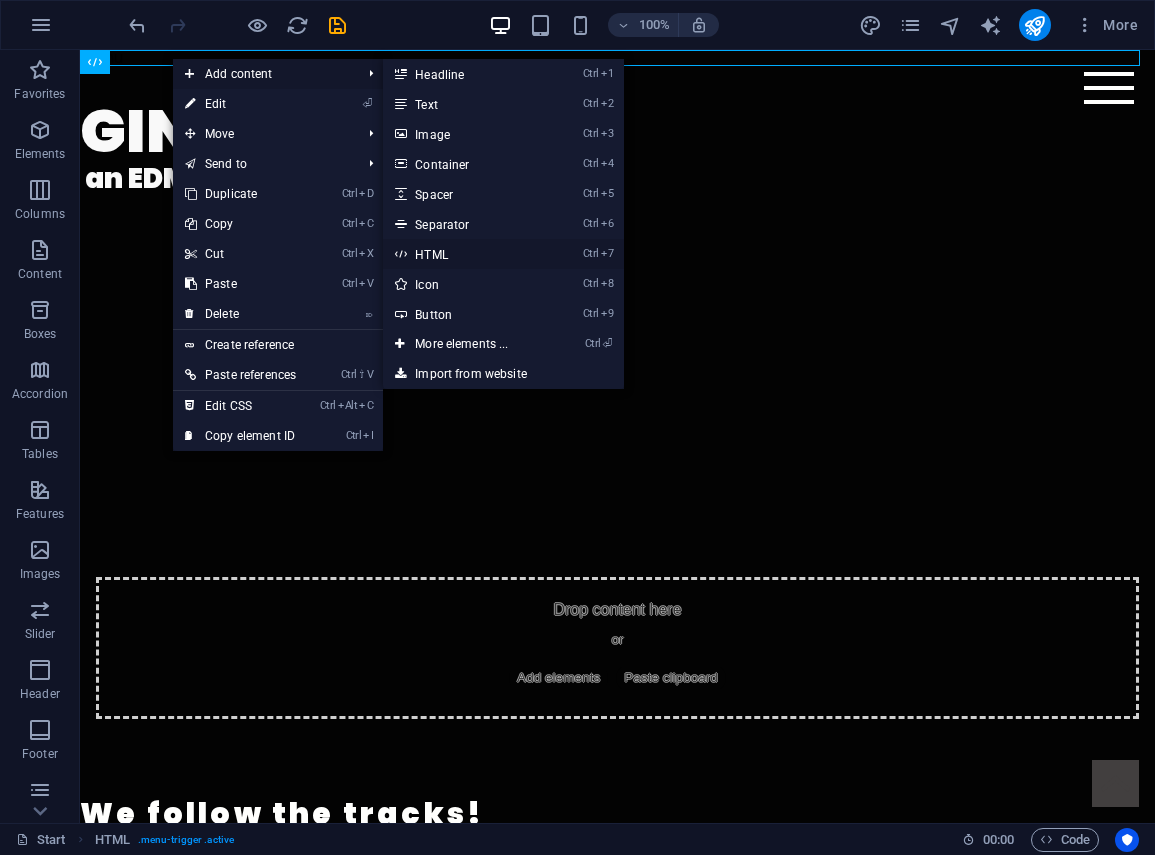 drag, startPoint x: 462, startPoint y: 247, endPoint x: 38, endPoint y: 281, distance: 425.36102 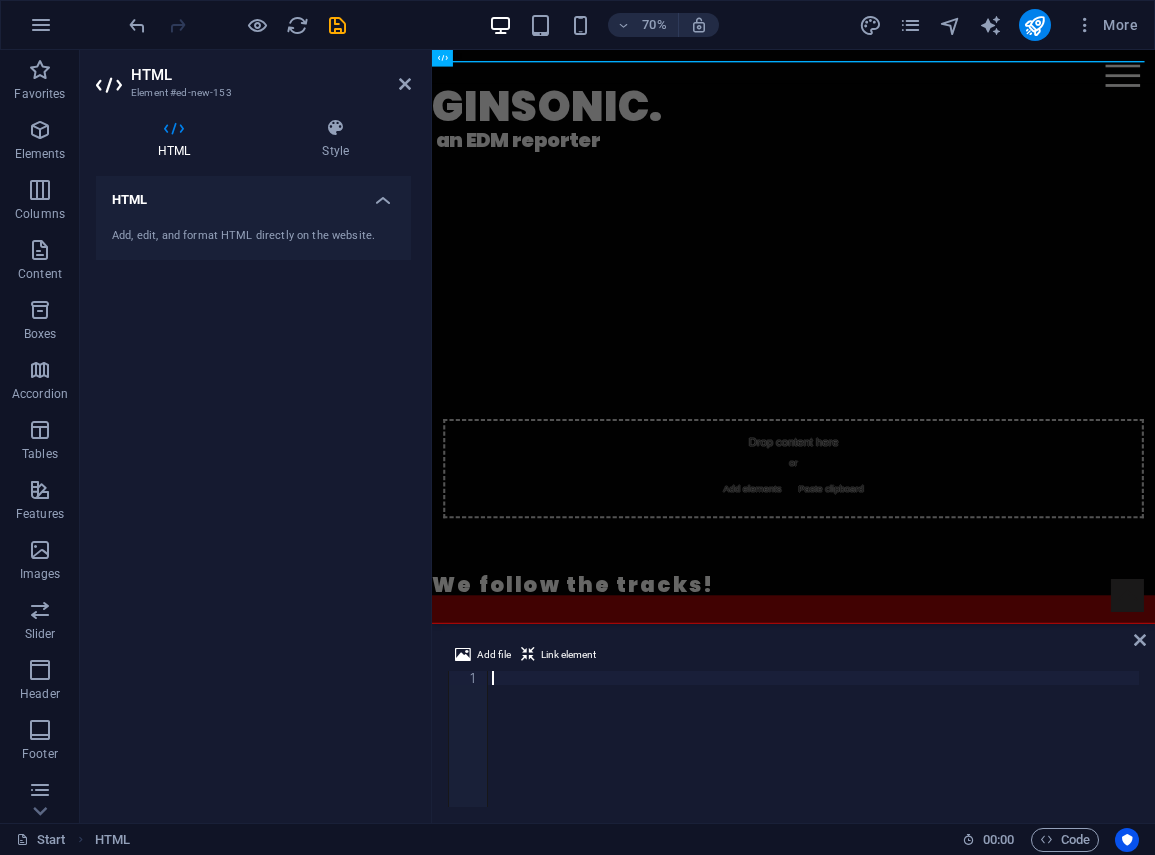 type on "<!-- End Google Tag Manager -->" 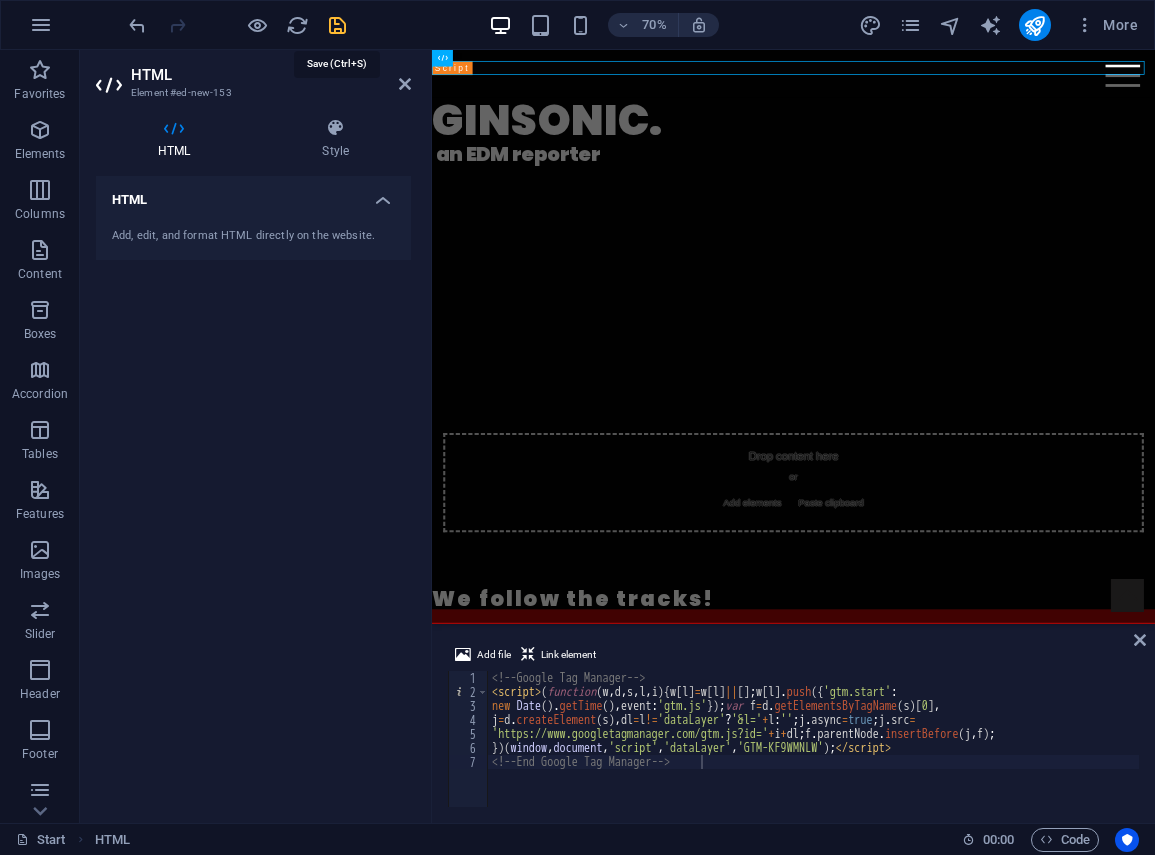 click at bounding box center [337, 25] 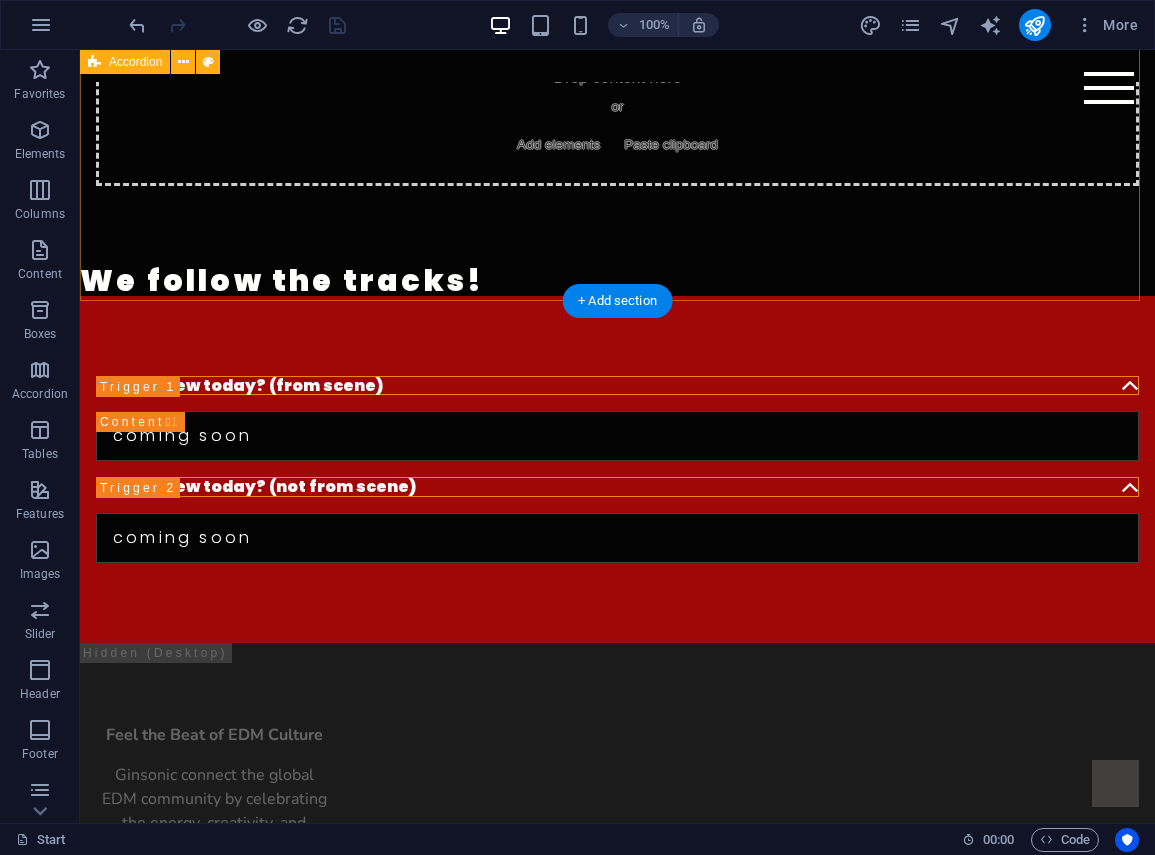 scroll, scrollTop: 500, scrollLeft: 0, axis: vertical 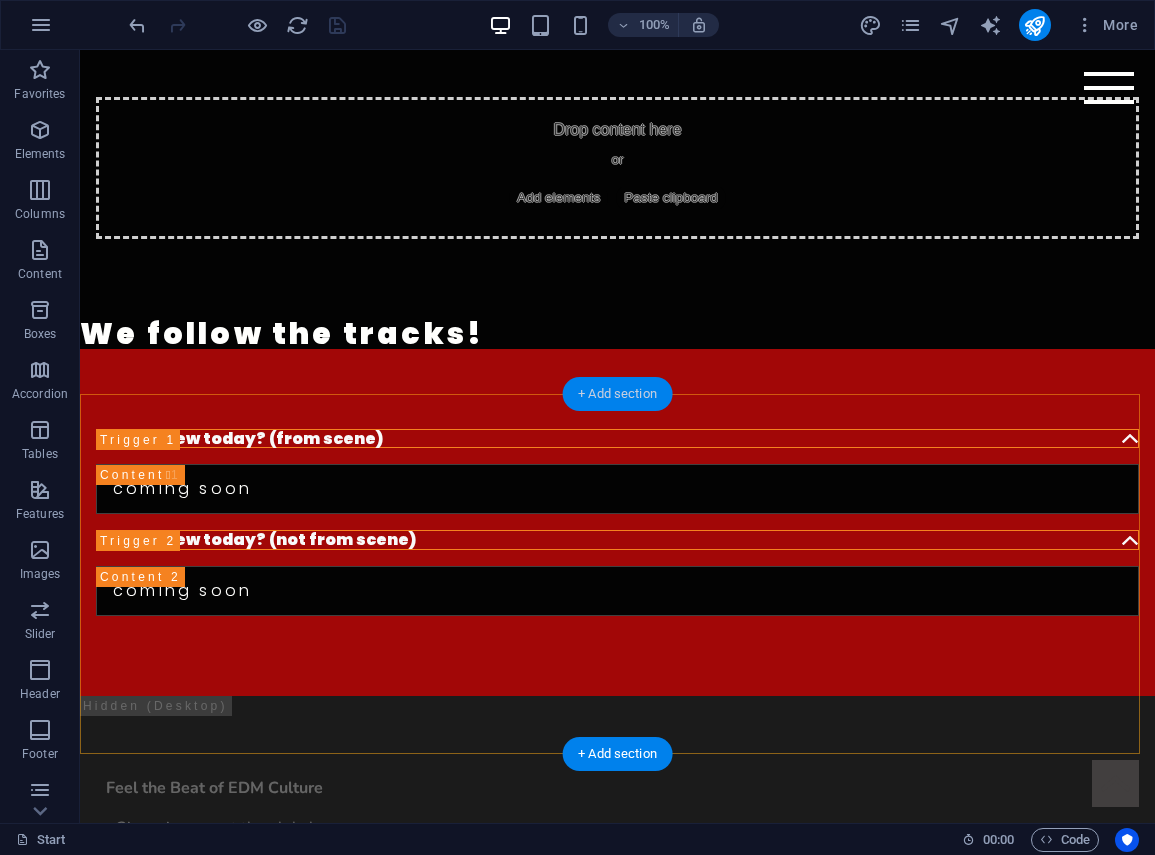 click on "+ Add section" at bounding box center (617, 394) 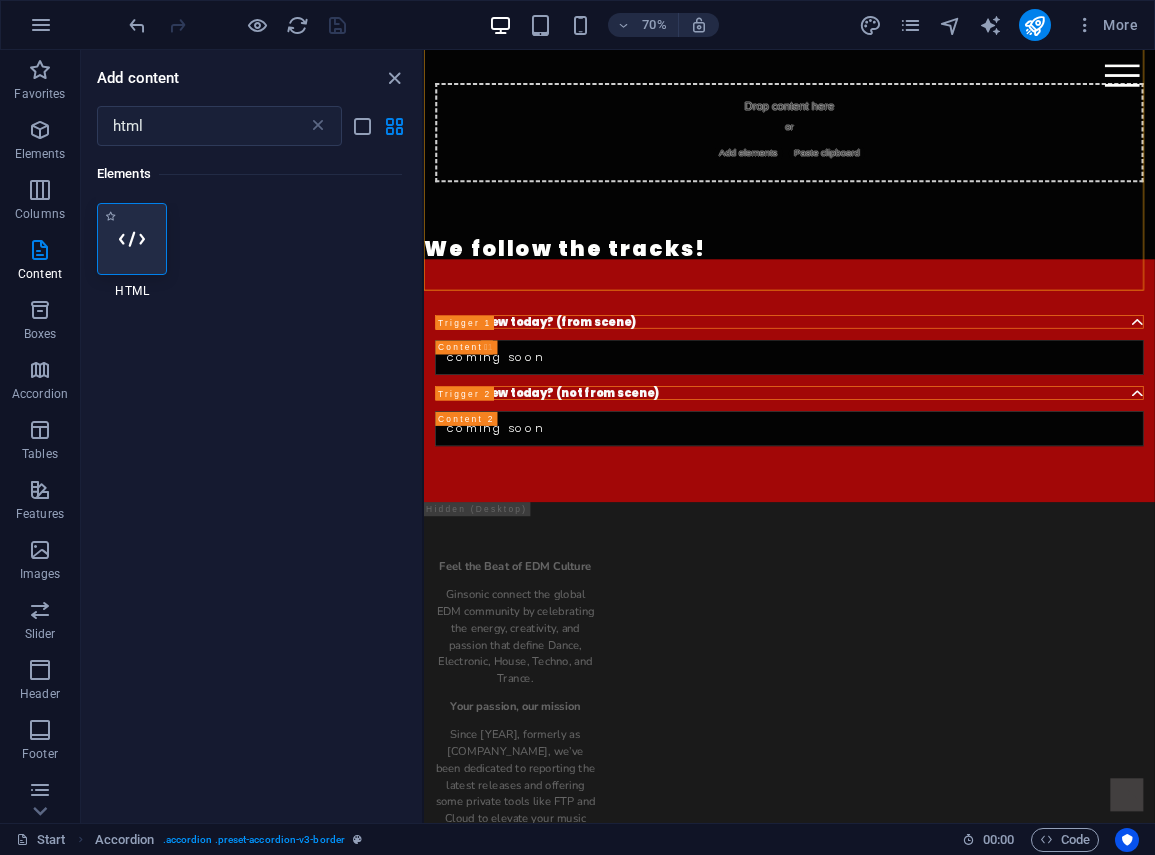click at bounding box center (132, 239) 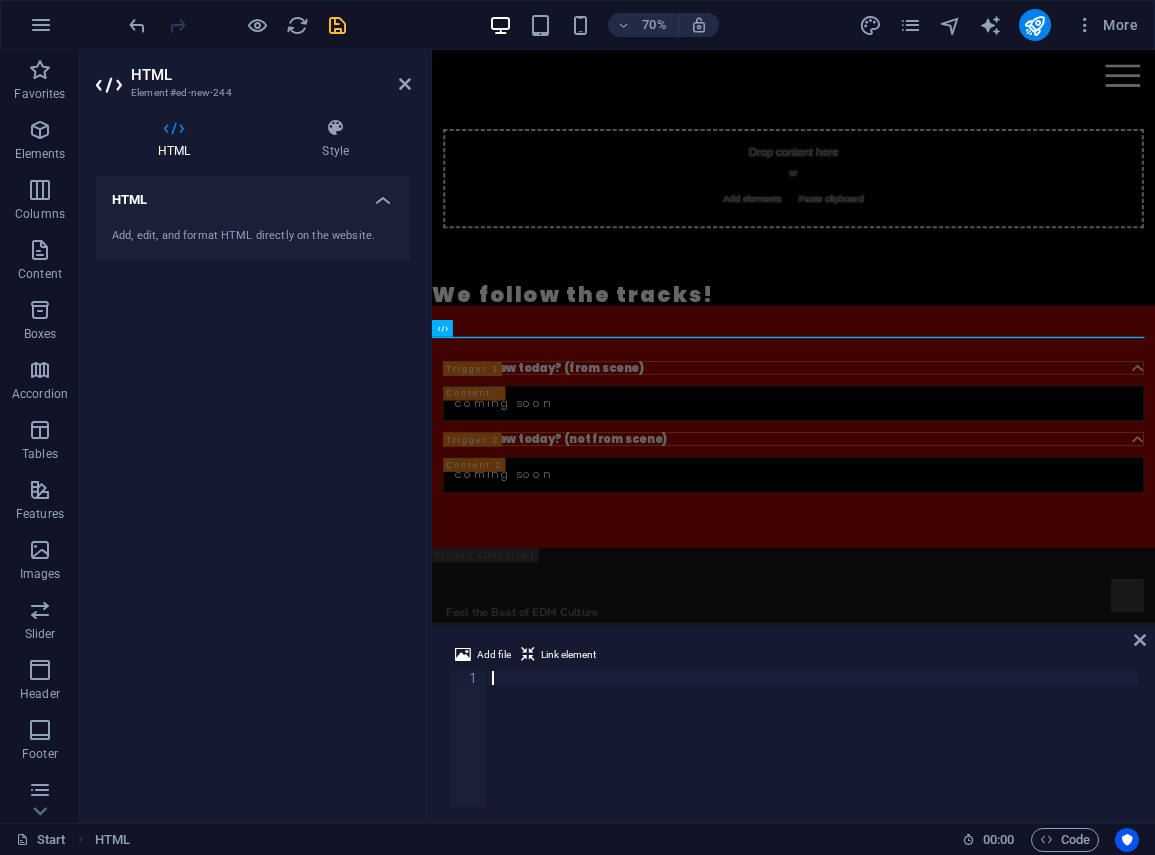 paste on "<!-- End Google Tag Manager (noscript) -->" 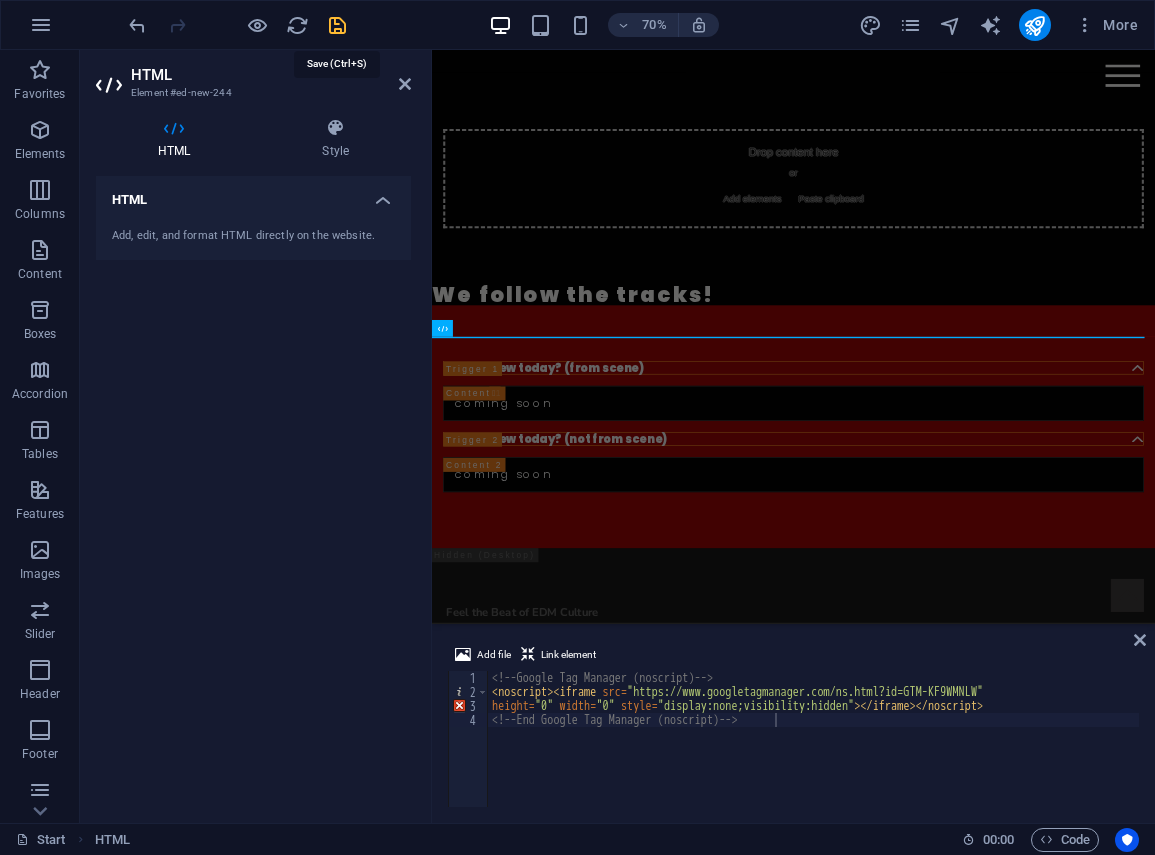 click at bounding box center (337, 25) 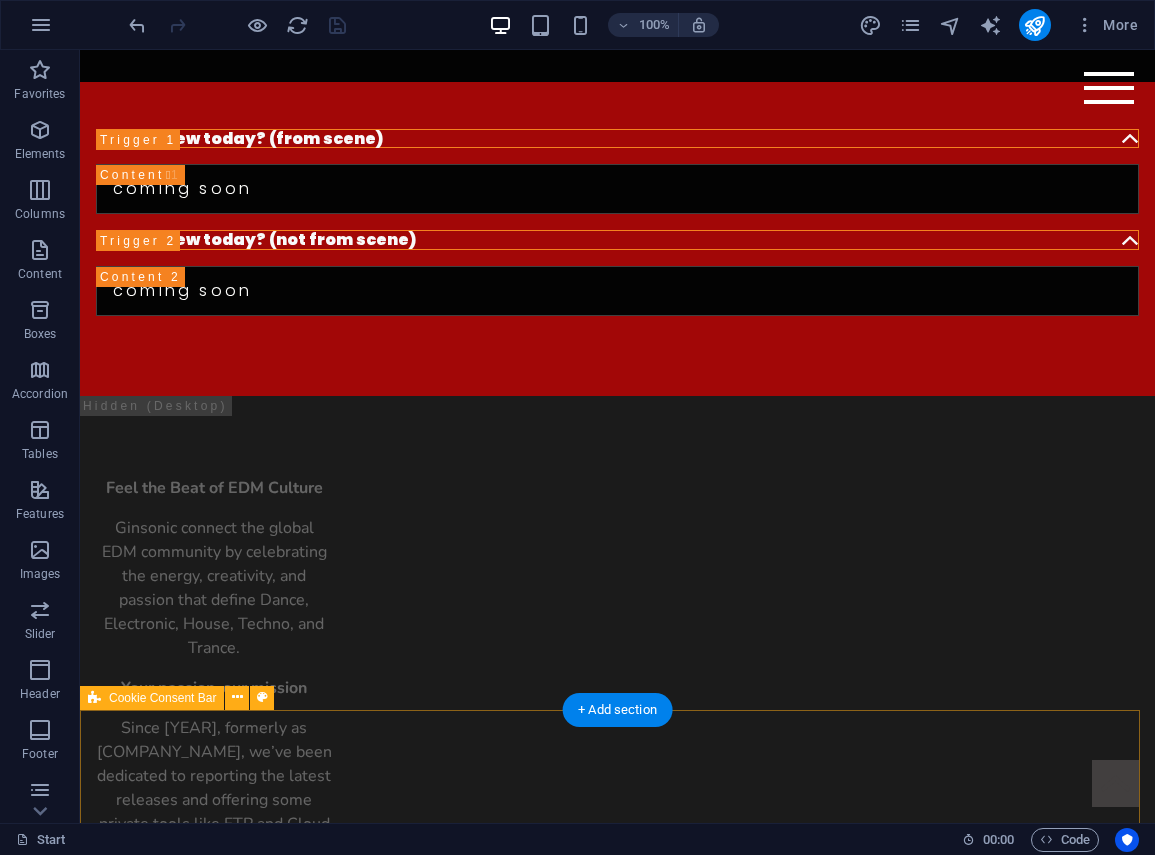 scroll, scrollTop: 900, scrollLeft: 0, axis: vertical 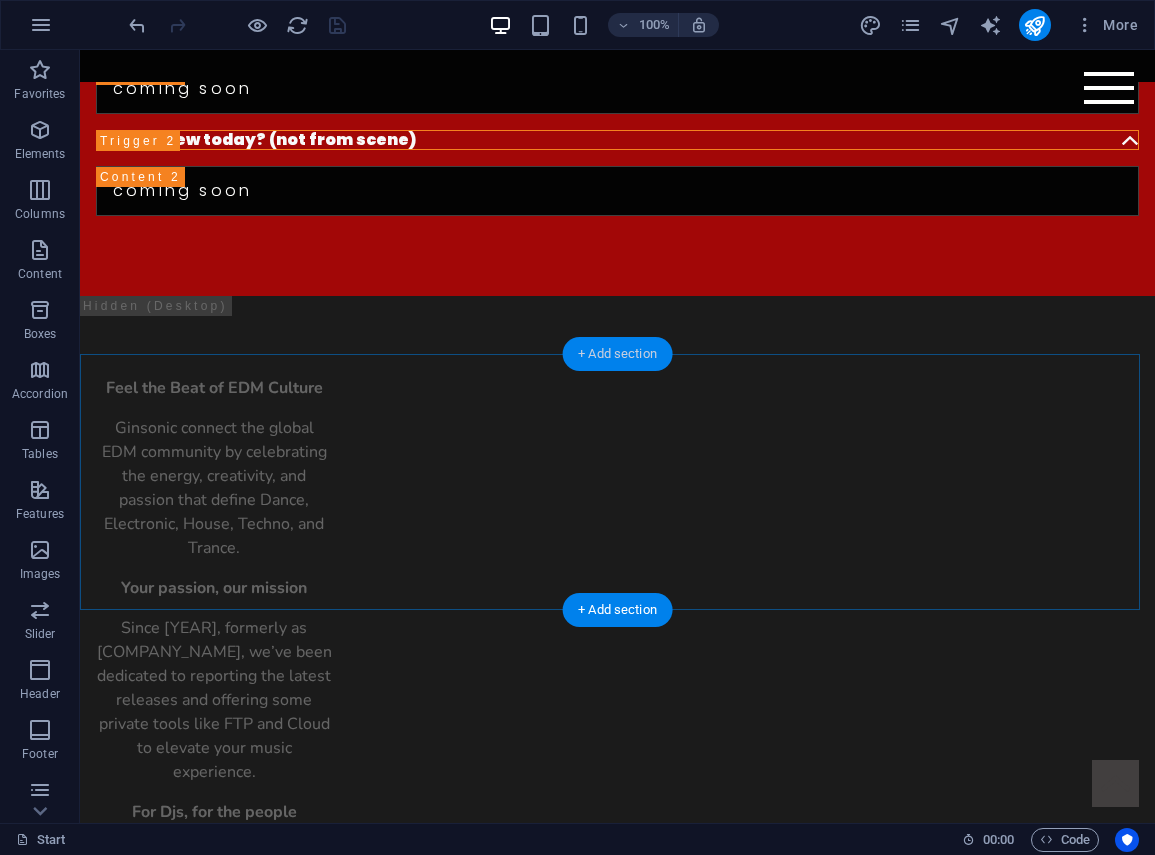 click on "+ Add section" at bounding box center [617, 354] 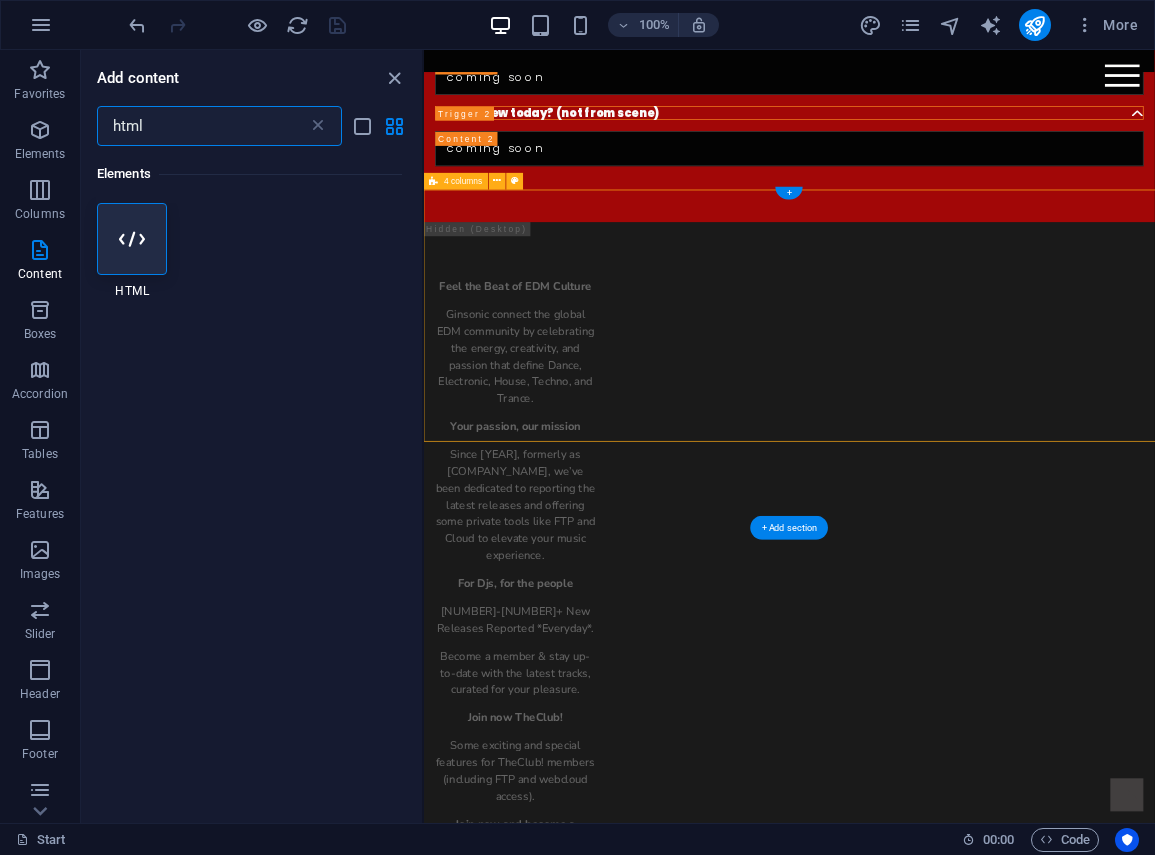 scroll, scrollTop: 644, scrollLeft: 0, axis: vertical 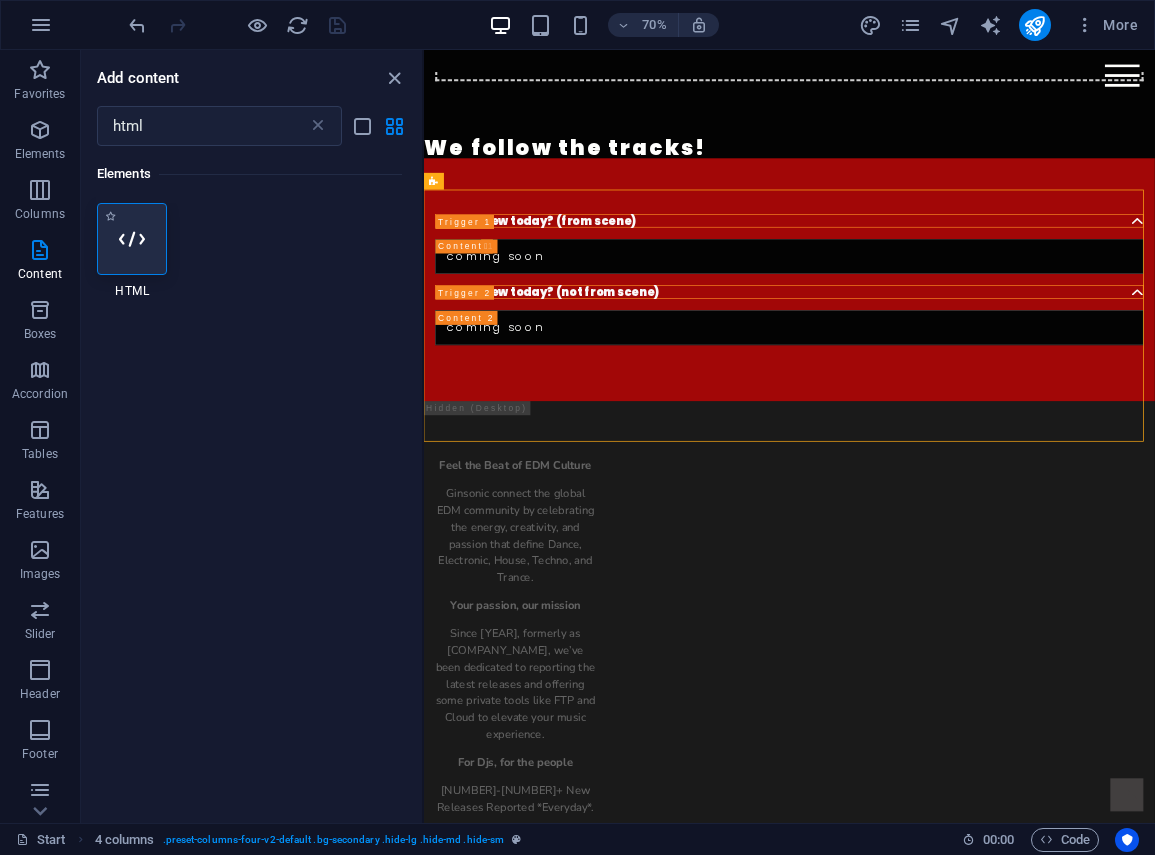 click at bounding box center (132, 239) 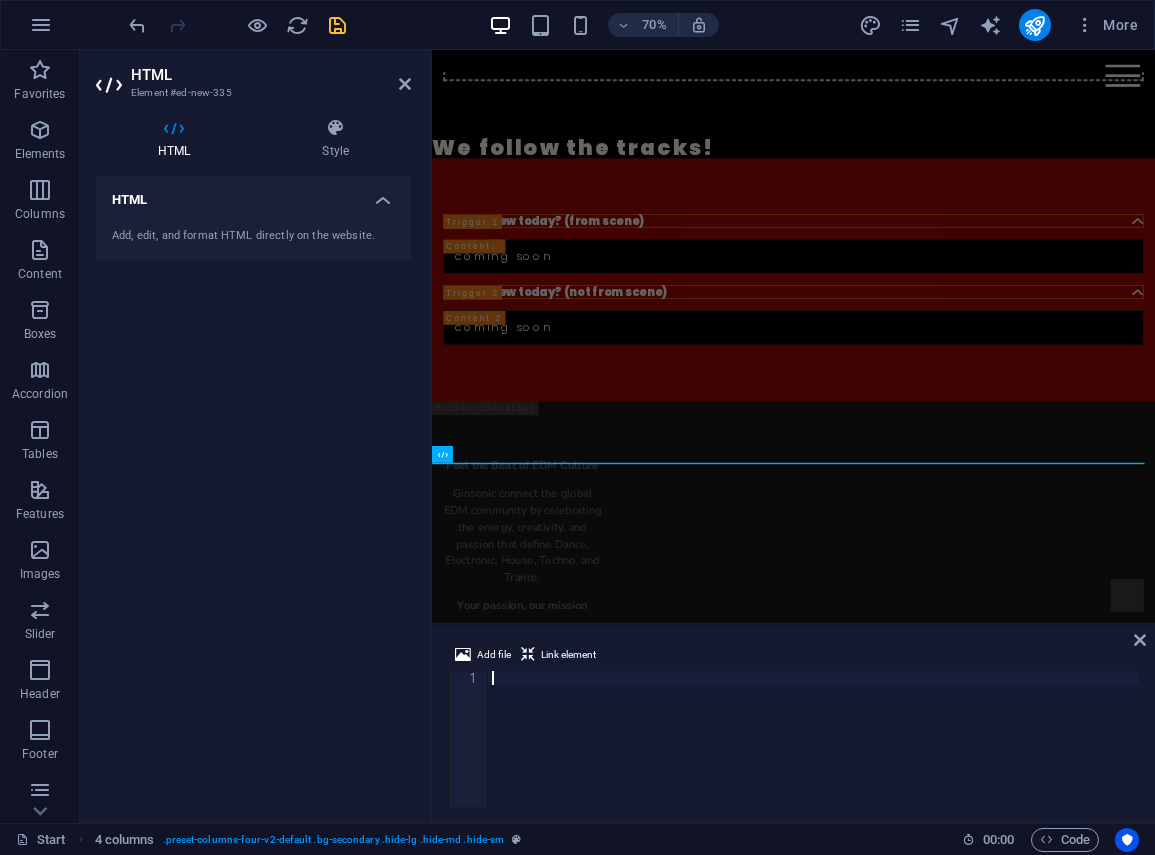 scroll, scrollTop: 614, scrollLeft: 0, axis: vertical 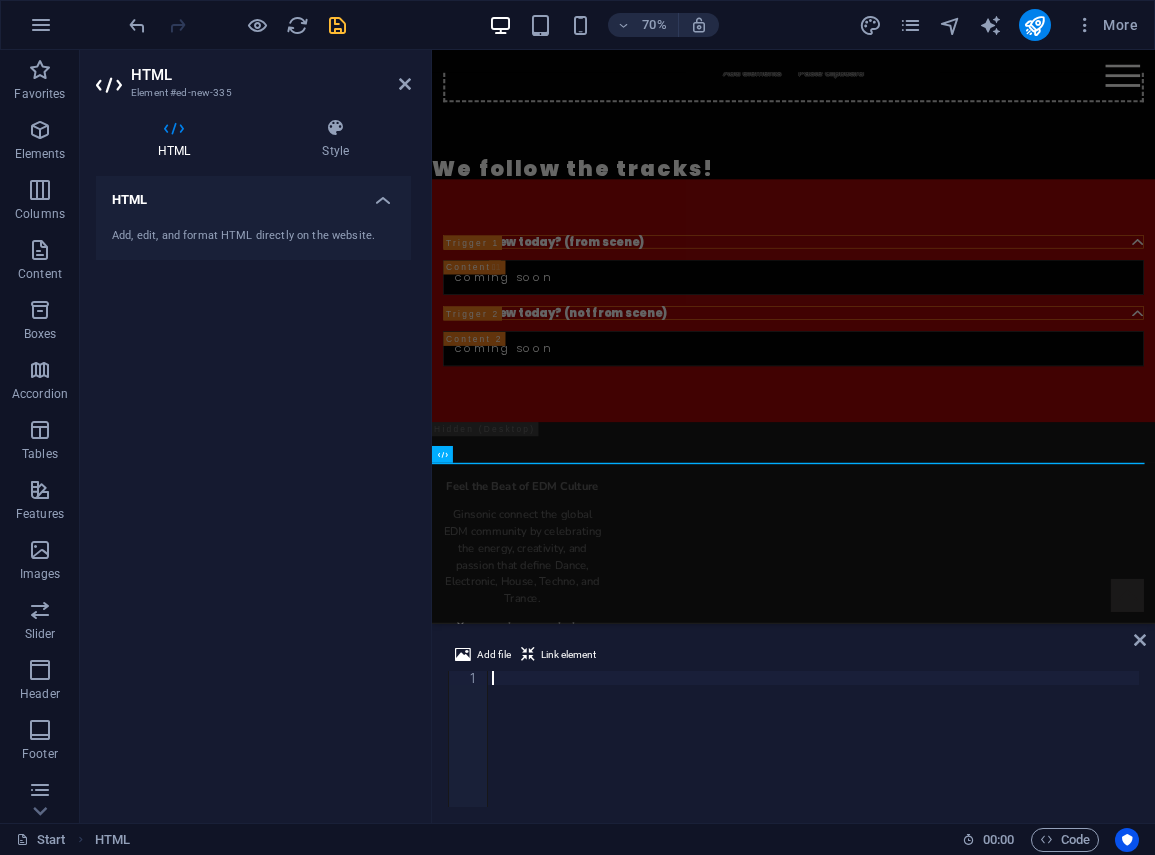 type on "<!-- End Google Tag Manager (noscript) -->" 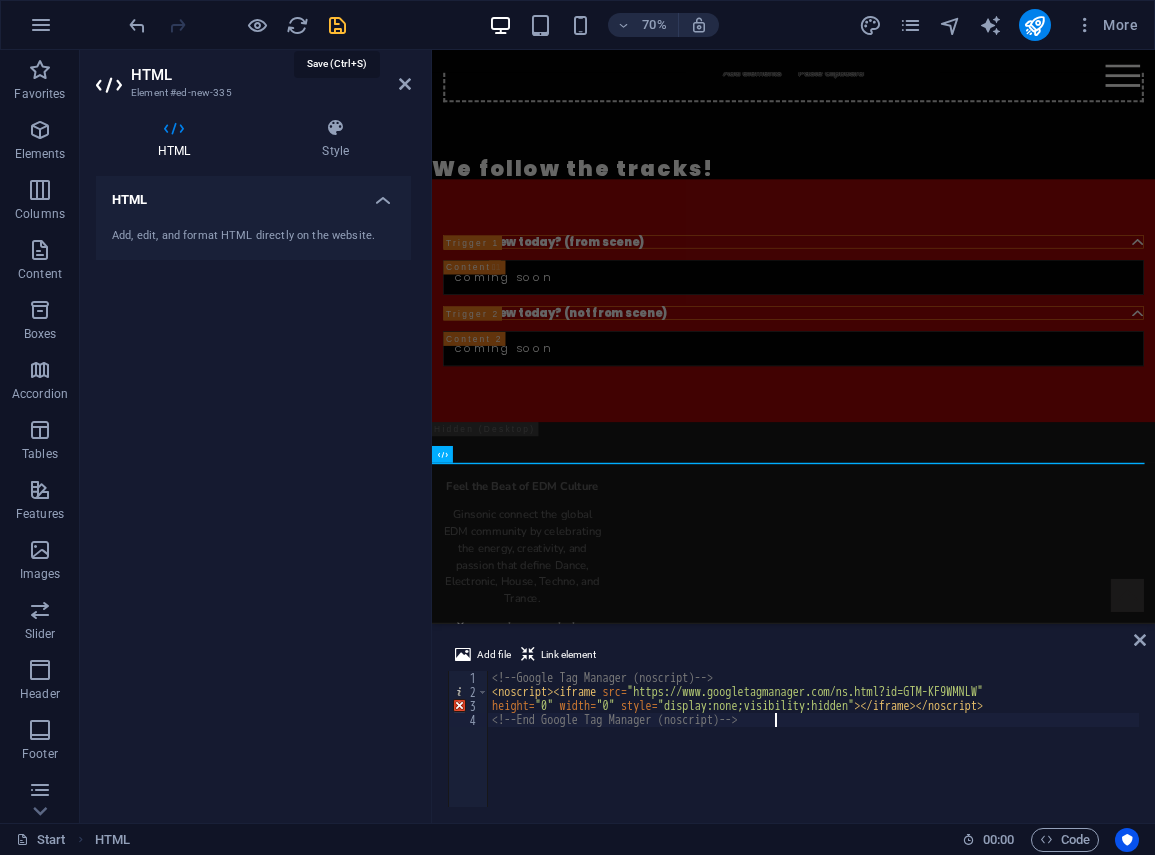 click at bounding box center (337, 25) 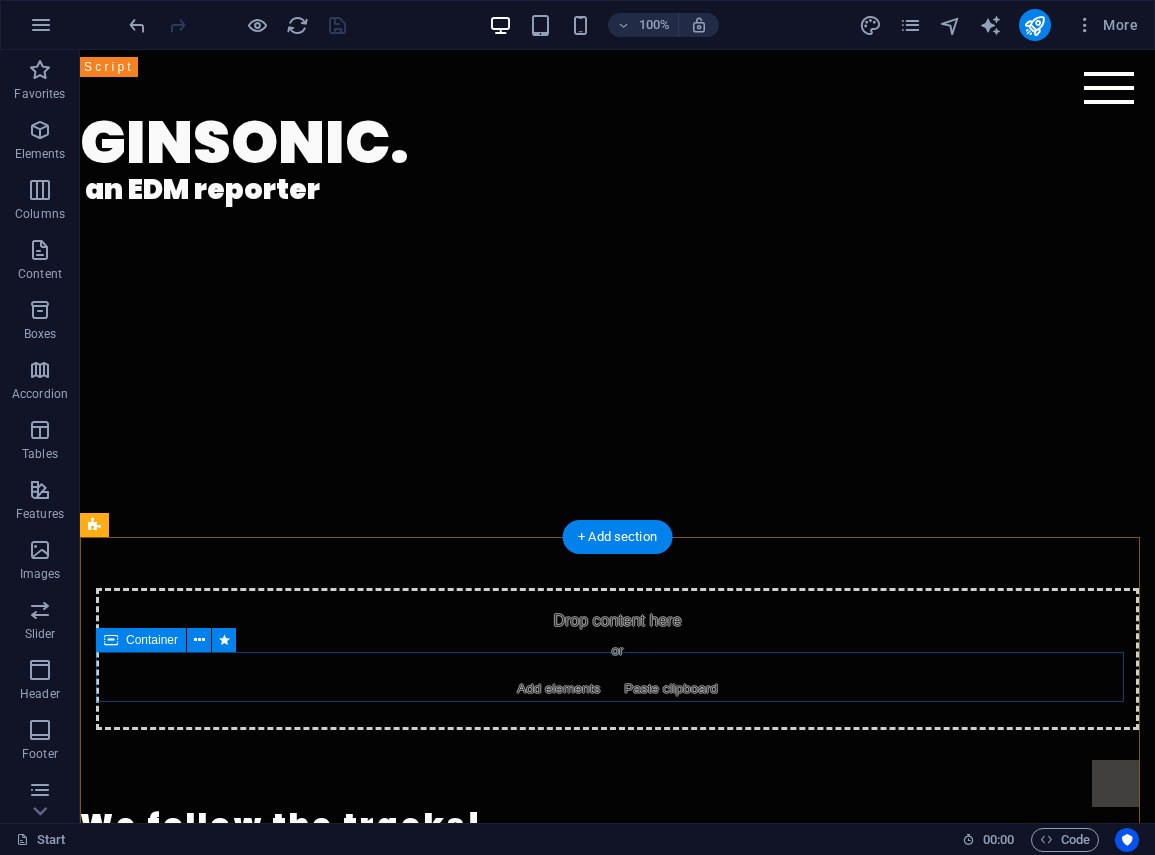 scroll, scrollTop: 0, scrollLeft: 0, axis: both 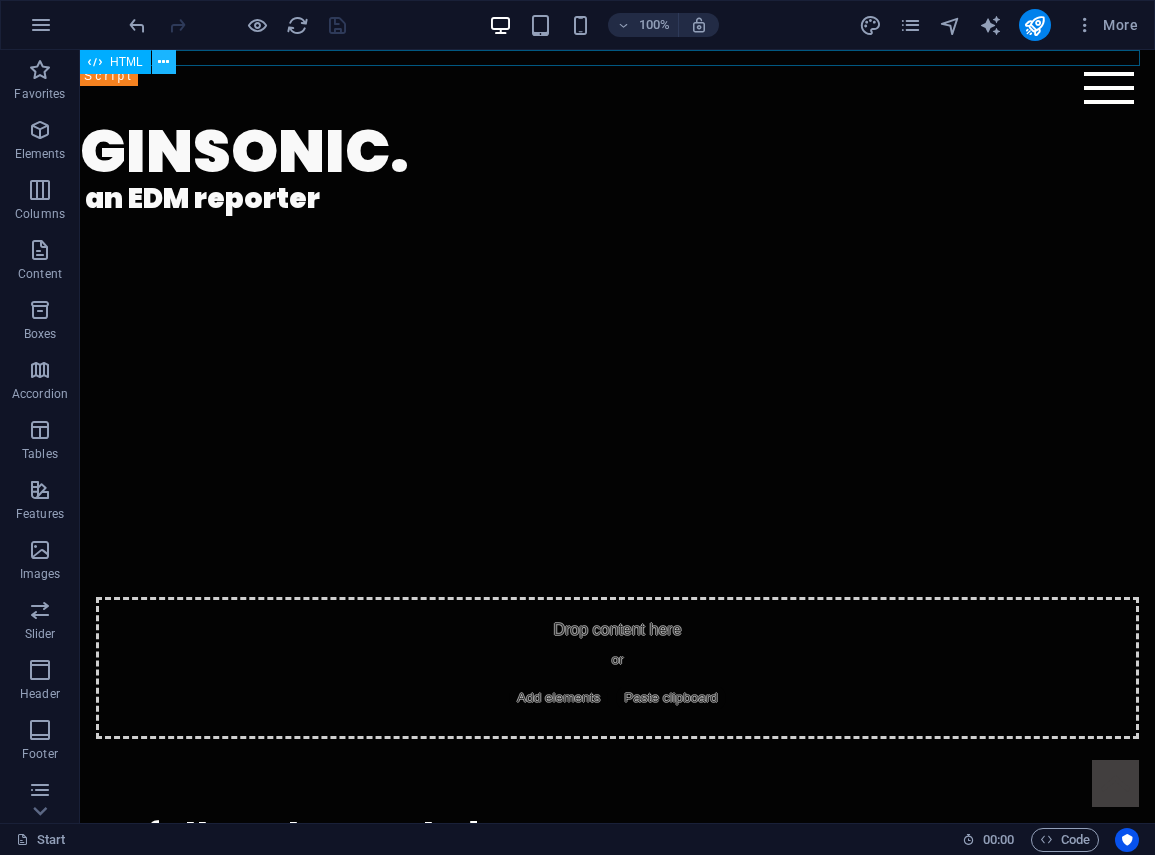 click at bounding box center (163, 62) 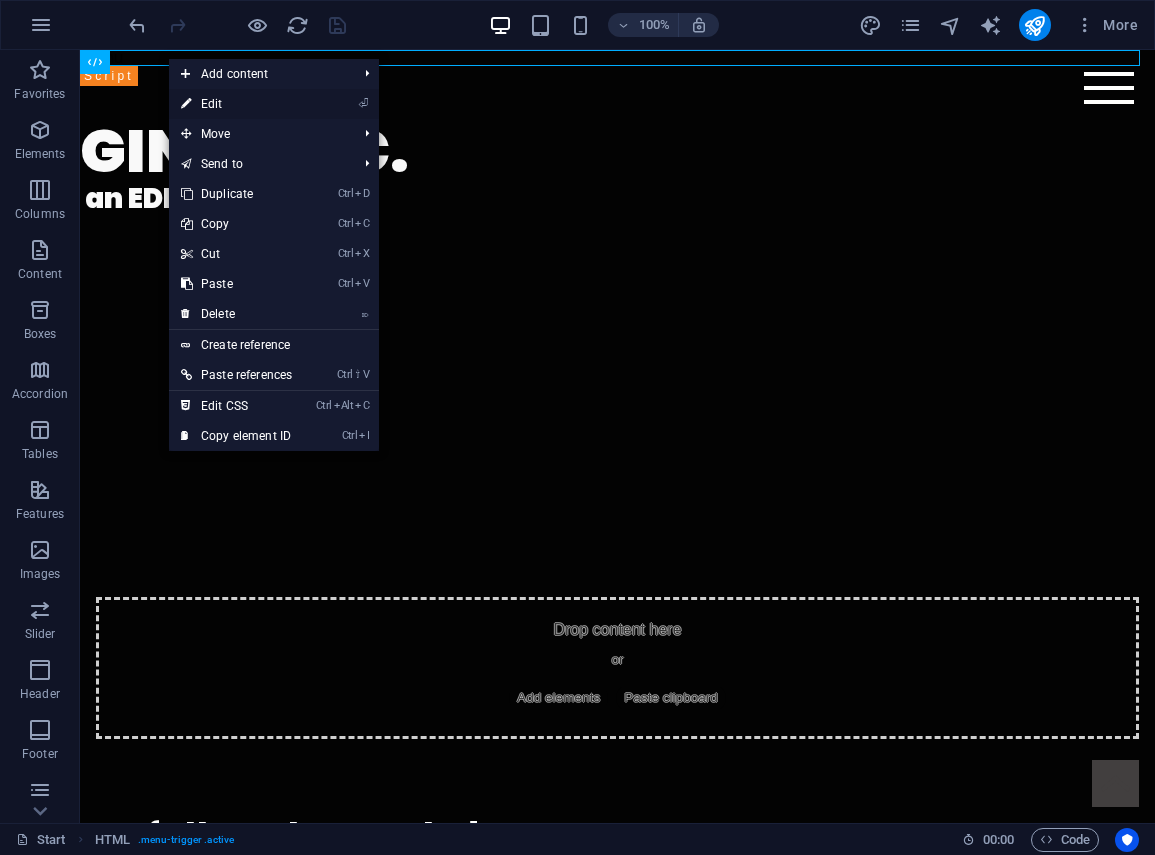click on "⏎  Edit" at bounding box center [236, 104] 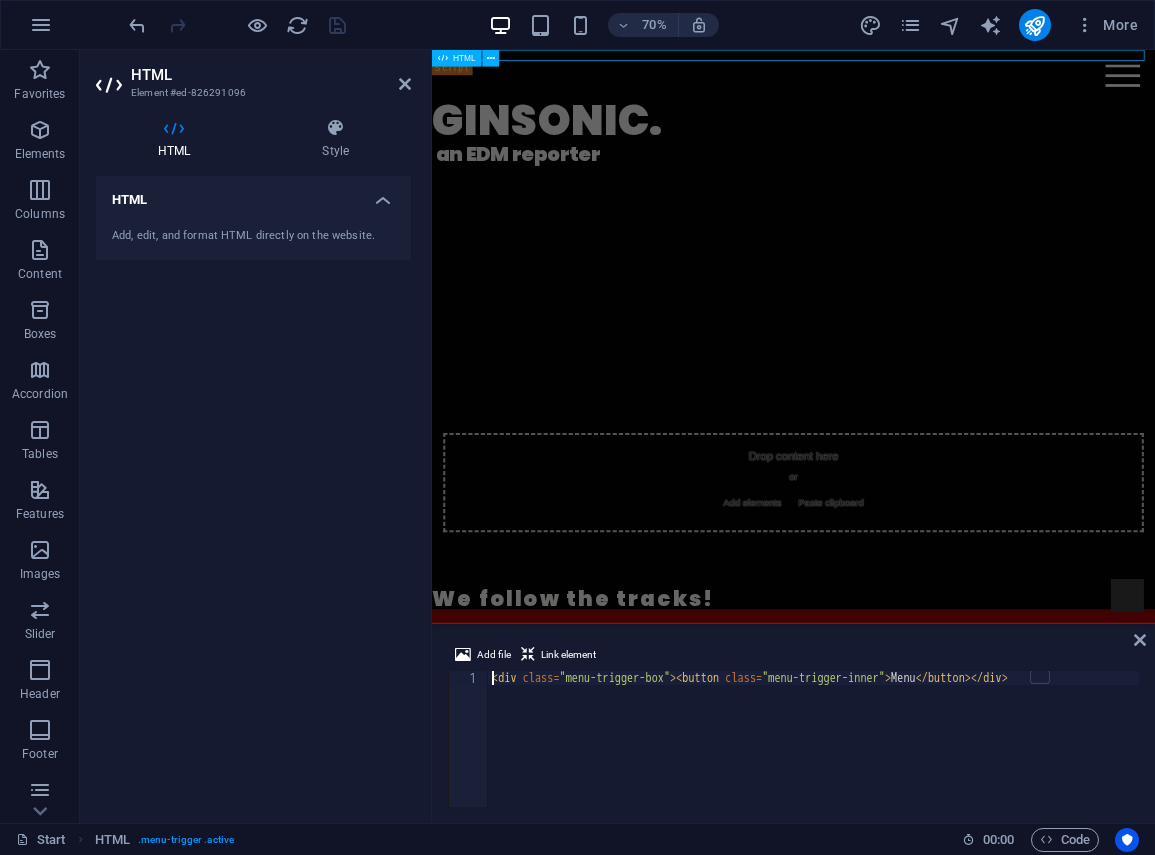 click on "Menu" at bounding box center [948, 58] 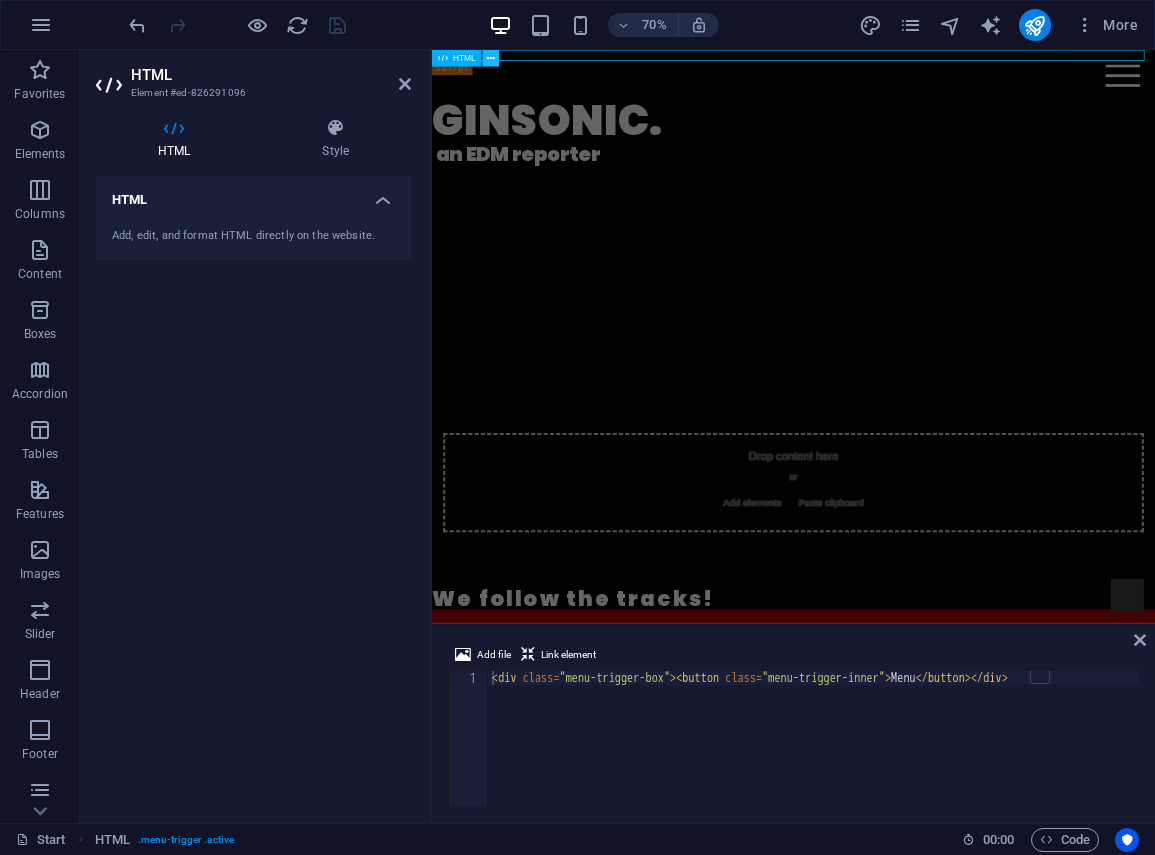 click at bounding box center (491, 58) 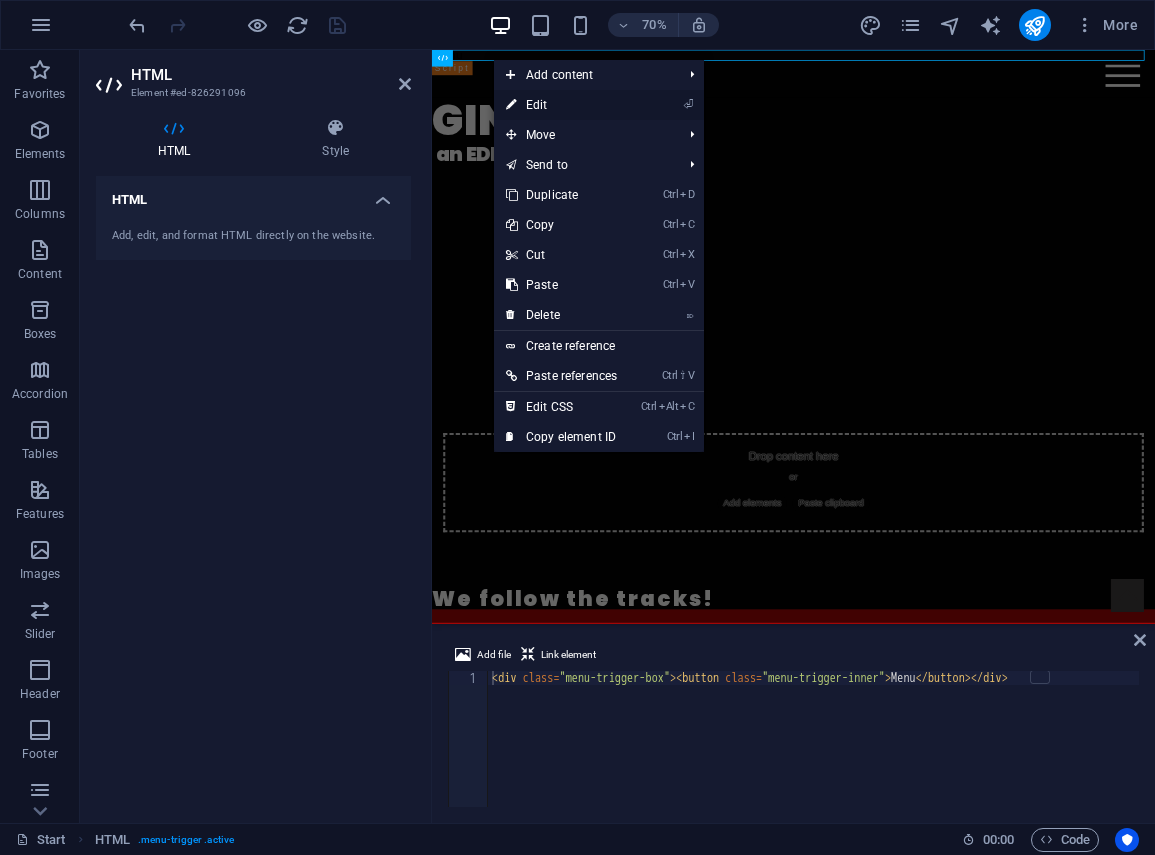 click on "⏎  Edit" at bounding box center [561, 105] 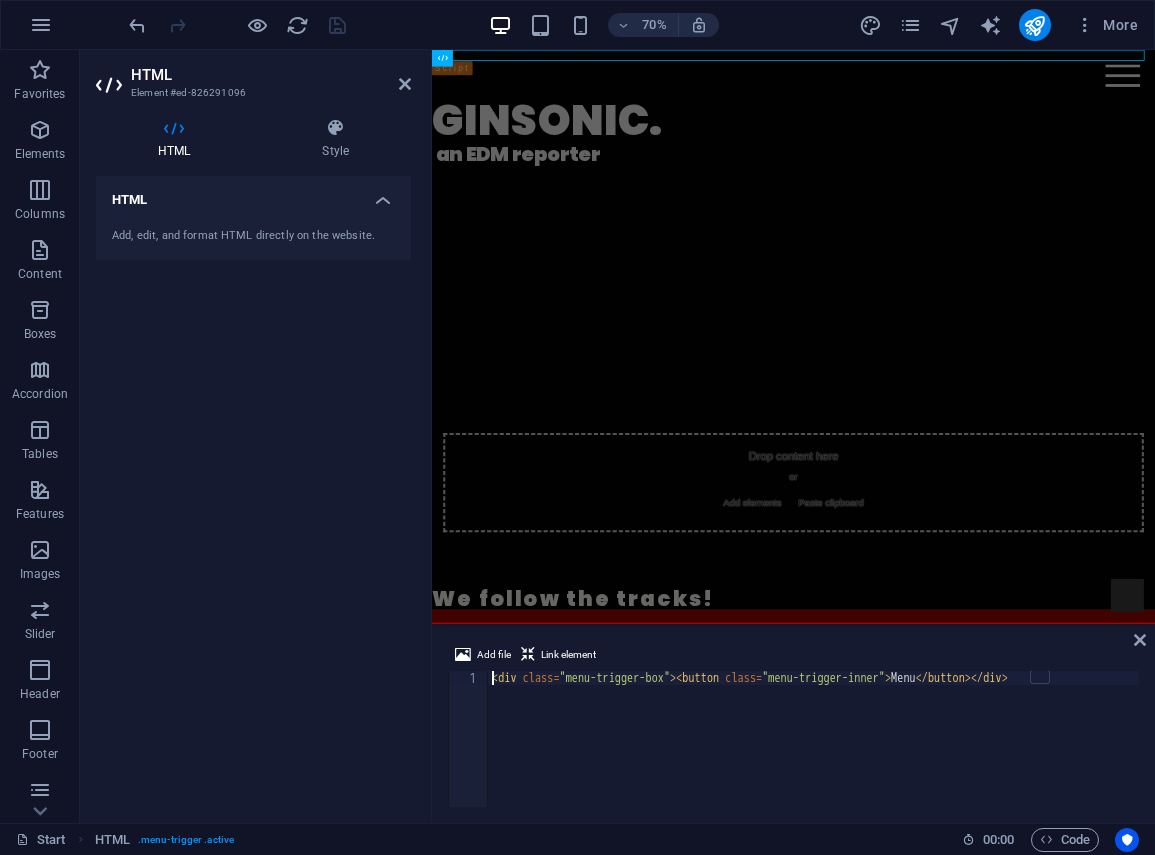 click on "HTML" at bounding box center [178, 139] 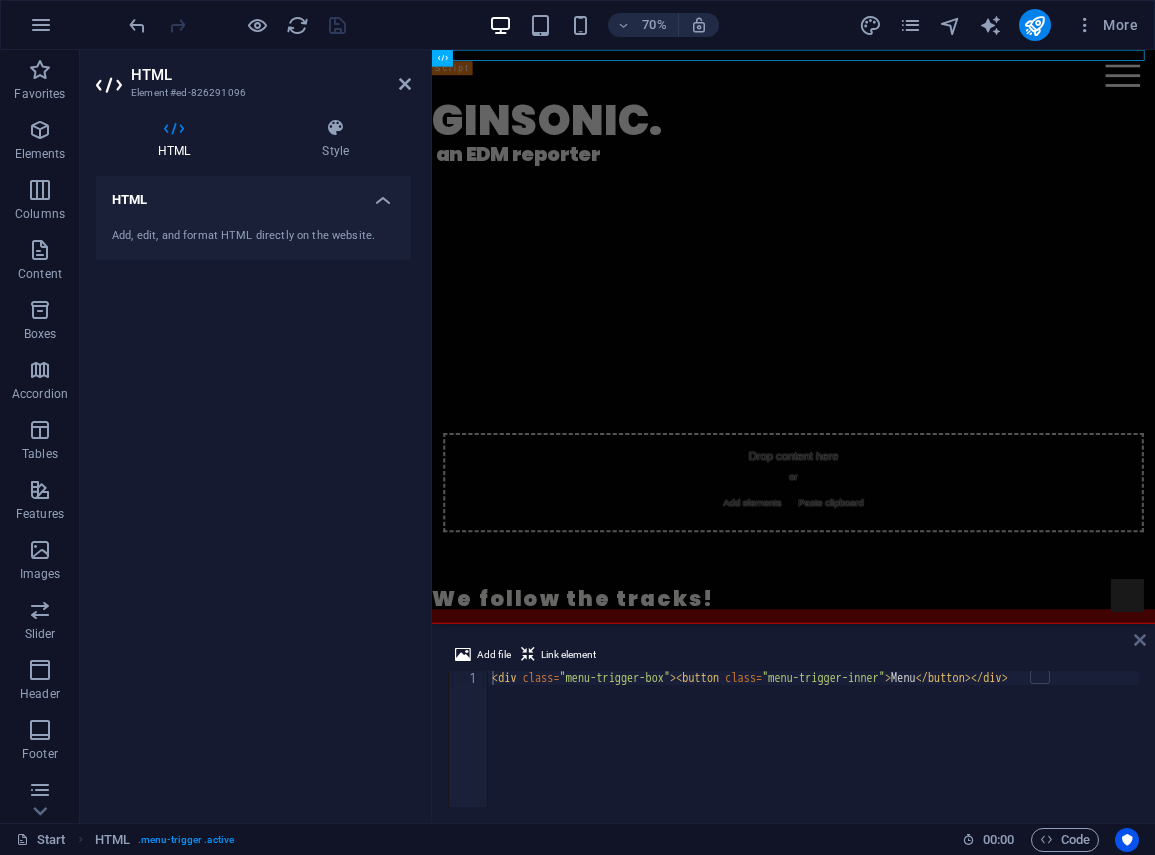 drag, startPoint x: 1141, startPoint y: 644, endPoint x: 994, endPoint y: 618, distance: 149.28162 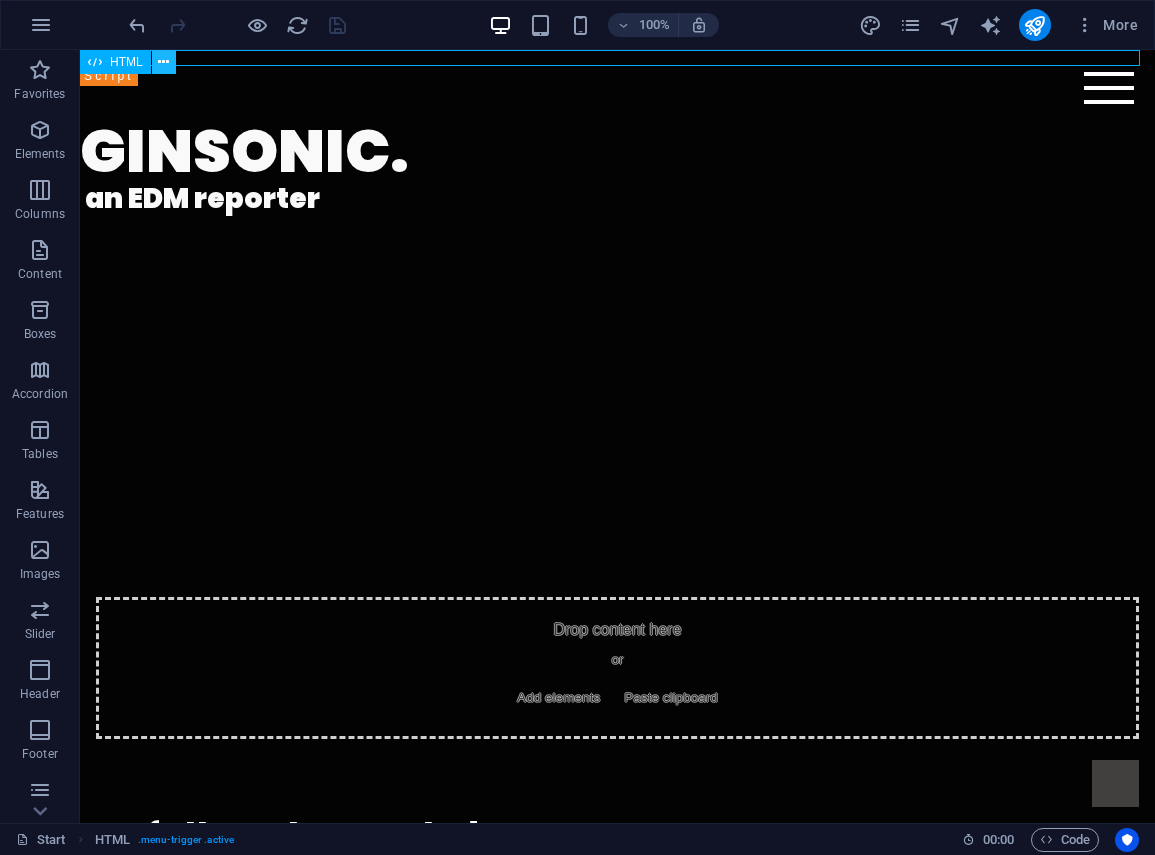 click at bounding box center [164, 62] 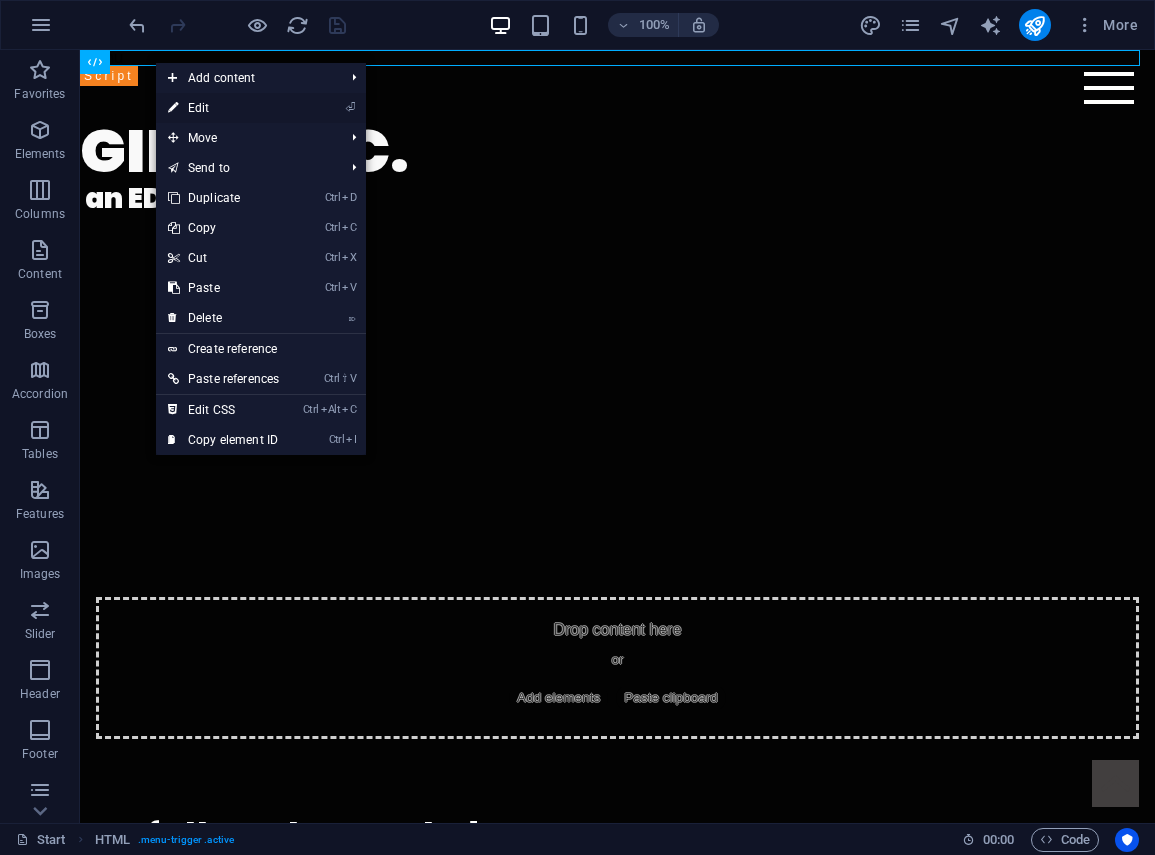 click on "⏎  Edit" at bounding box center (223, 108) 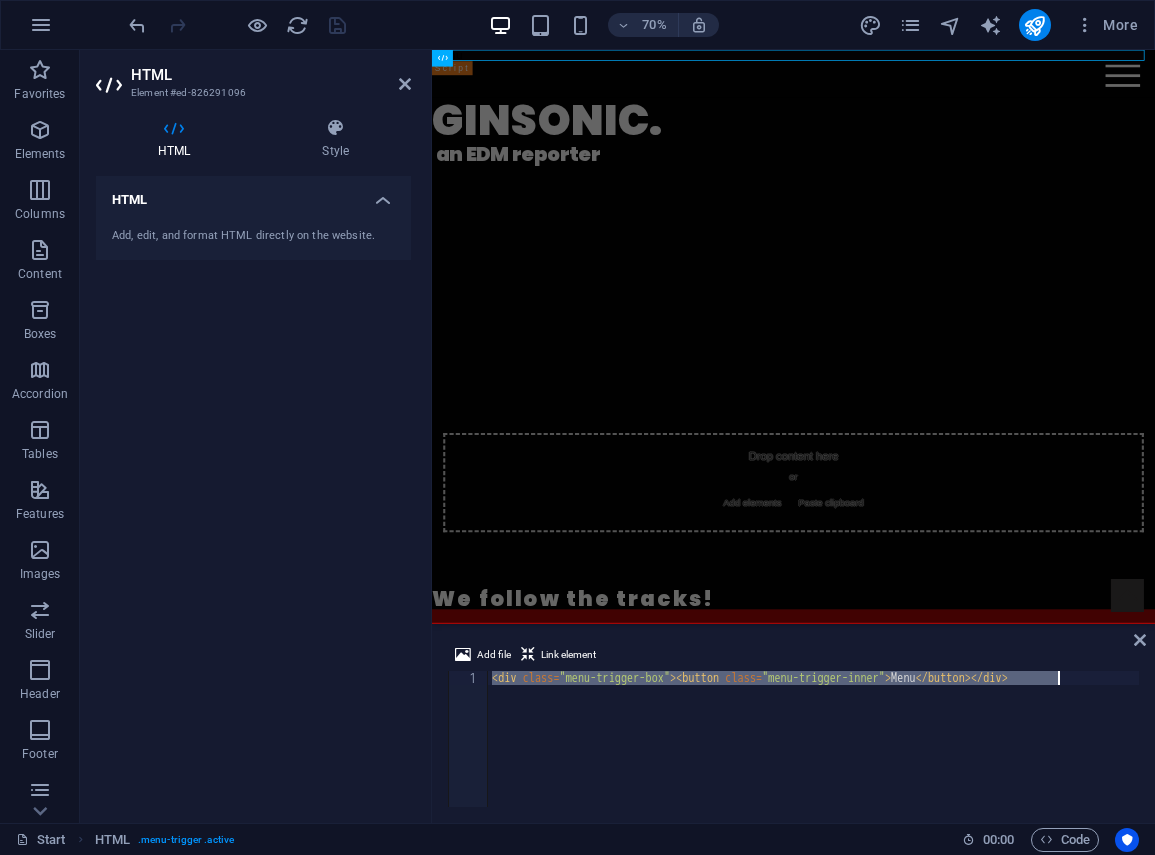 drag, startPoint x: 492, startPoint y: 678, endPoint x: 1196, endPoint y: 699, distance: 704.3131 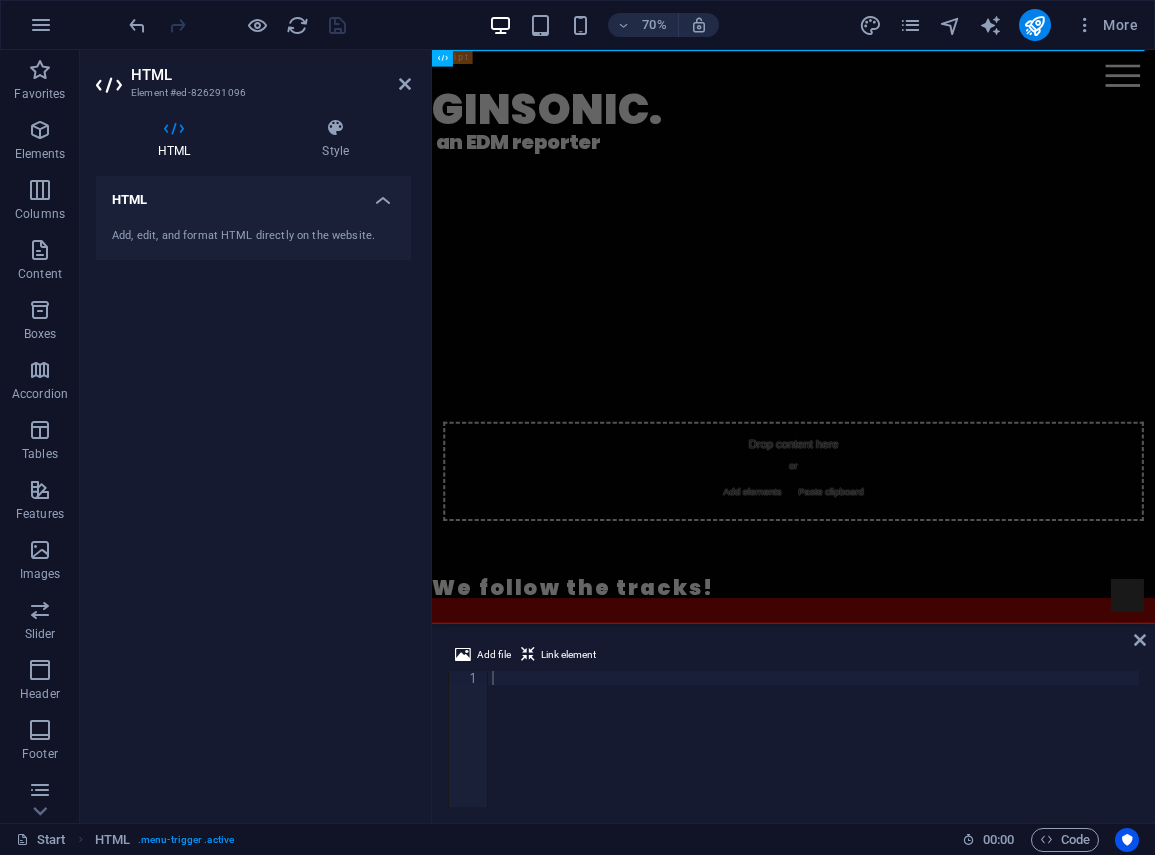 click on "HTML Add, edit, and format HTML directly on the website." at bounding box center (253, 491) 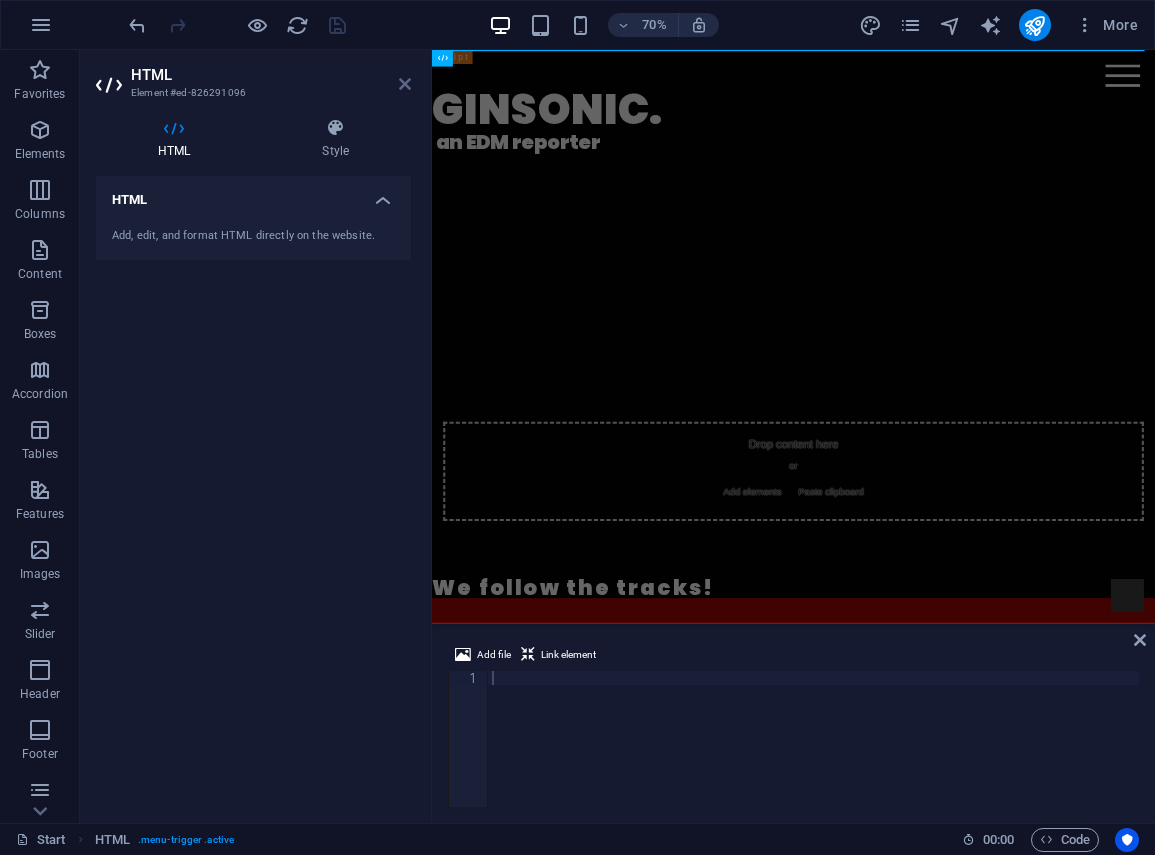 click at bounding box center [405, 84] 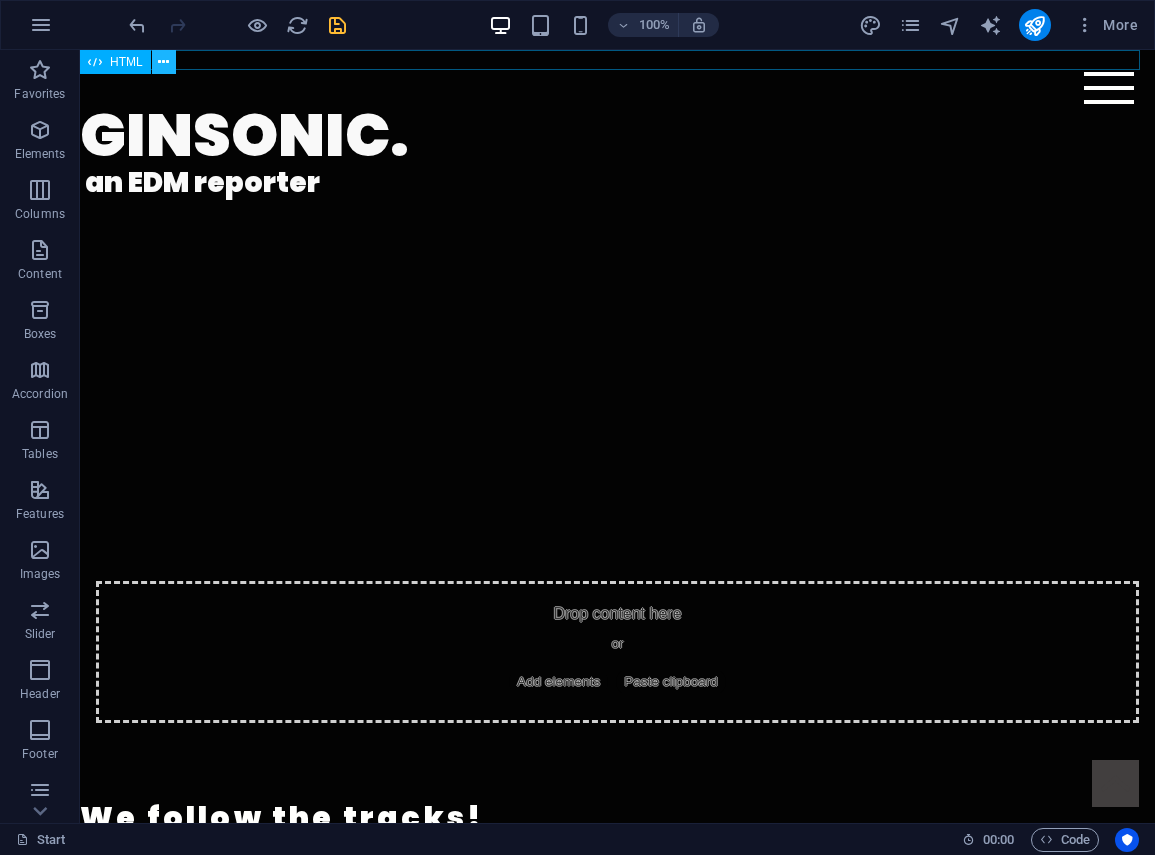 click at bounding box center (163, 62) 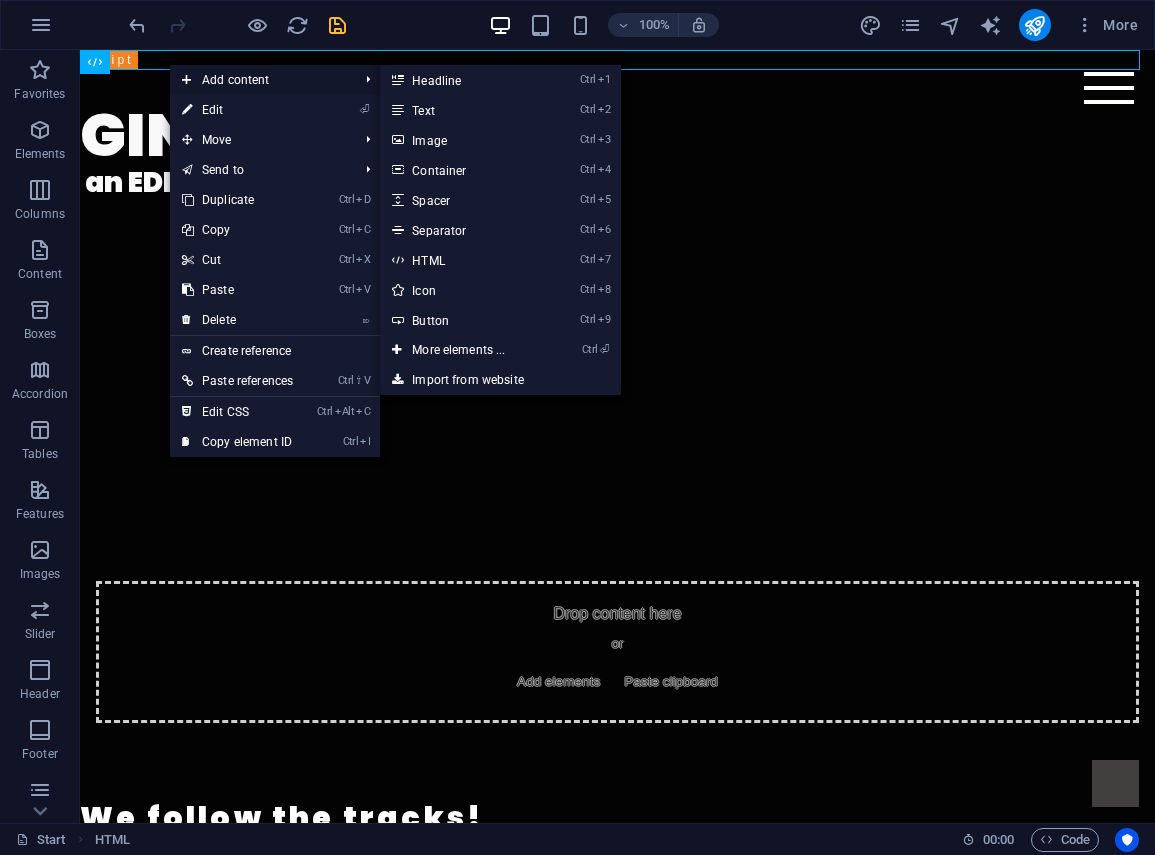 click on "Add content" at bounding box center [260, 80] 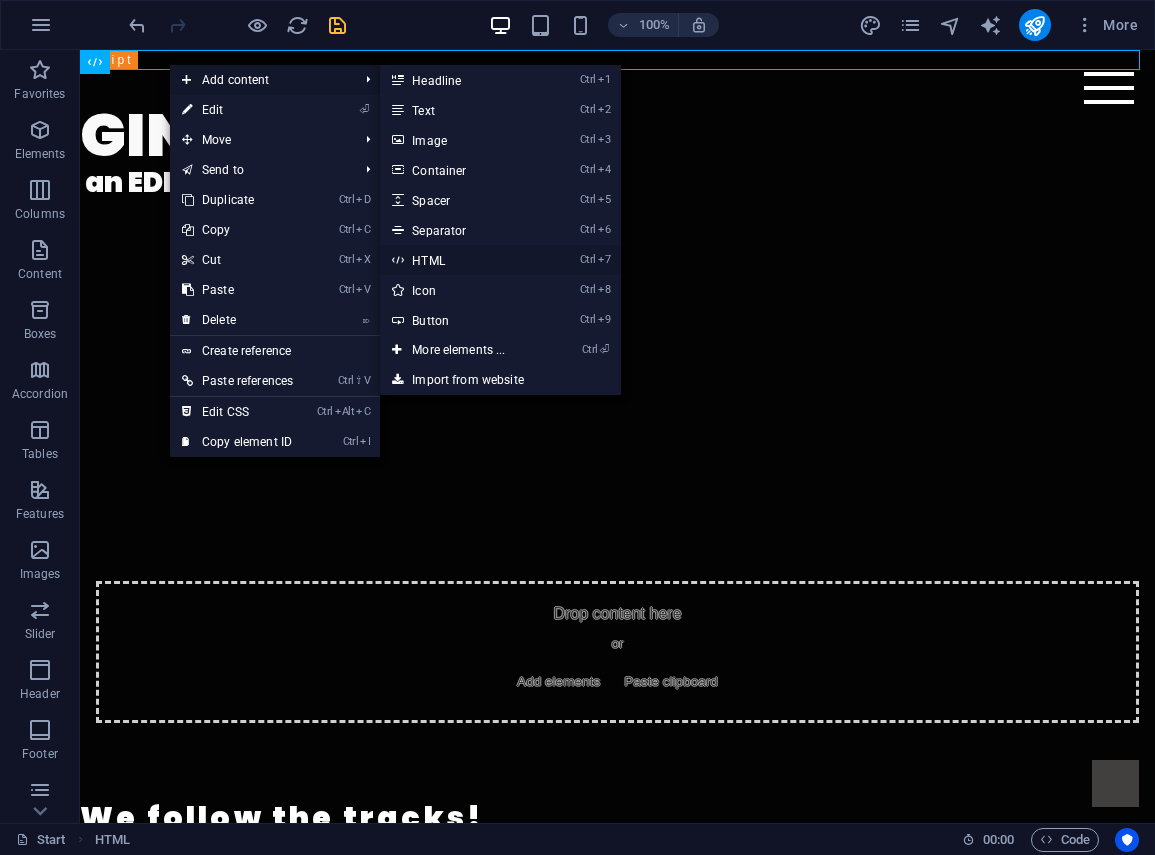 click on "Ctrl 7  HTML" at bounding box center [462, 260] 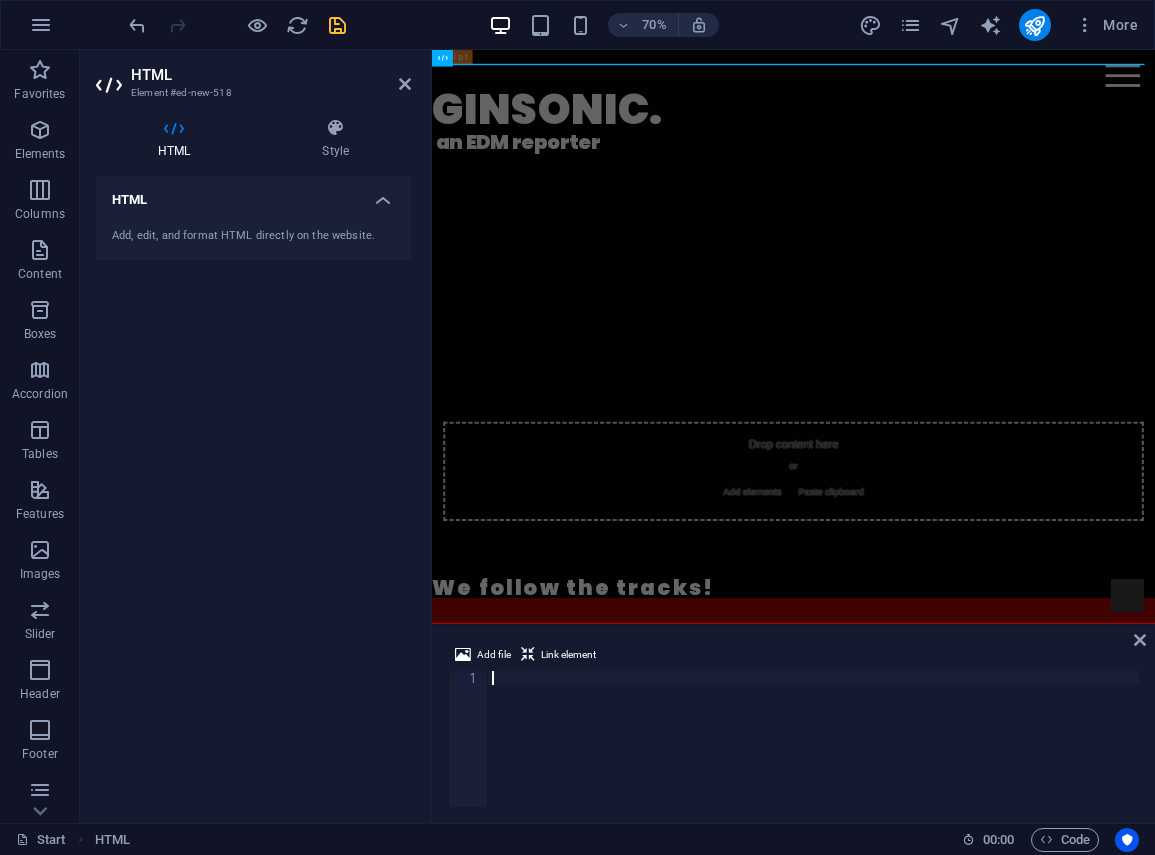 paste on "<!-- End Google Tag Manager -->" 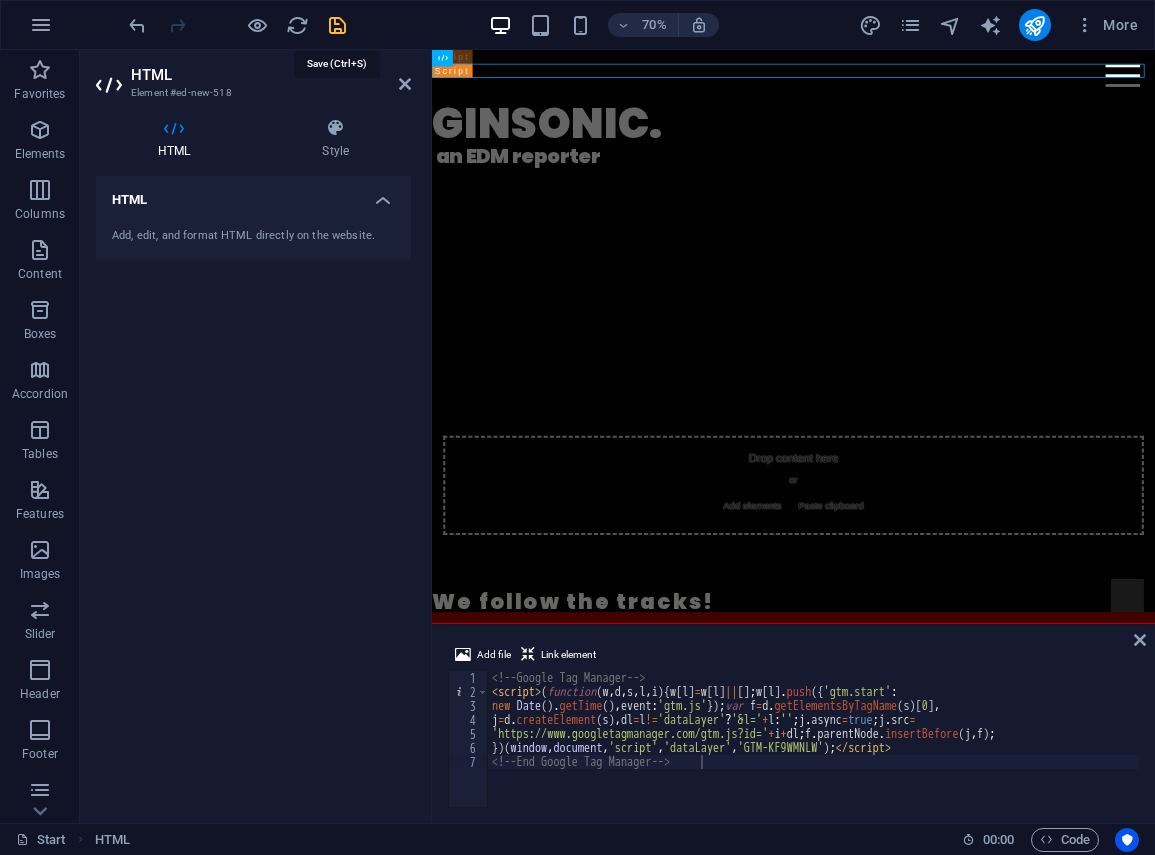 click at bounding box center (337, 25) 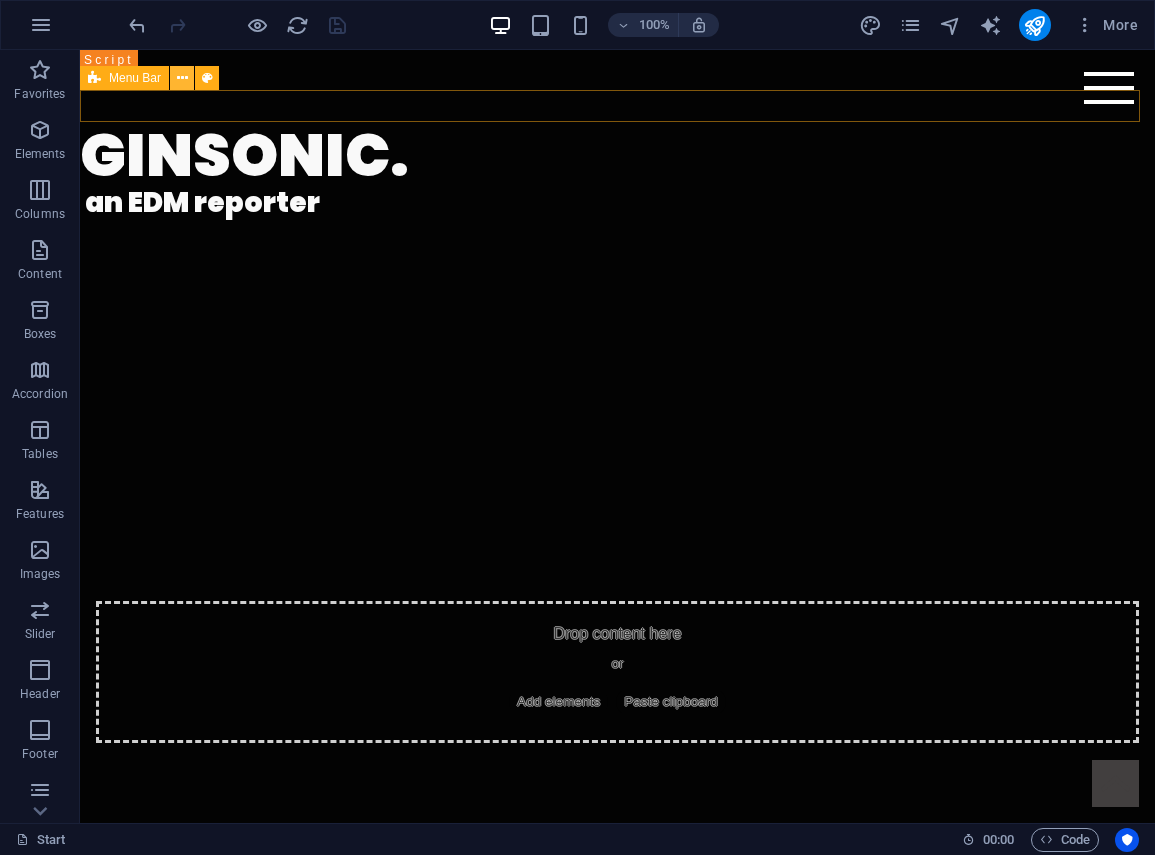 click at bounding box center (182, 78) 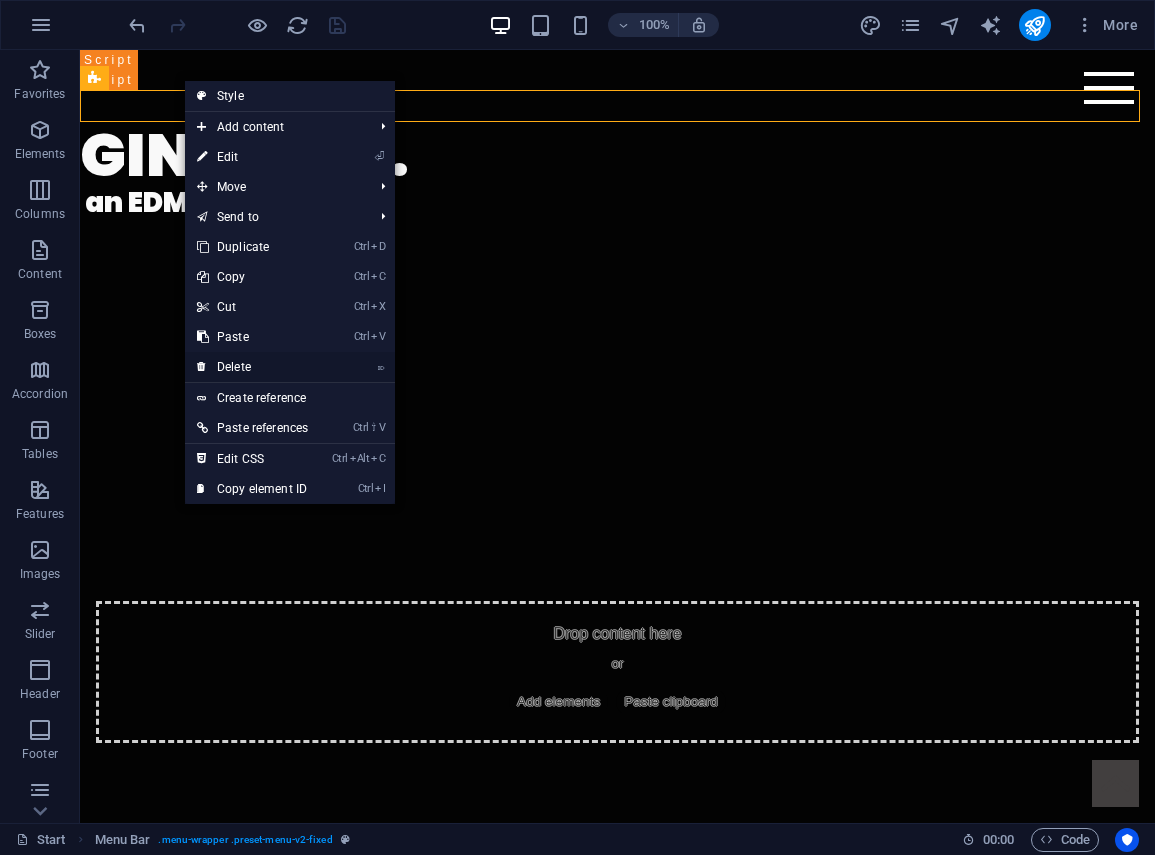 click on "⌦  Delete" at bounding box center (252, 367) 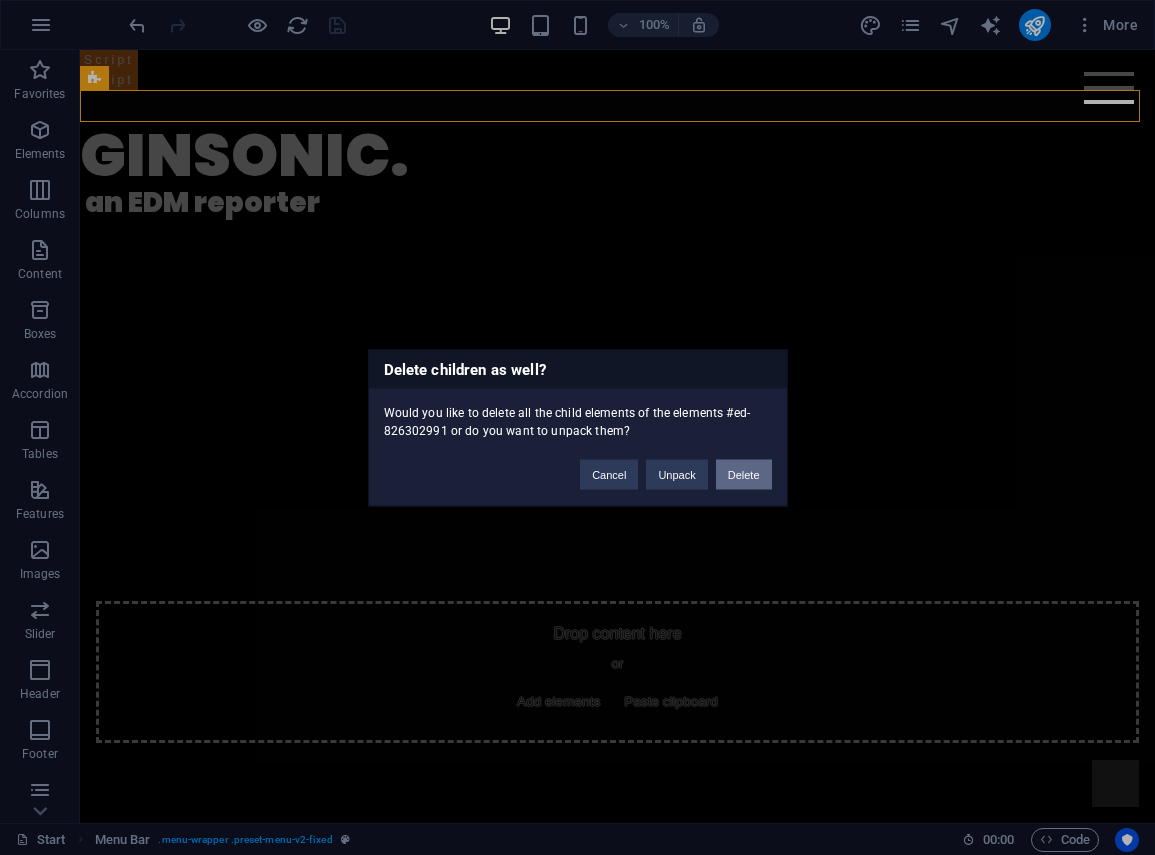 click on "Delete" at bounding box center (744, 474) 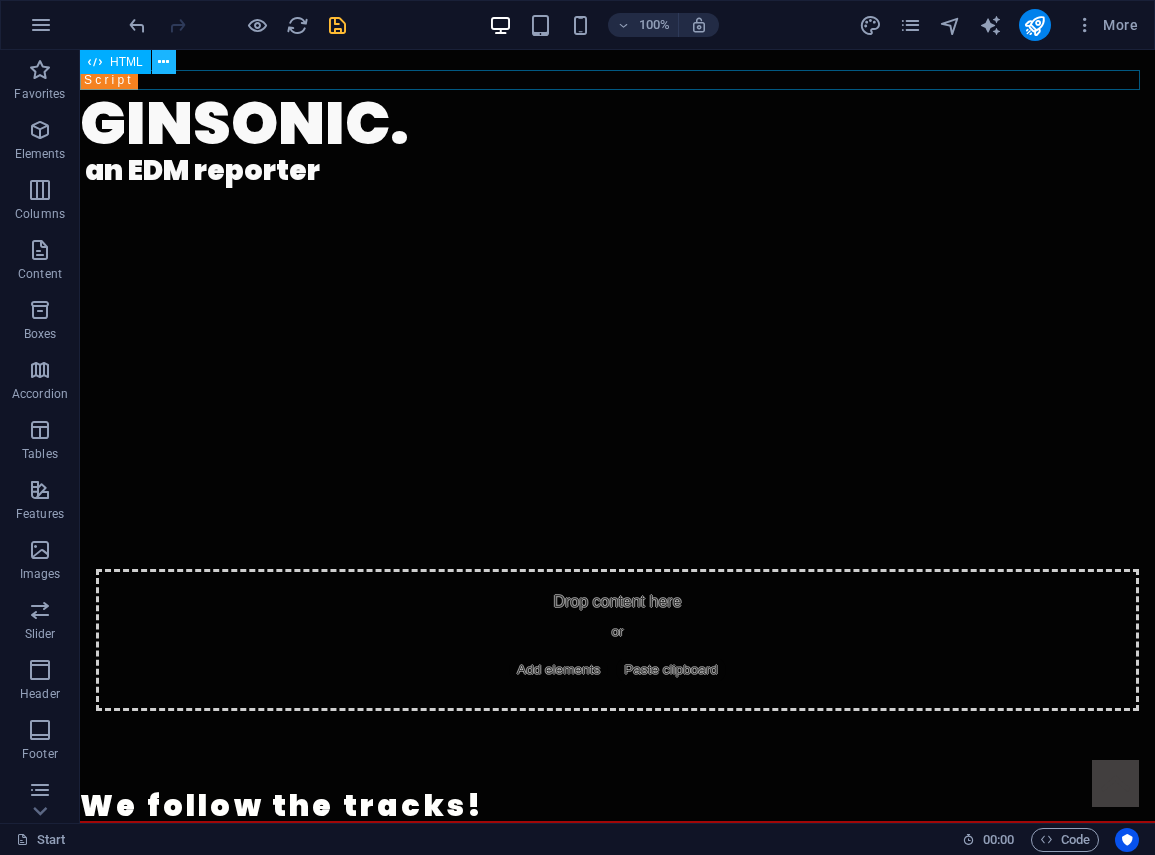 click at bounding box center (163, 62) 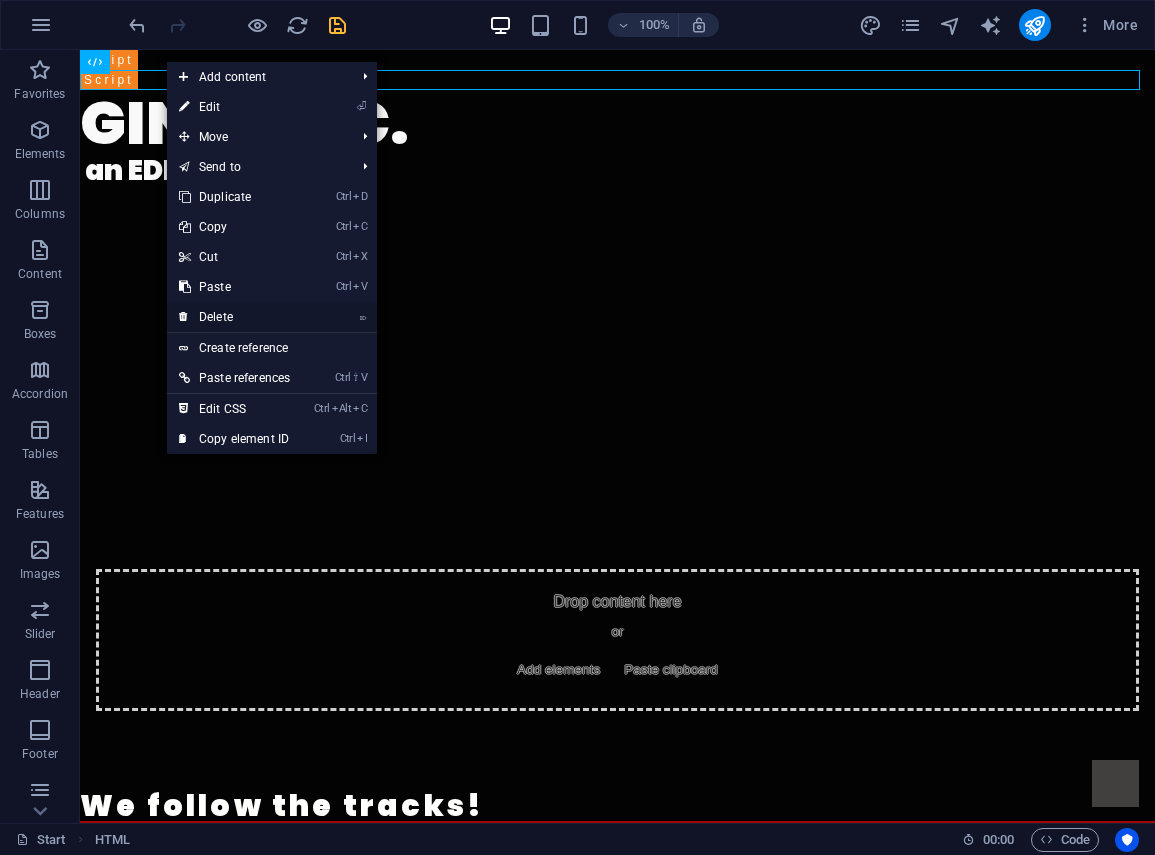 click on "⌦  Delete" at bounding box center [234, 317] 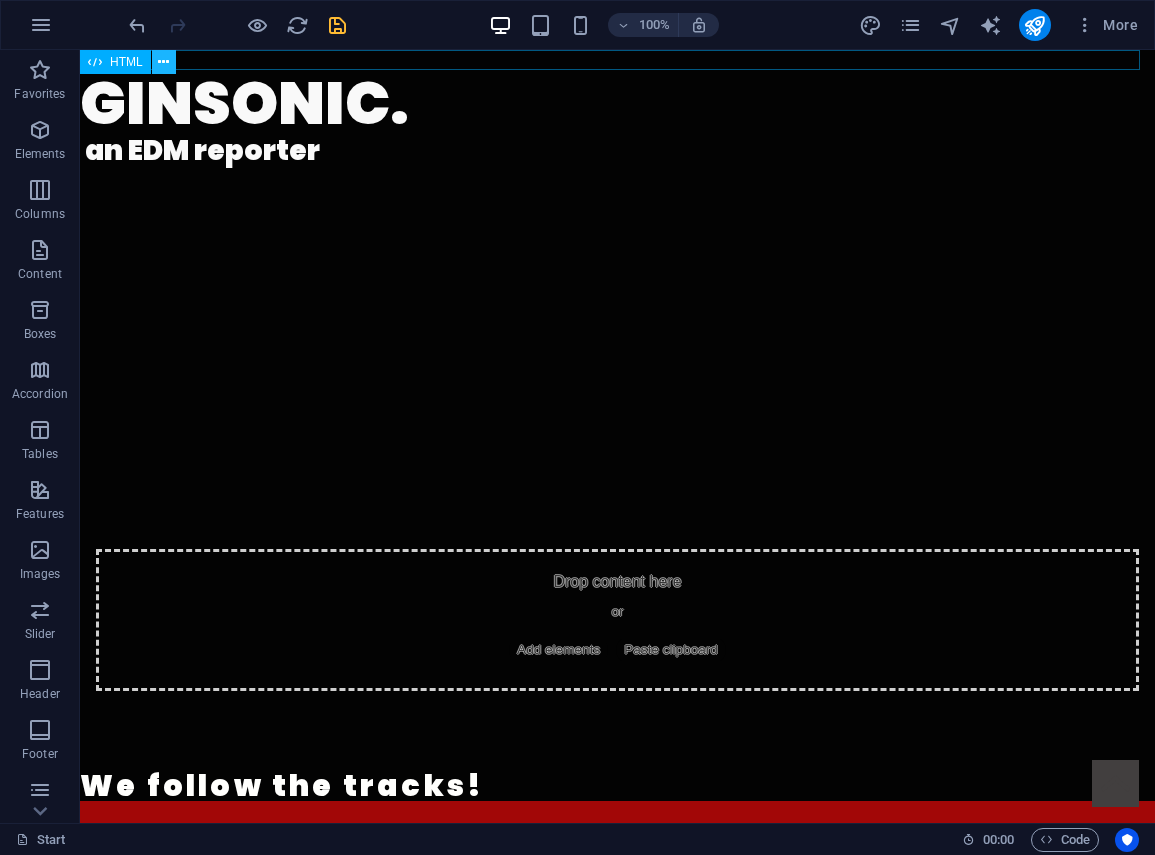 click at bounding box center (163, 62) 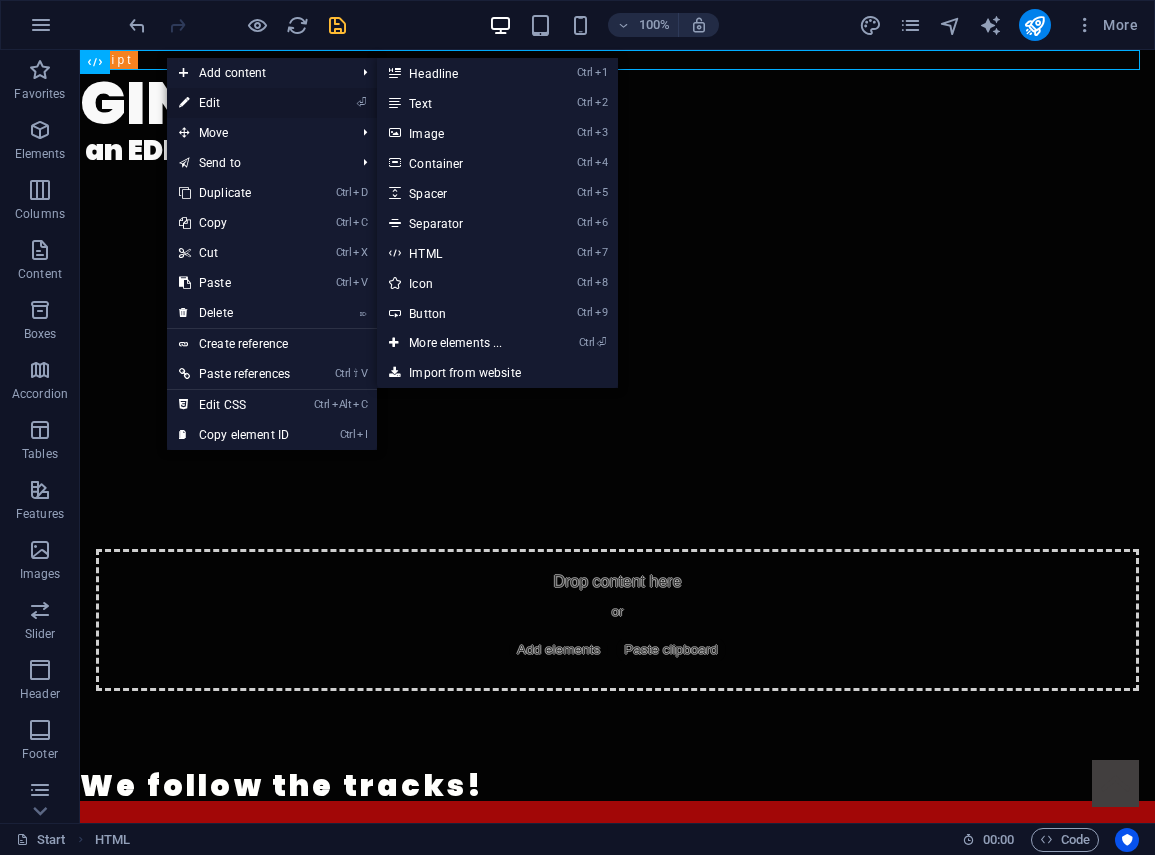 click on "⏎  Edit" at bounding box center [234, 103] 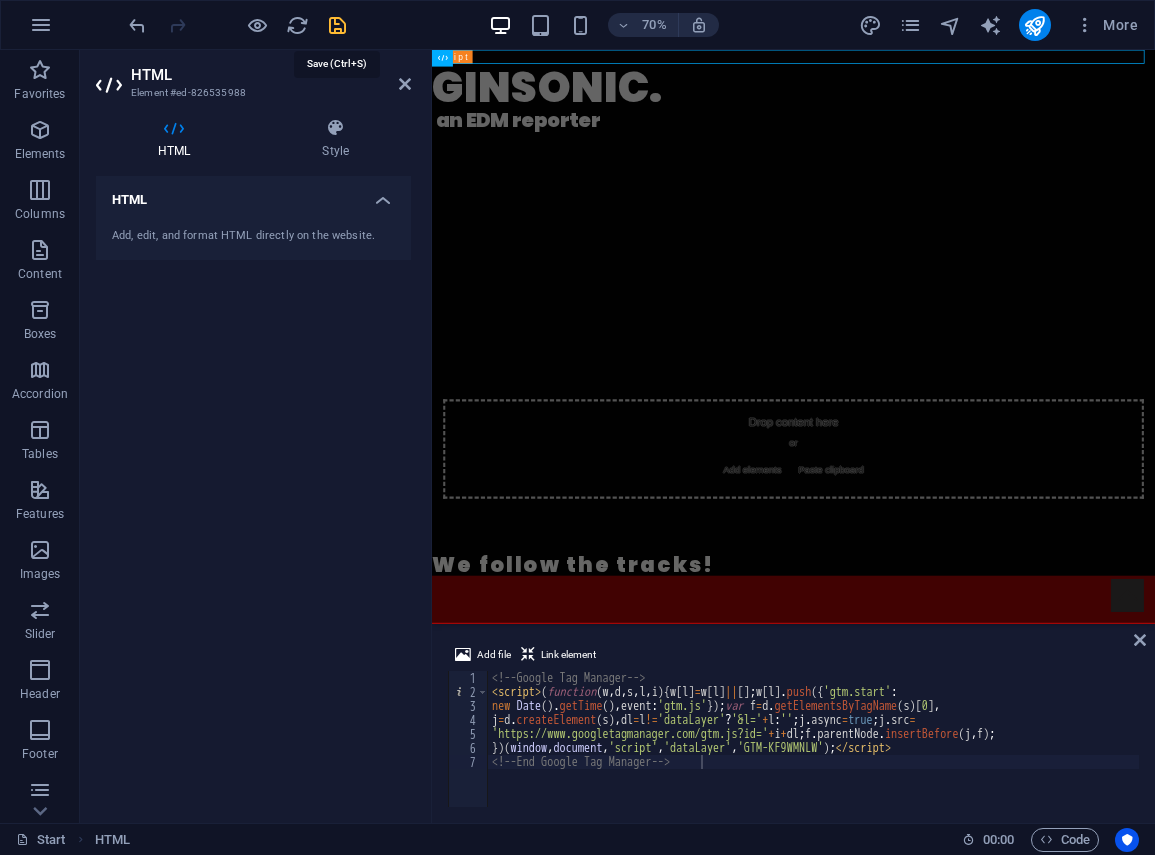 click at bounding box center [337, 25] 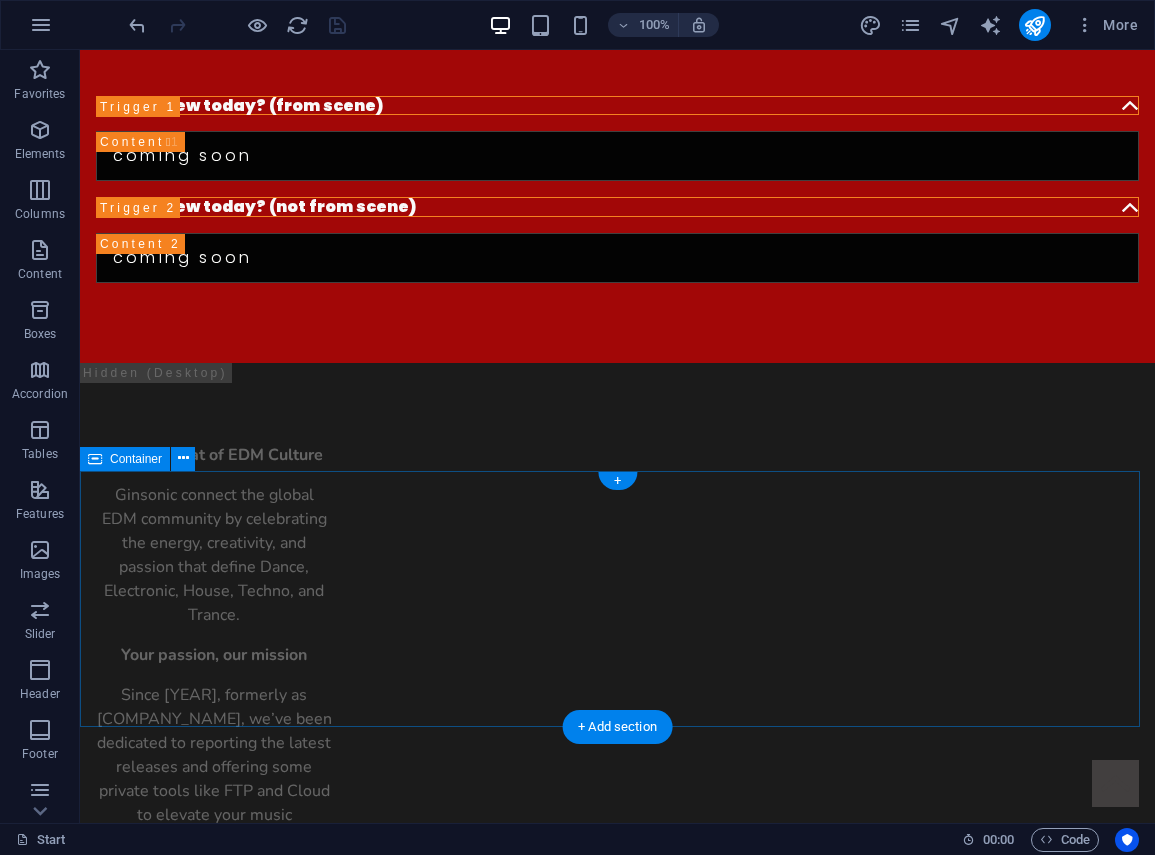 scroll, scrollTop: 900, scrollLeft: 0, axis: vertical 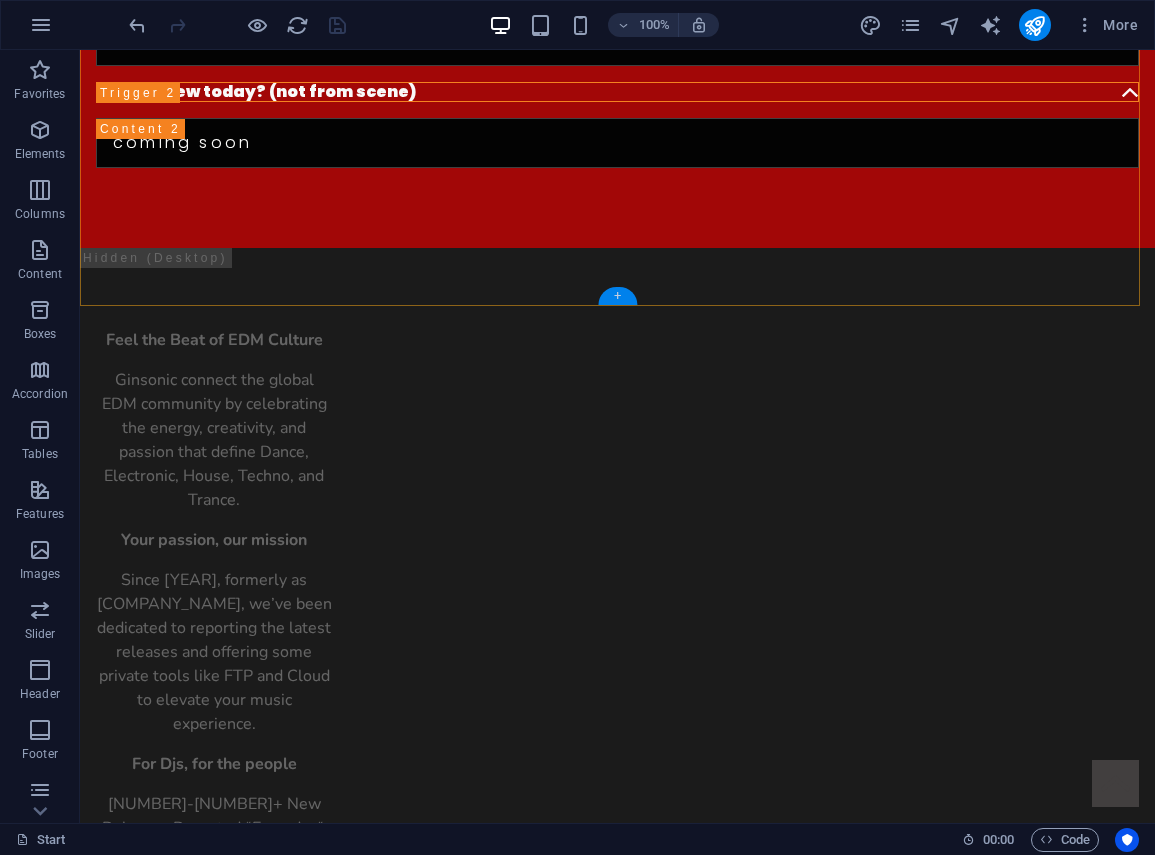click on "+" at bounding box center (617, 296) 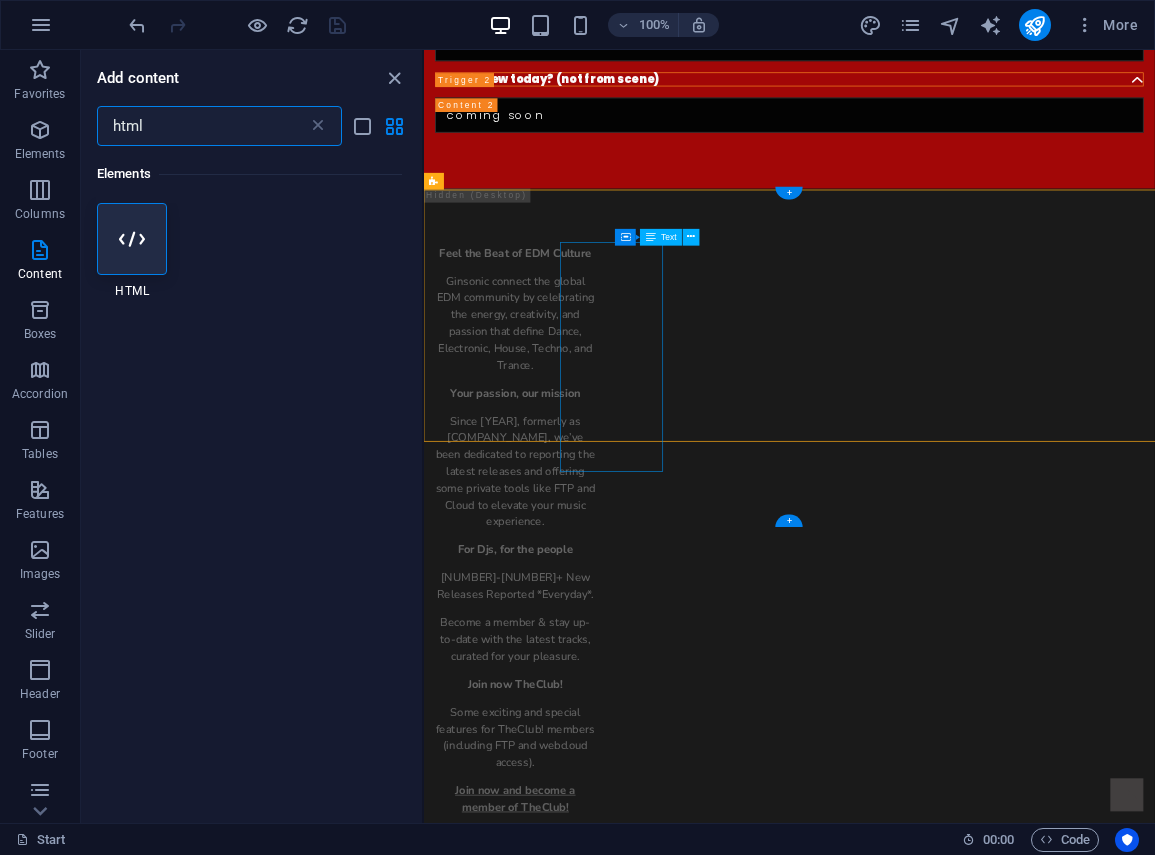 scroll, scrollTop: 596, scrollLeft: 0, axis: vertical 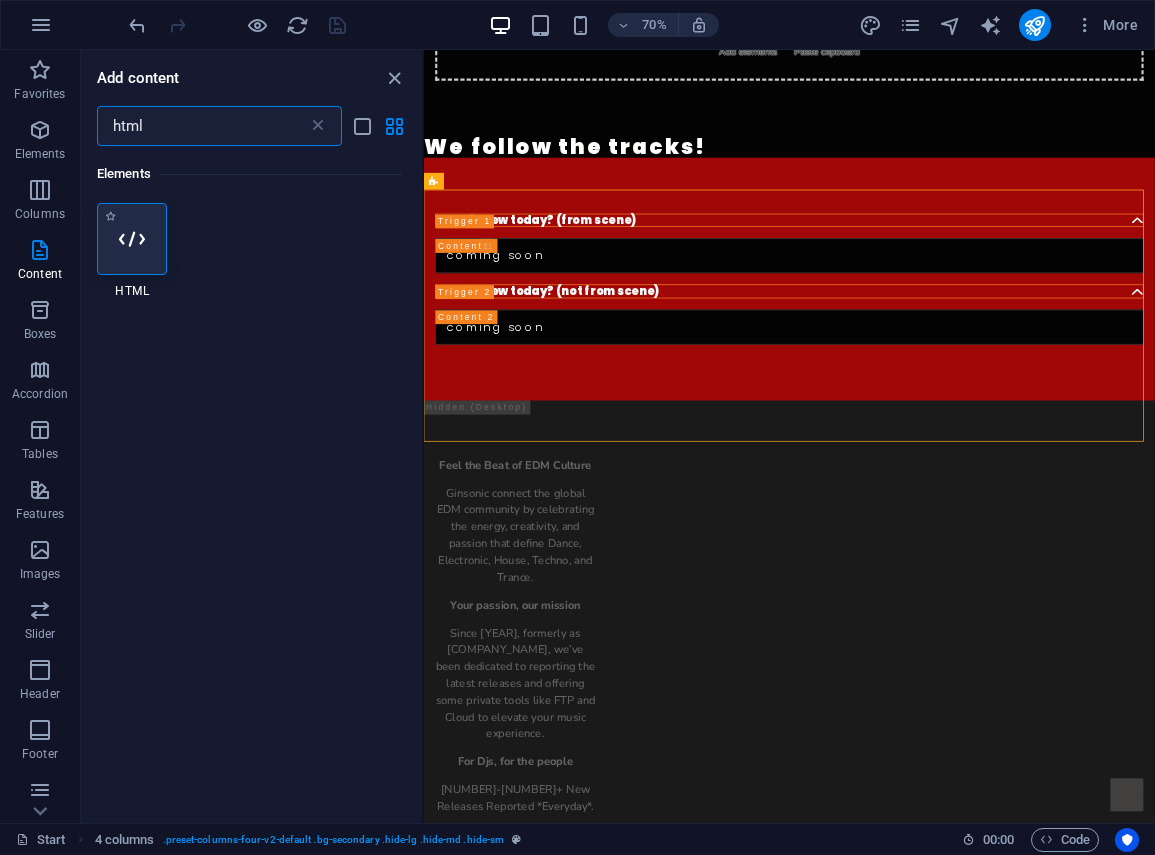 click at bounding box center (132, 239) 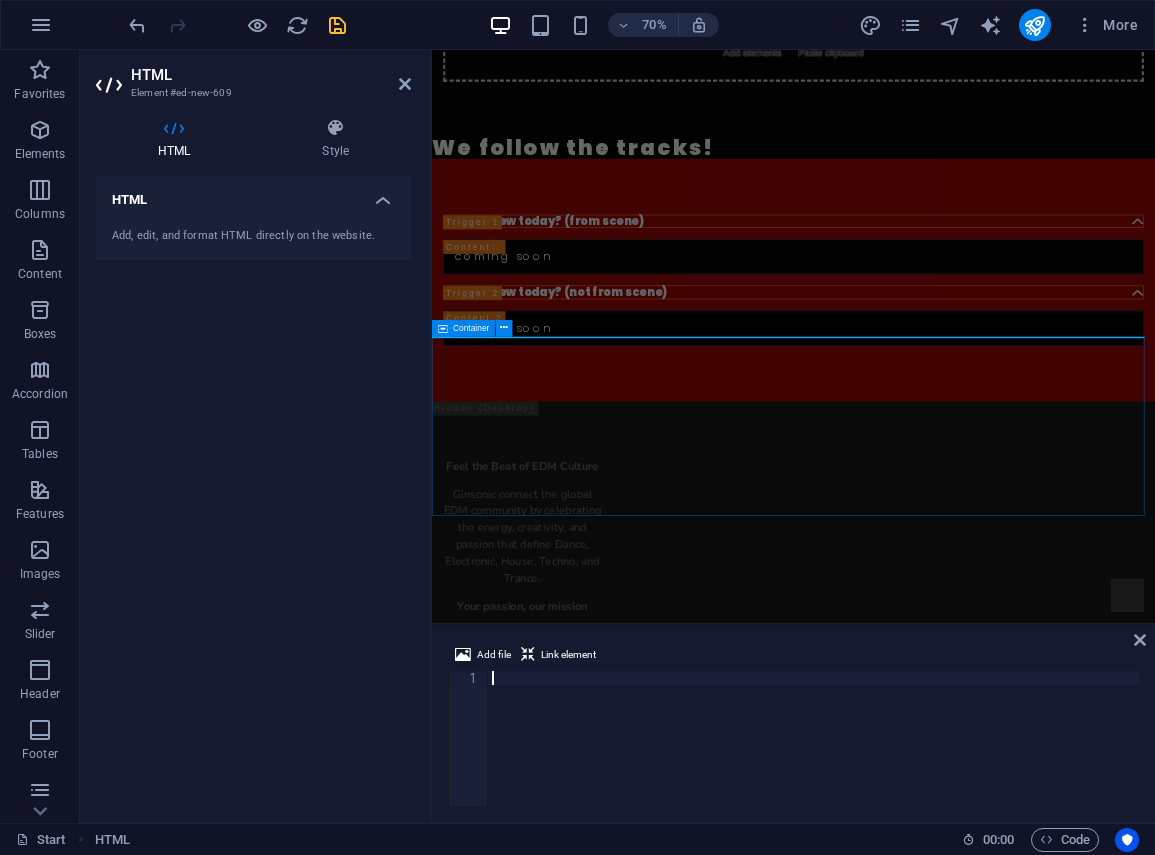 scroll, scrollTop: 746, scrollLeft: 0, axis: vertical 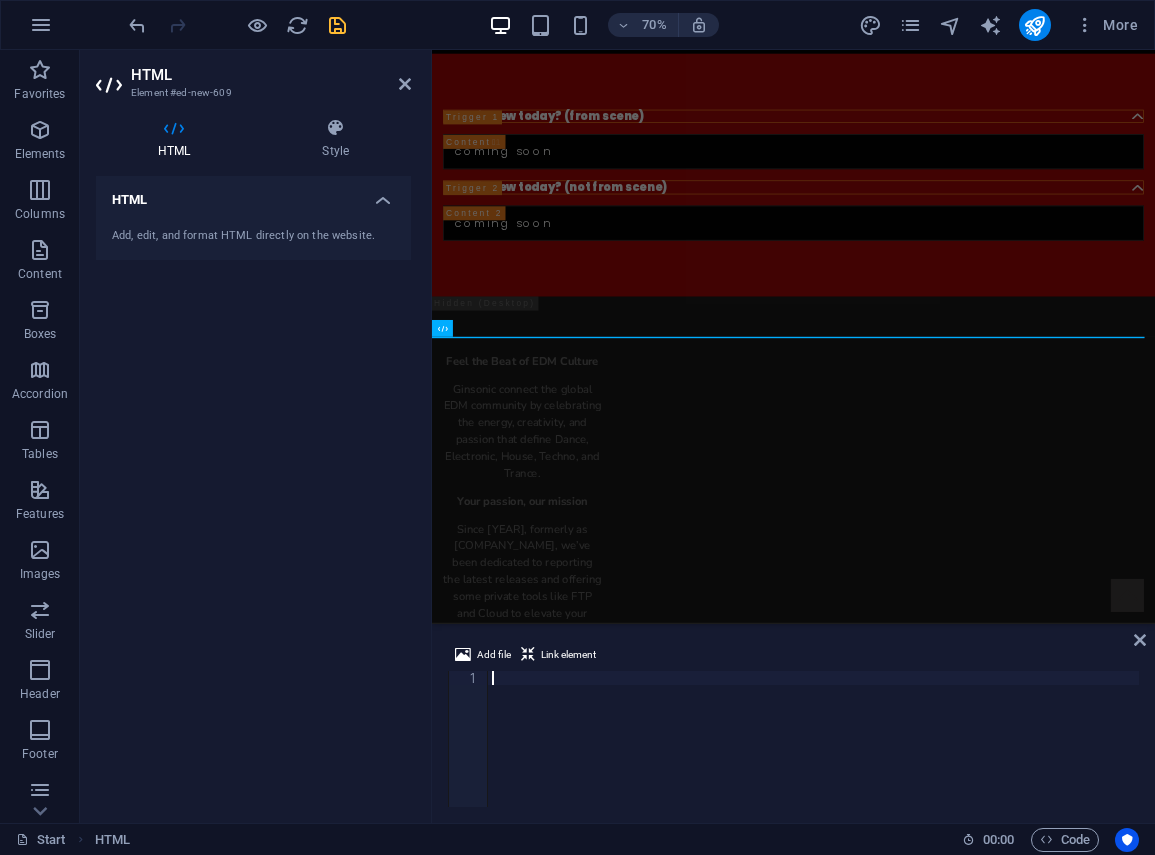 paste on "<!-- End Google Tag Manager (noscript) -->" 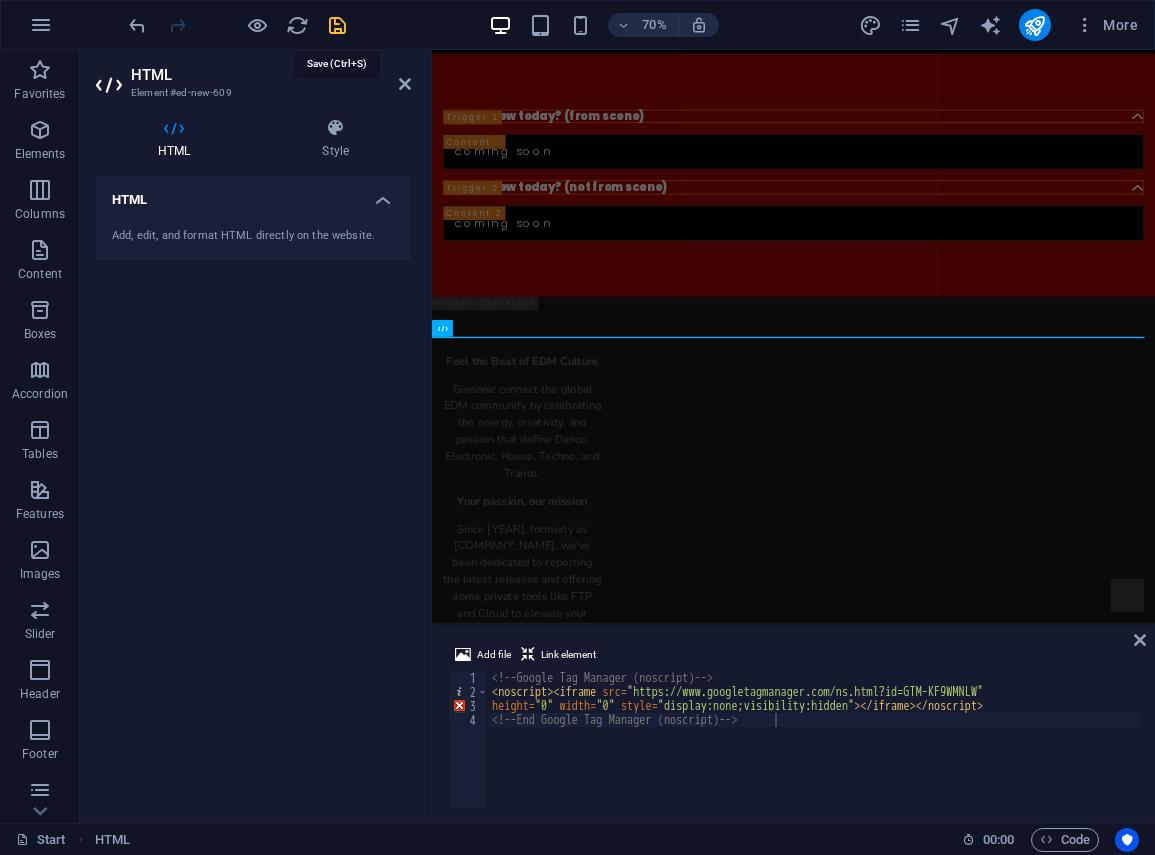 click at bounding box center [337, 25] 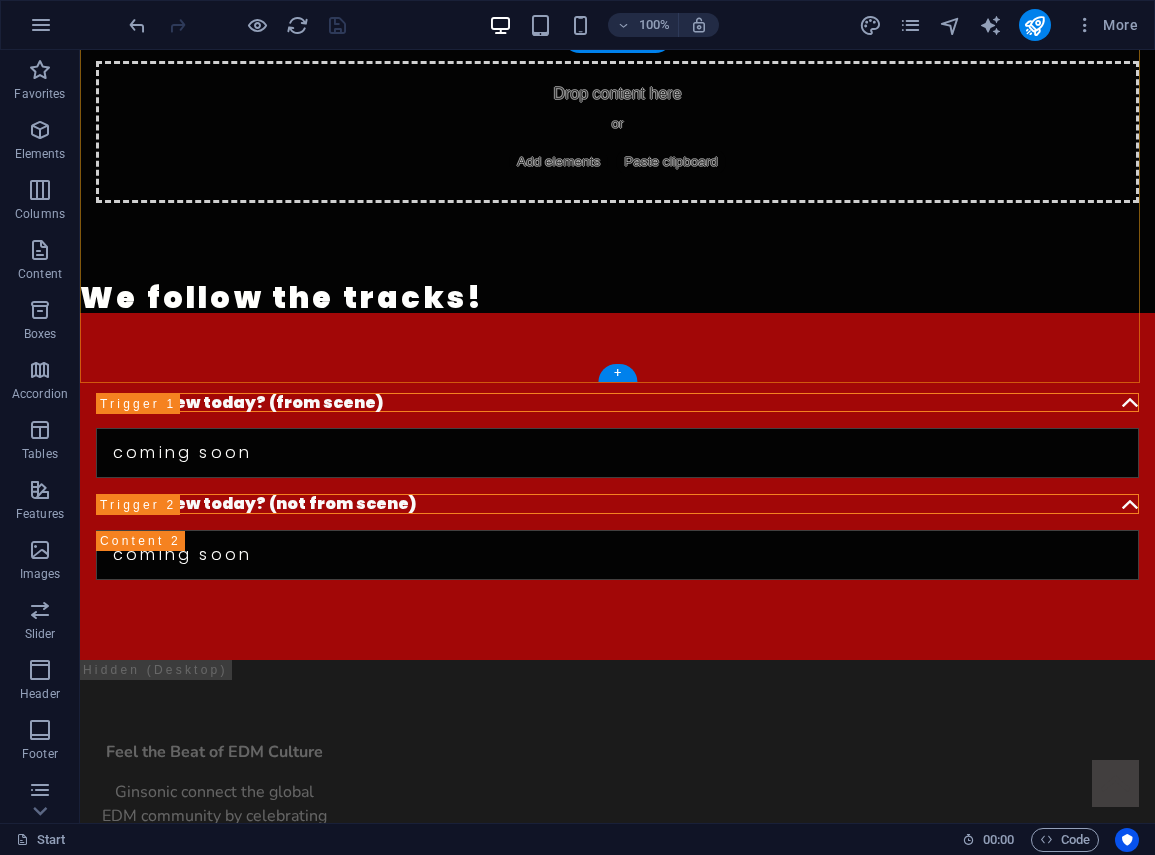 scroll, scrollTop: 500, scrollLeft: 0, axis: vertical 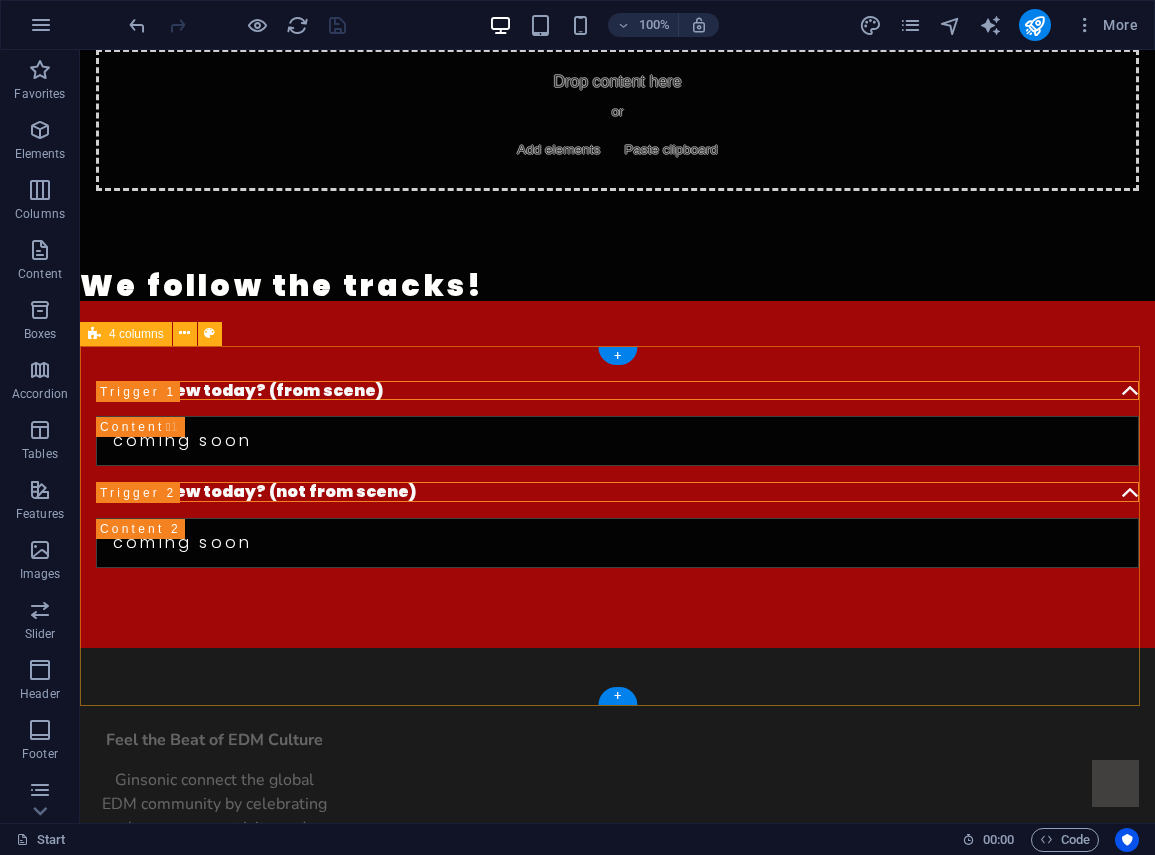 click on "Feel the Beat of EDM Culture Ginsonic connect the global EDM community by celebrating the energy, creativity, and passion that define Dance, Electronic, House, Techno, and Trance.  Your passion, our mission Since 2005, formerly as Youdj, we’ve been dedicated to reporting the latest releases and offering some private tools like FTP and Cloud to elevate your music experience. For Djs, for the people 200-500+ New Releases Reported *Everyday*.  Become a member & stay up-to-date with the latest tracks, curated for your pleasure. Join now TheClub! Some exciting and special features for TheClub! members (including FTP and webcloud access).  Join now and become a member of TheClub!" at bounding box center (617, 1136) 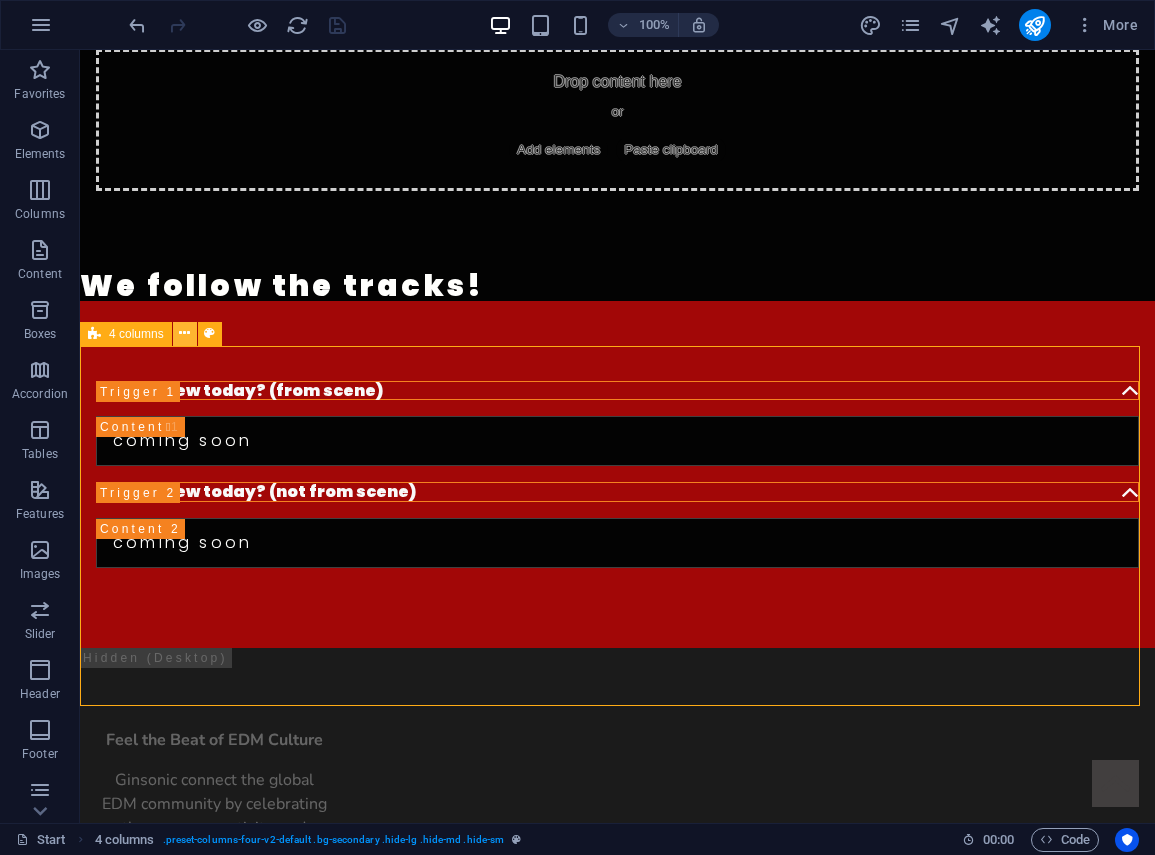 click at bounding box center (185, 334) 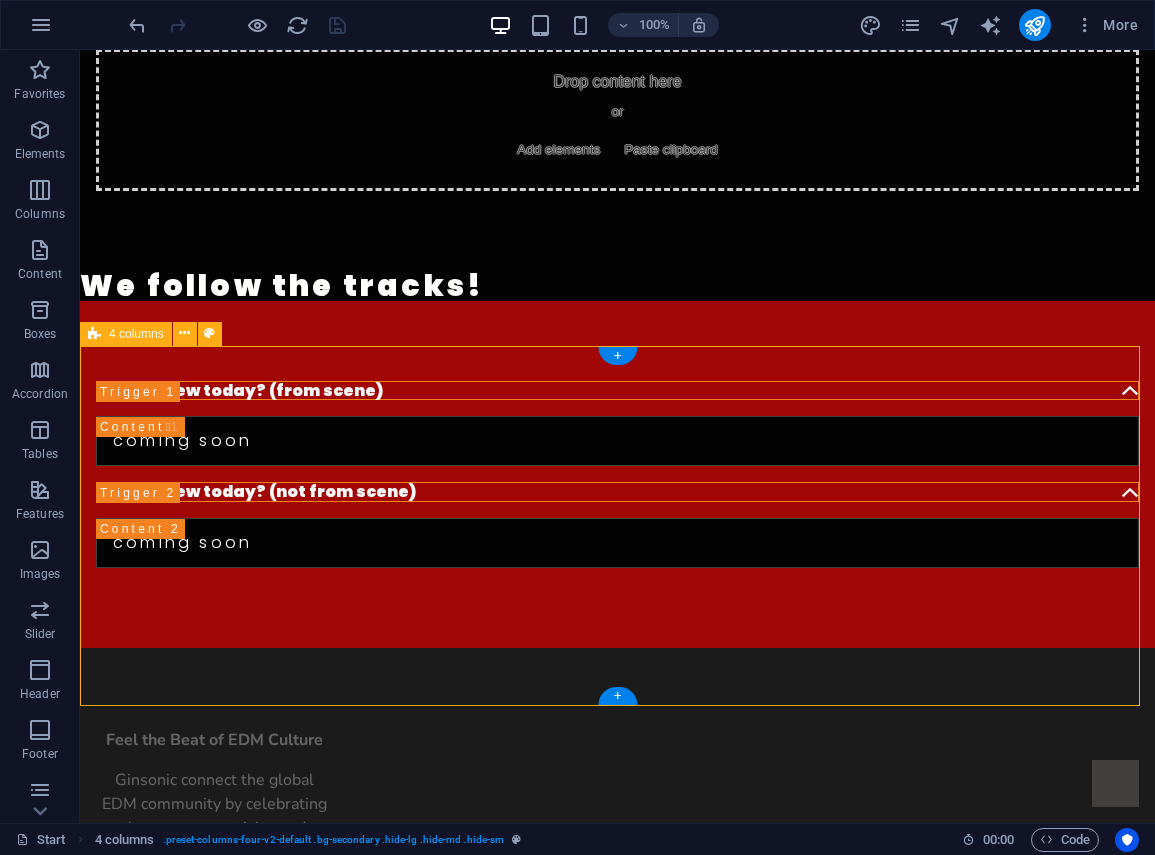 click on "Feel the Beat of EDM Culture Ginsonic connect the global EDM community by celebrating the energy, creativity, and passion that define Dance, Electronic, House, Techno, and Trance.  Your passion, our mission Since 2005, formerly as Youdj, we’ve been dedicated to reporting the latest releases and offering some private tools like FTP and Cloud to elevate your music experience. For Djs, for the people 200-500+ New Releases Reported *Everyday*.  Become a member & stay up-to-date with the latest tracks, curated for your pleasure. Join now TheClub! Some exciting and special features for TheClub! members (including FTP and webcloud access).  Join now and become a member of TheClub!" at bounding box center (617, 1136) 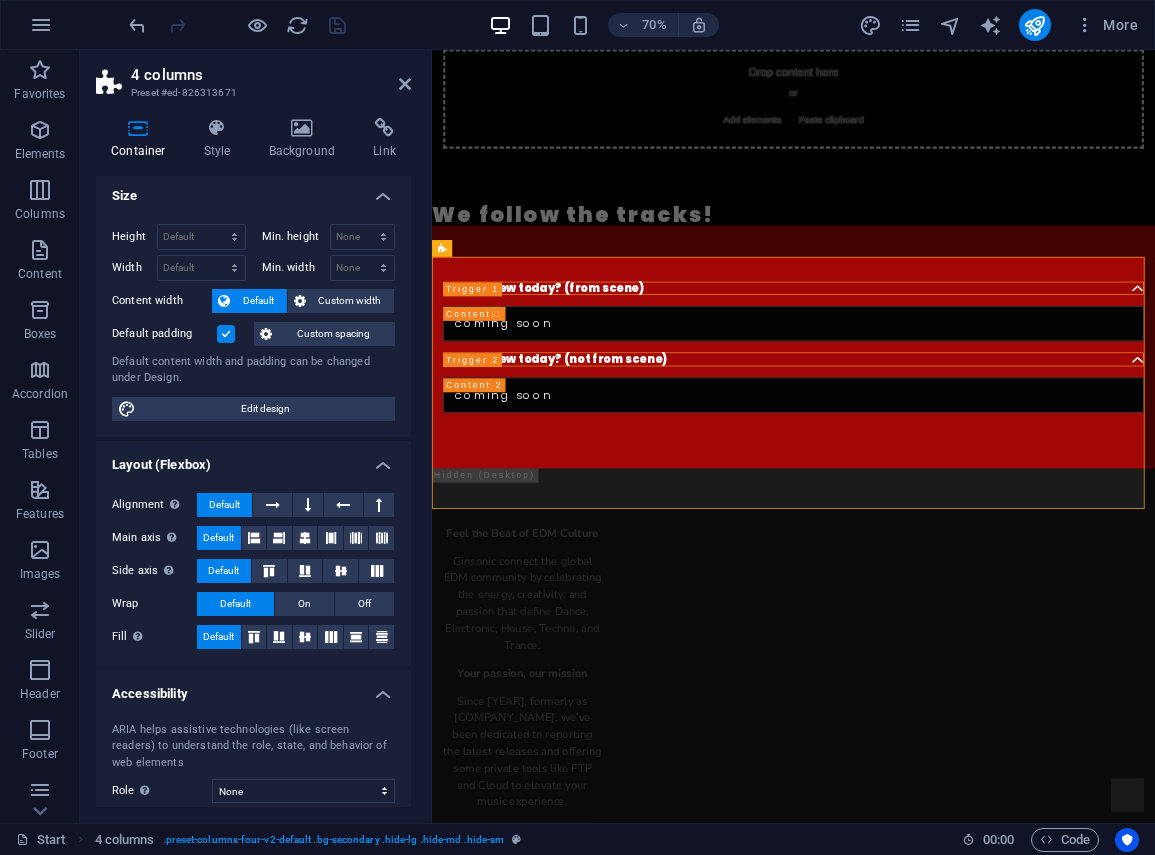 scroll, scrollTop: 0, scrollLeft: 0, axis: both 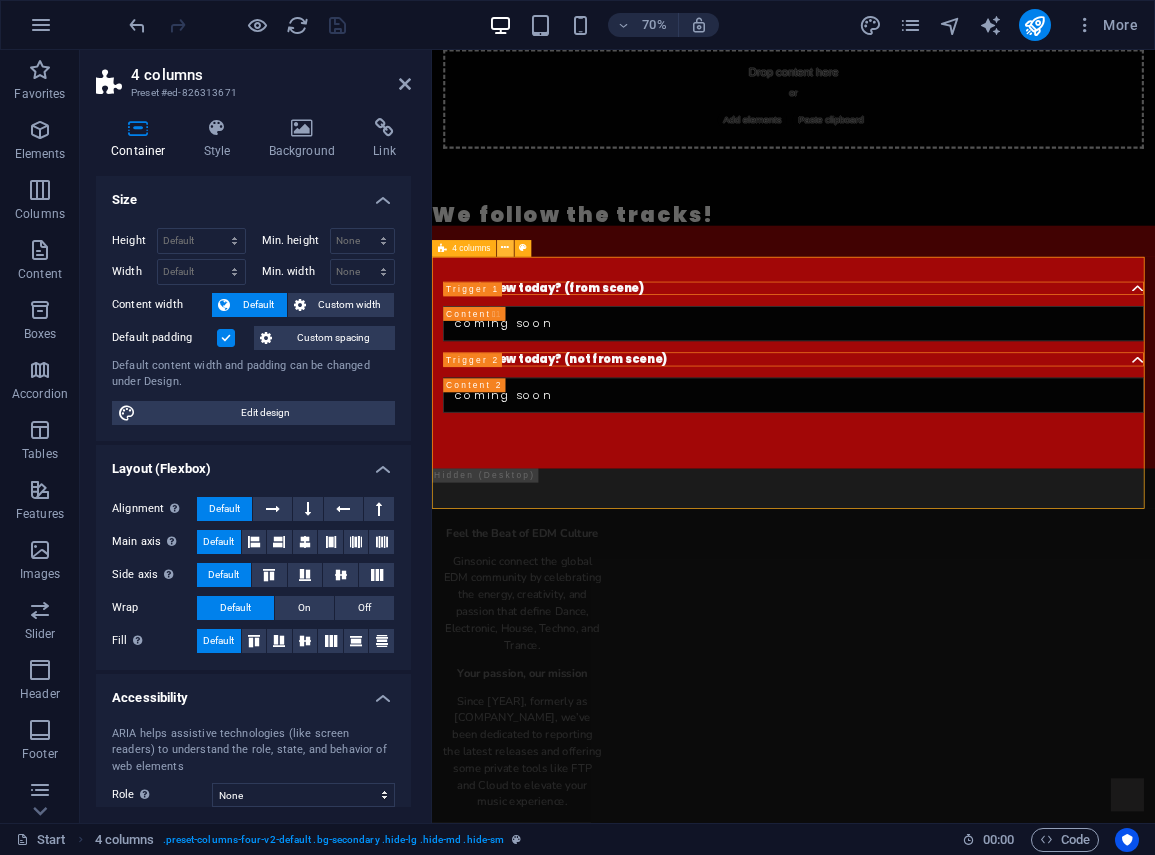 click at bounding box center (505, 248) 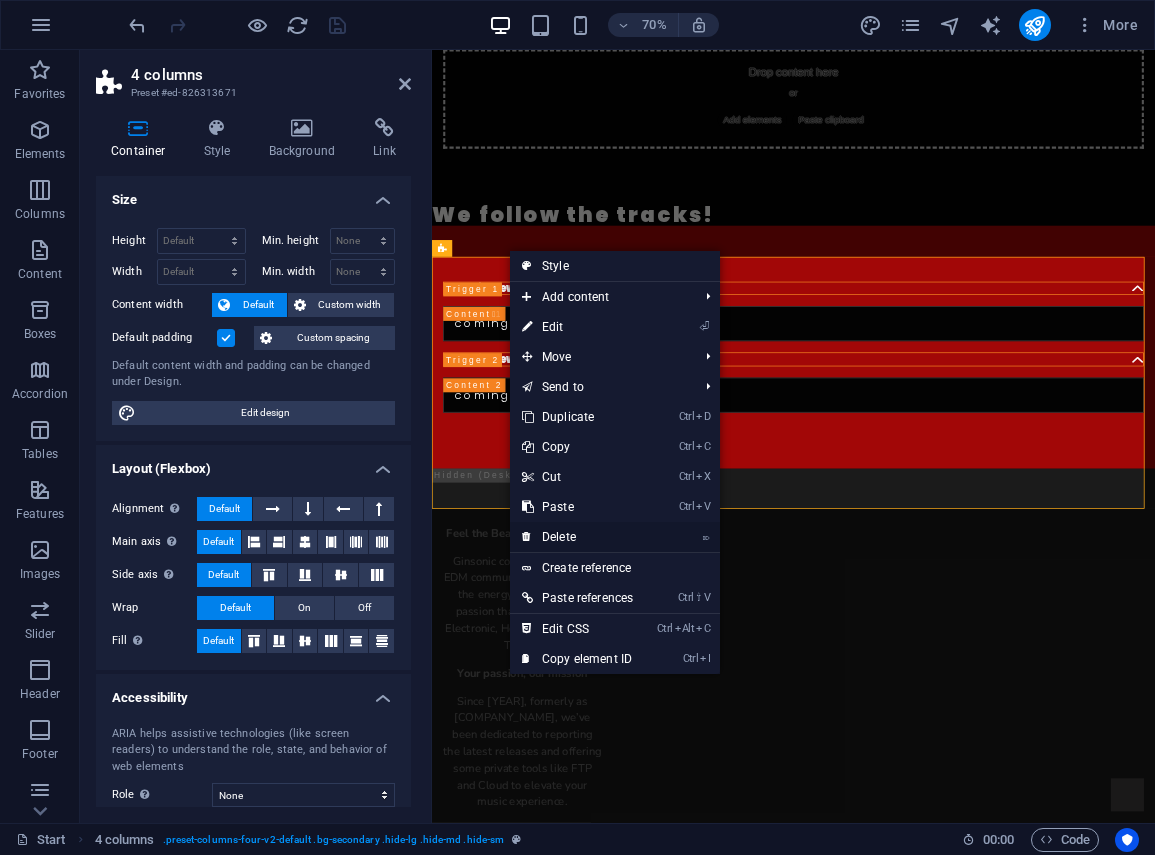 click on "⌦  Delete" at bounding box center (577, 537) 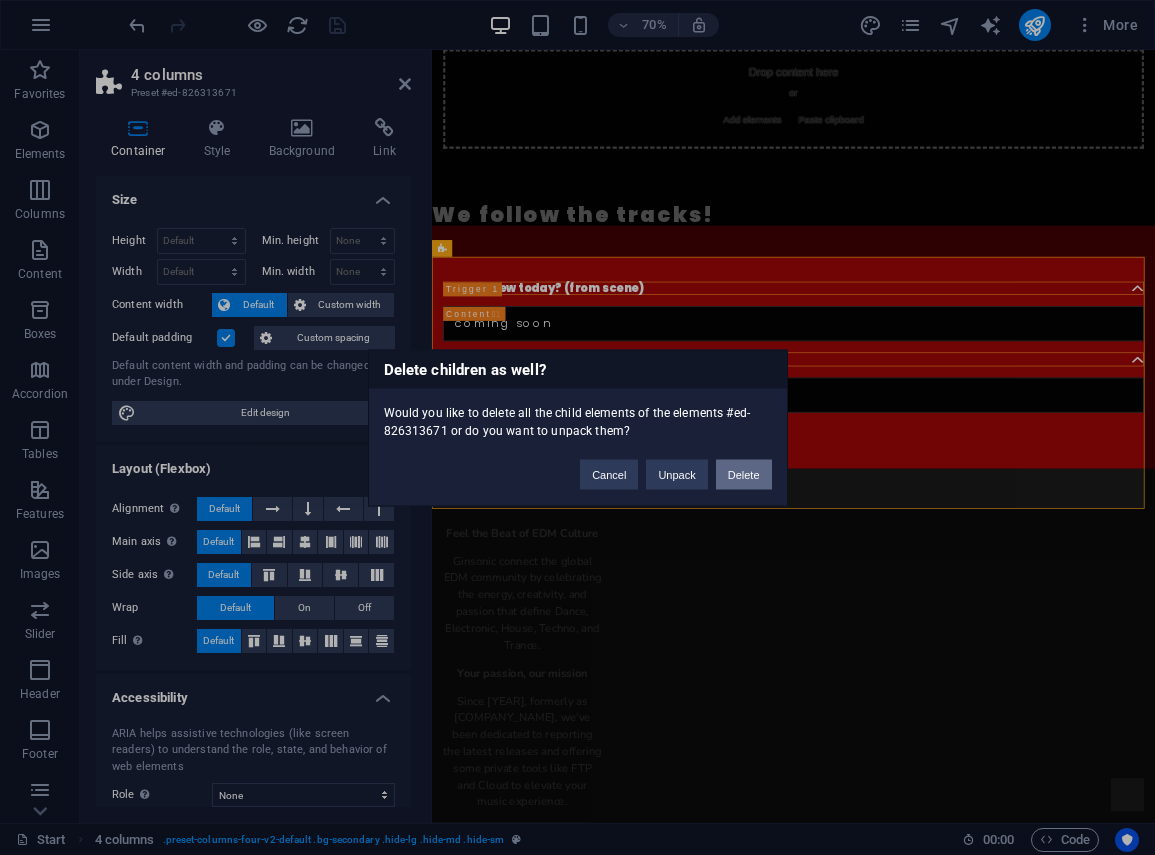 click on "Delete" at bounding box center [744, 474] 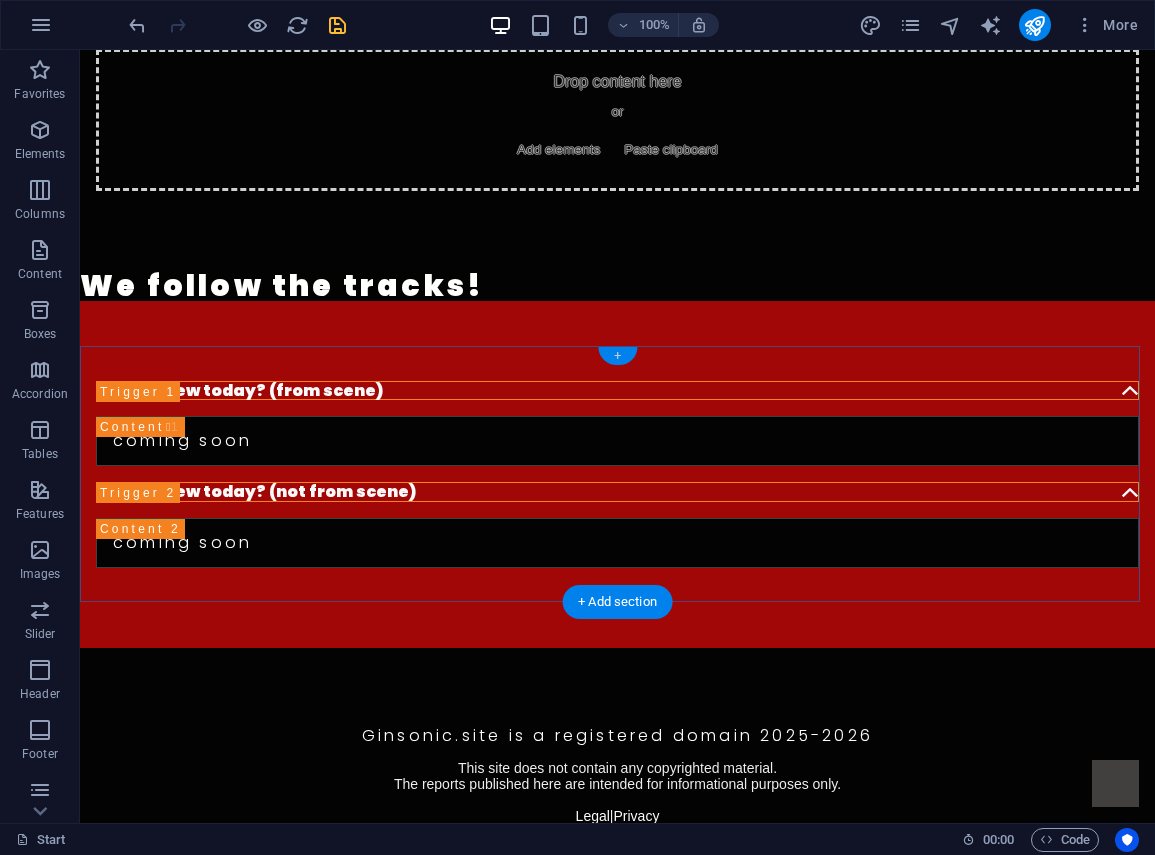 click on "+" at bounding box center (617, 356) 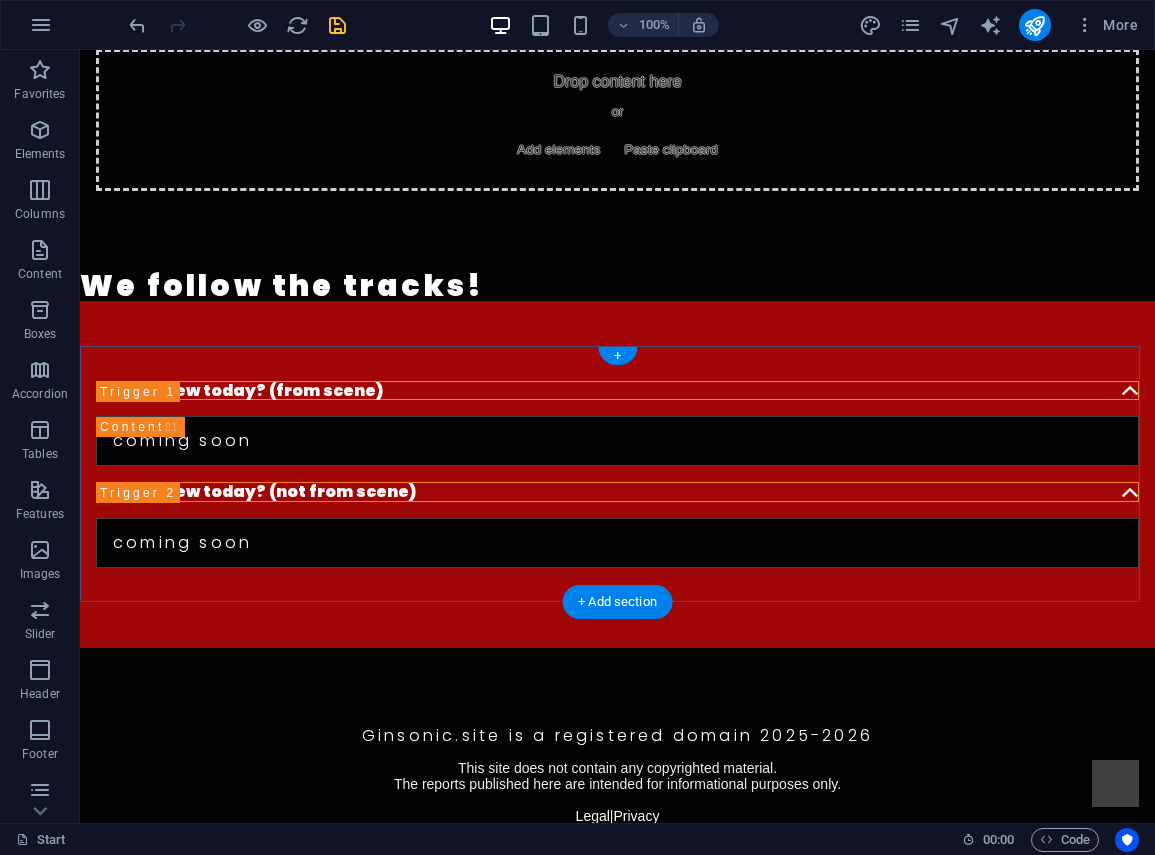 scroll, scrollTop: 236, scrollLeft: 0, axis: vertical 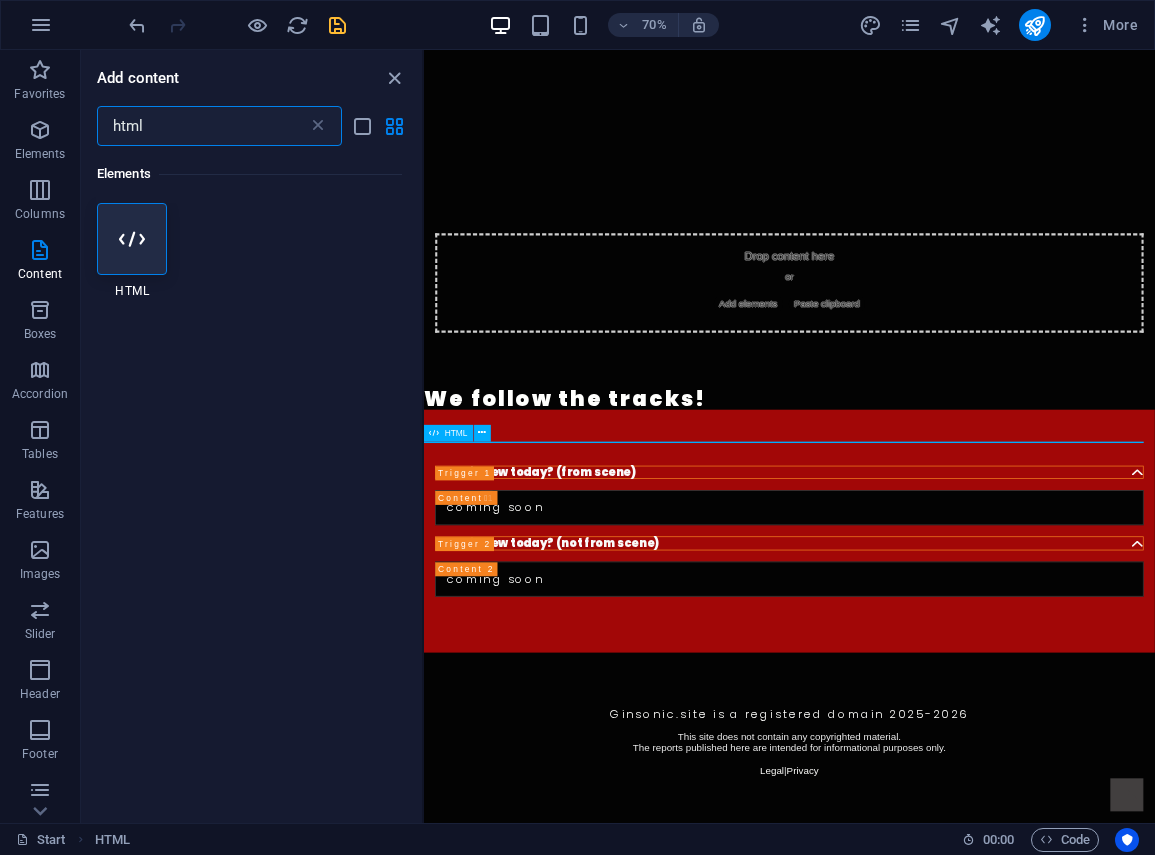 click on "HTML" at bounding box center [448, 433] 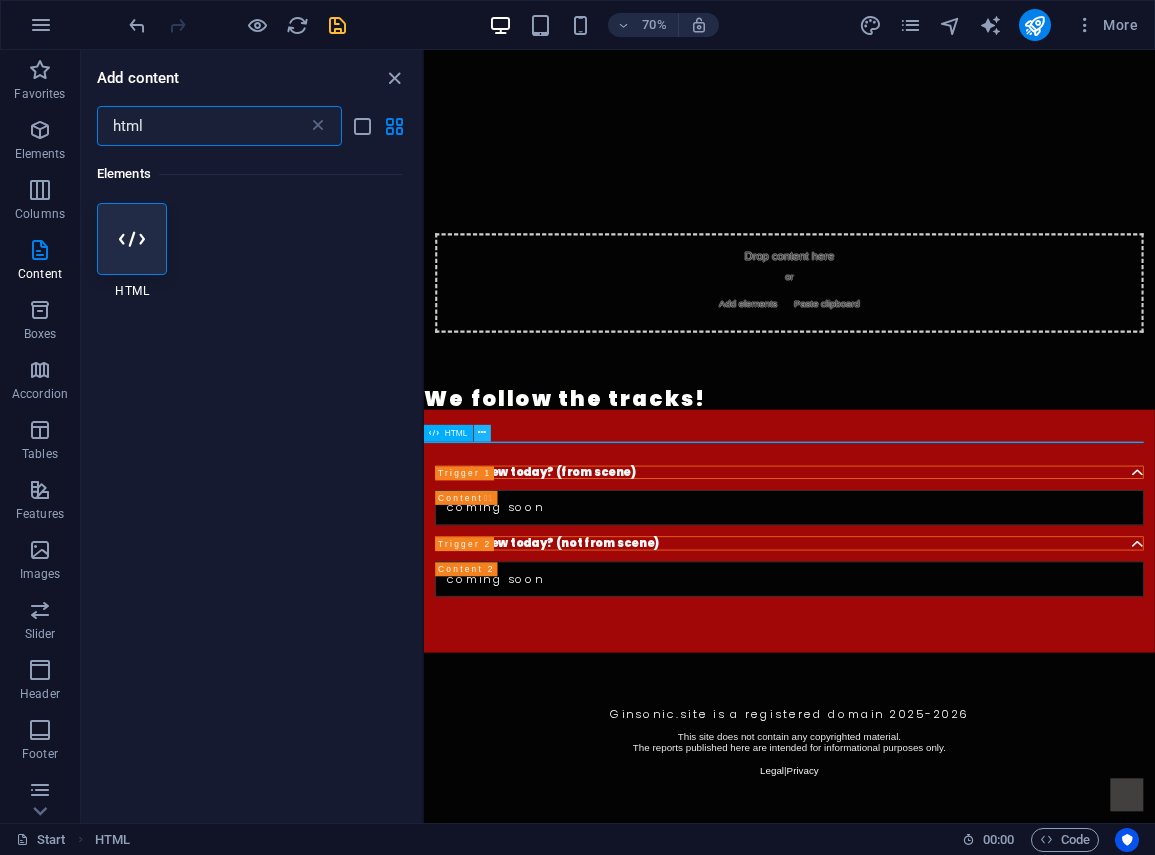click at bounding box center [483, 433] 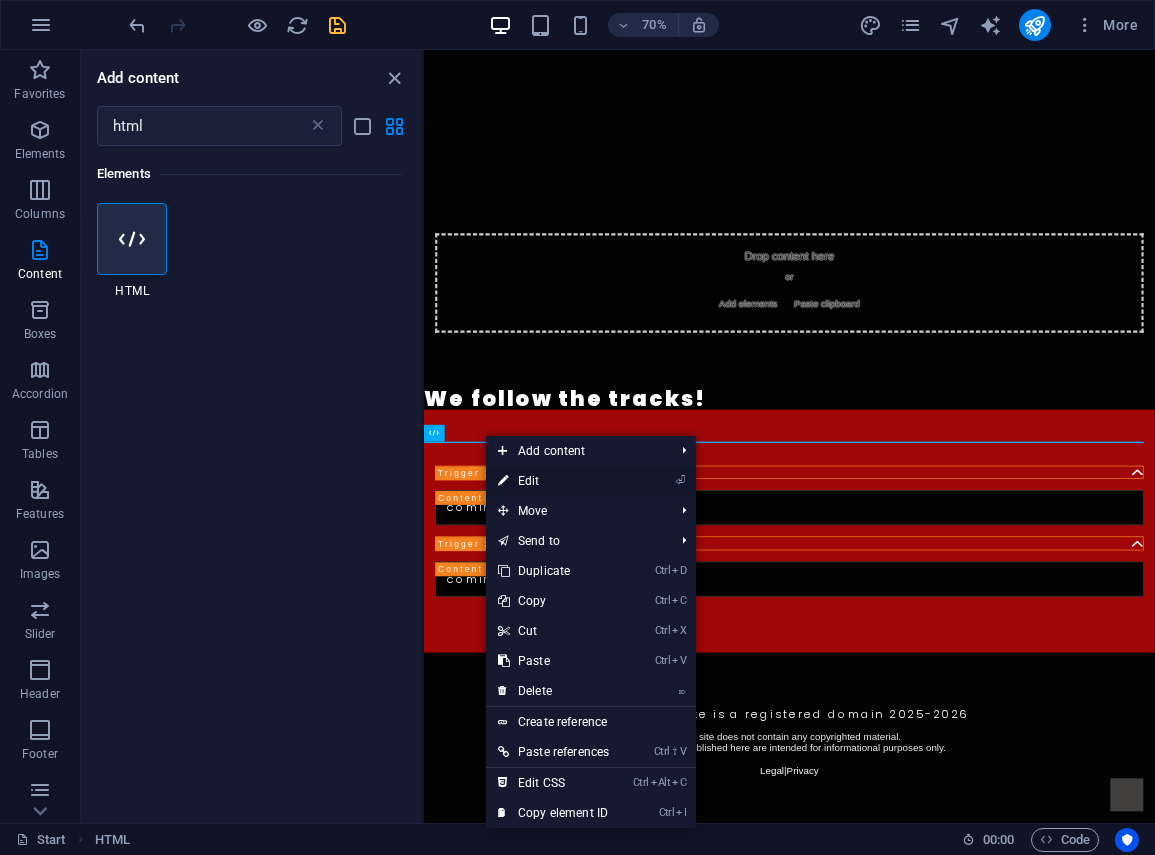 click on "⏎  Edit" at bounding box center [553, 481] 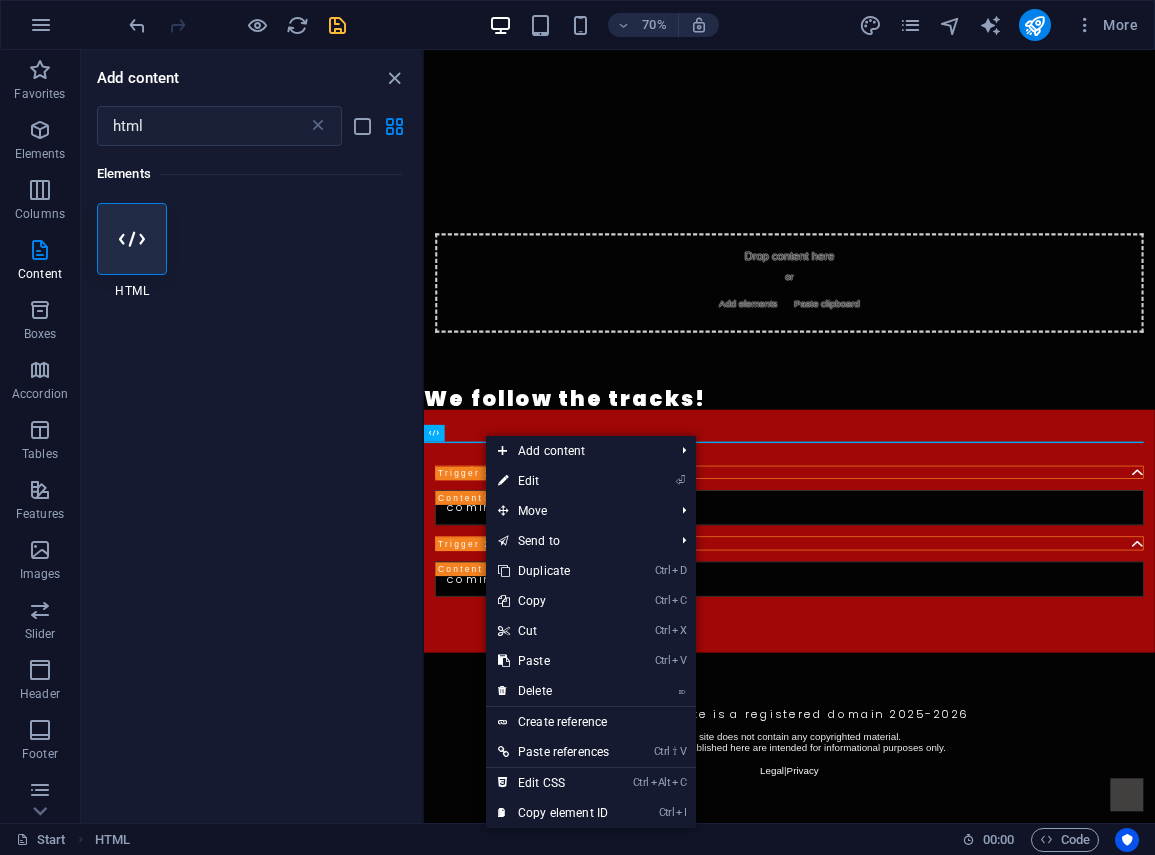 scroll, scrollTop: 500, scrollLeft: 0, axis: vertical 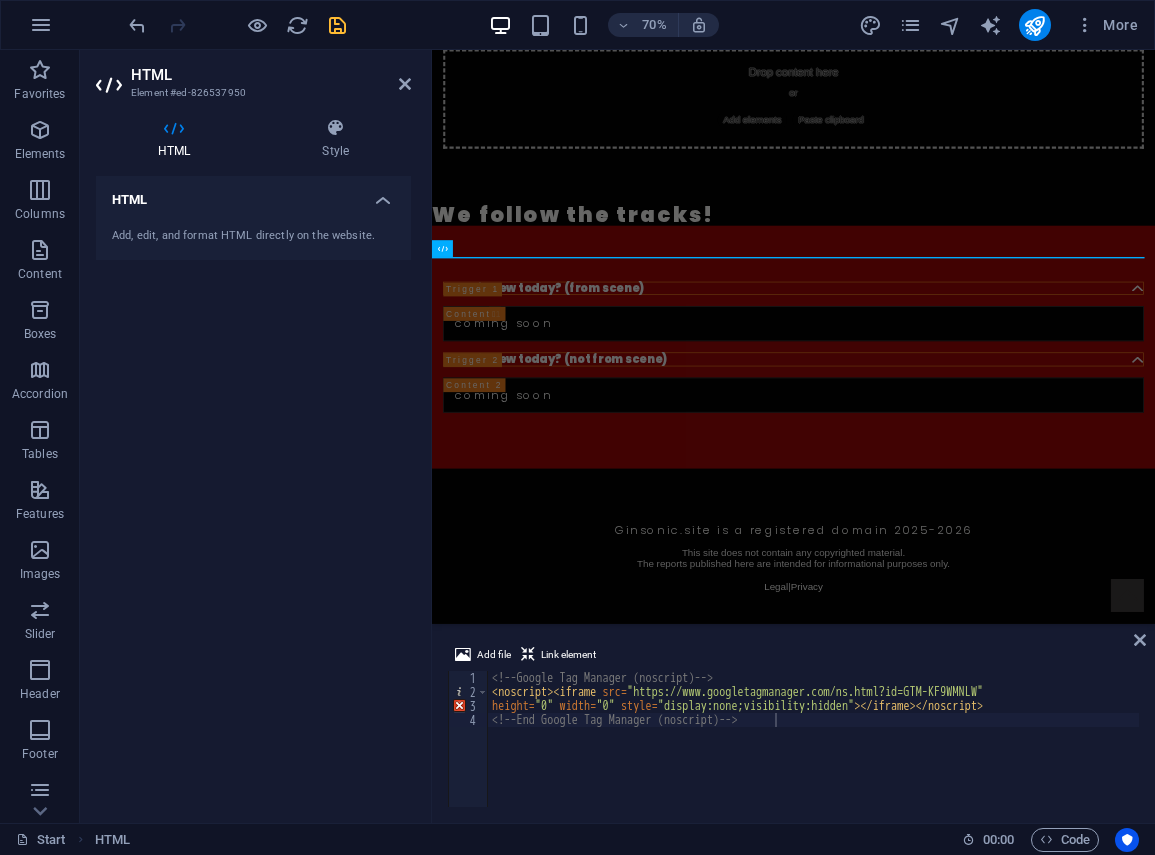 click on "HTML Add, edit, and format HTML directly on the website." at bounding box center [253, 491] 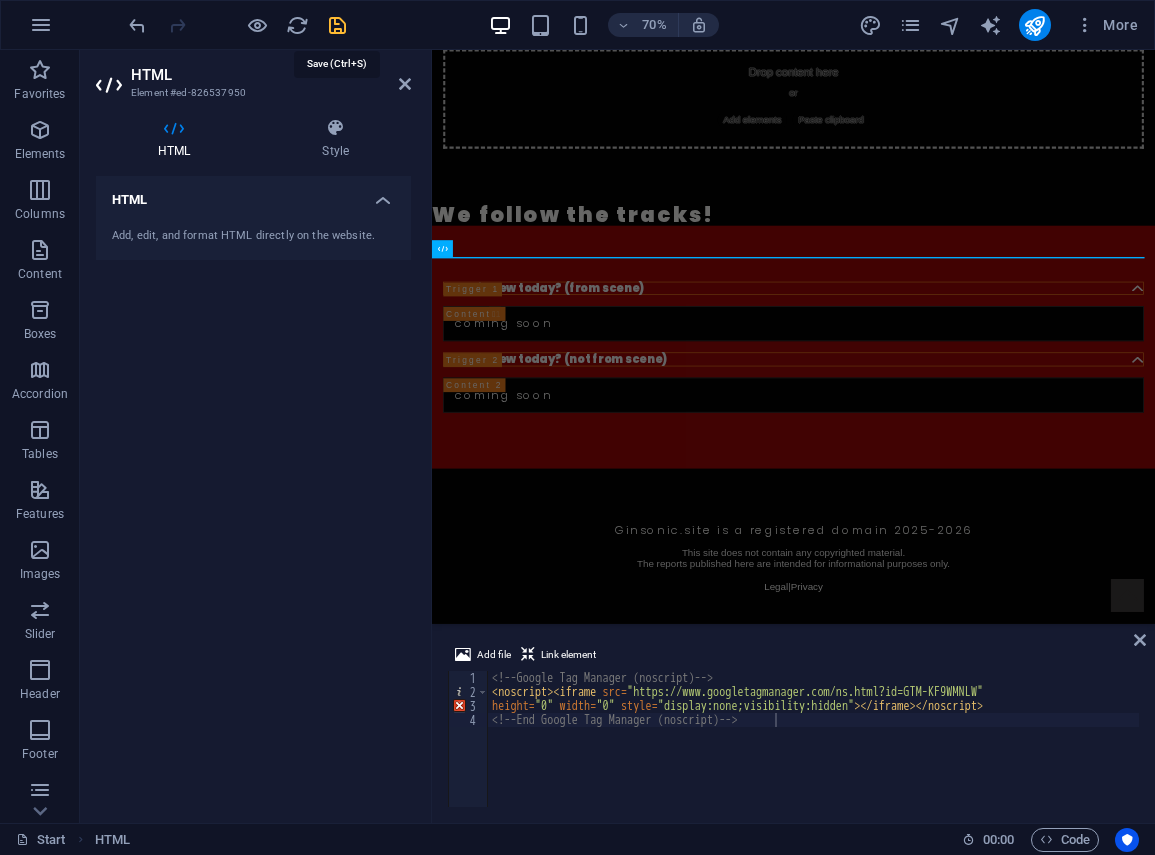 click at bounding box center [337, 25] 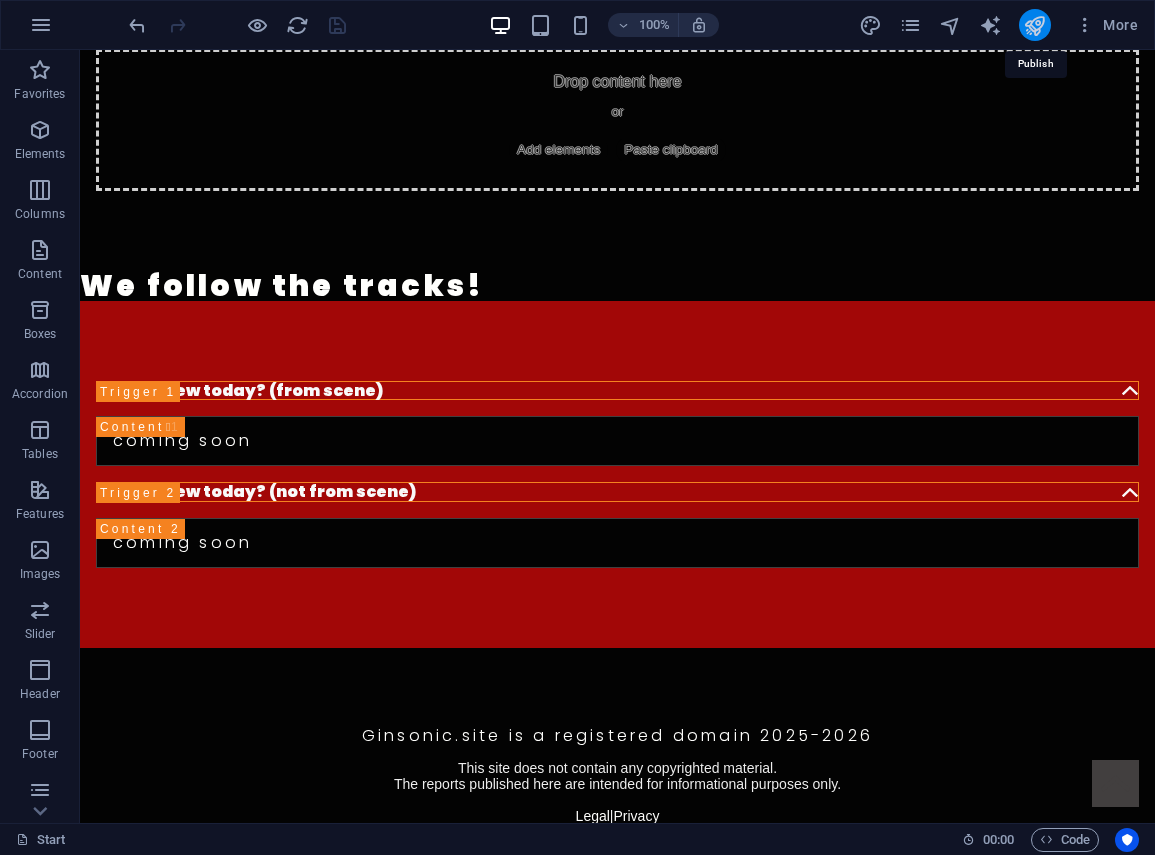 click at bounding box center [1034, 25] 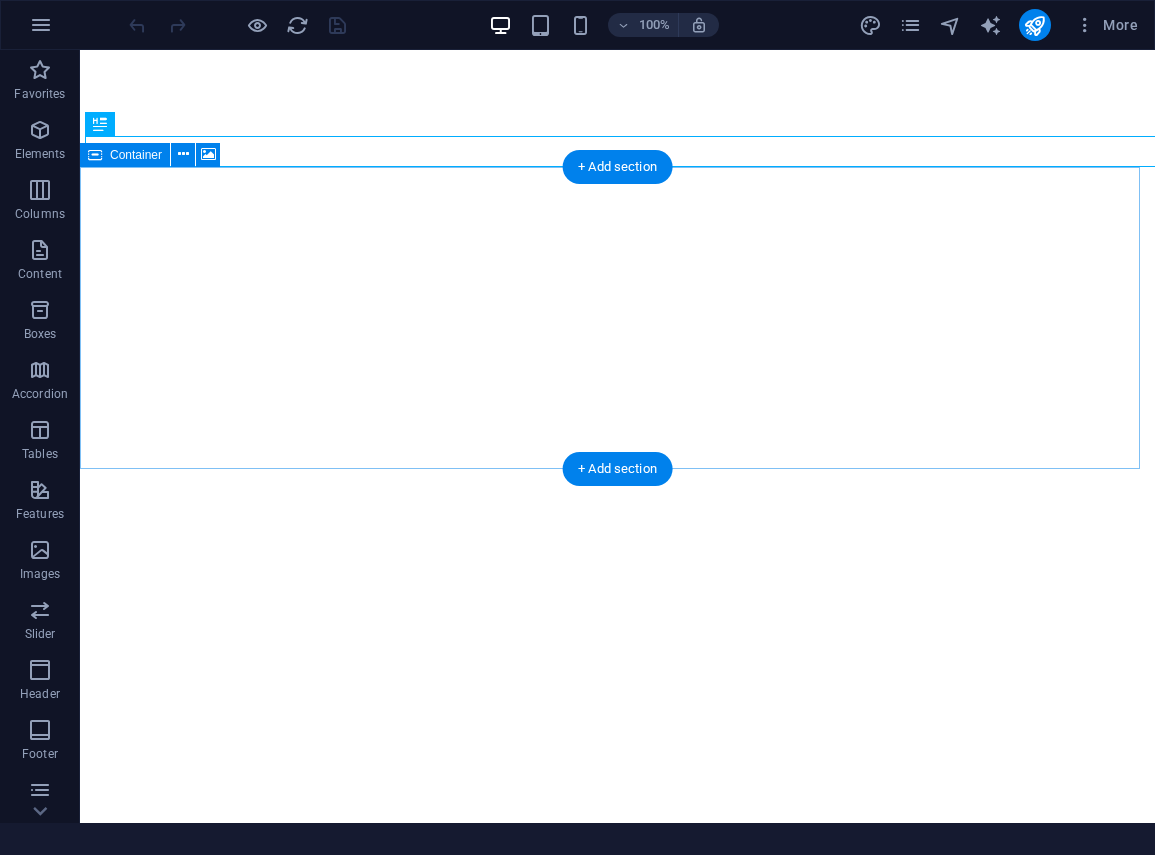 scroll, scrollTop: 0, scrollLeft: 0, axis: both 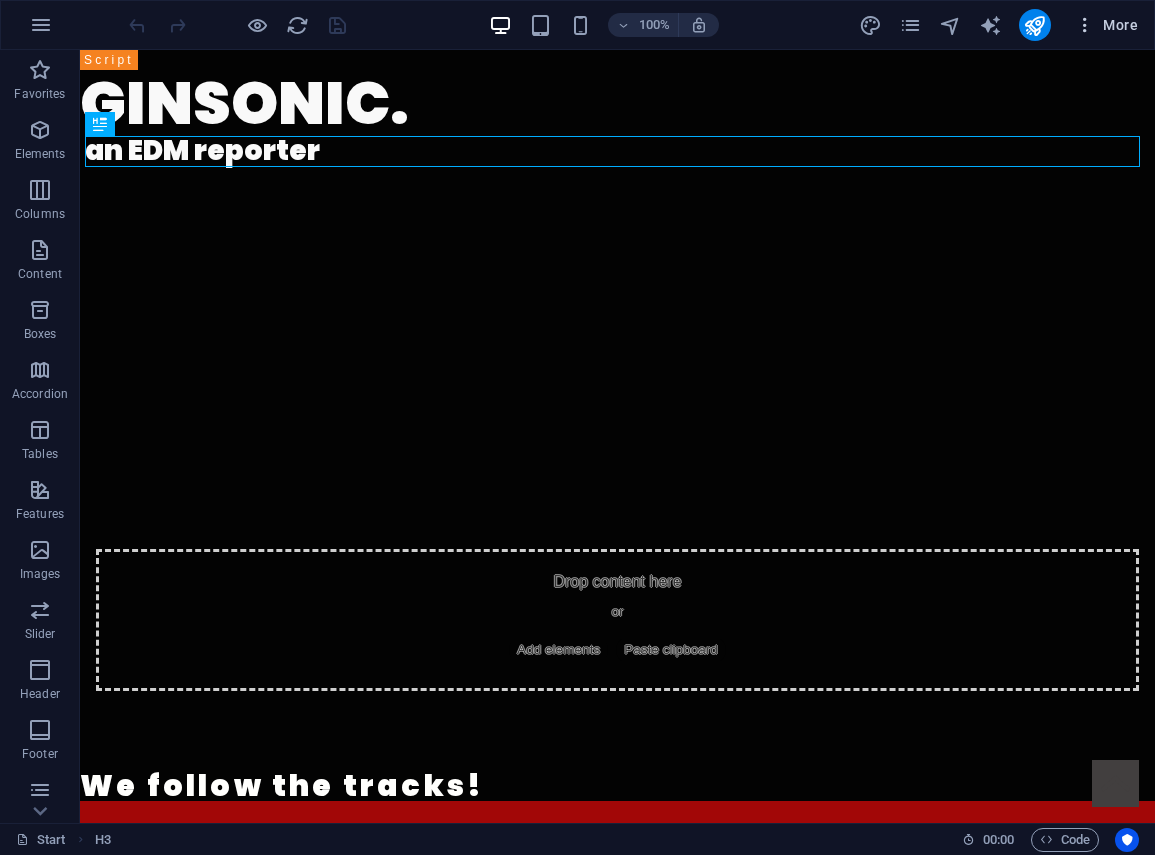 click at bounding box center (1085, 25) 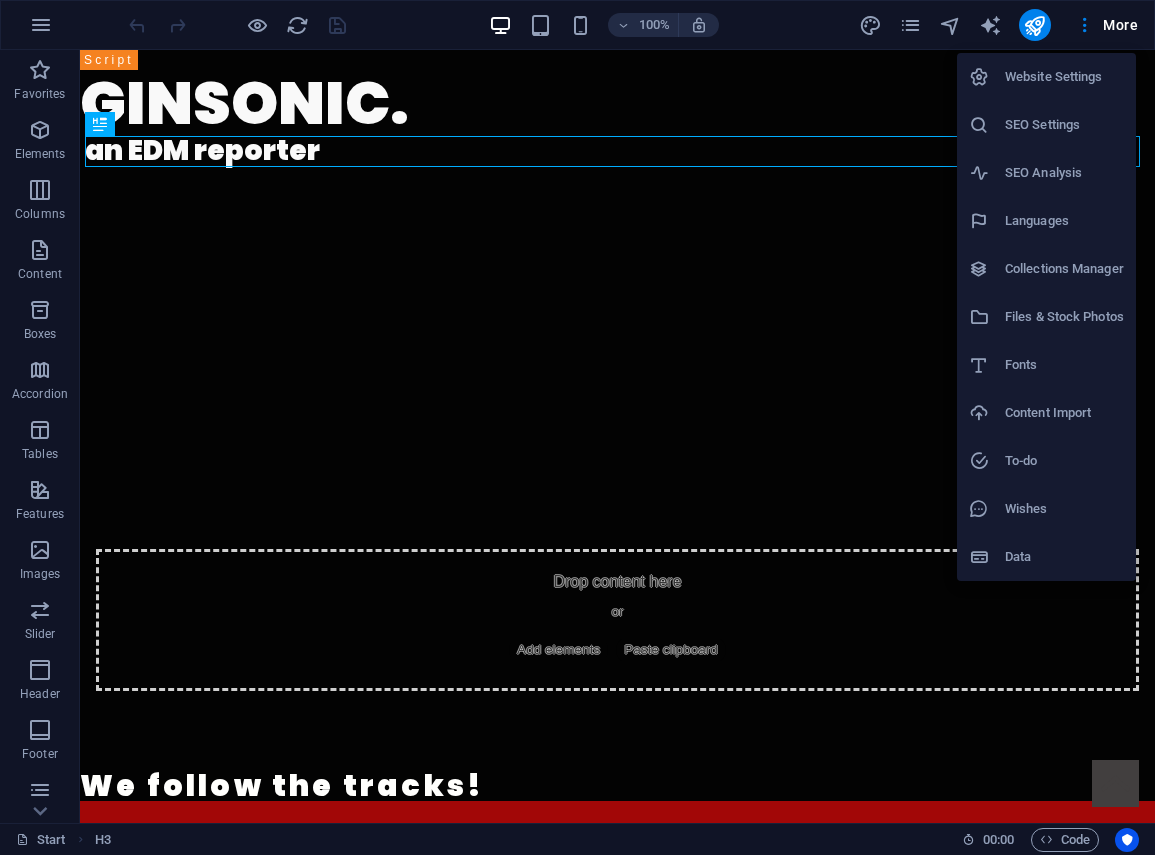 click on "SEO Settings" at bounding box center [1064, 125] 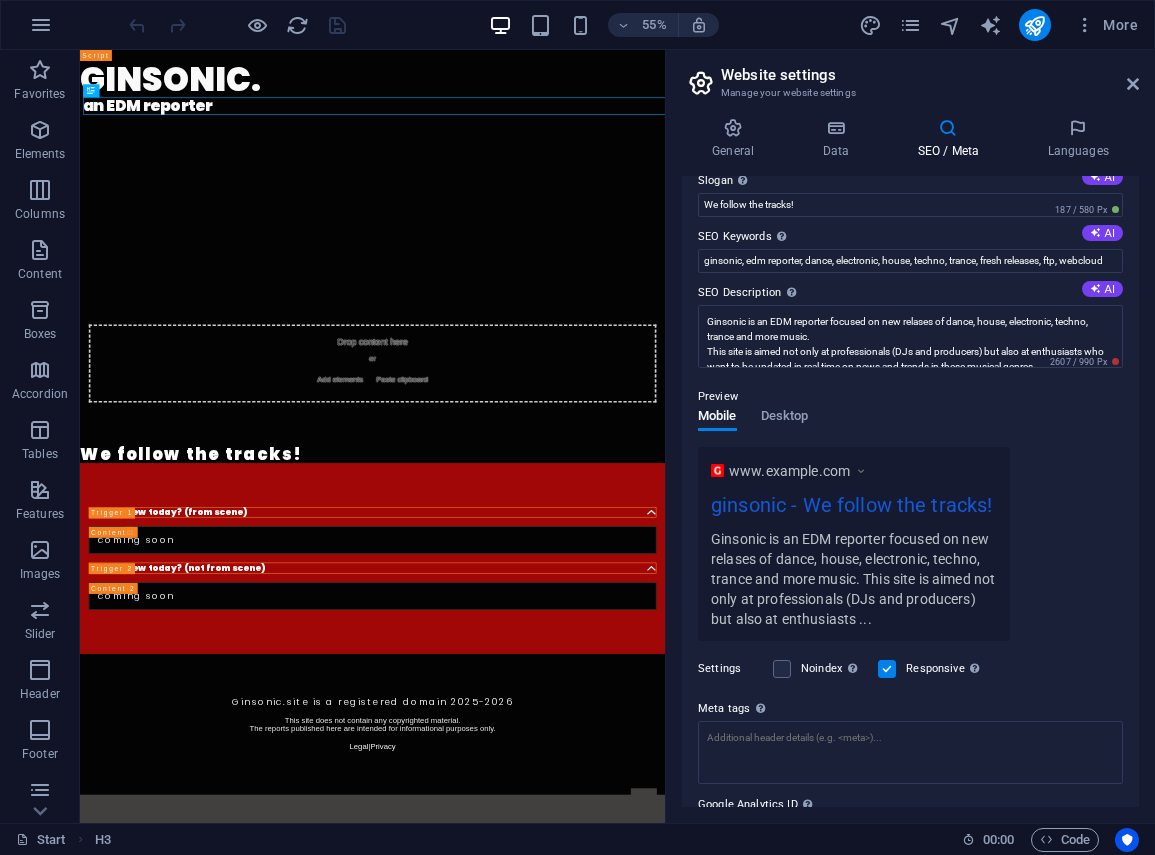 scroll, scrollTop: 185, scrollLeft: 0, axis: vertical 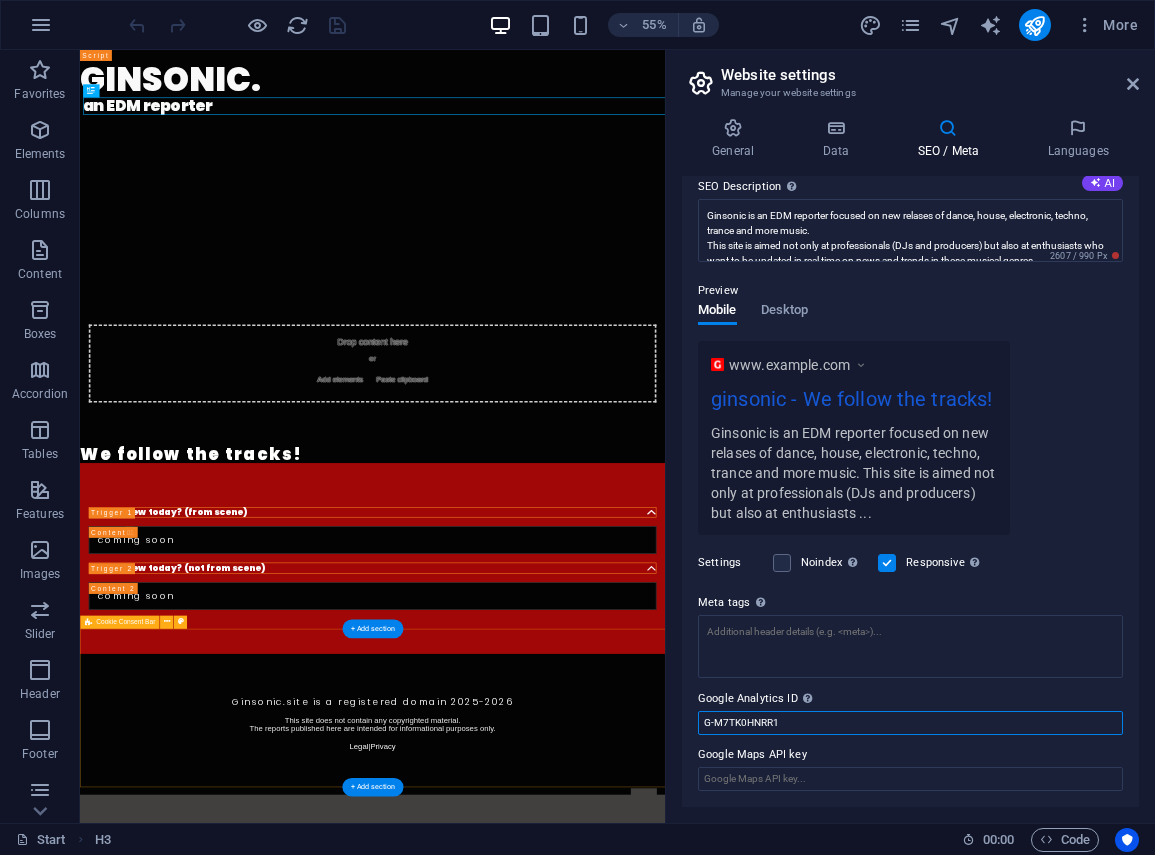 drag, startPoint x: 875, startPoint y: 776, endPoint x: 1134, endPoint y: 1275, distance: 562.21173 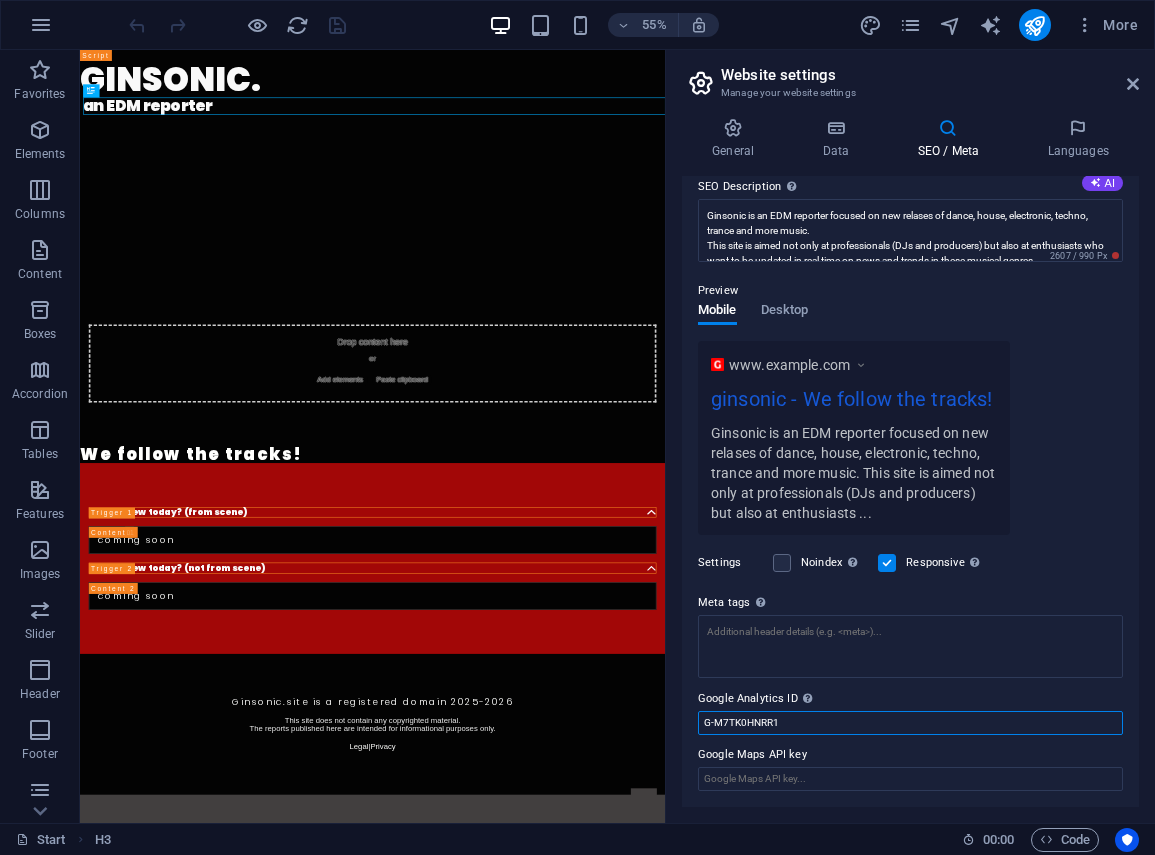drag, startPoint x: 705, startPoint y: 722, endPoint x: 791, endPoint y: 725, distance: 86.05231 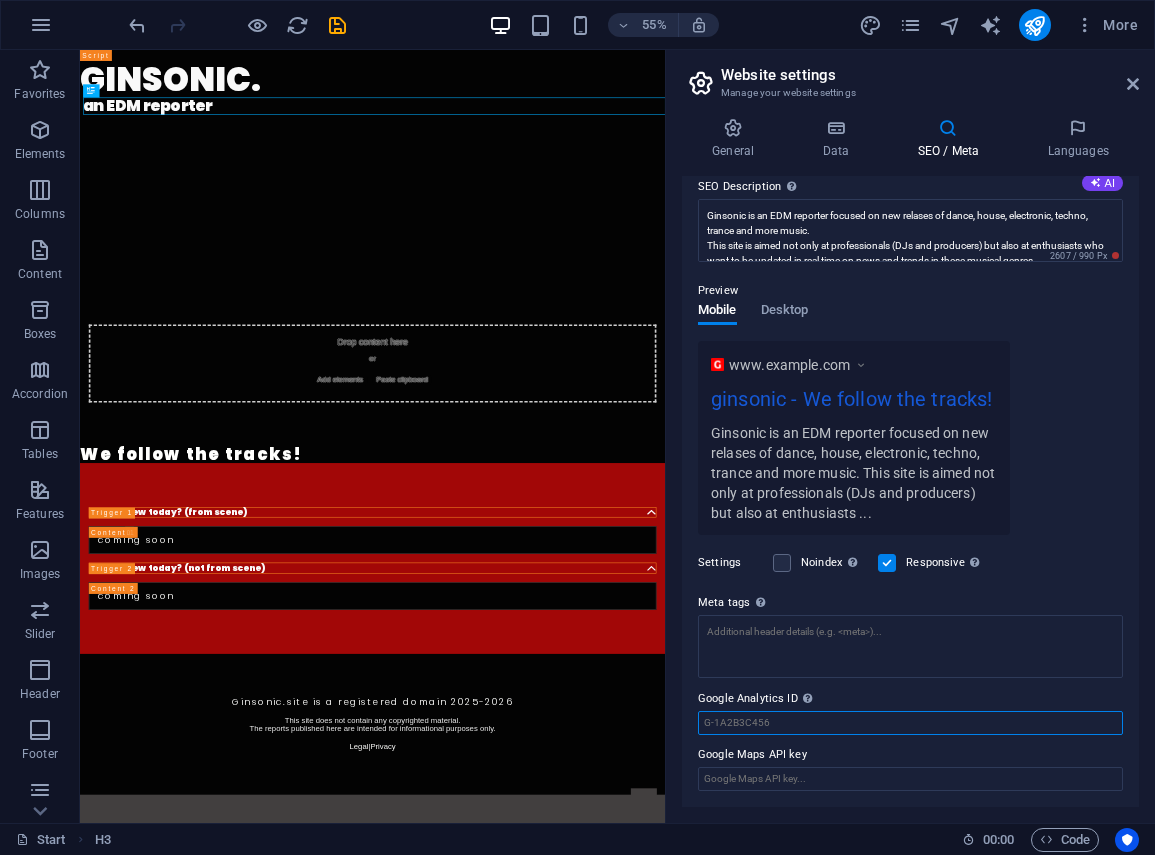 paste on "GTM-KF9WMNLW" 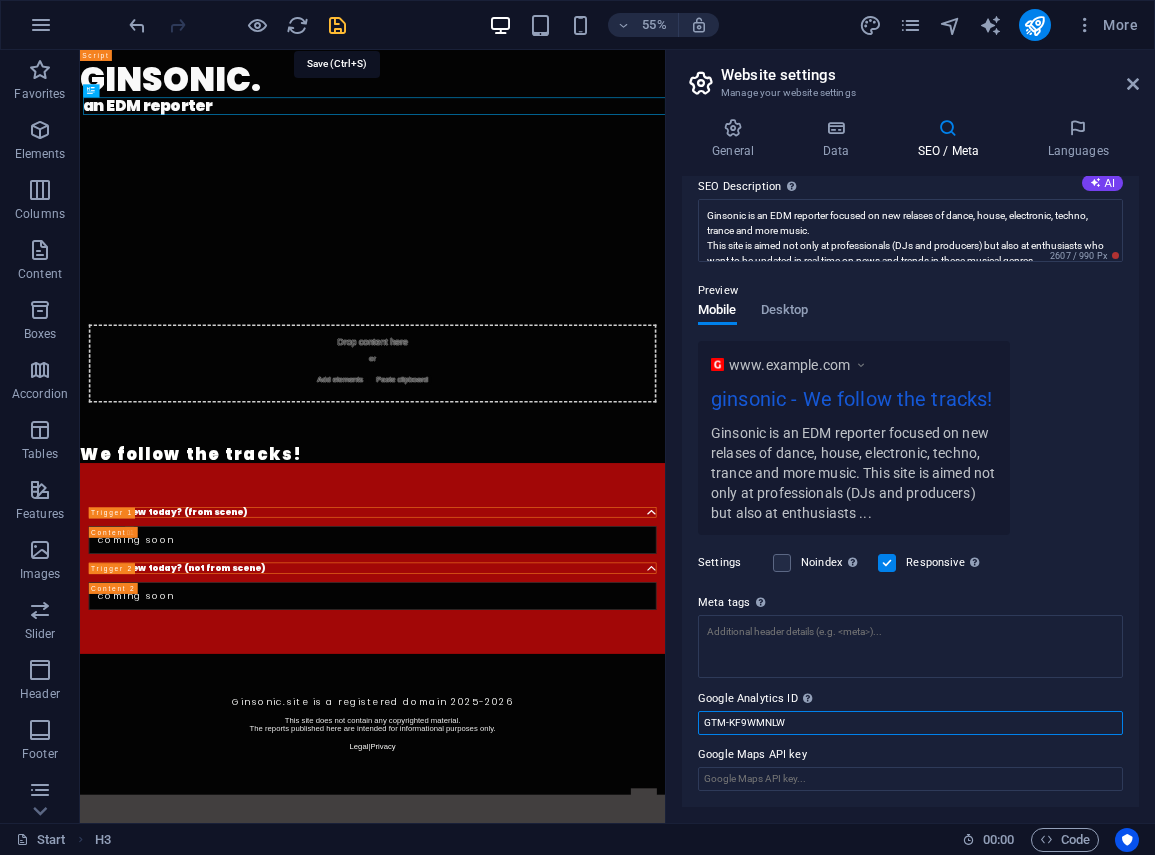 type on "GTM-KF9WMNLW" 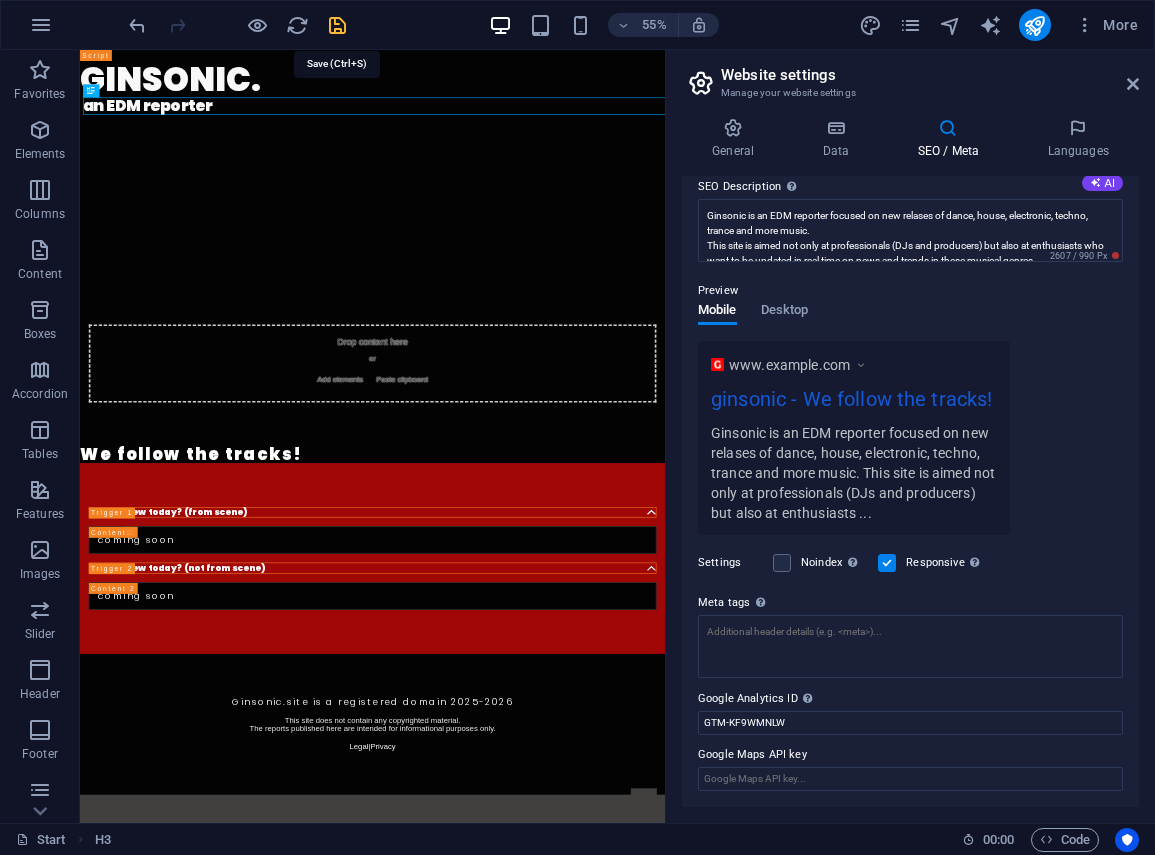 click at bounding box center [337, 25] 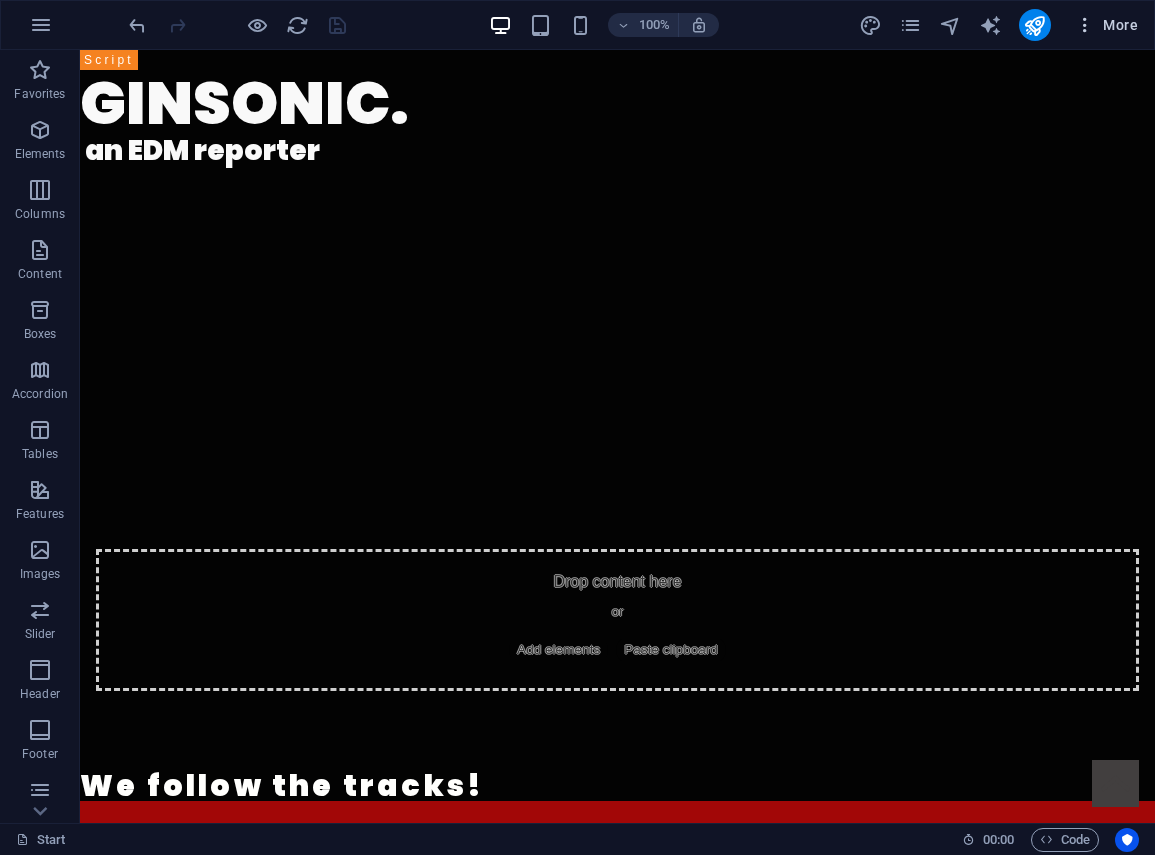 click on "More" at bounding box center (1106, 25) 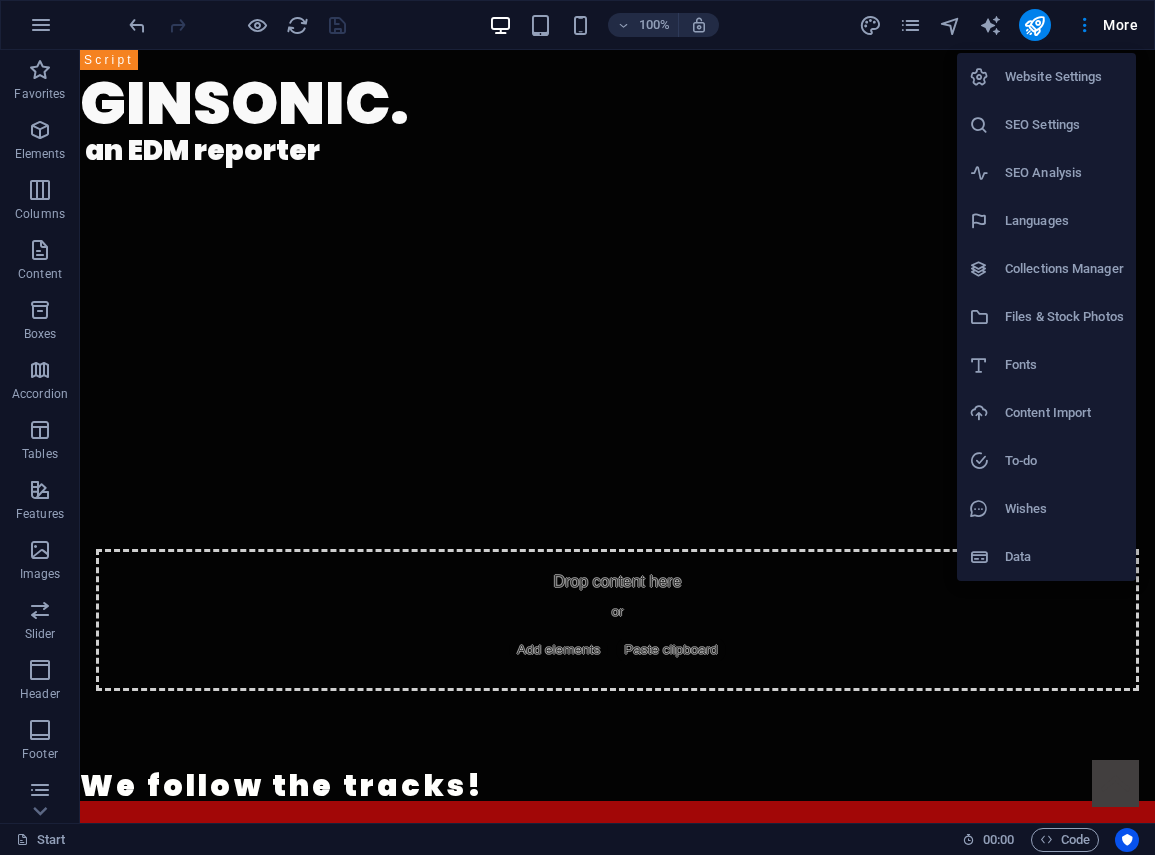 click on "SEO Analysis" at bounding box center [1064, 173] 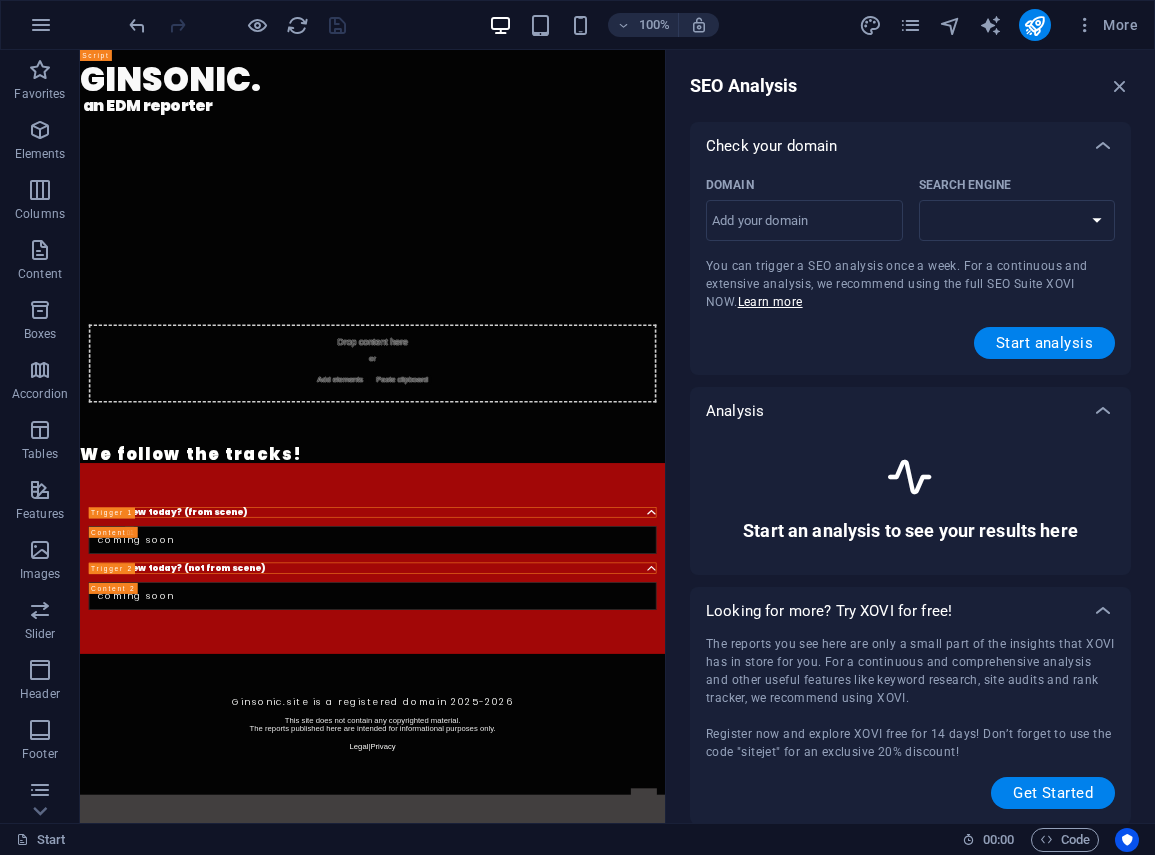 select on "google.com" 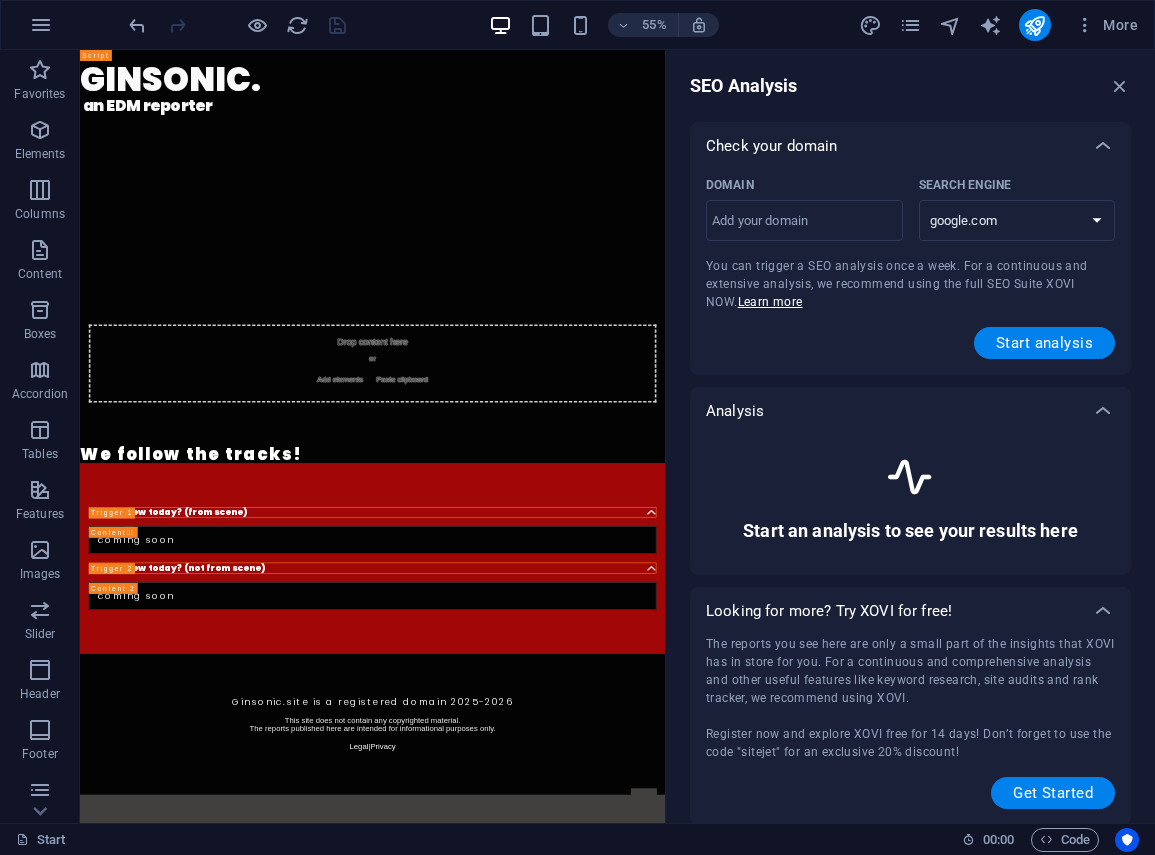 scroll, scrollTop: 2, scrollLeft: 0, axis: vertical 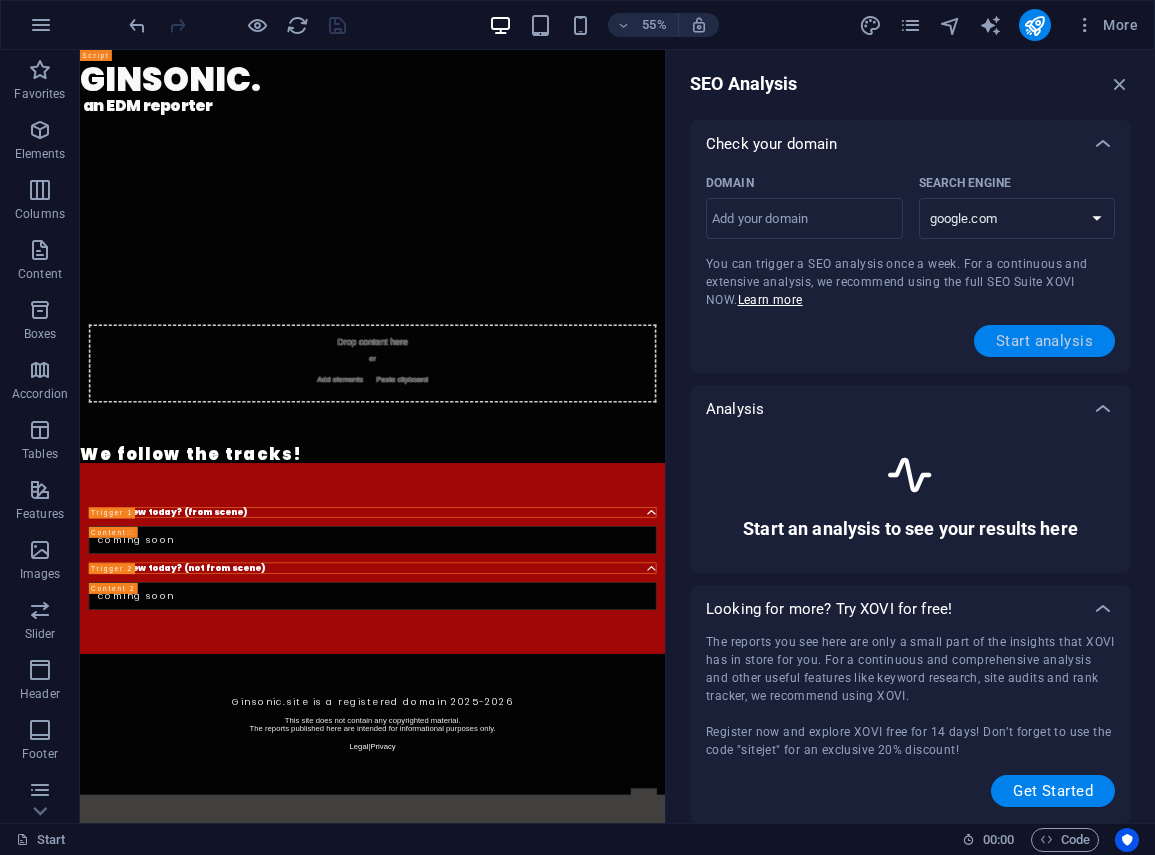 click on "Start analysis" at bounding box center [1044, 341] 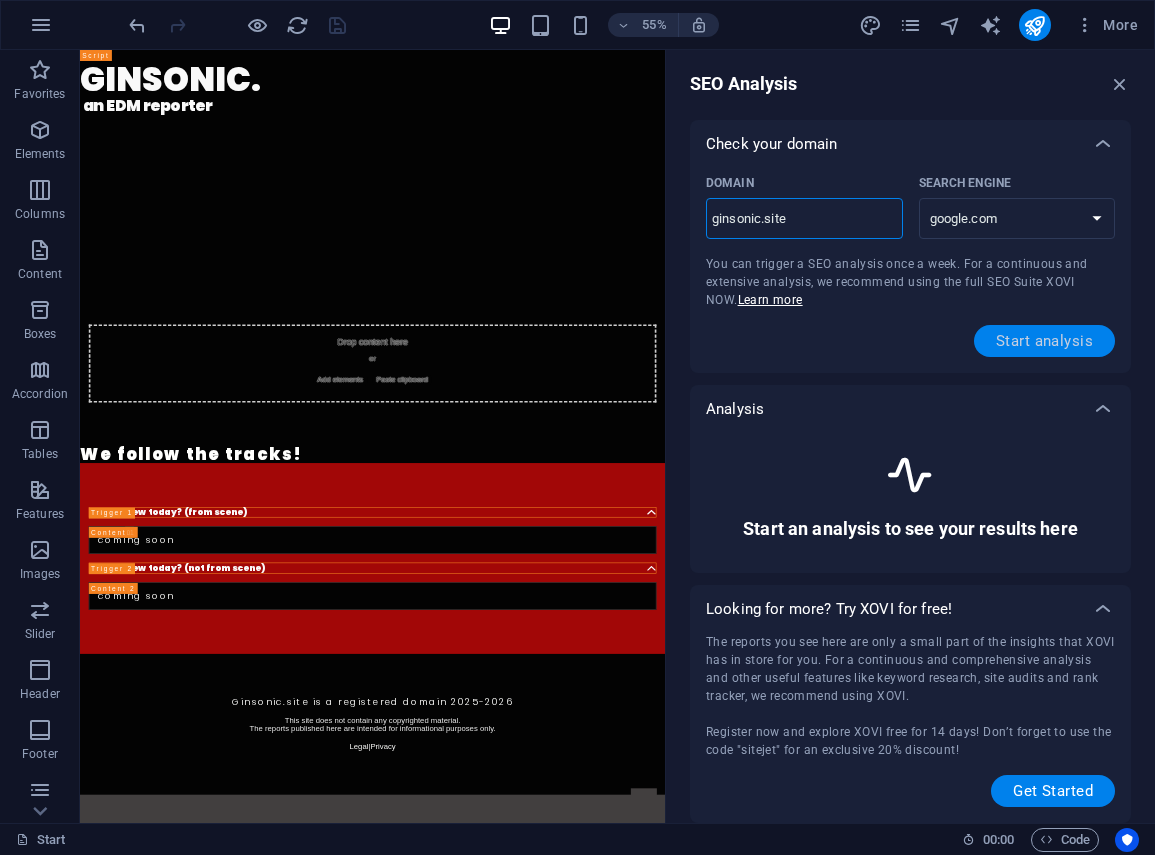 click on "Start analysis" at bounding box center [1044, 341] 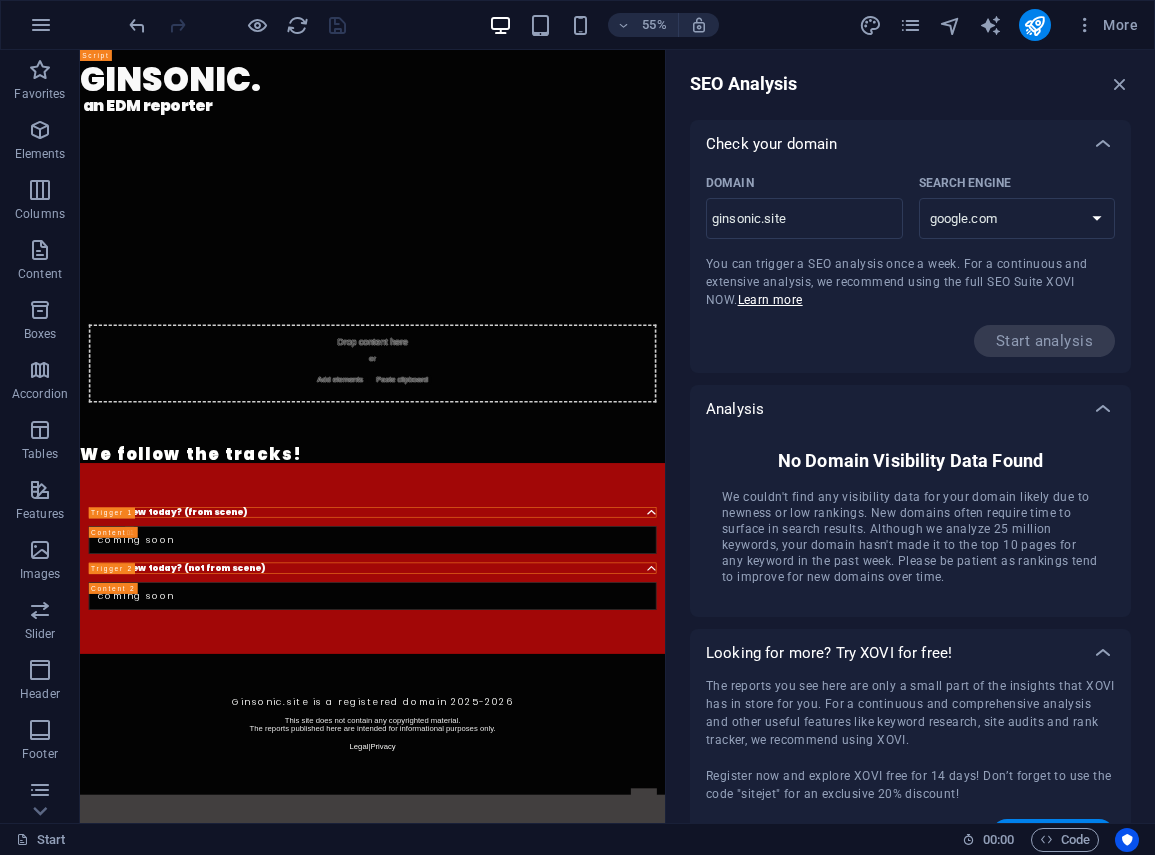 scroll, scrollTop: 46, scrollLeft: 0, axis: vertical 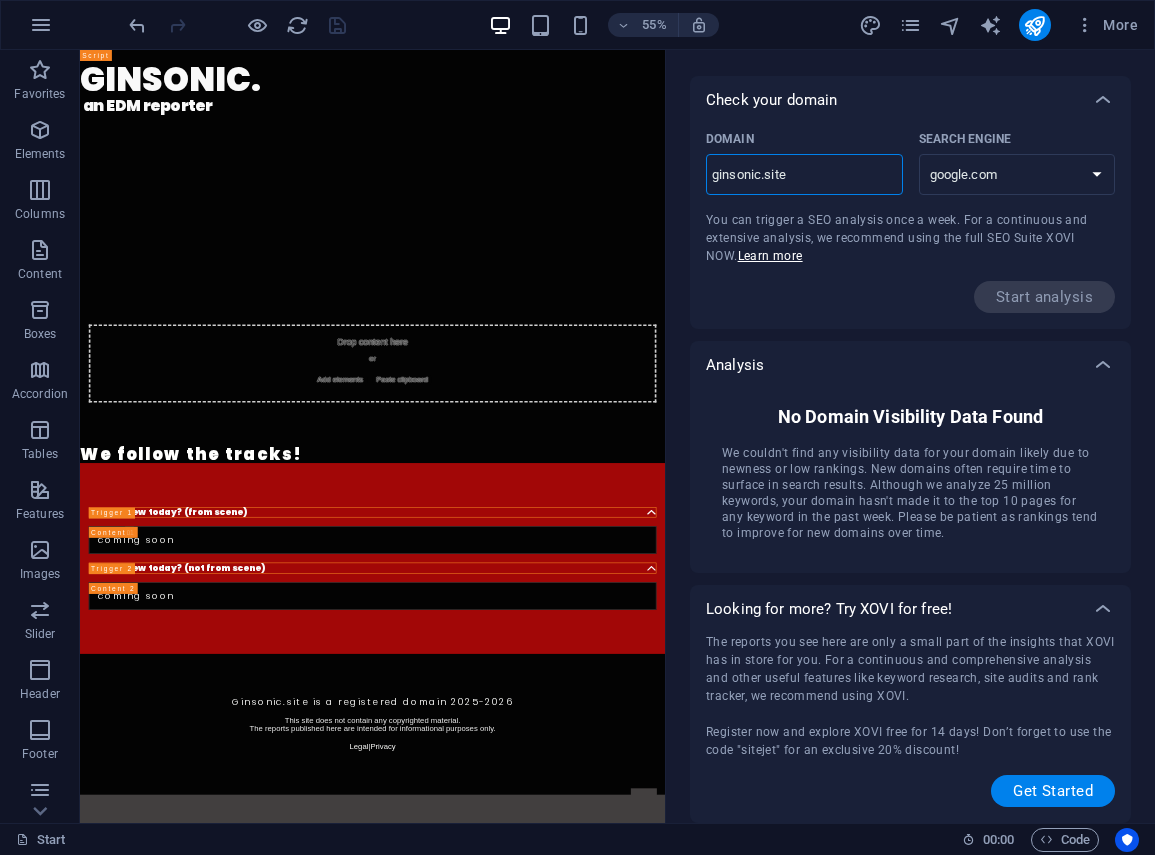 click on "ginsonic.site" at bounding box center [804, 175] 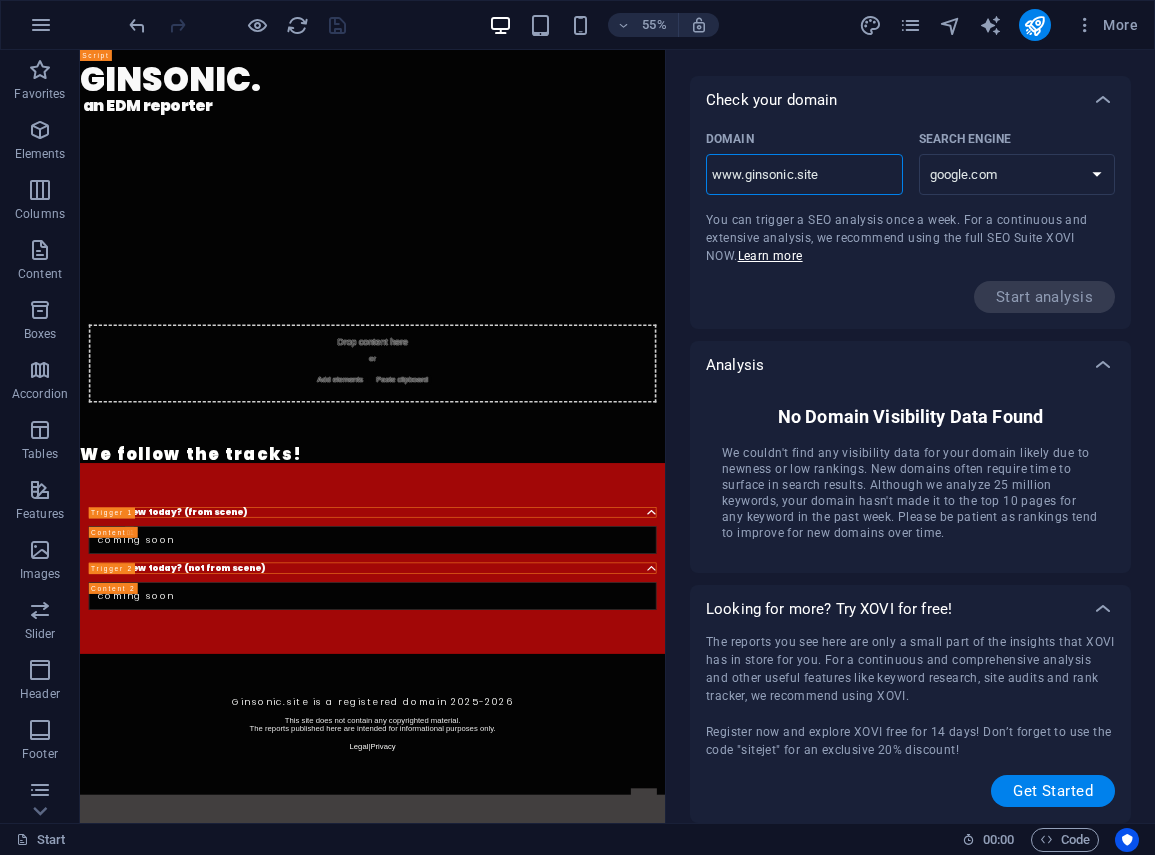 type on "www.ginsonic.site" 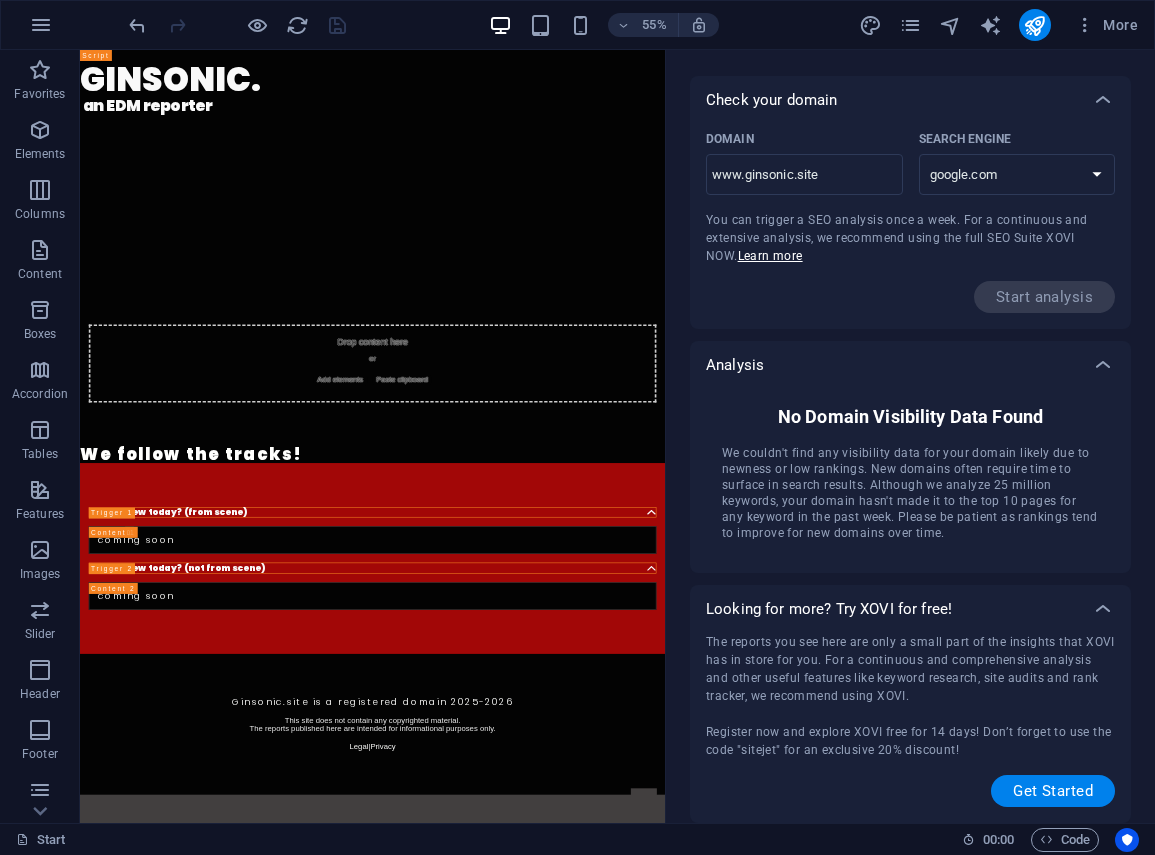 click on "Analysis" at bounding box center (771, 100) 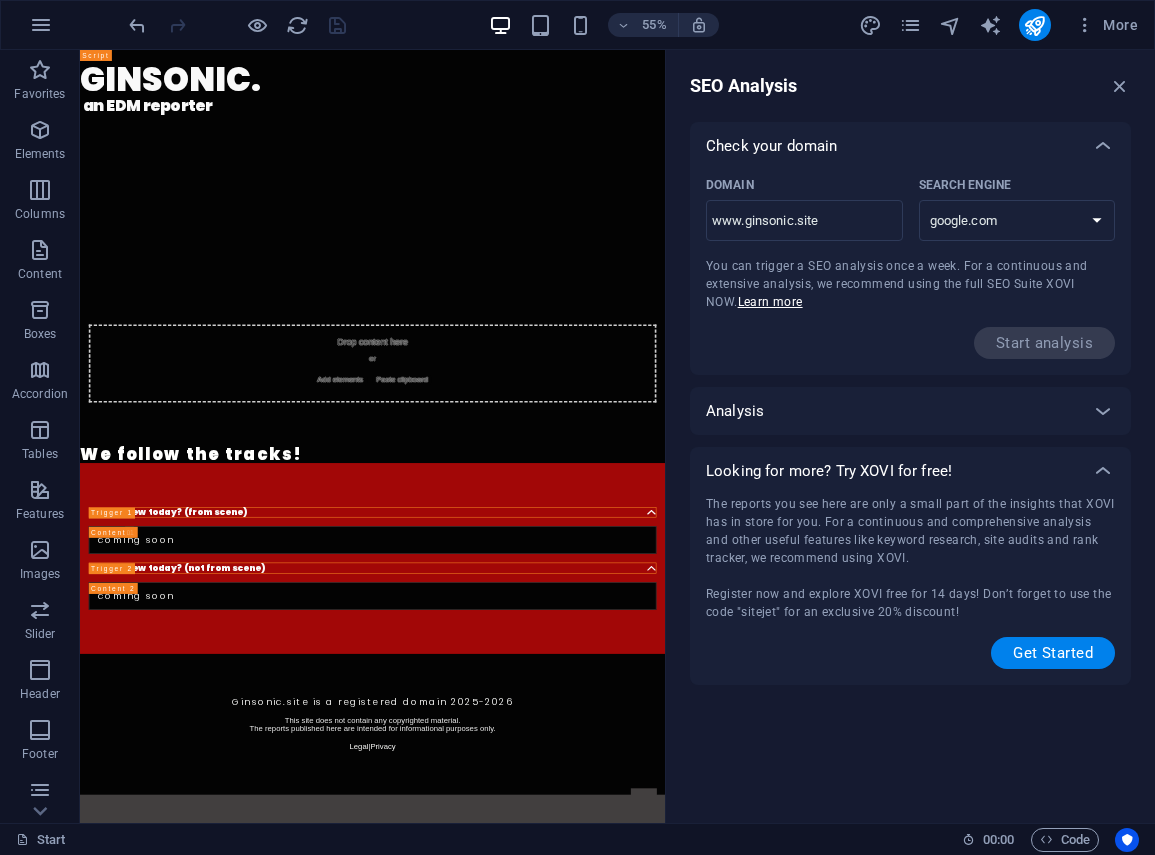 scroll, scrollTop: 0, scrollLeft: 0, axis: both 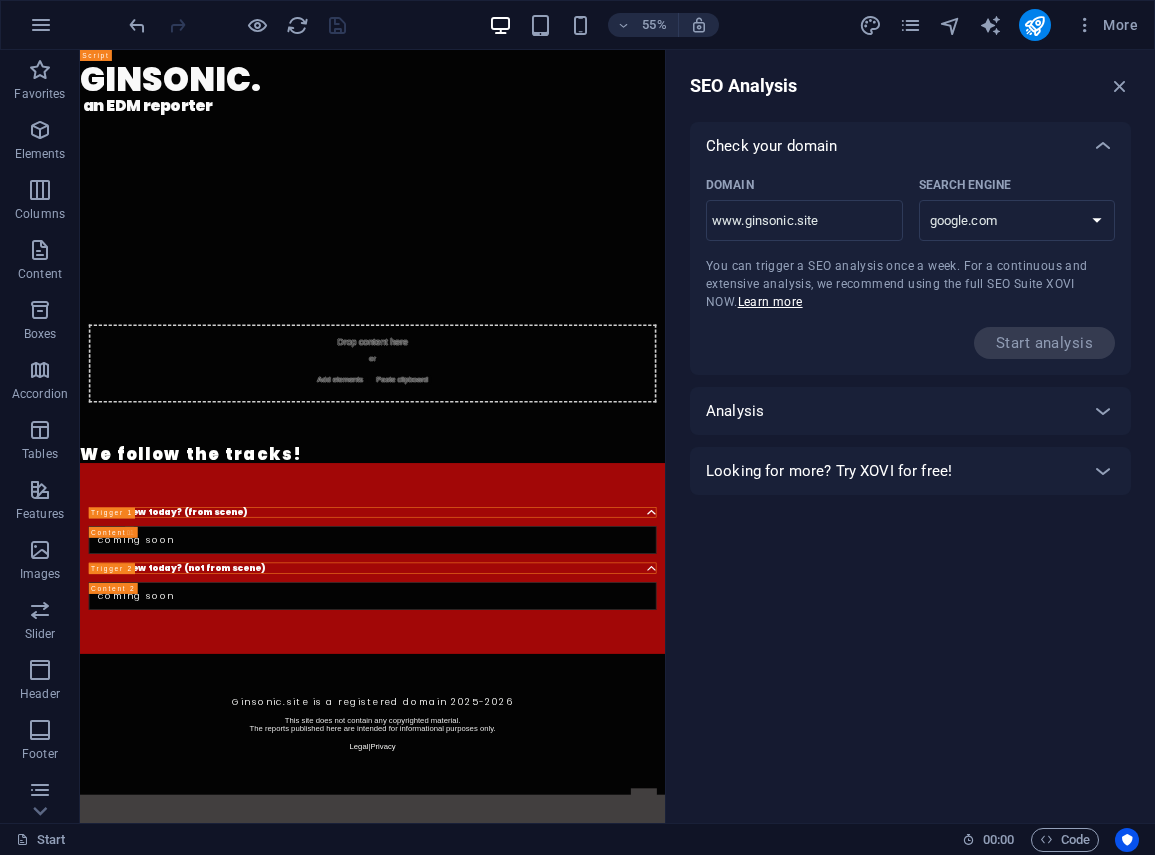click on "SEO Analysis Check your domain Domain www.ginsonic.site ​ Search Engine google.de google.at google.es google.co.uk google.fr google.it google.ch google.com google.com.br bing.com You can trigger a SEO analysis once a week. For a continuous and extensive analysis, we recommend using the full SEO Suite XOVI NOW.  Learn more Start analysis Analysis No Domain Visibility Data Found We couldn't find any visibility data for your domain likely due to newness or low rankings. New domains often require time to surface in search results. Although we analyze 25 million keywords, your domain hasn't made it to the top 10 pages for any keyword in the past week. Please be patient as rankings tend to improve for new domains over time. Looking for more? Try XOVI for free! The reports you see here are only a small part of the insights that XOVI has in store for you. For a continuous and comprehensive analysis and other useful features like keyword research, site audits and rank tracker, we recommend using XOVI. Get Started" at bounding box center (910, 436) 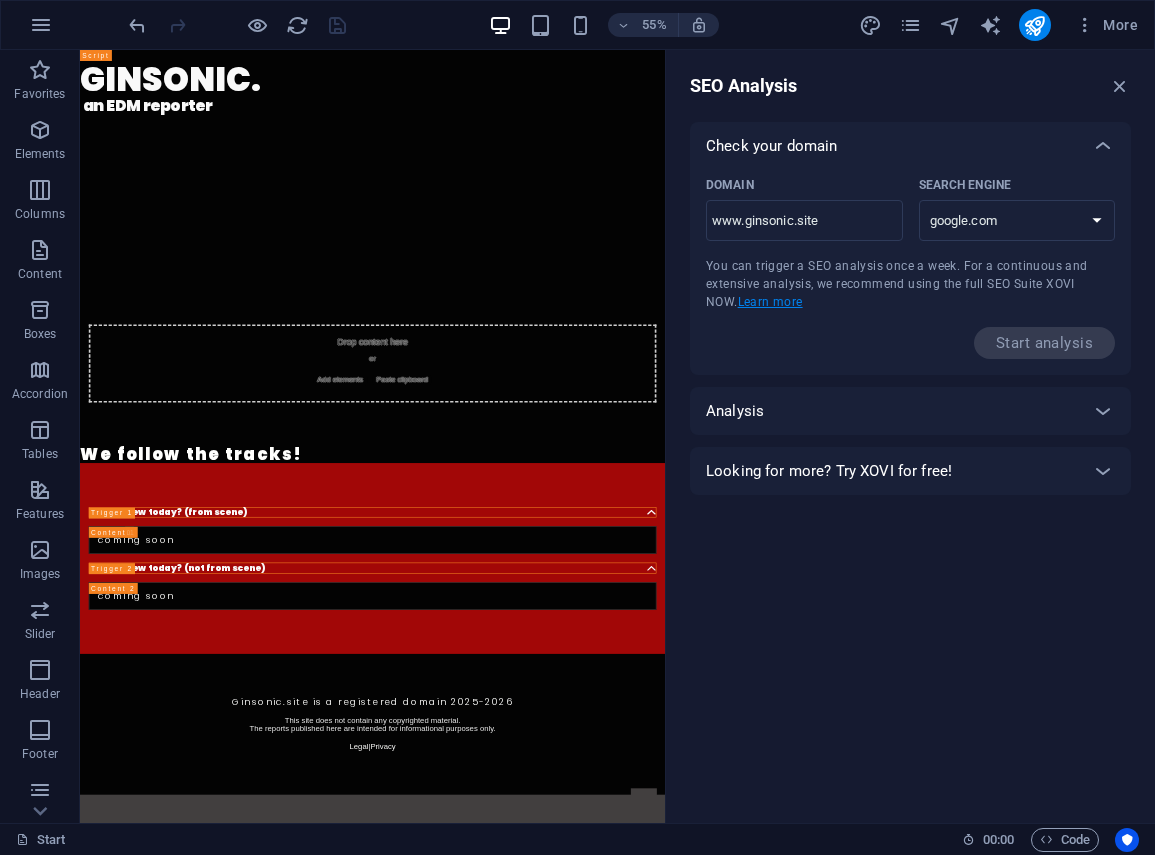 click on "Learn more" at bounding box center [770, 302] 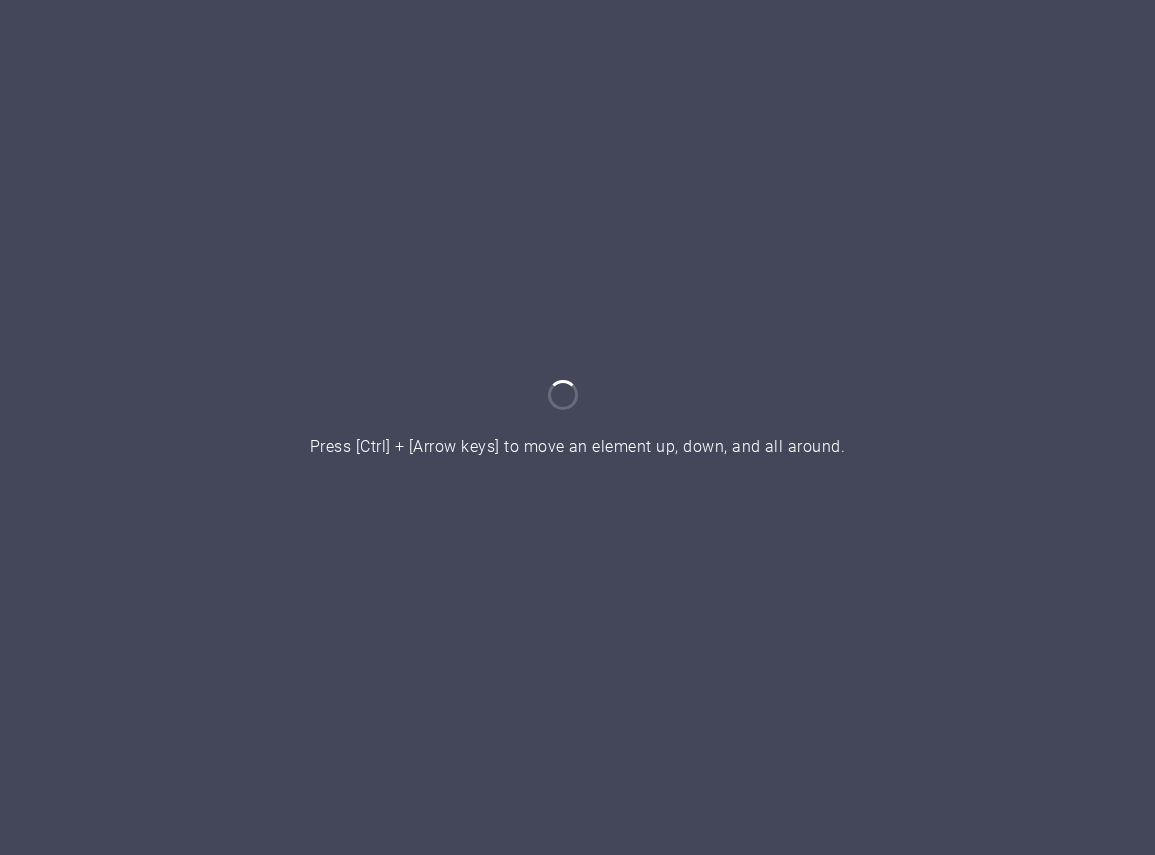 scroll, scrollTop: 0, scrollLeft: 0, axis: both 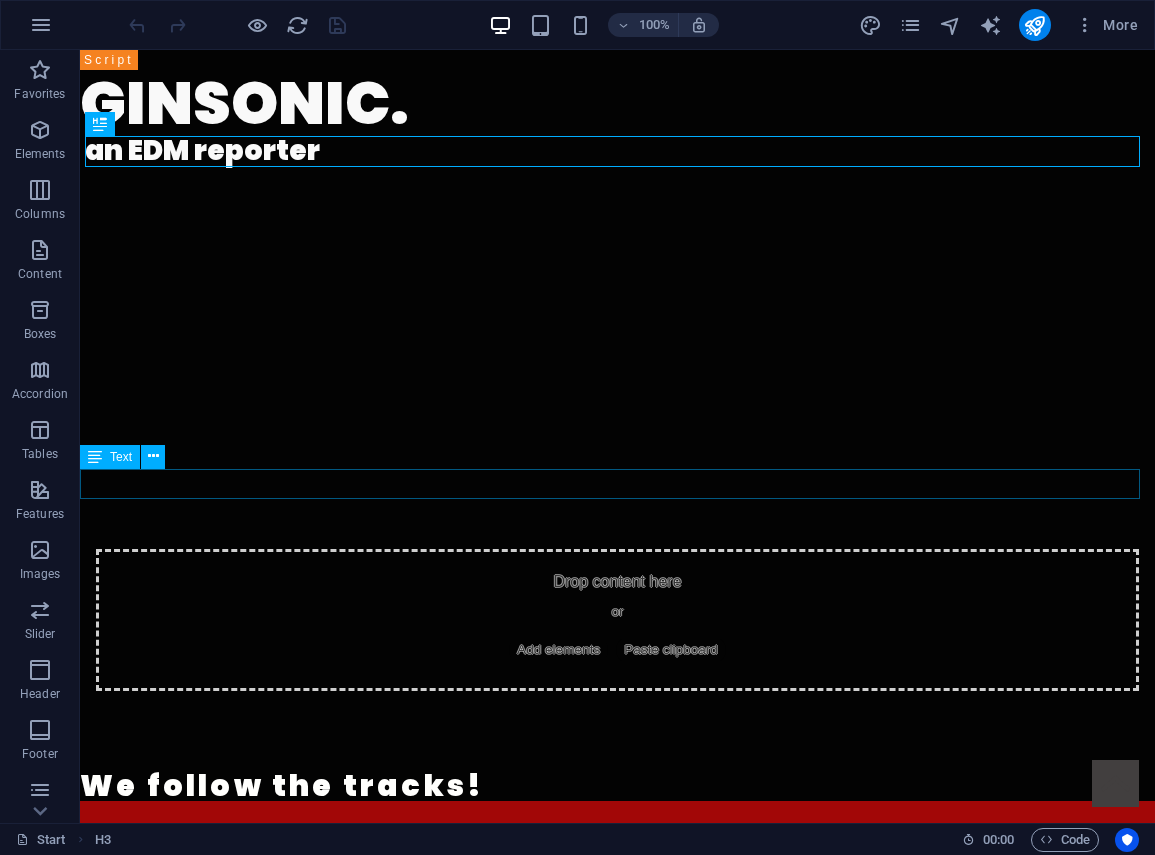 click on "We follow the tracks!" at bounding box center [617, 786] 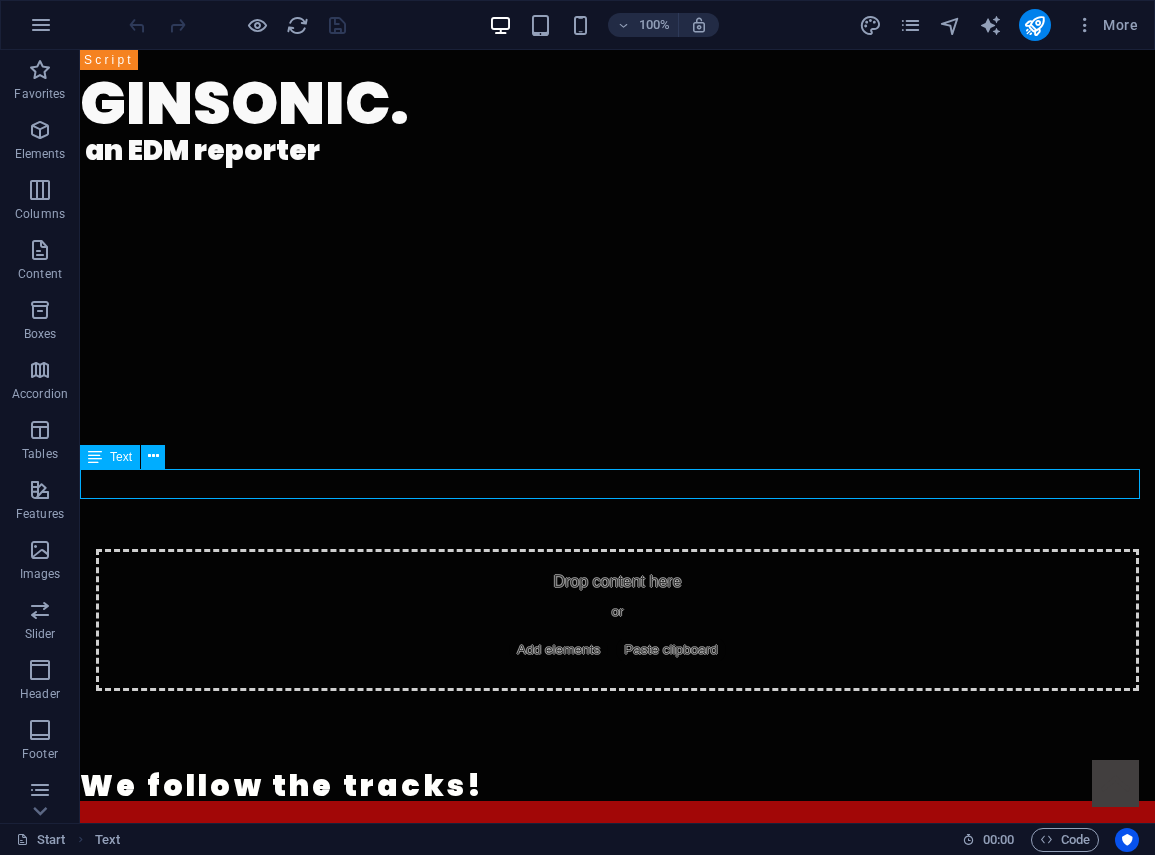 click on "We follow the tracks!" at bounding box center (617, 786) 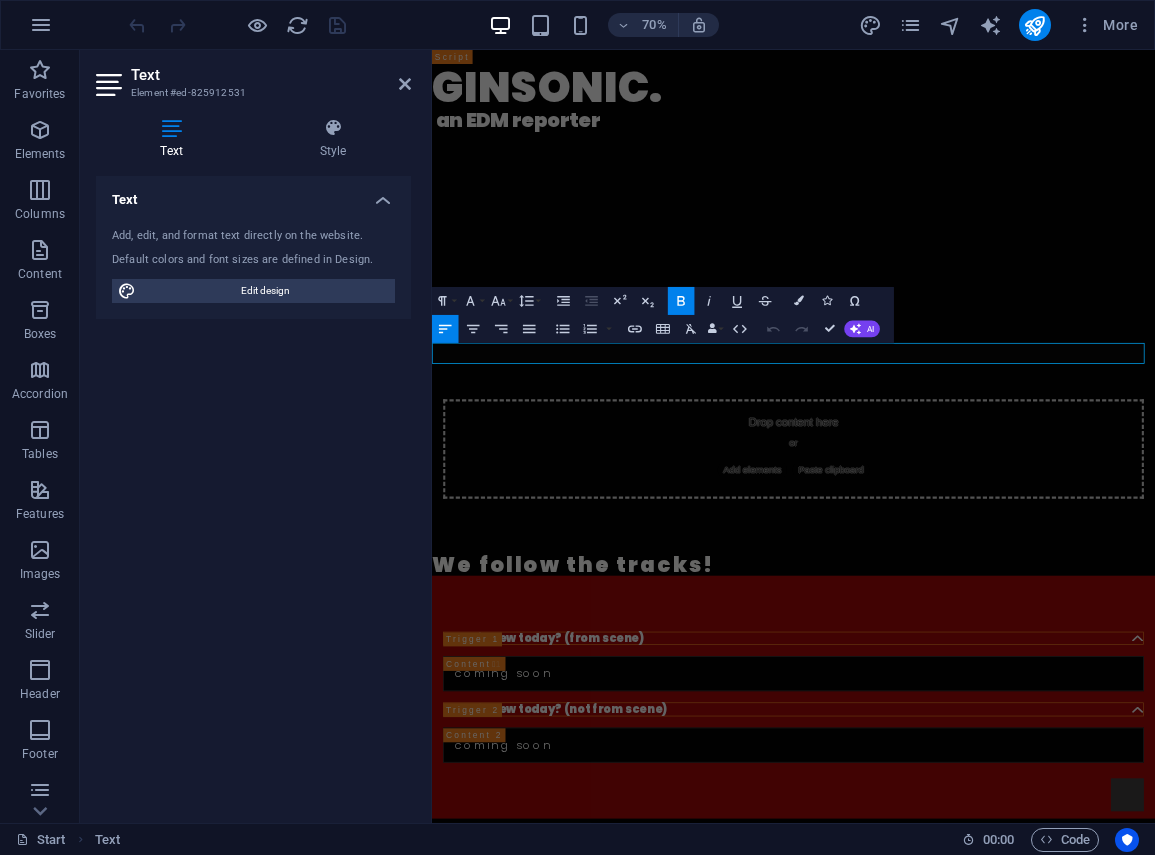 click on "We follow the tracks!" at bounding box center [634, 785] 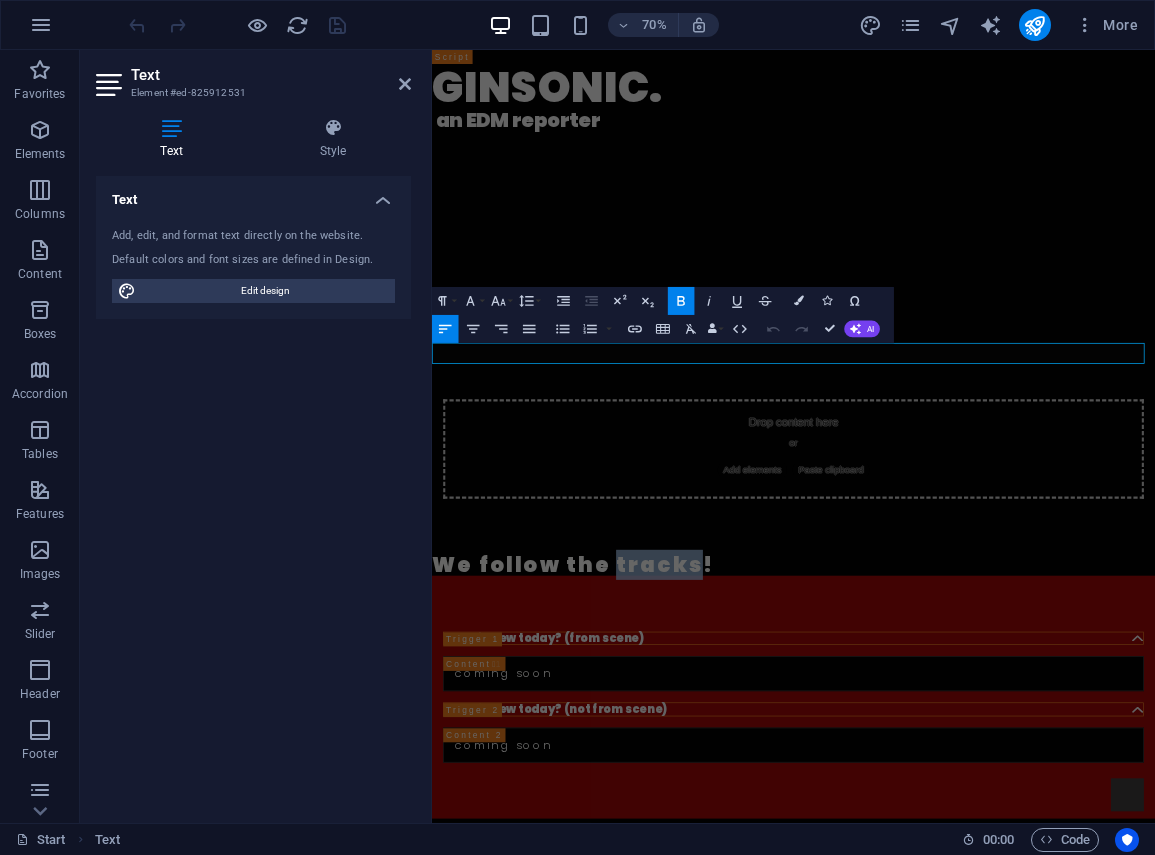 click on "We follow the tracks!" at bounding box center [634, 785] 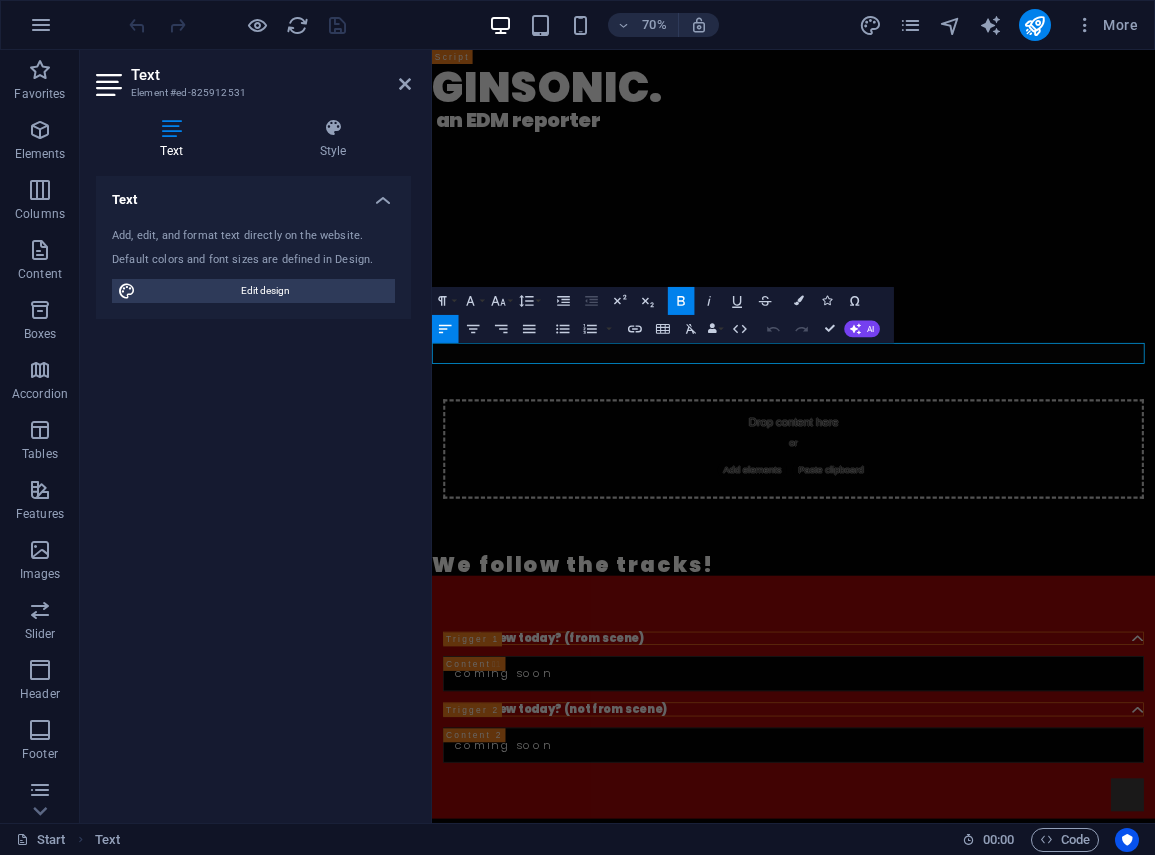 click on "We follow the tracks!" at bounding box center (948, 786) 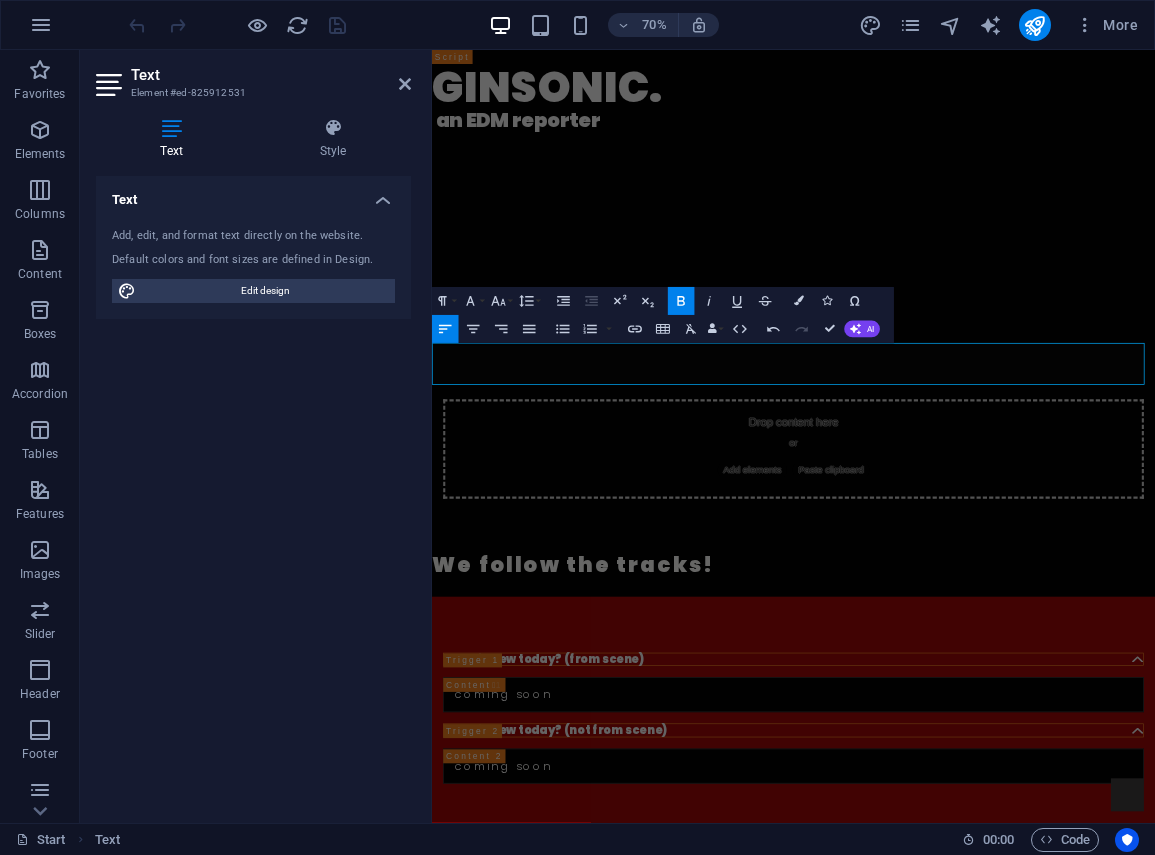 type 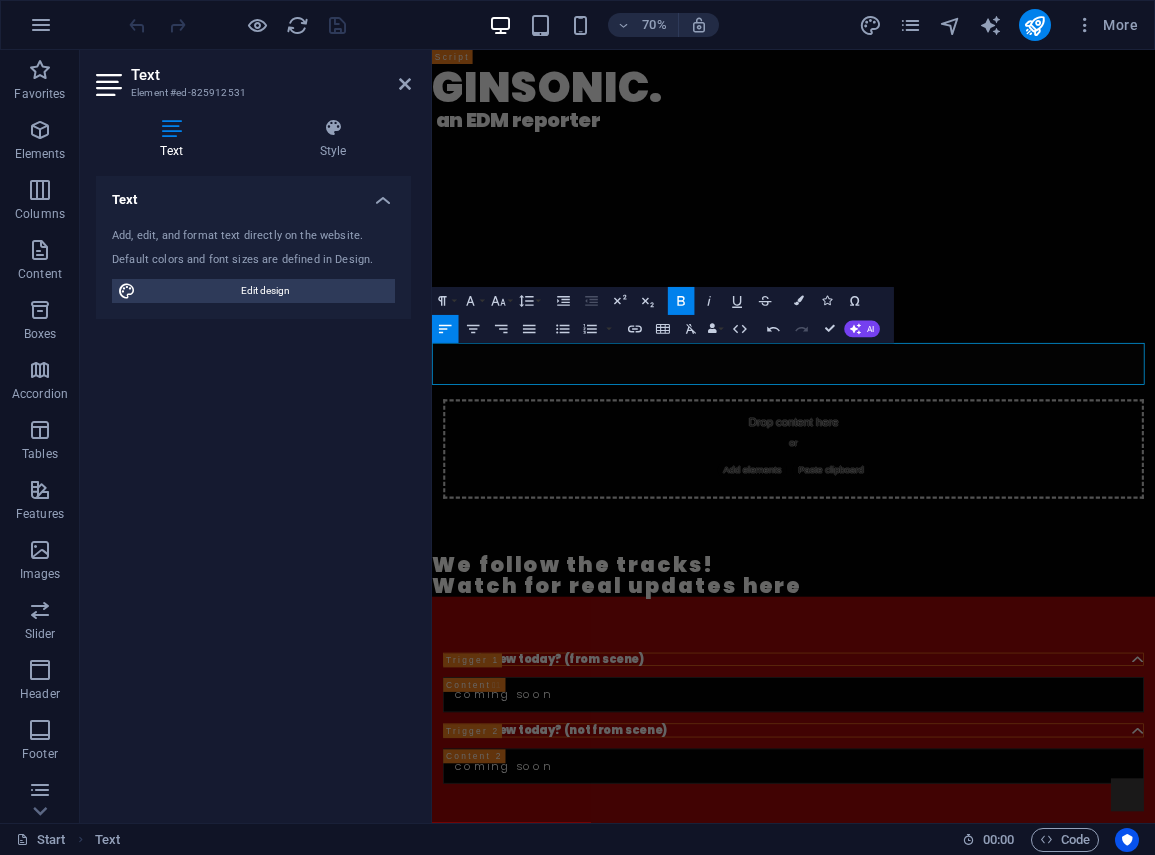 click on "We follow the tracks!" at bounding box center [634, 785] 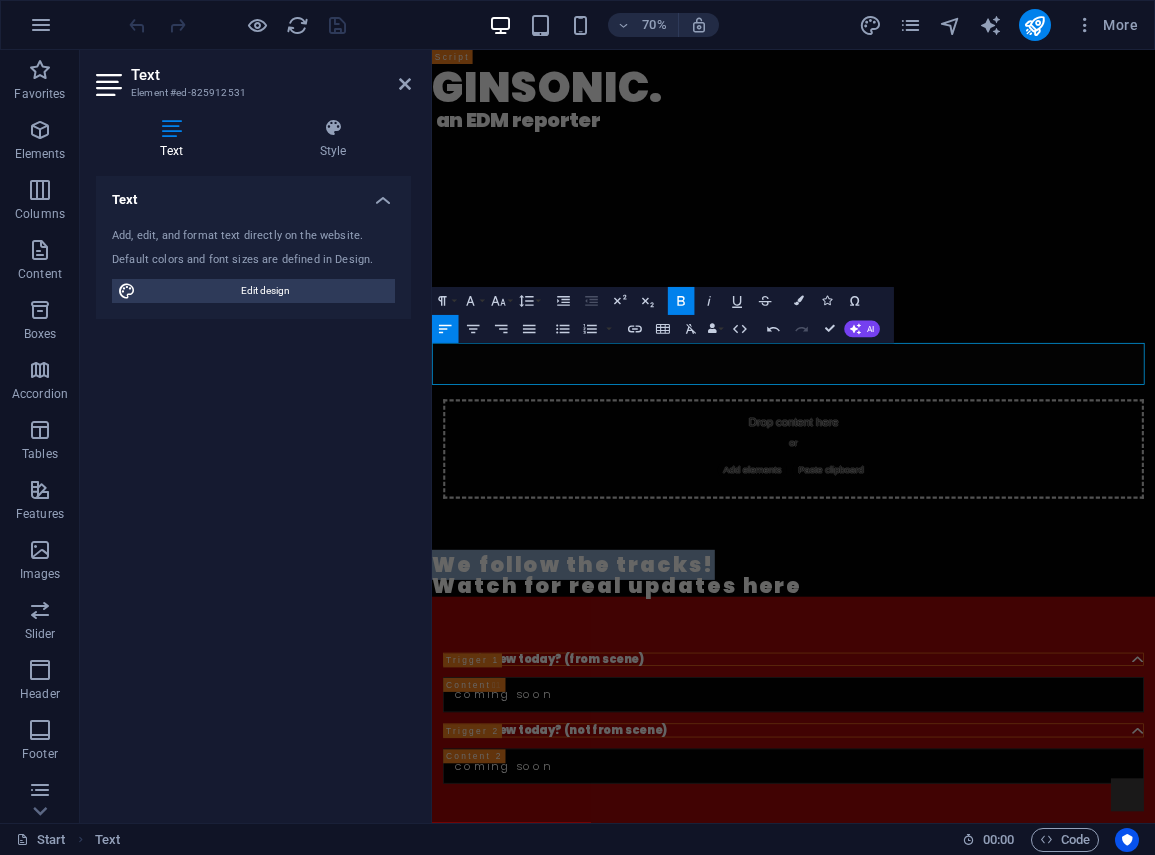 drag, startPoint x: 460, startPoint y: 484, endPoint x: 824, endPoint y: 474, distance: 364.13733 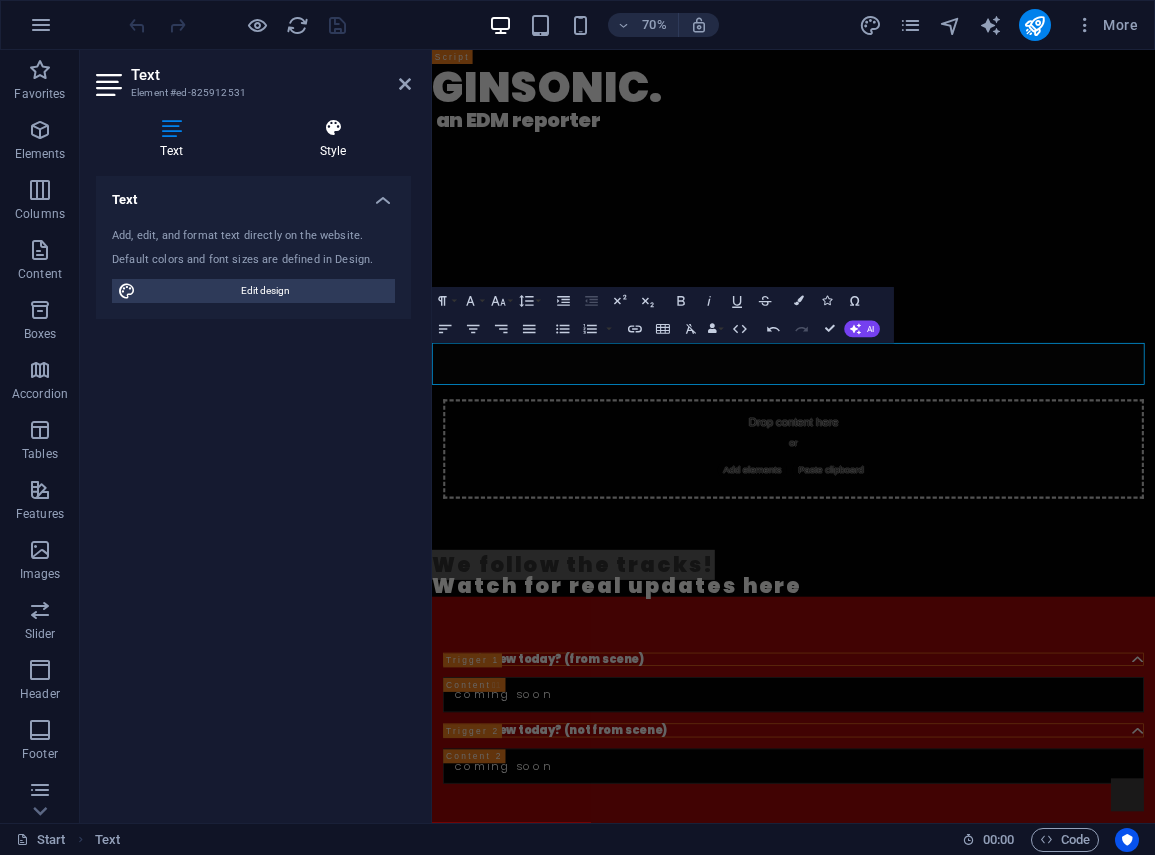 click on "Style" at bounding box center [333, 139] 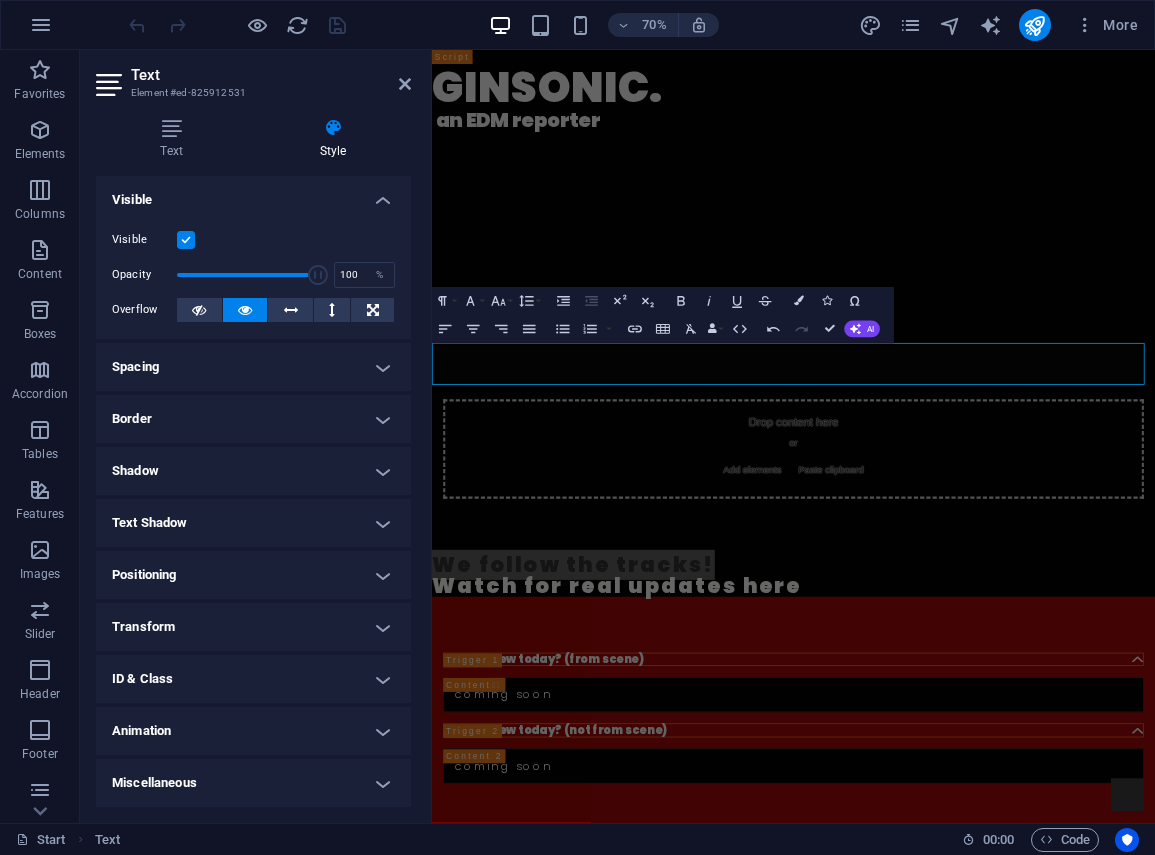 click at bounding box center [333, 128] 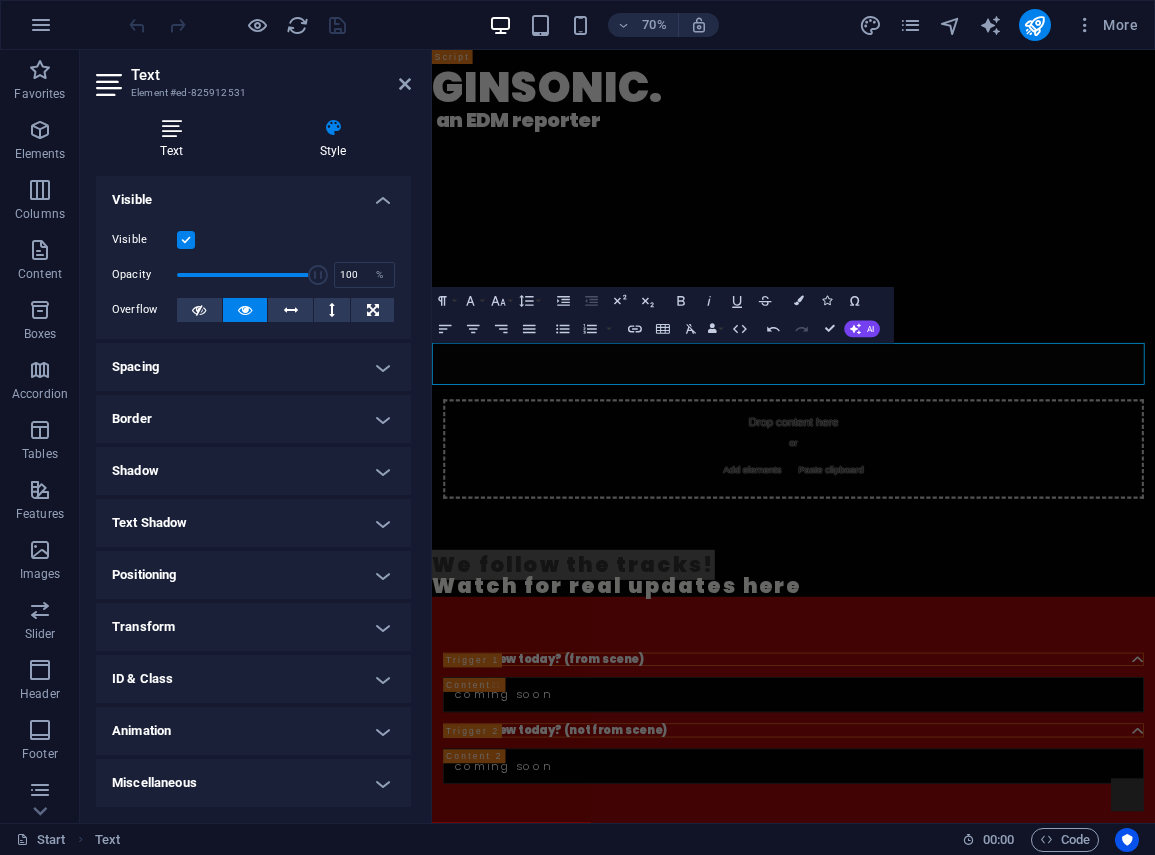 click on "Text" at bounding box center (175, 139) 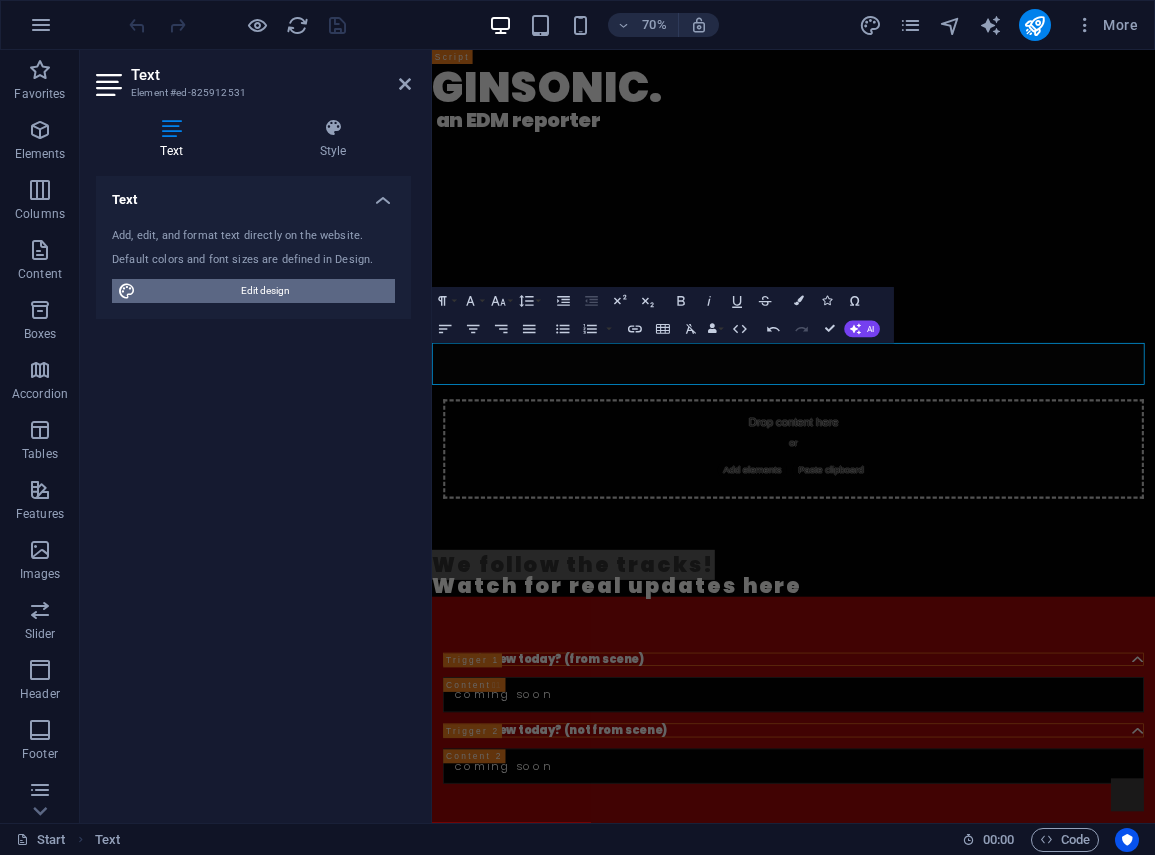 click on "Edit design" at bounding box center (265, 291) 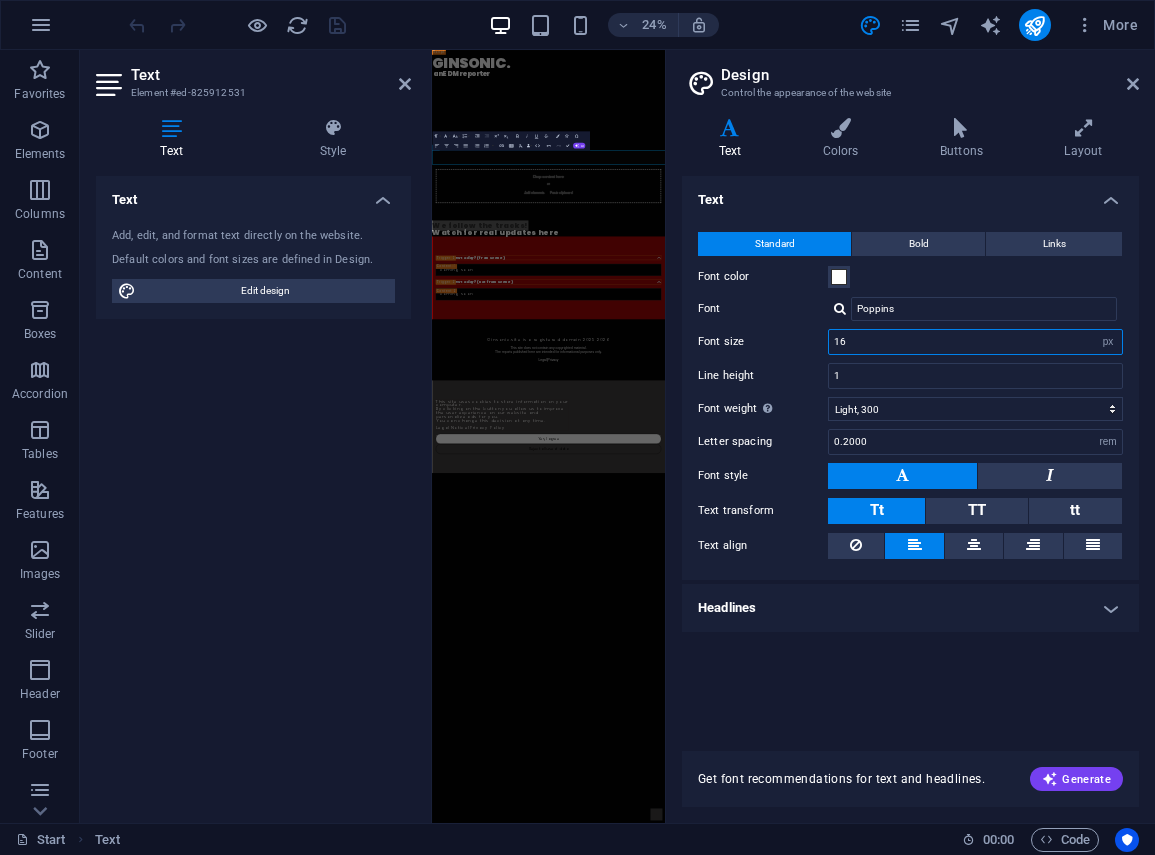drag, startPoint x: 902, startPoint y: 342, endPoint x: 827, endPoint y: 334, distance: 75.42546 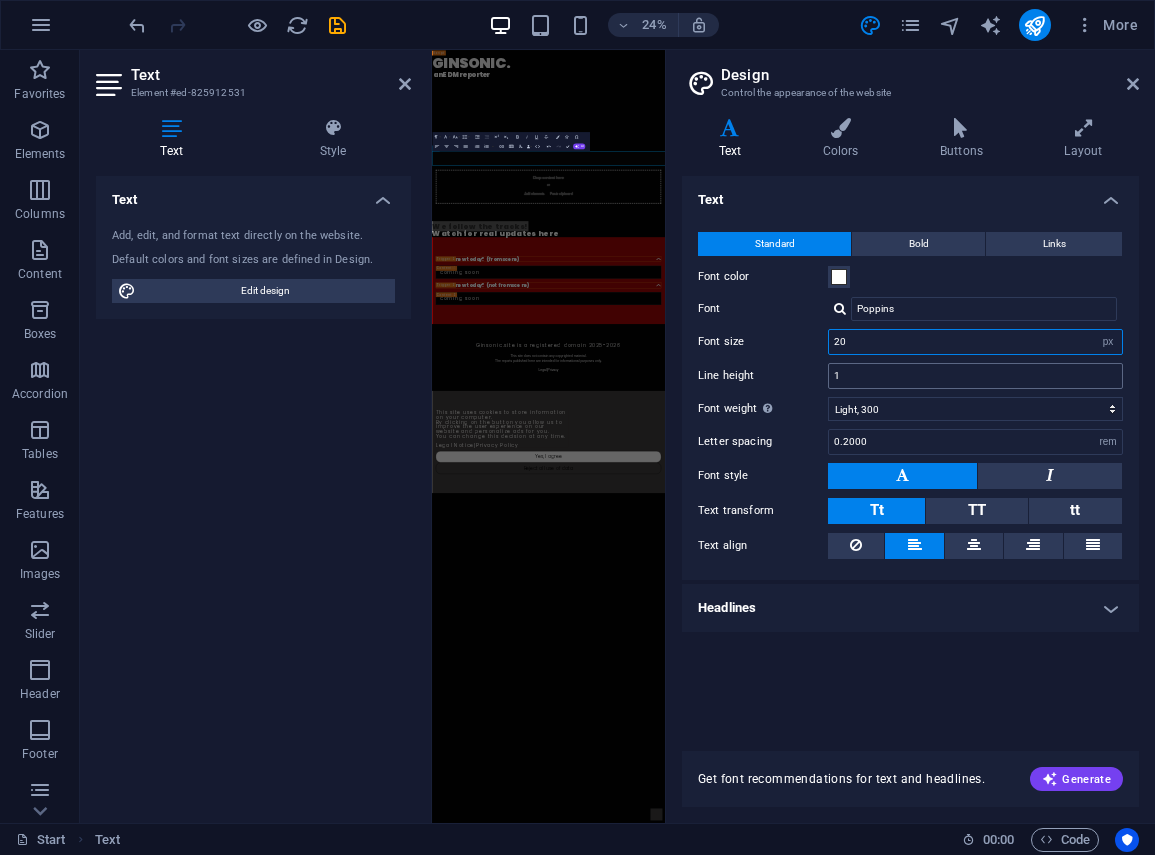 type on "20" 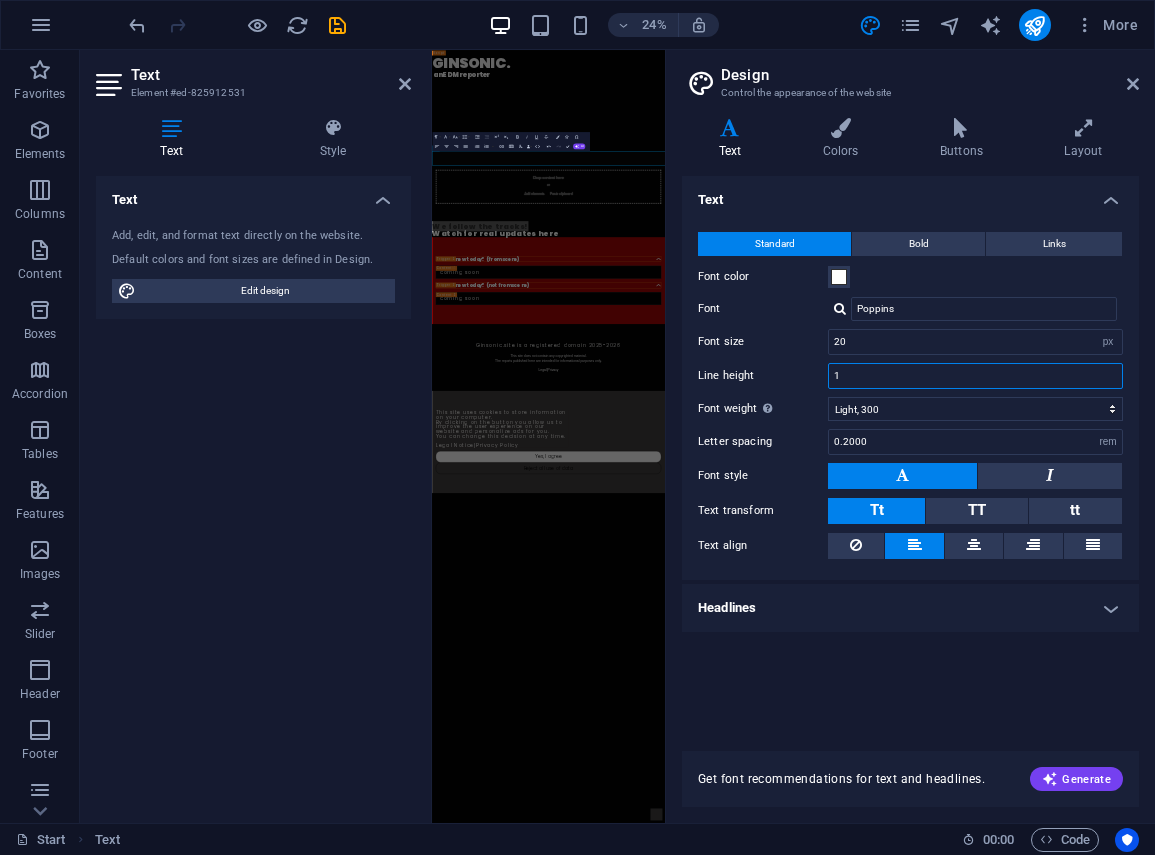 drag, startPoint x: 852, startPoint y: 376, endPoint x: 815, endPoint y: 371, distance: 37.336308 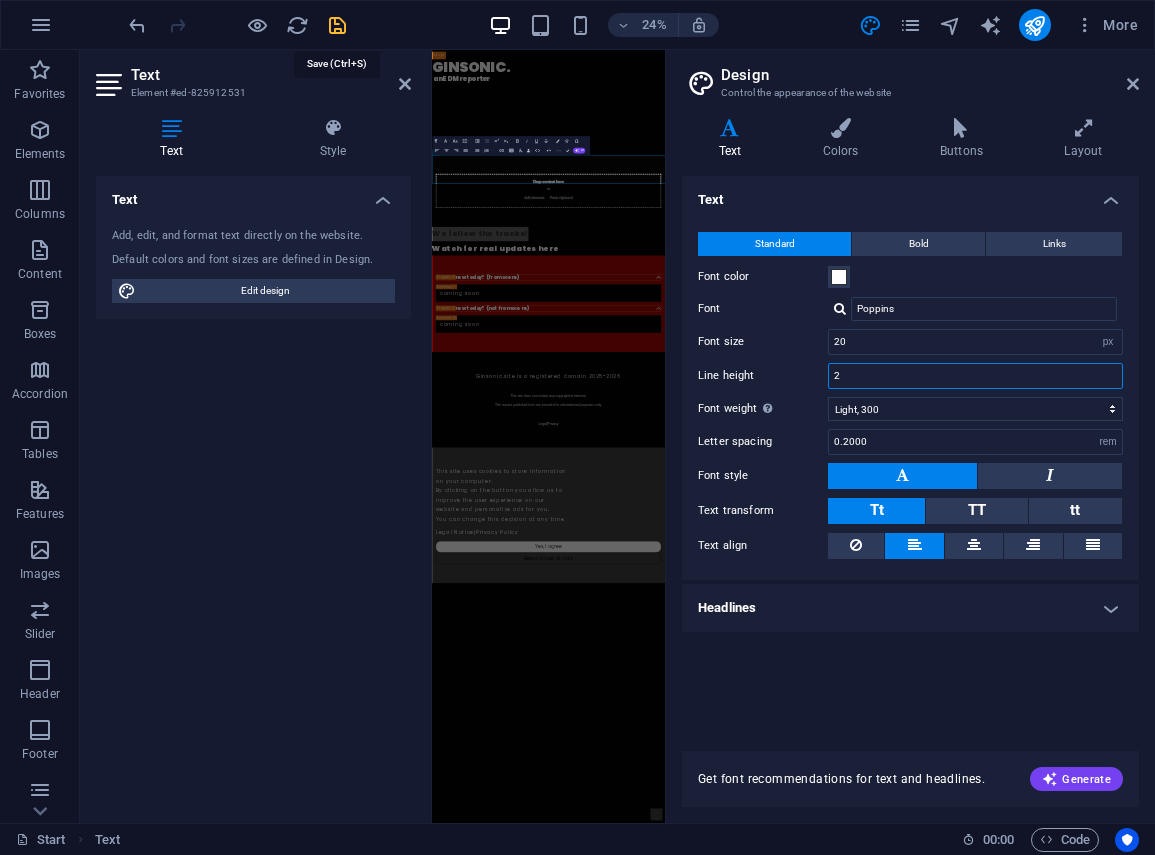 type on "2" 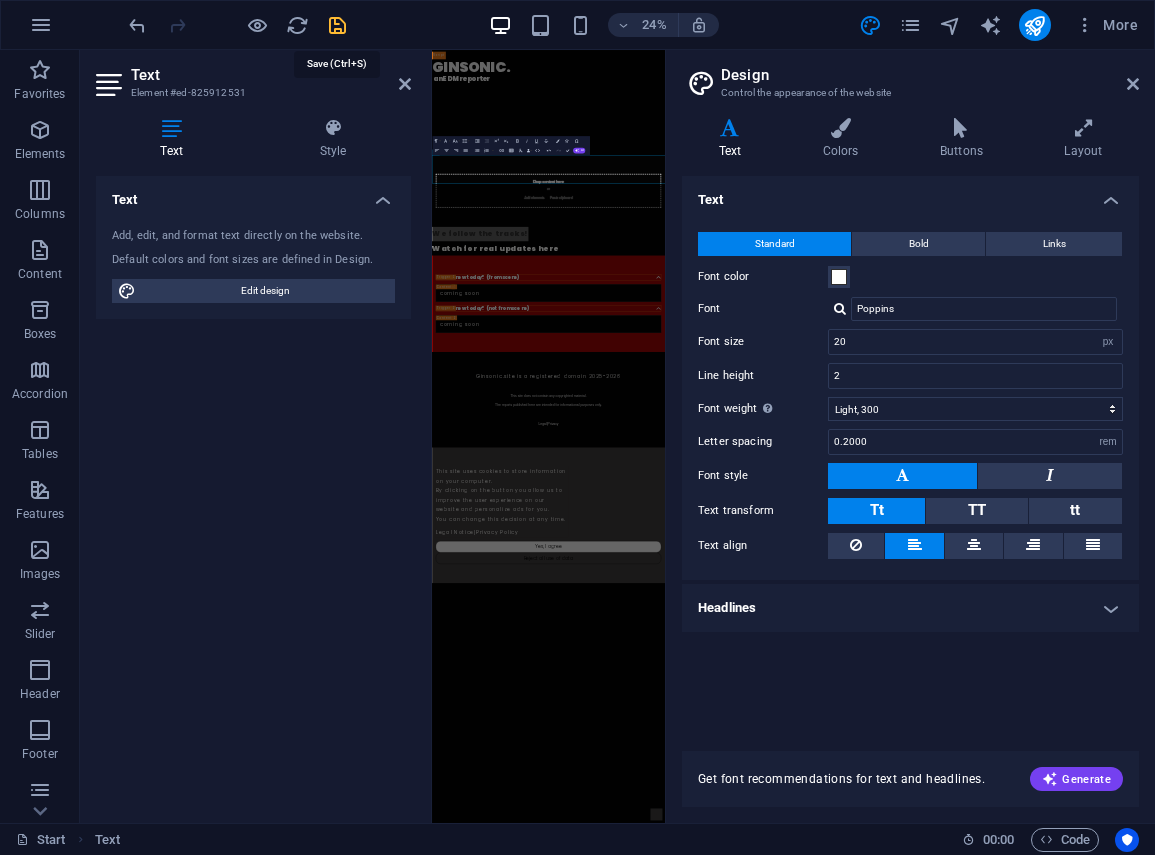 click at bounding box center (337, 25) 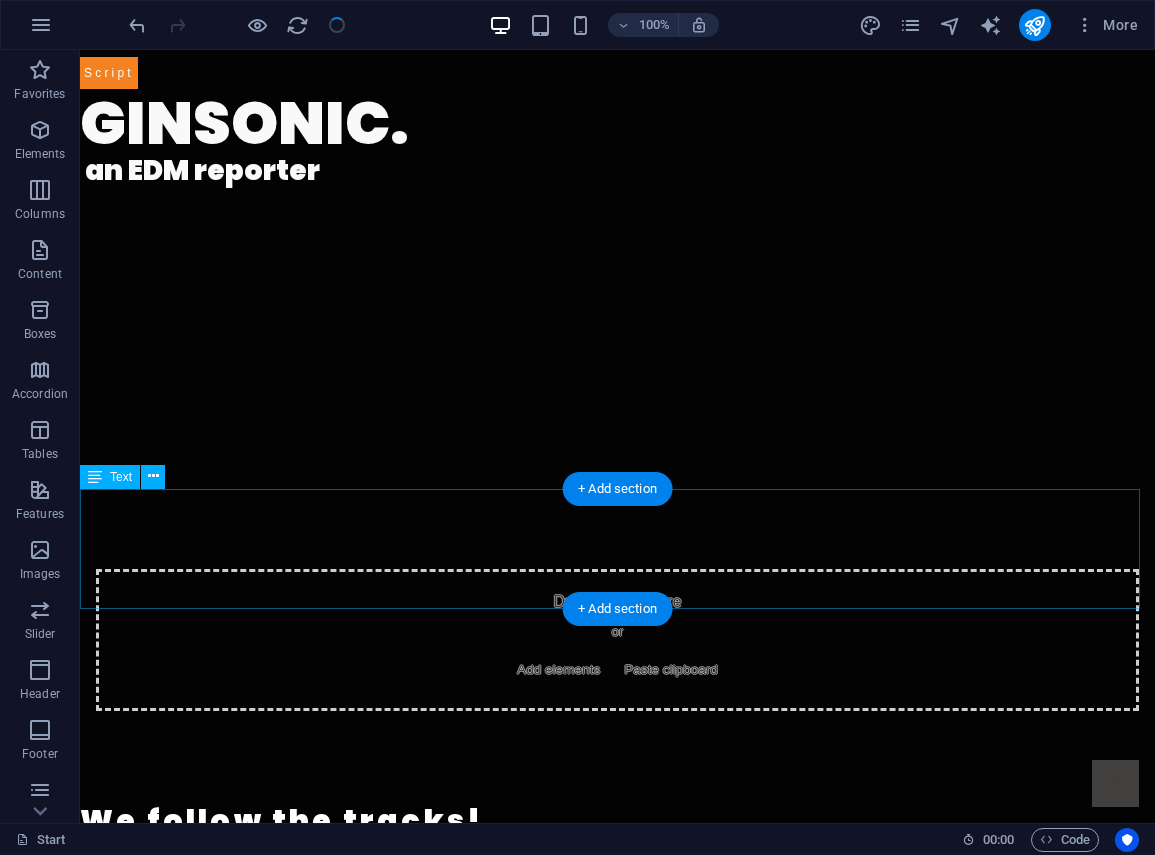 click on "We follow the tracks! Watch for real updates here" at bounding box center (617, 851) 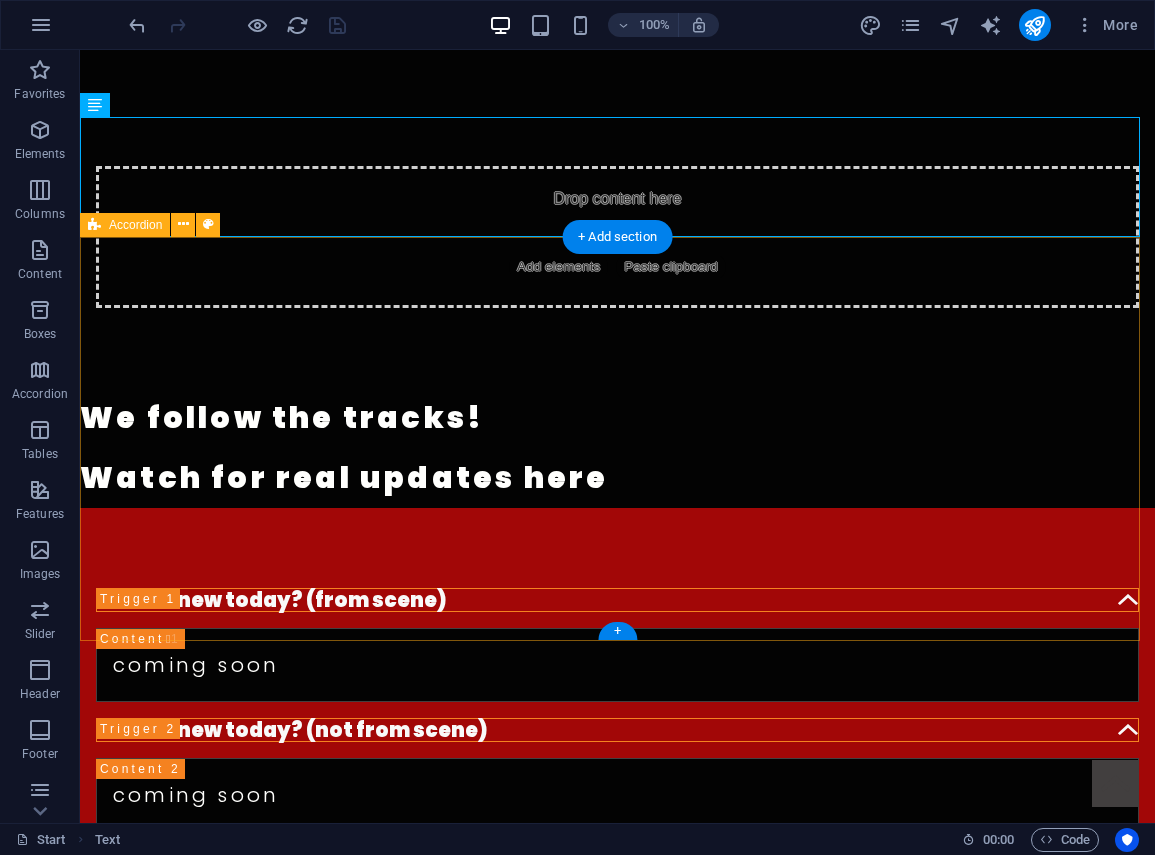scroll, scrollTop: 300, scrollLeft: 0, axis: vertical 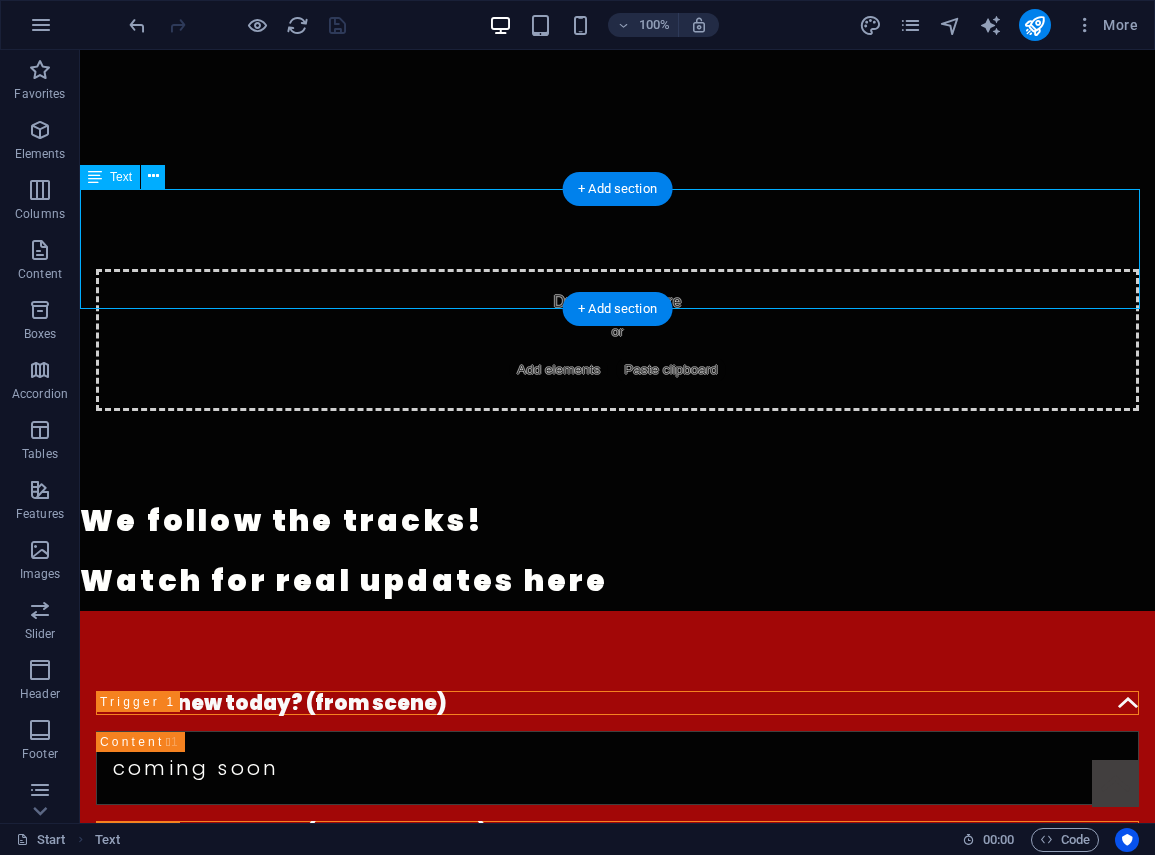 click on "We follow the tracks! Watch for real updates here" at bounding box center [617, 551] 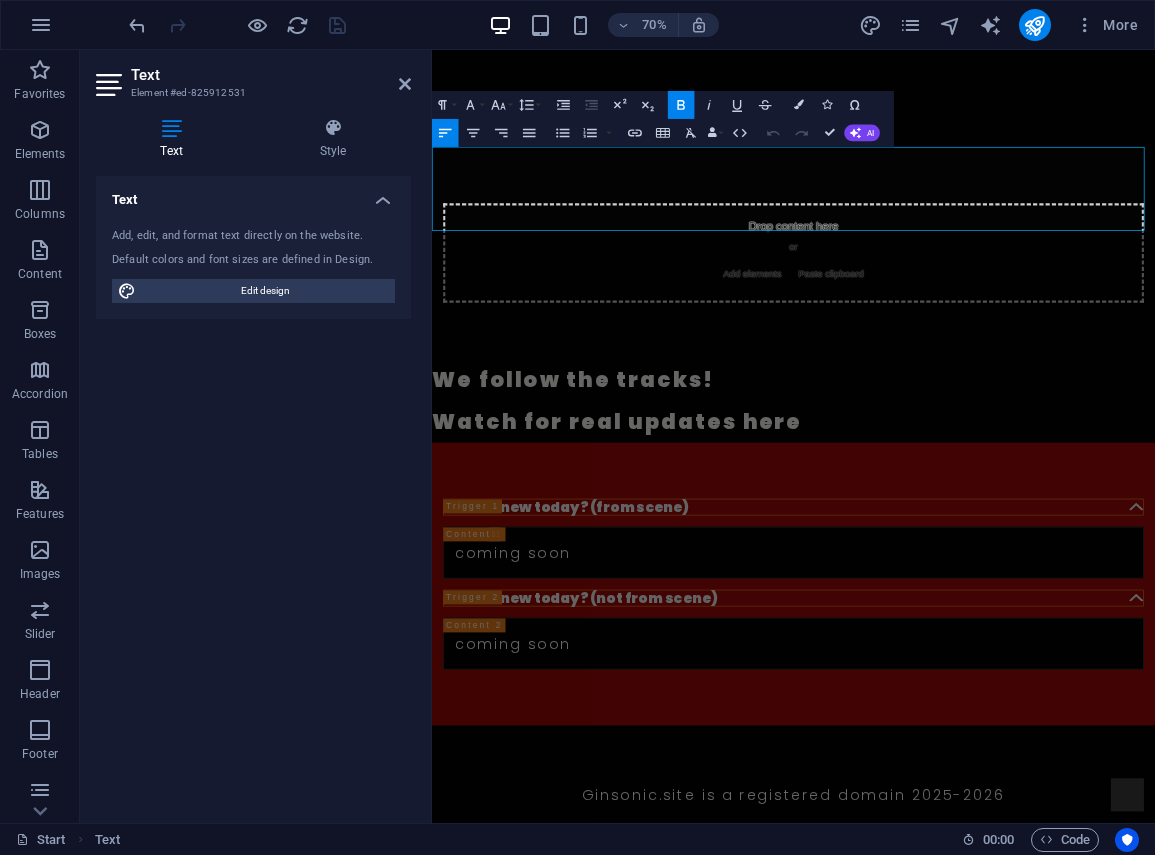 click on "Watch for real updates here" at bounding box center [696, 580] 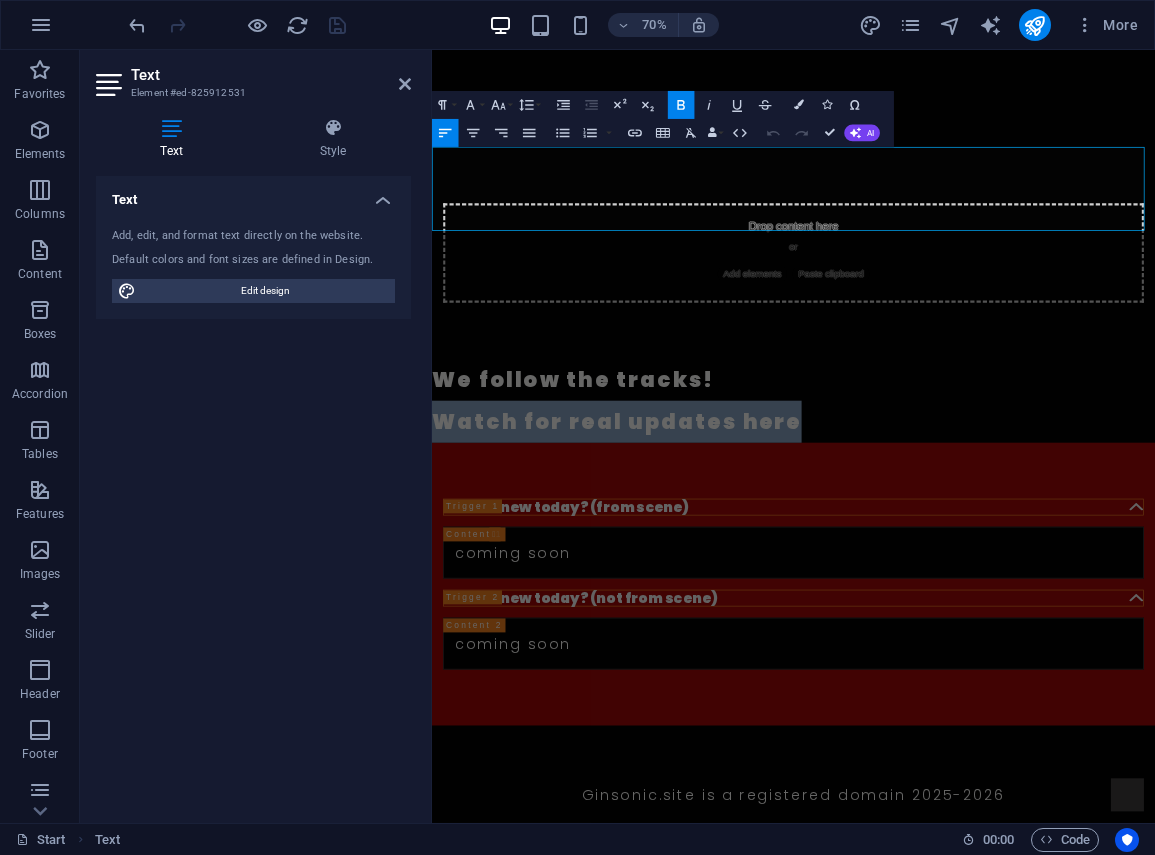 drag, startPoint x: 487, startPoint y: 272, endPoint x: 883, endPoint y: 288, distance: 396.3231 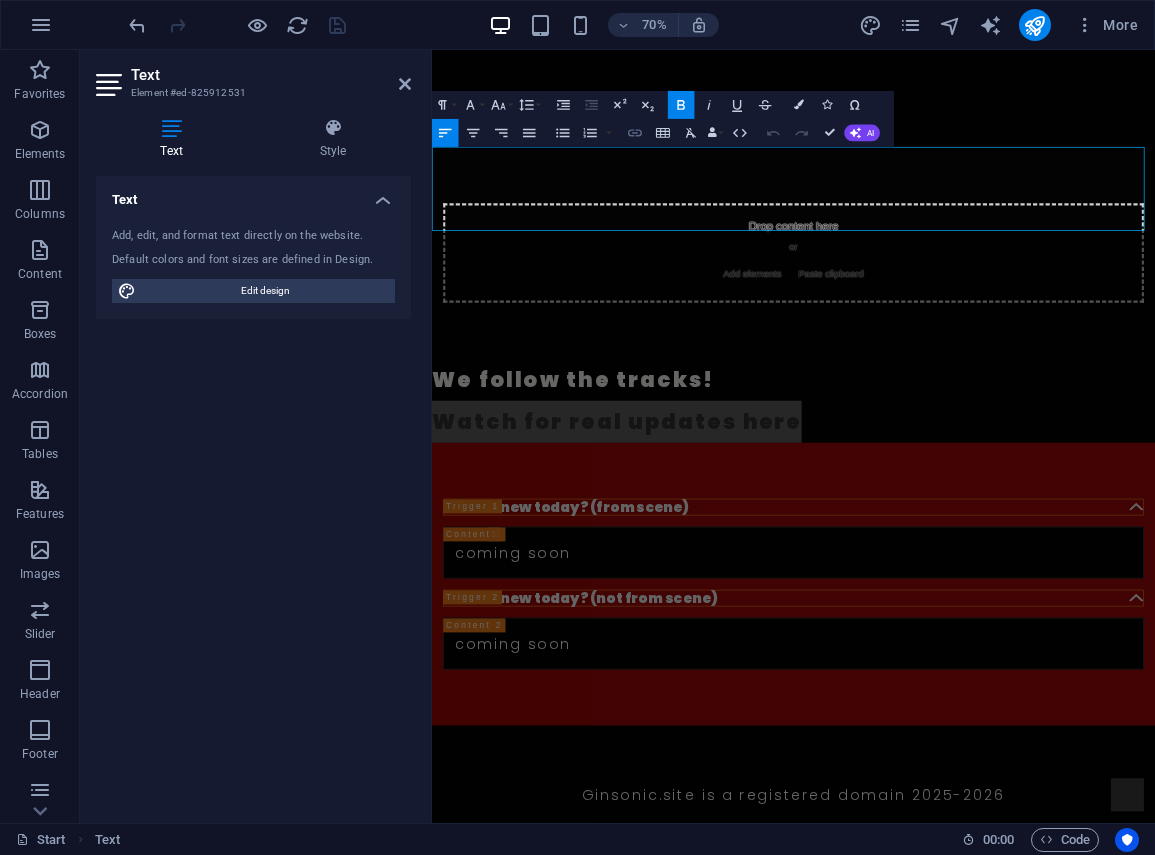 click 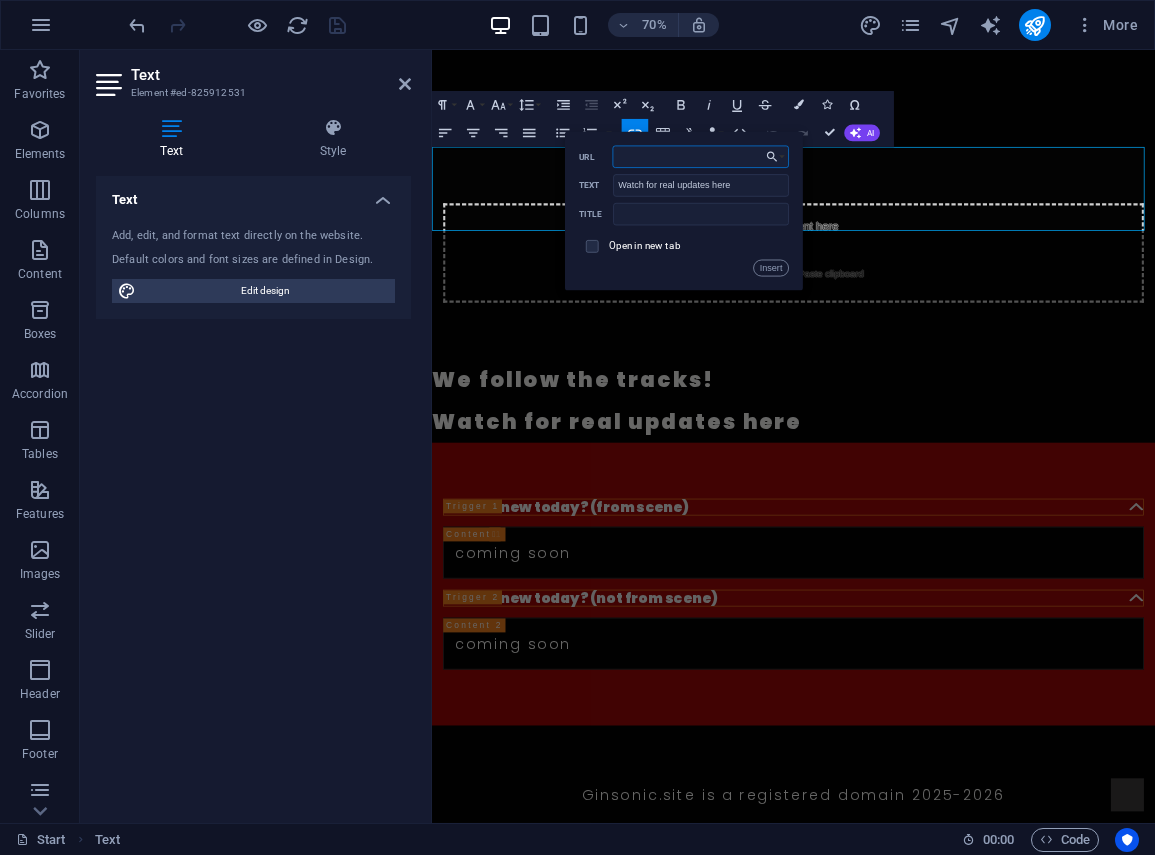 paste on "https://ginsonic.ddns.net/extended" 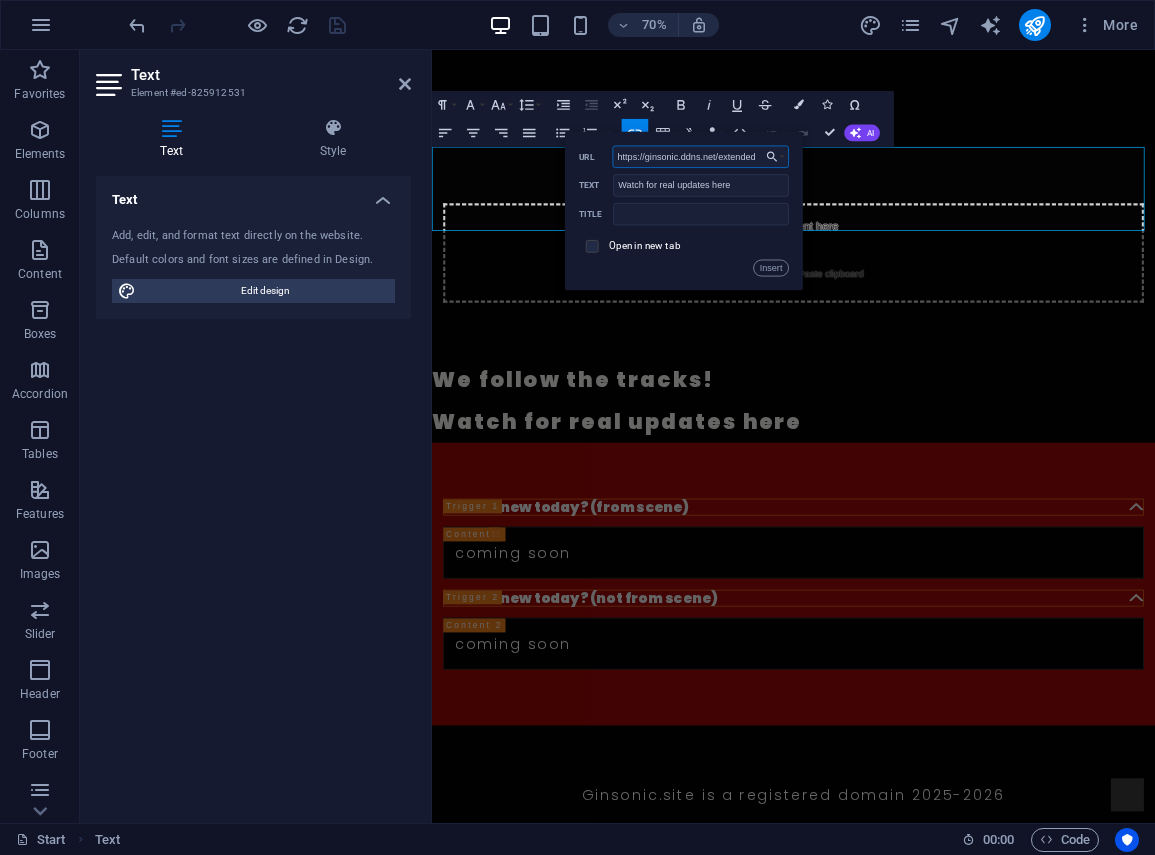 type on "https://ginsonic.ddns.net/extended" 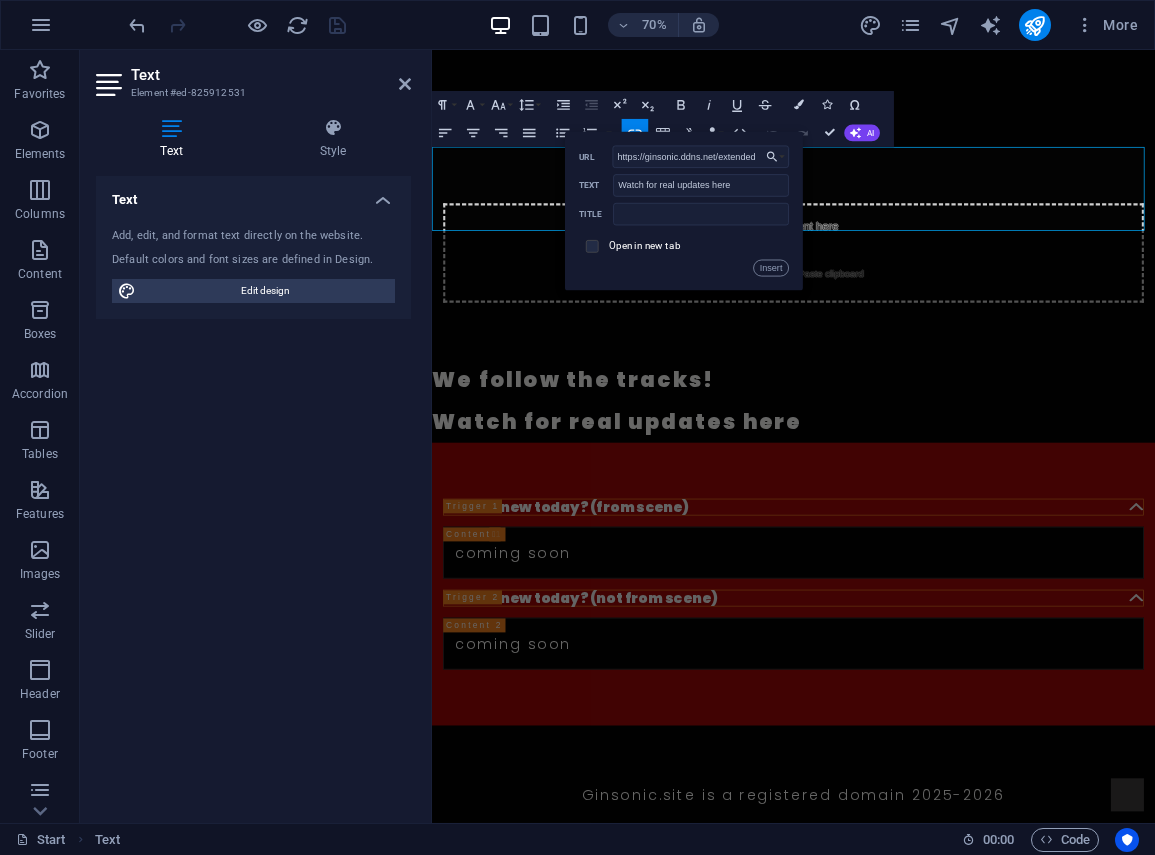 click at bounding box center [590, 244] 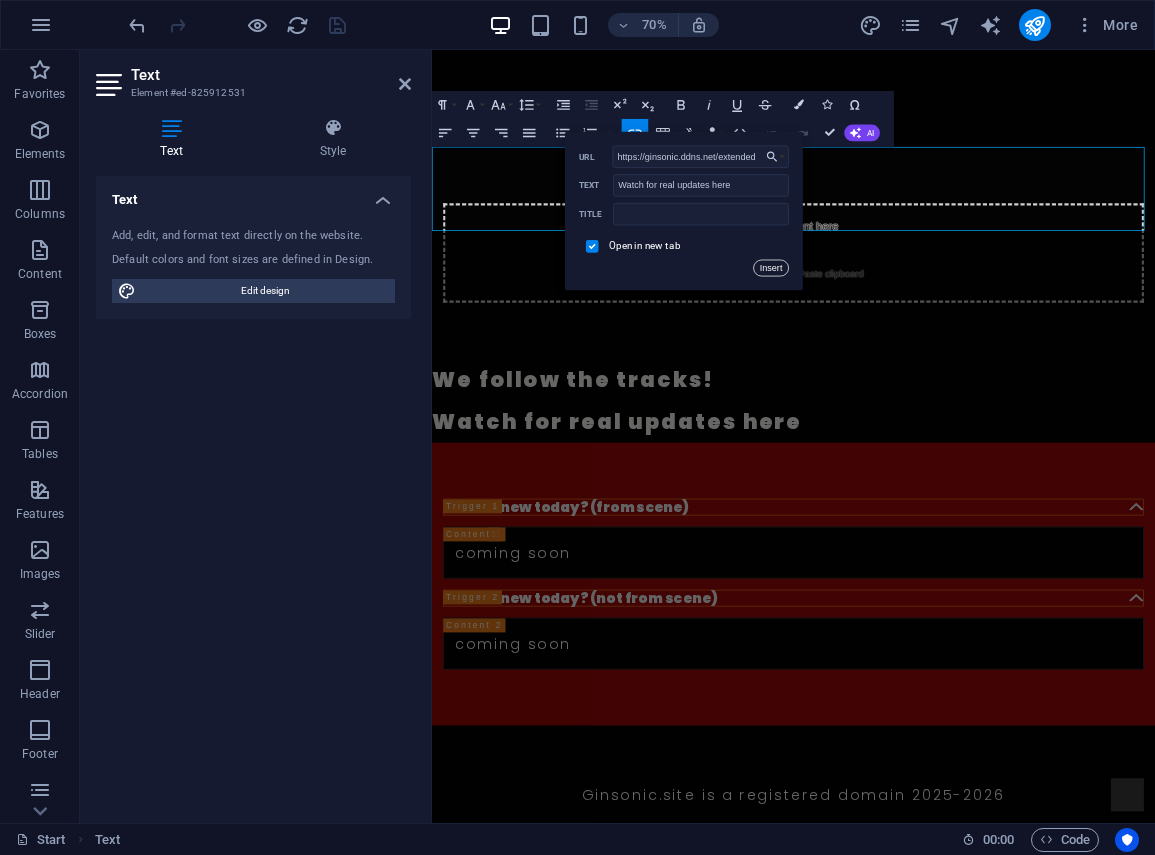 click on "Insert" at bounding box center (770, 268) 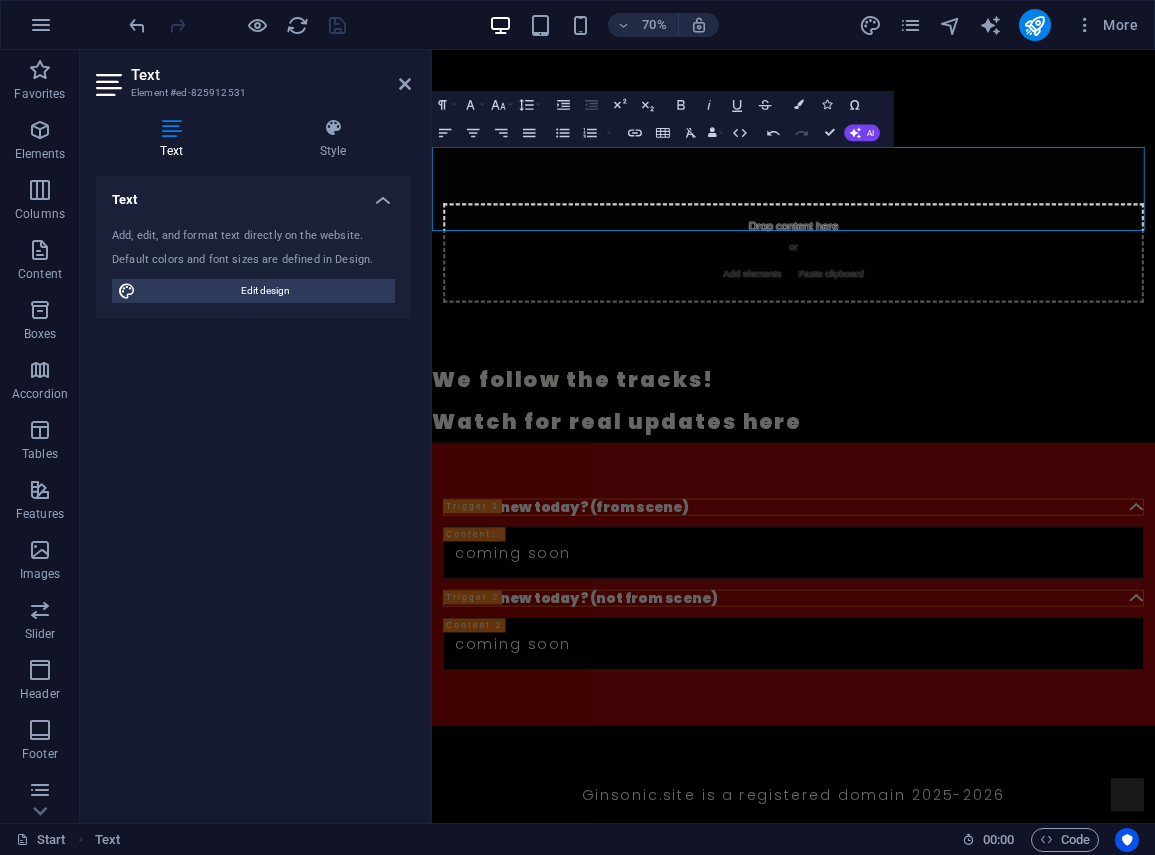 click on "Watch for real updates here" at bounding box center [948, 581] 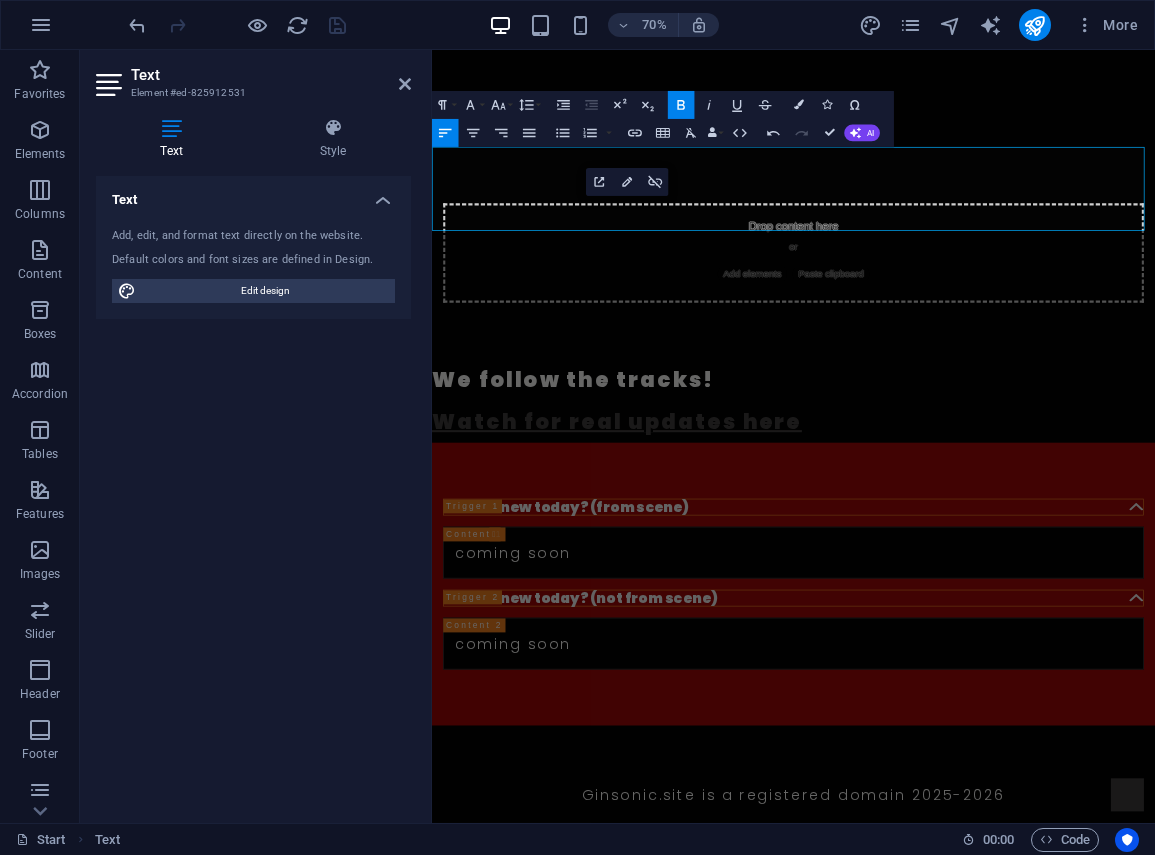 click on "Watch for real updates here" at bounding box center [696, 580] 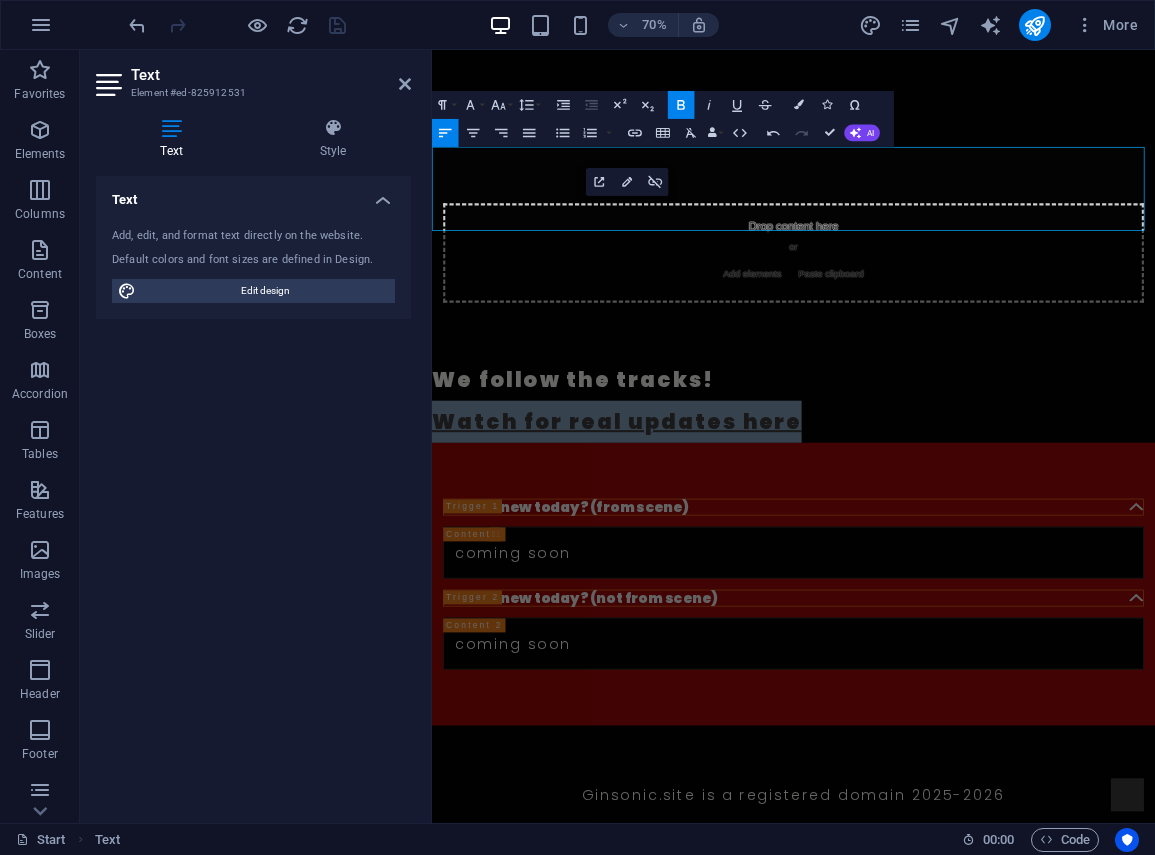 drag, startPoint x: 504, startPoint y: 274, endPoint x: 897, endPoint y: 291, distance: 393.36752 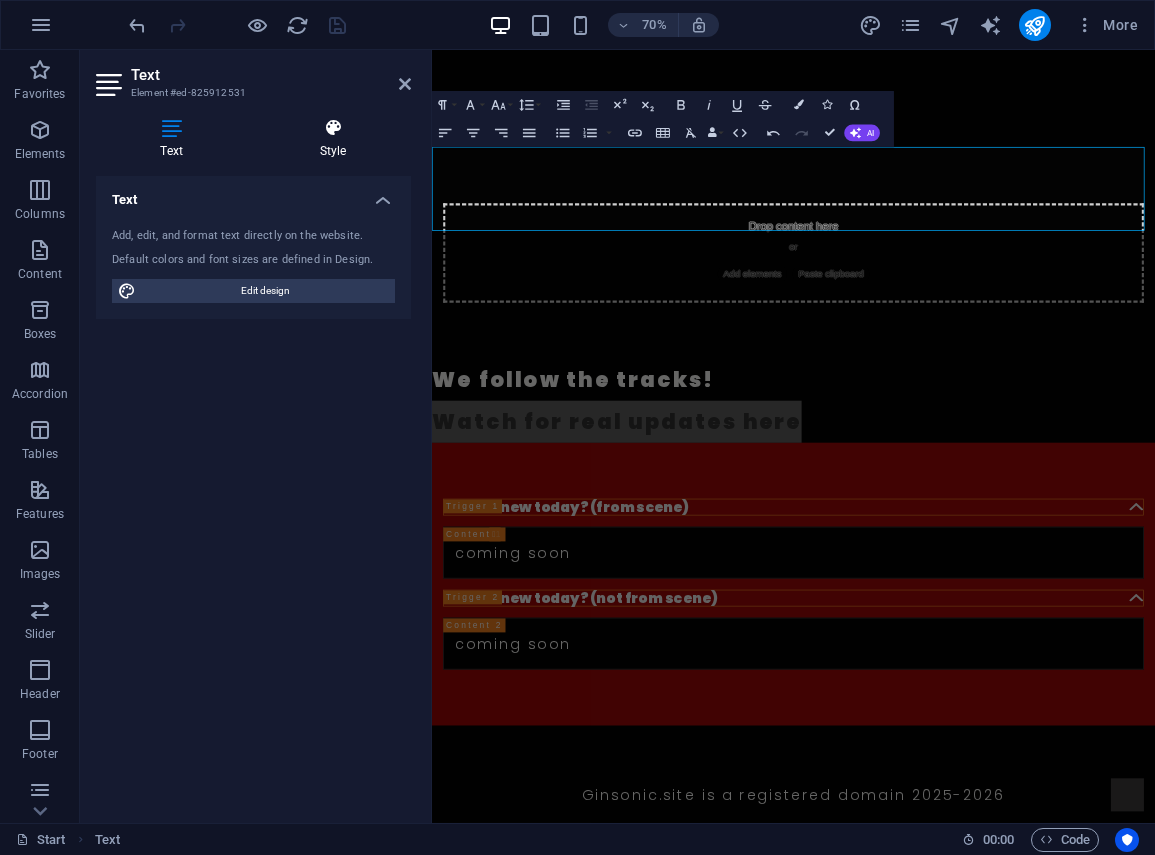 click on "Style" at bounding box center [333, 139] 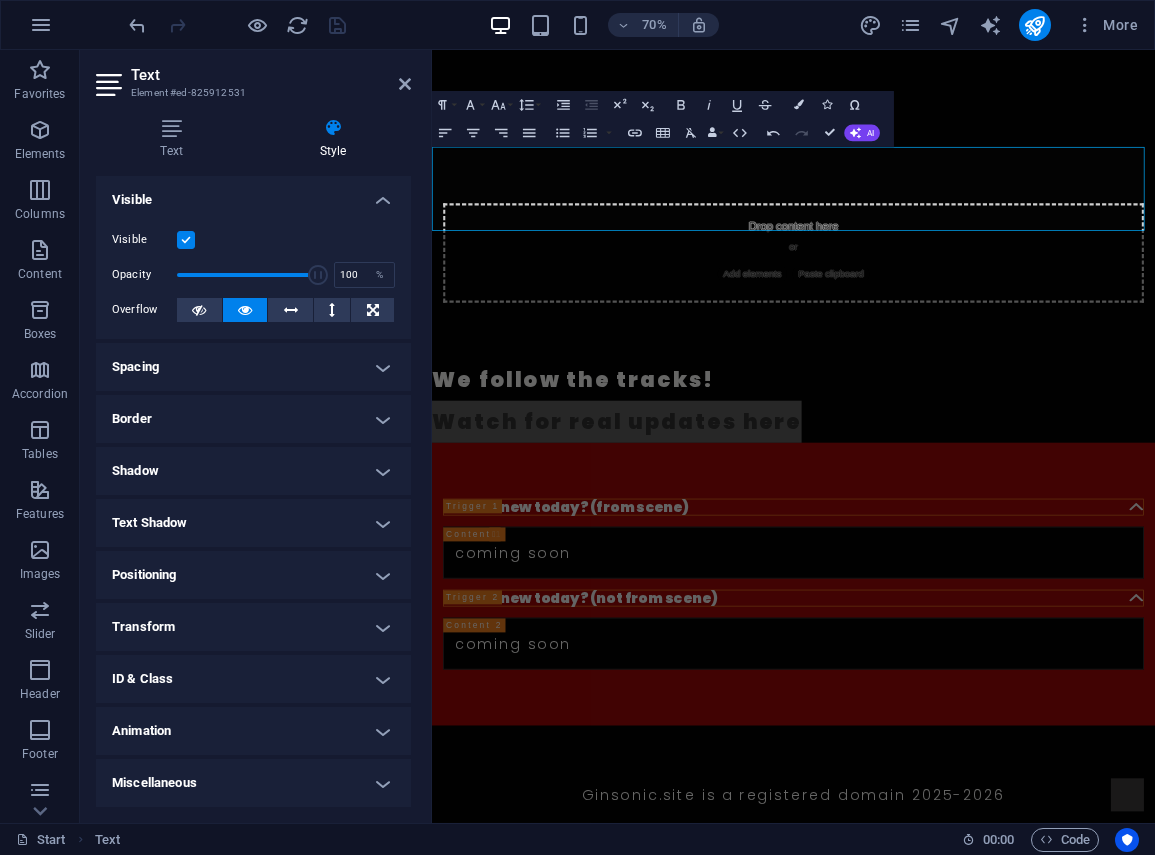 click on "Animation" at bounding box center (253, 731) 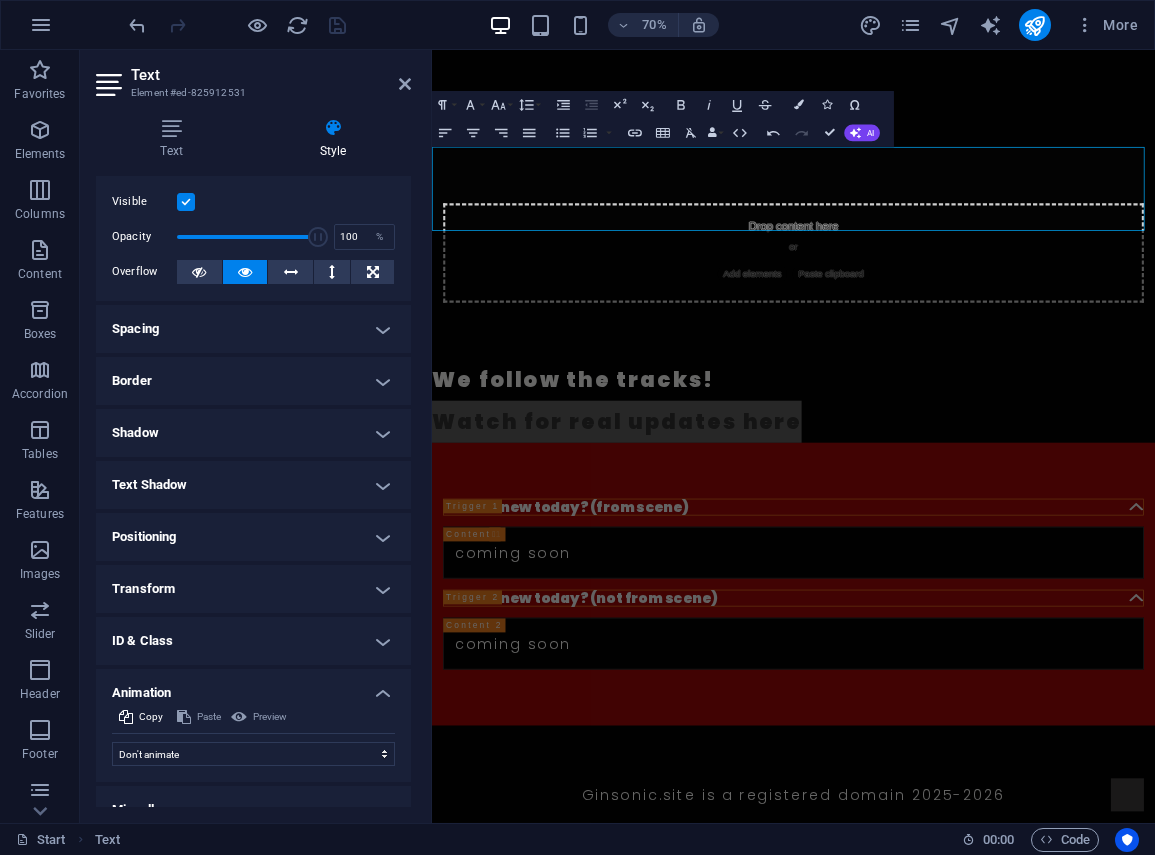 scroll, scrollTop: 65, scrollLeft: 0, axis: vertical 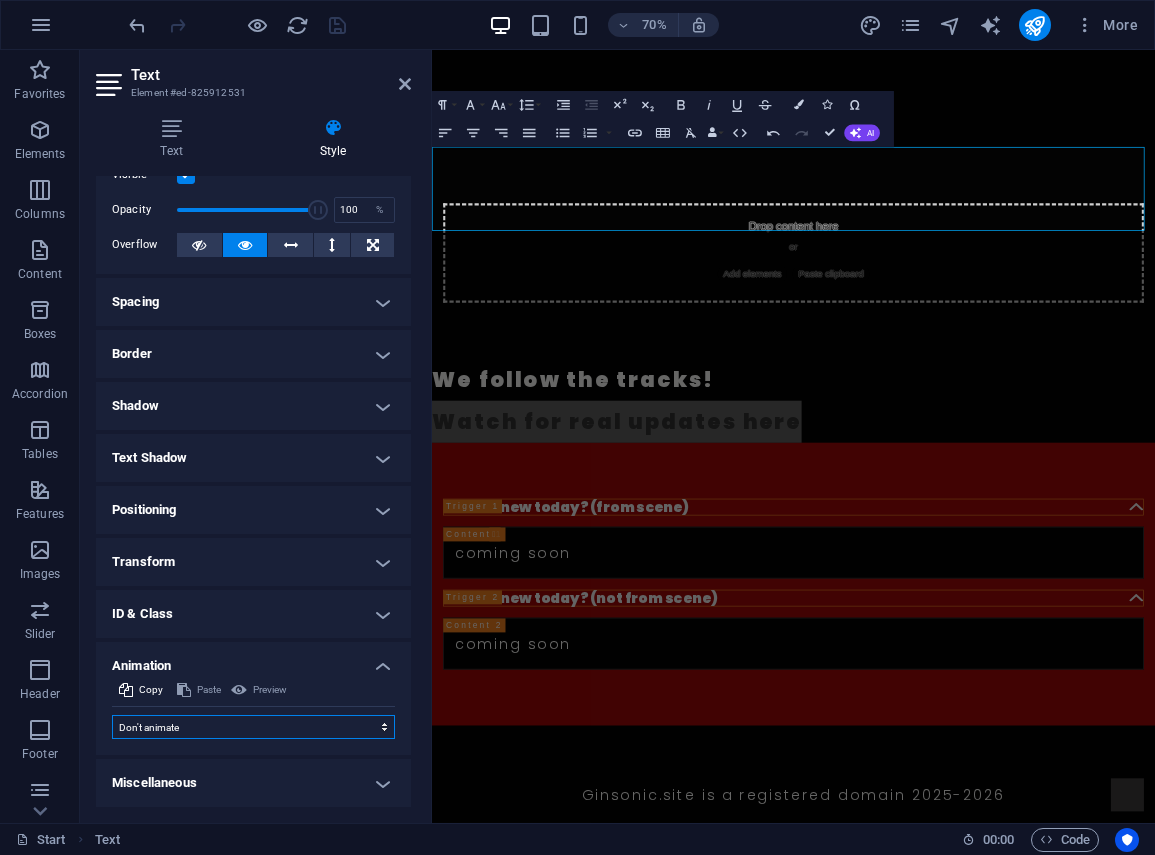 click on "Don't animate Show / Hide Slide up/down Zoom in/out Slide left to right Slide right to left Slide top to bottom Slide bottom to top Pulse Blink Open as overlay" at bounding box center (253, 727) 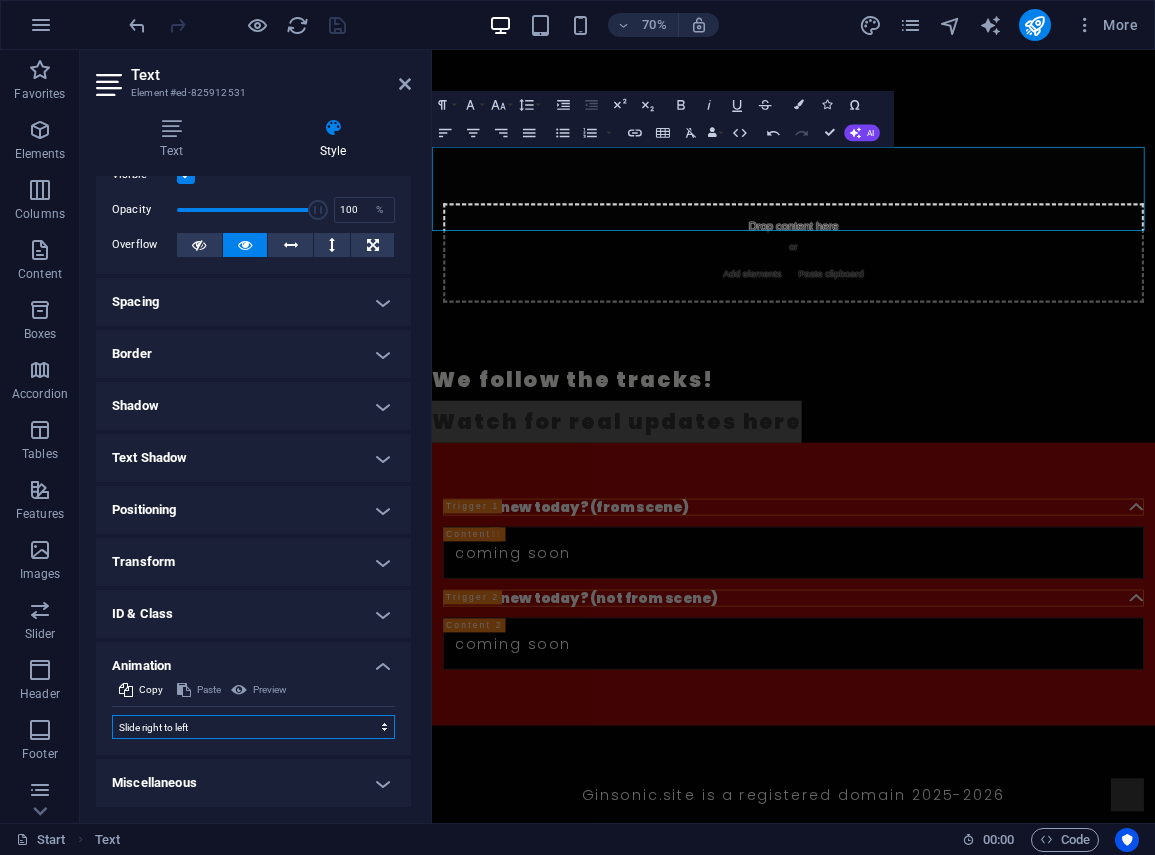 click on "Don't animate Show / Hide Slide up/down Zoom in/out Slide left to right Slide right to left Slide top to bottom Slide bottom to top Pulse Blink Open as overlay" at bounding box center [253, 727] 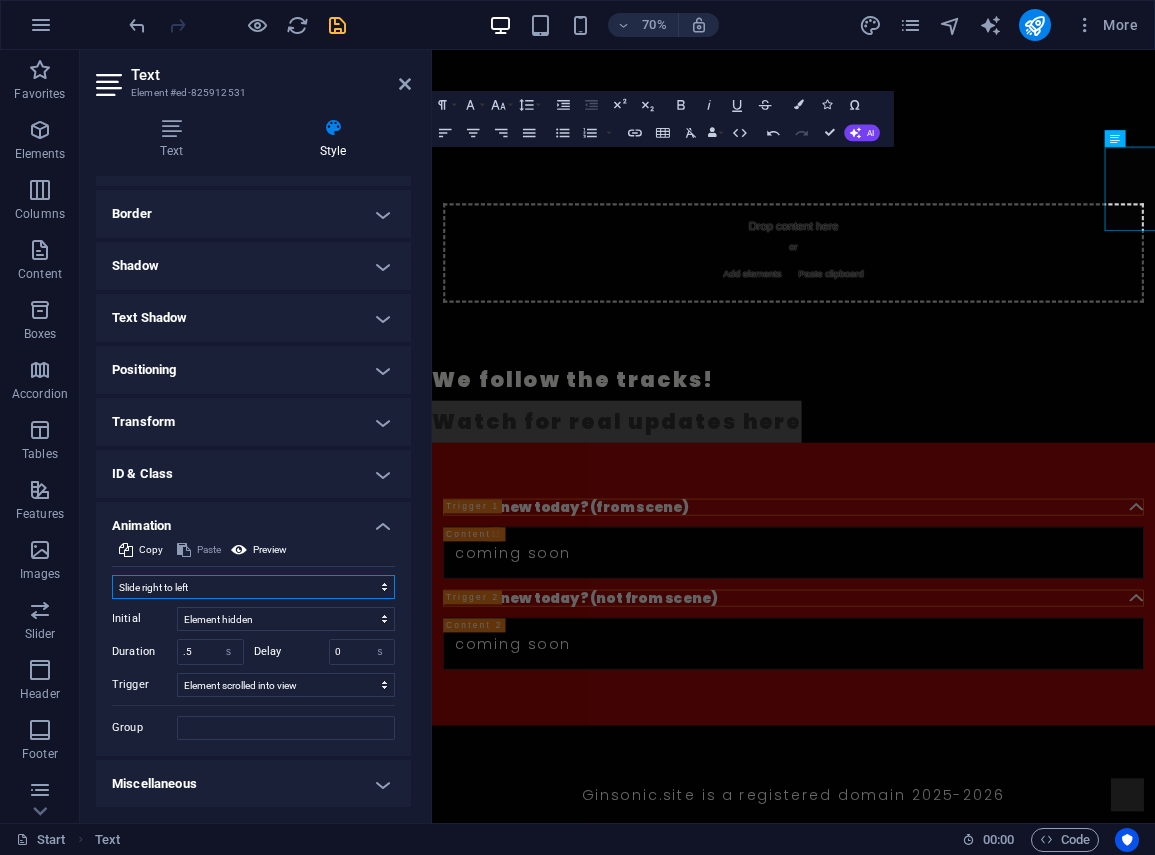 scroll, scrollTop: 206, scrollLeft: 0, axis: vertical 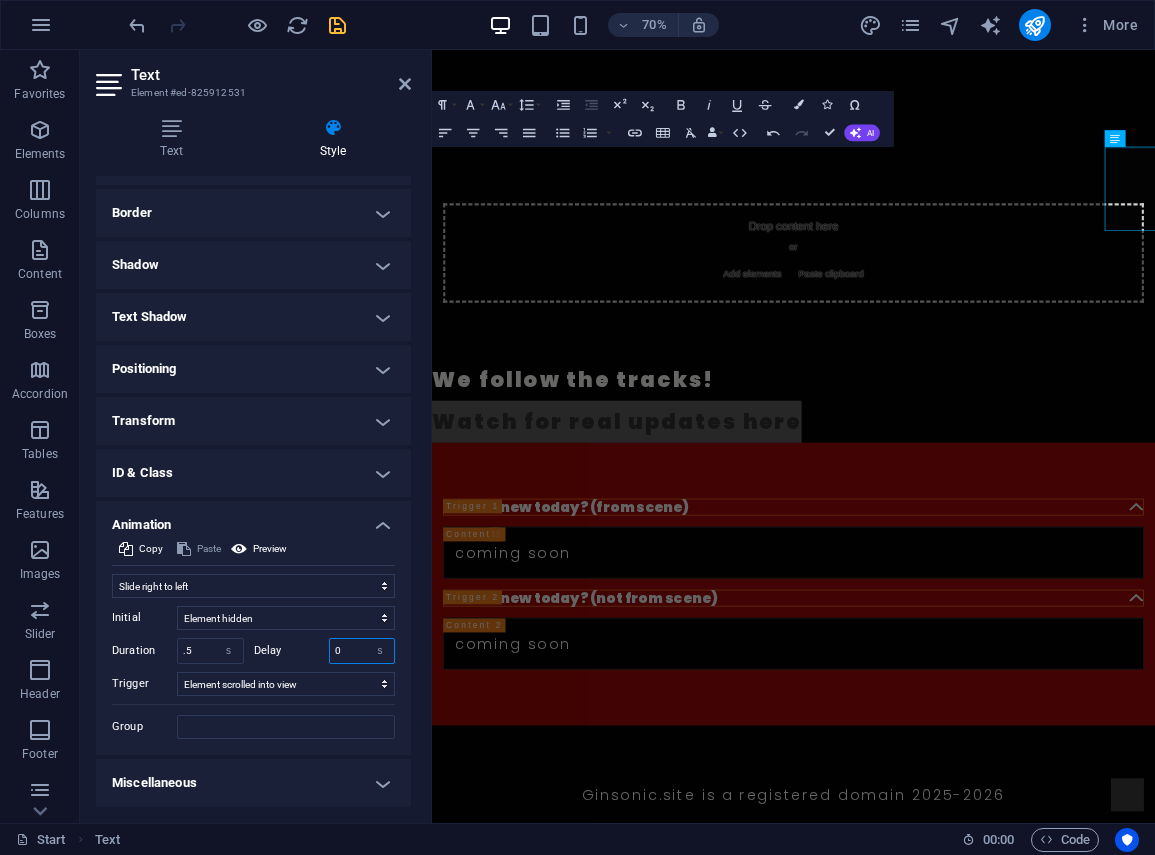click on "0" at bounding box center [362, 651] 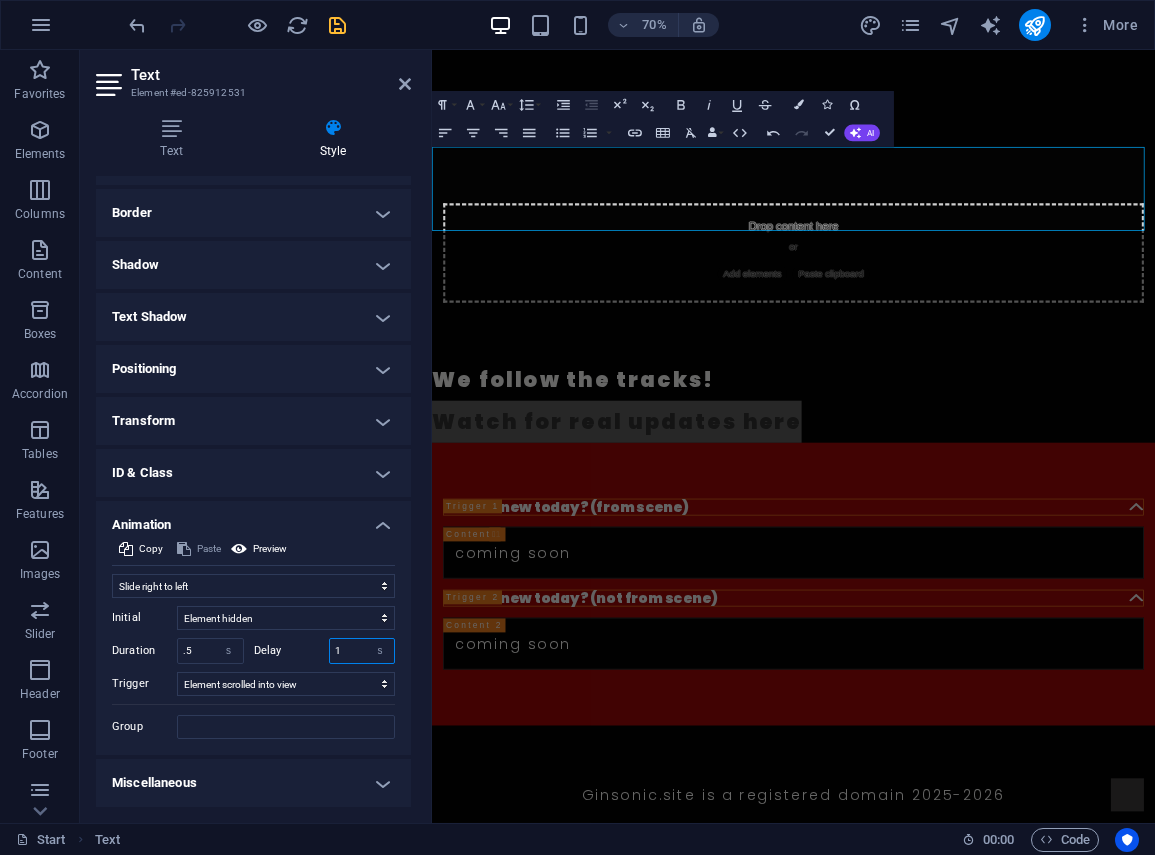 type on "1" 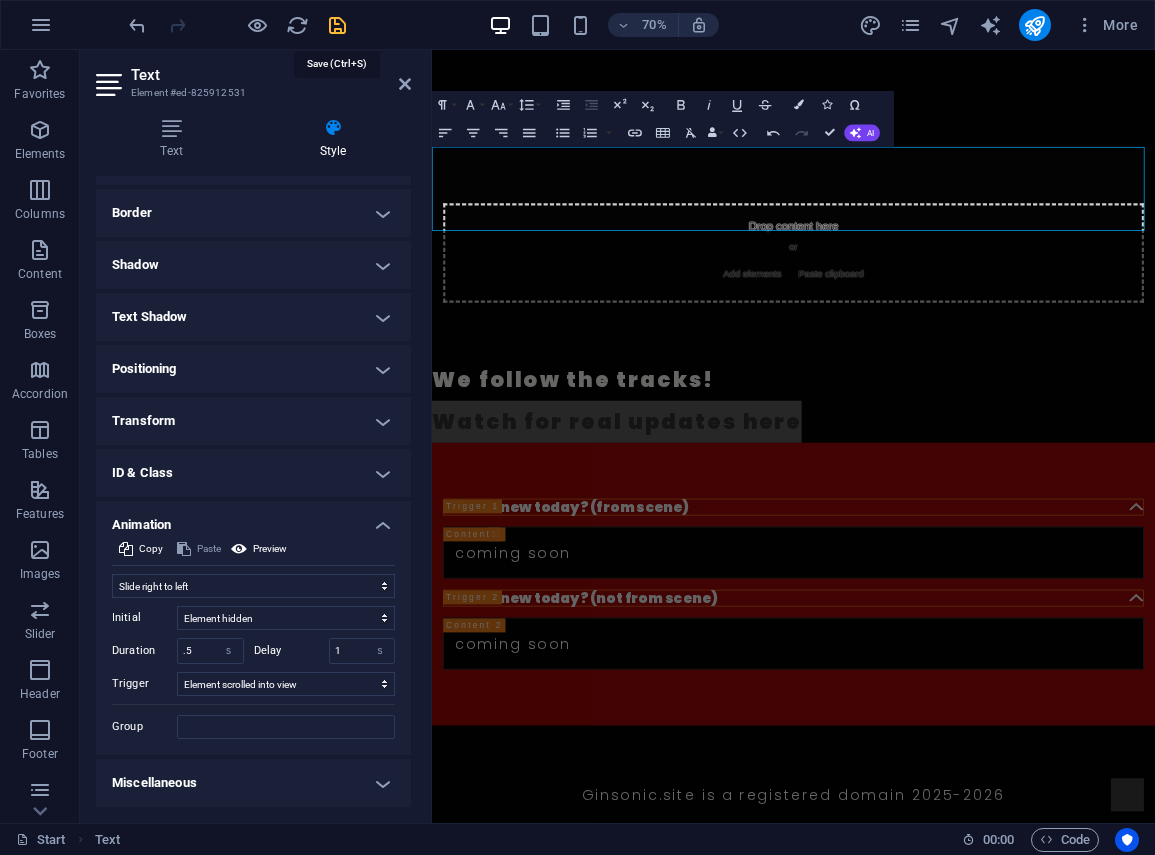 click at bounding box center [337, 25] 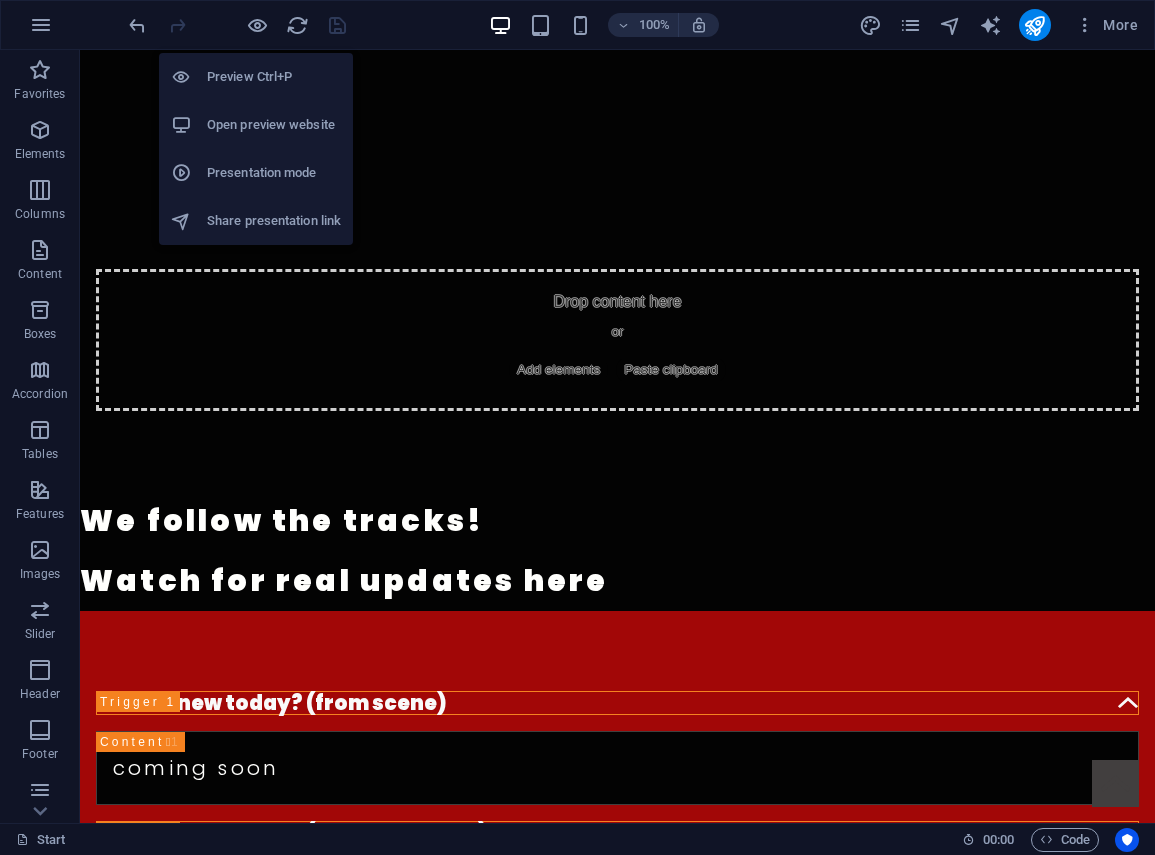 click on "Open preview website" at bounding box center [274, 125] 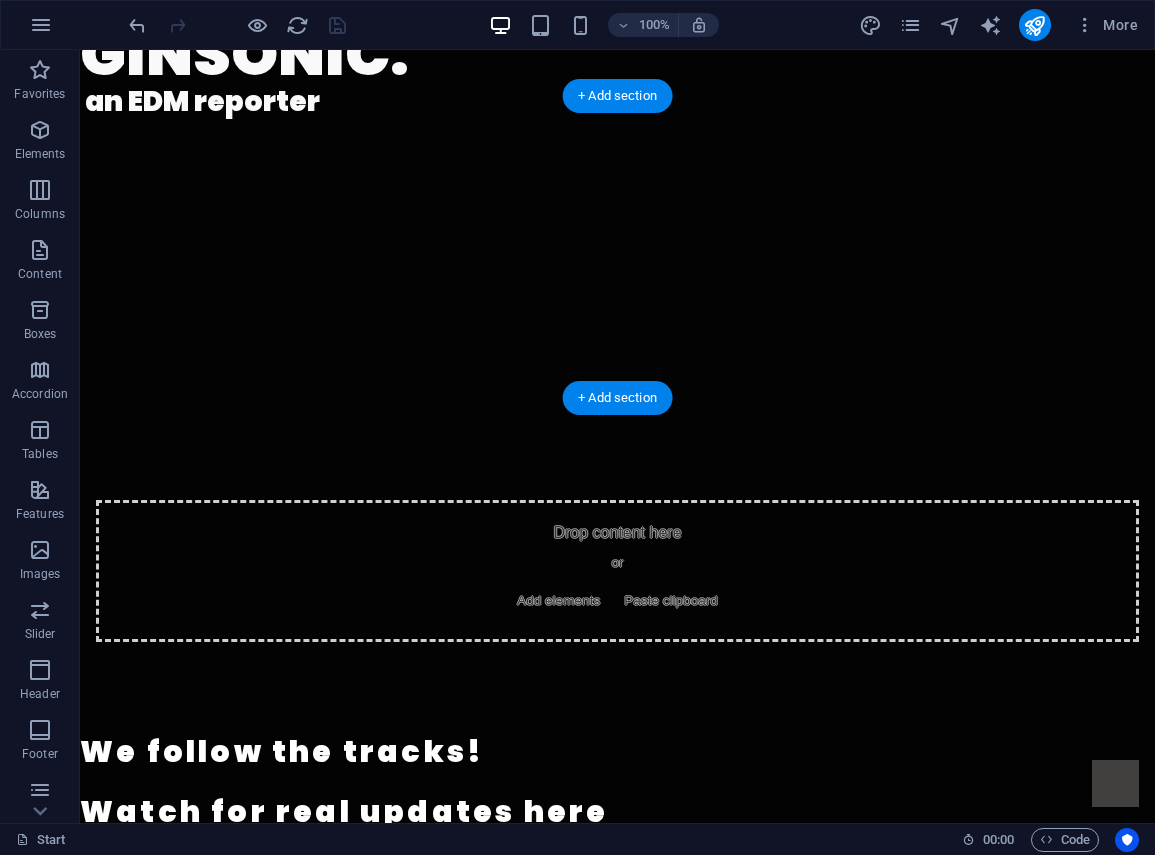 scroll, scrollTop: 100, scrollLeft: 0, axis: vertical 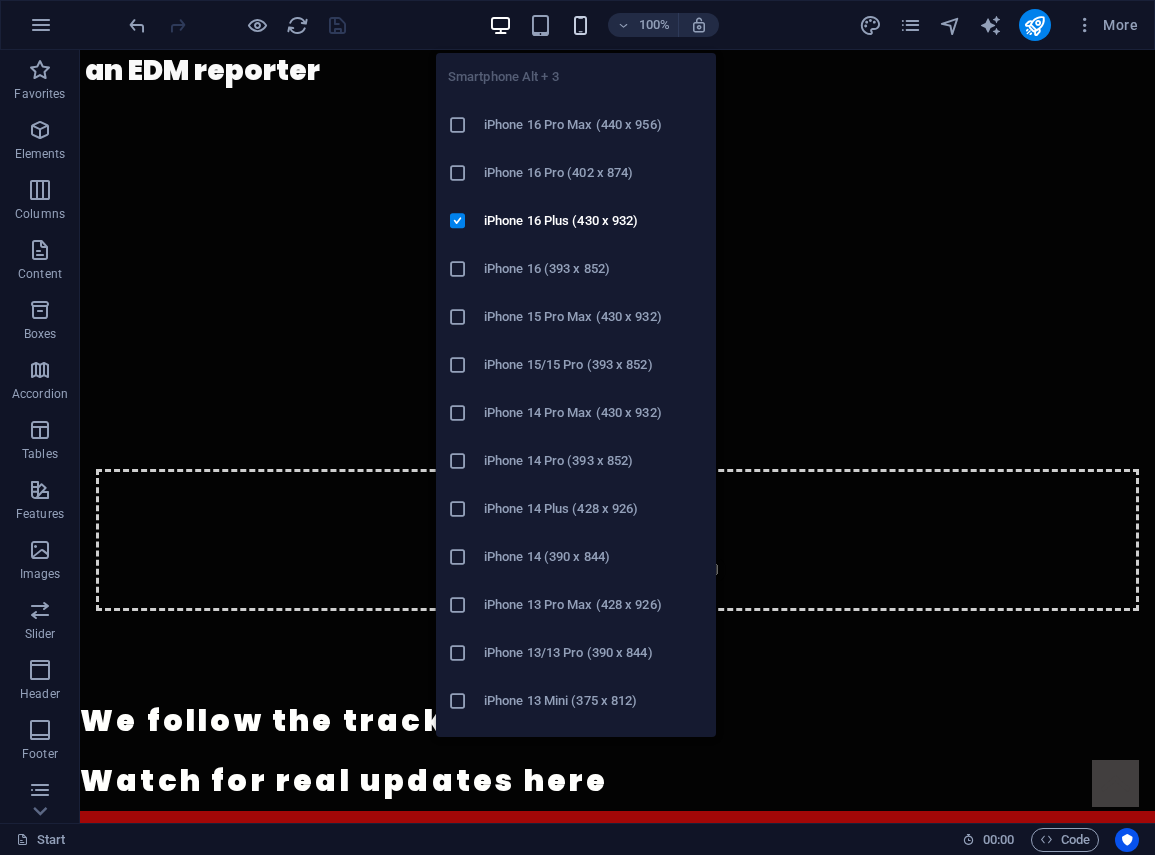 click at bounding box center (580, 25) 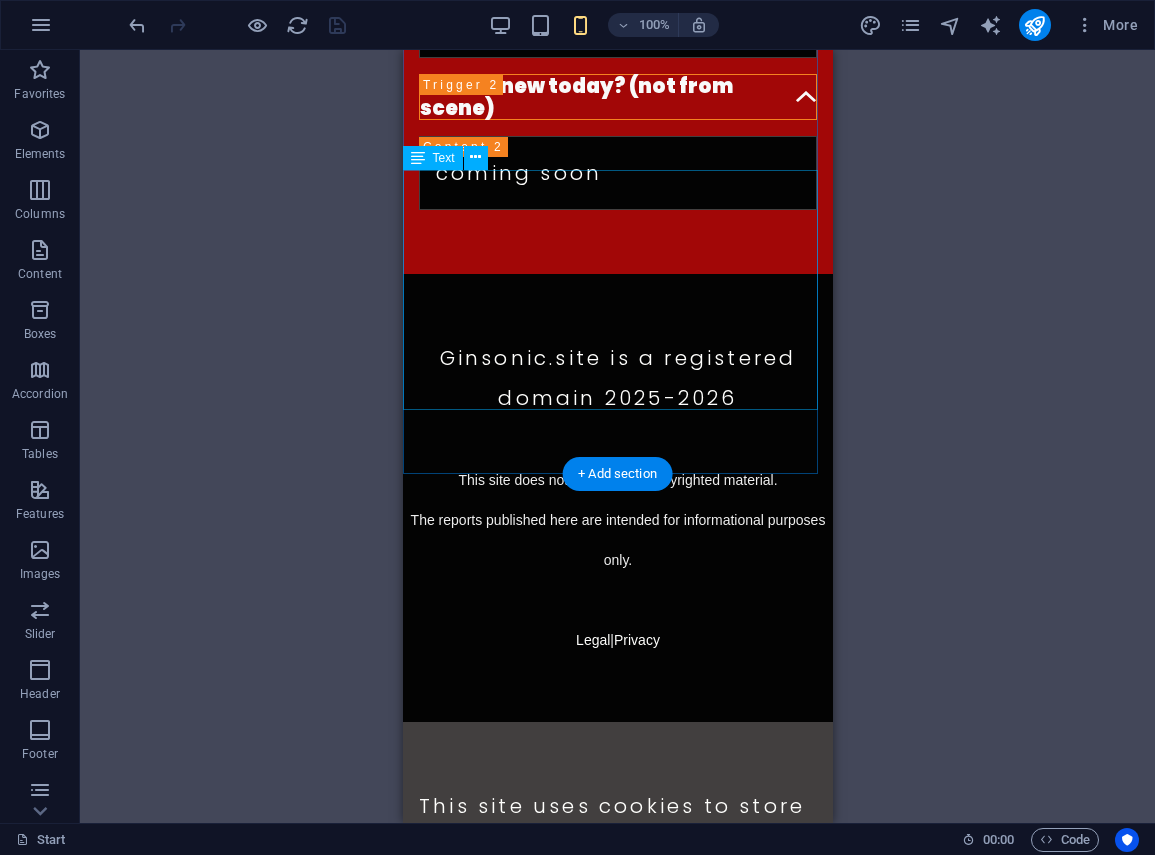 scroll, scrollTop: 1100, scrollLeft: 0, axis: vertical 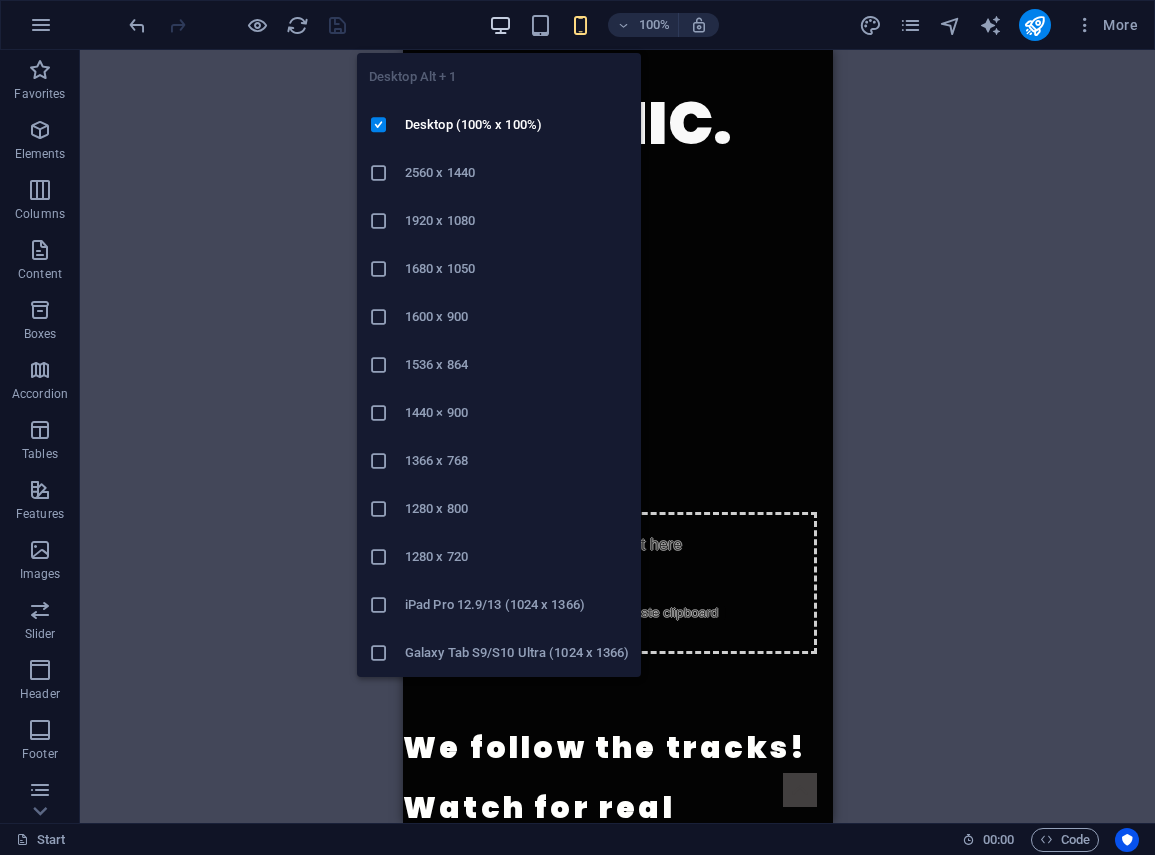 click at bounding box center (500, 25) 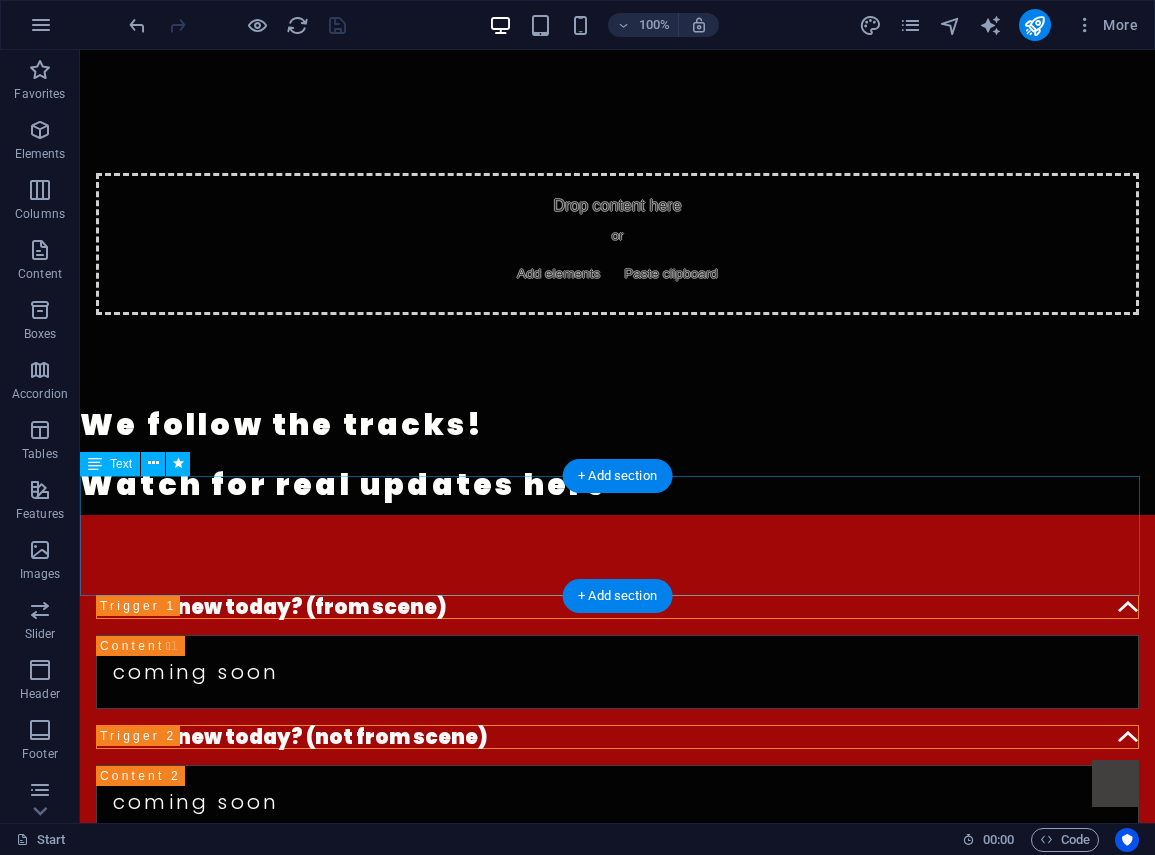 scroll, scrollTop: 400, scrollLeft: 0, axis: vertical 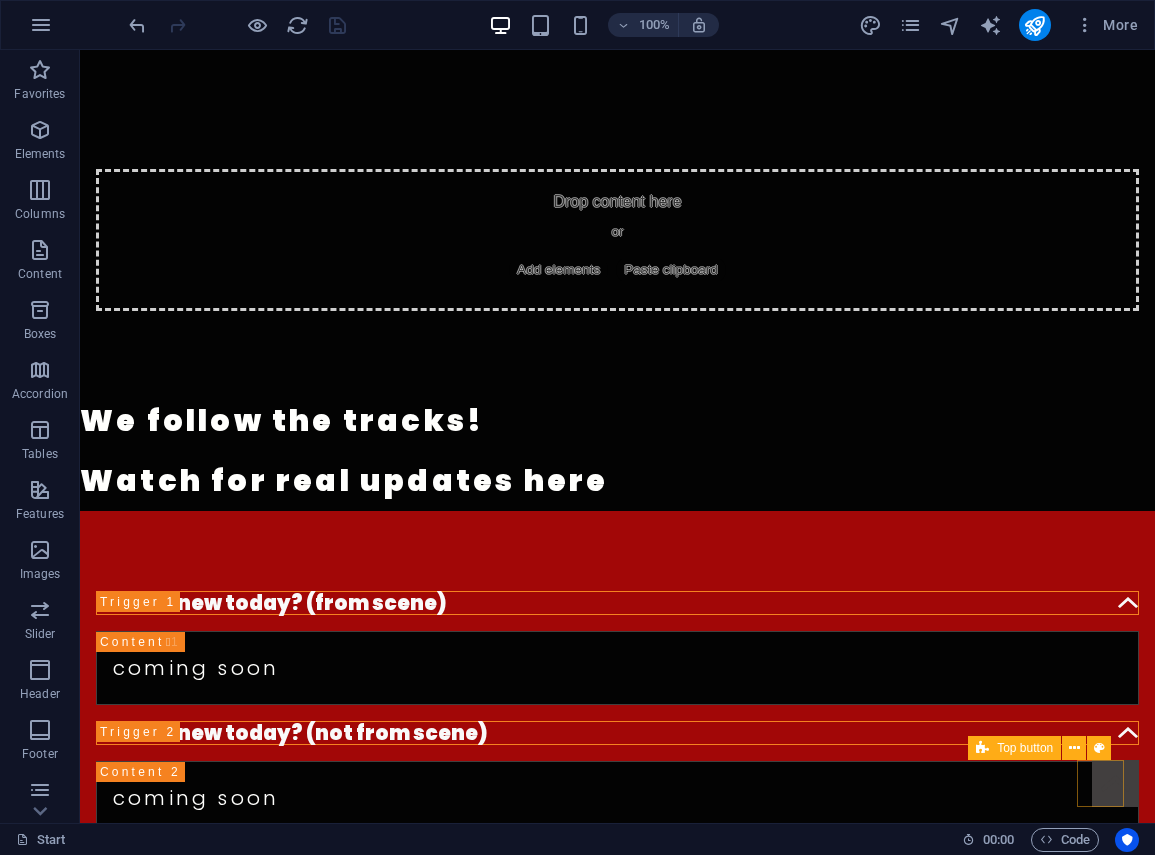 click at bounding box center [1115, 783] 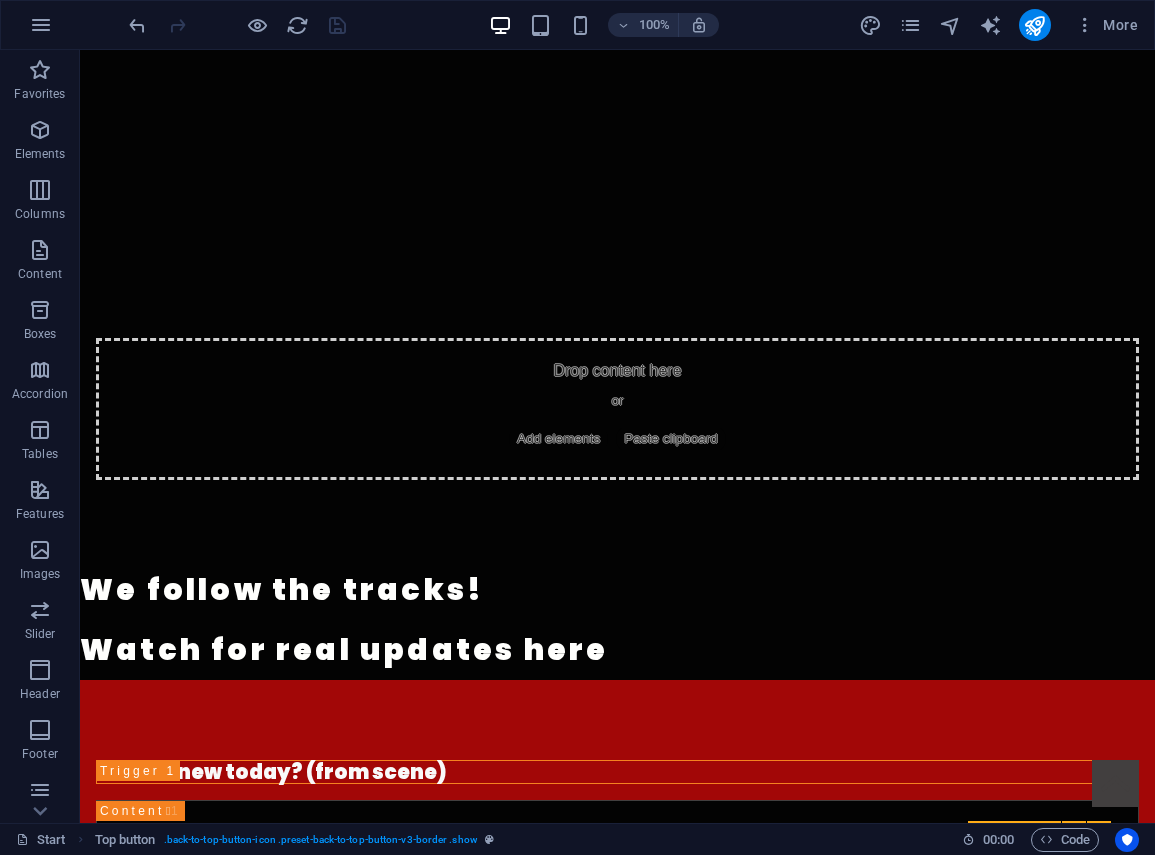click at bounding box center [1115, 783] 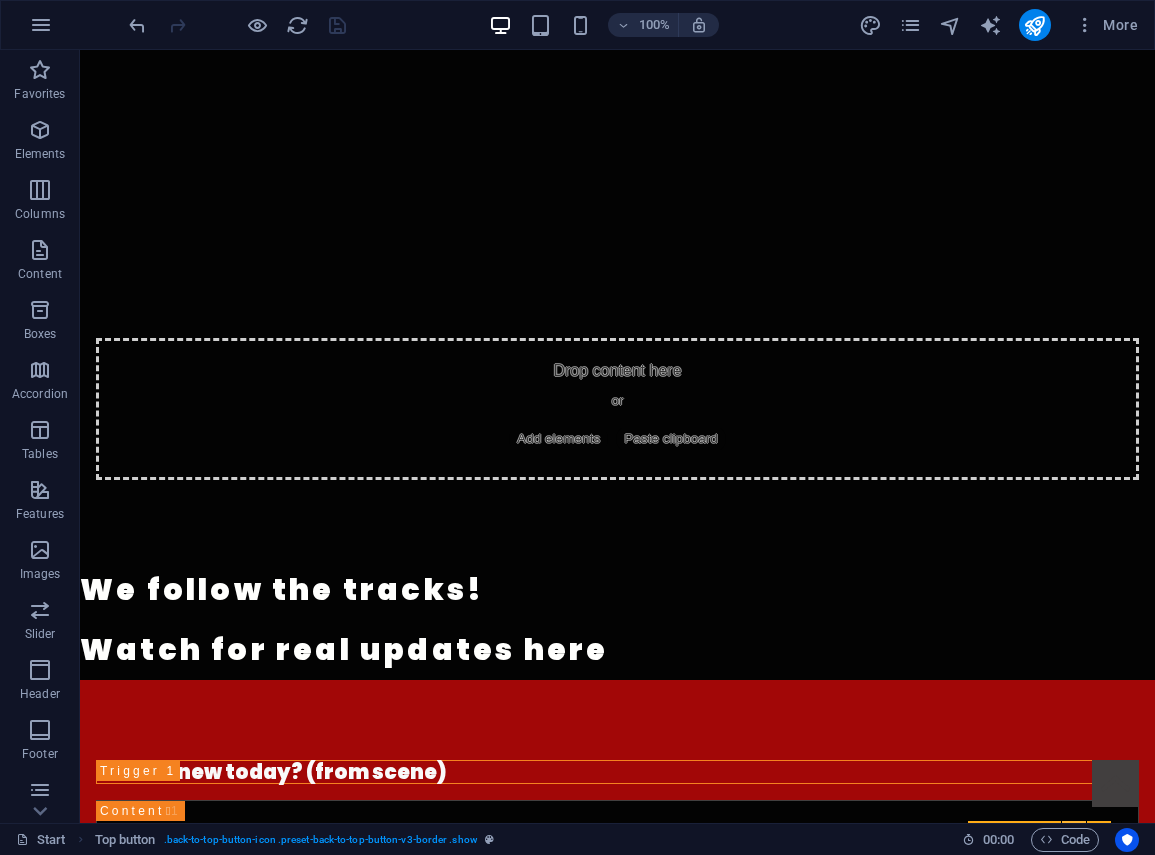 scroll, scrollTop: 0, scrollLeft: 0, axis: both 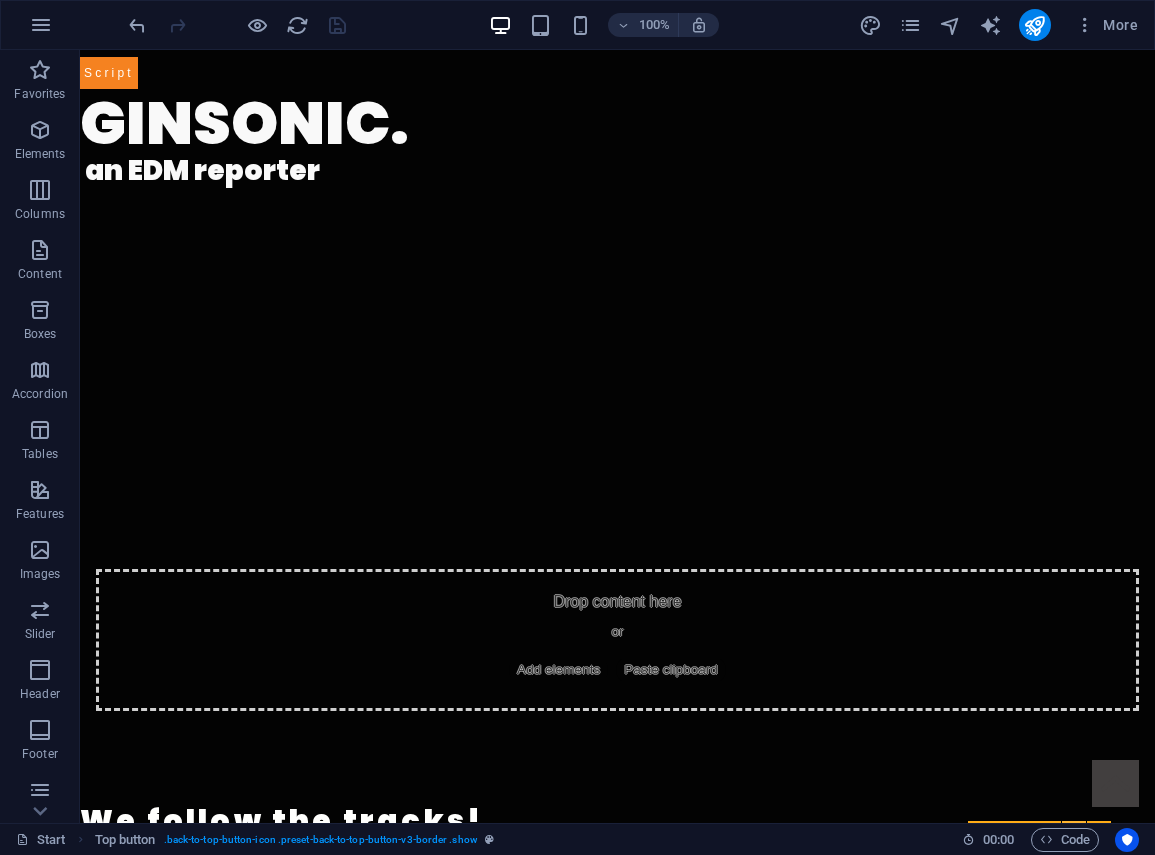 select on "xMidYMid" 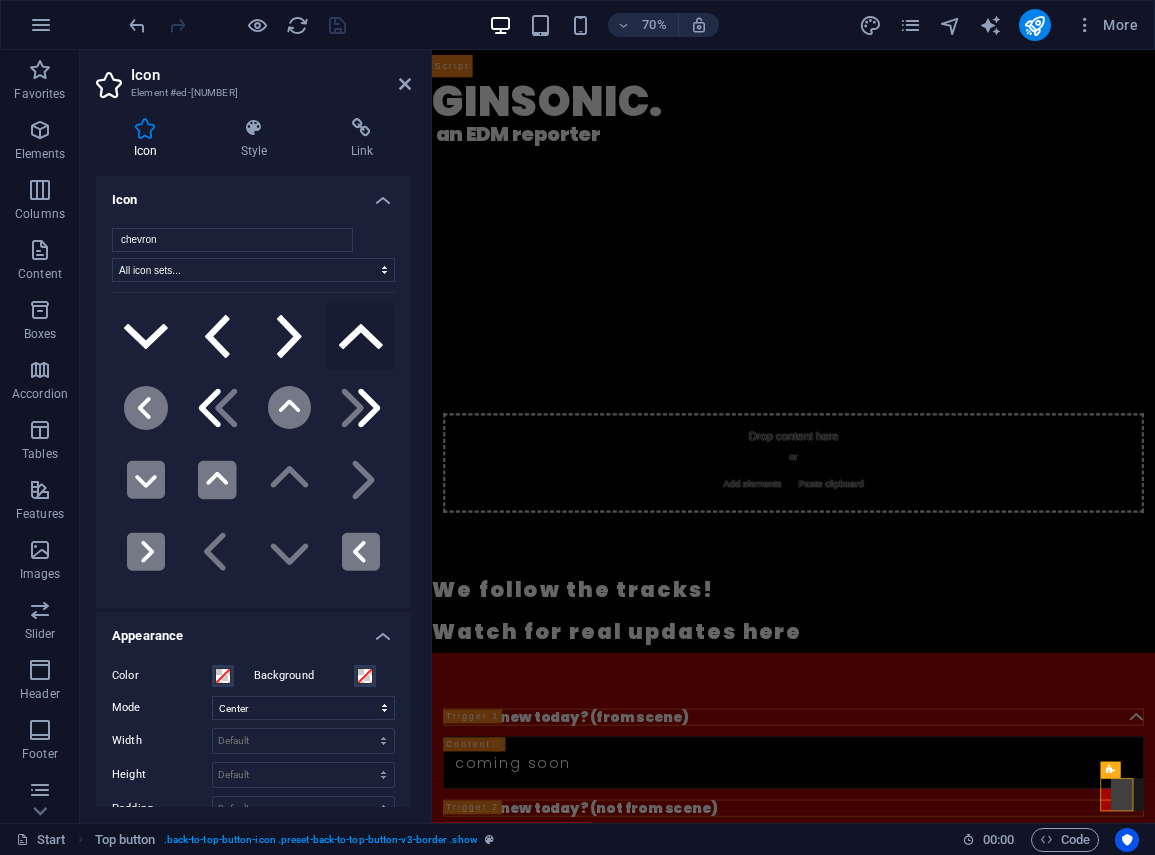 click 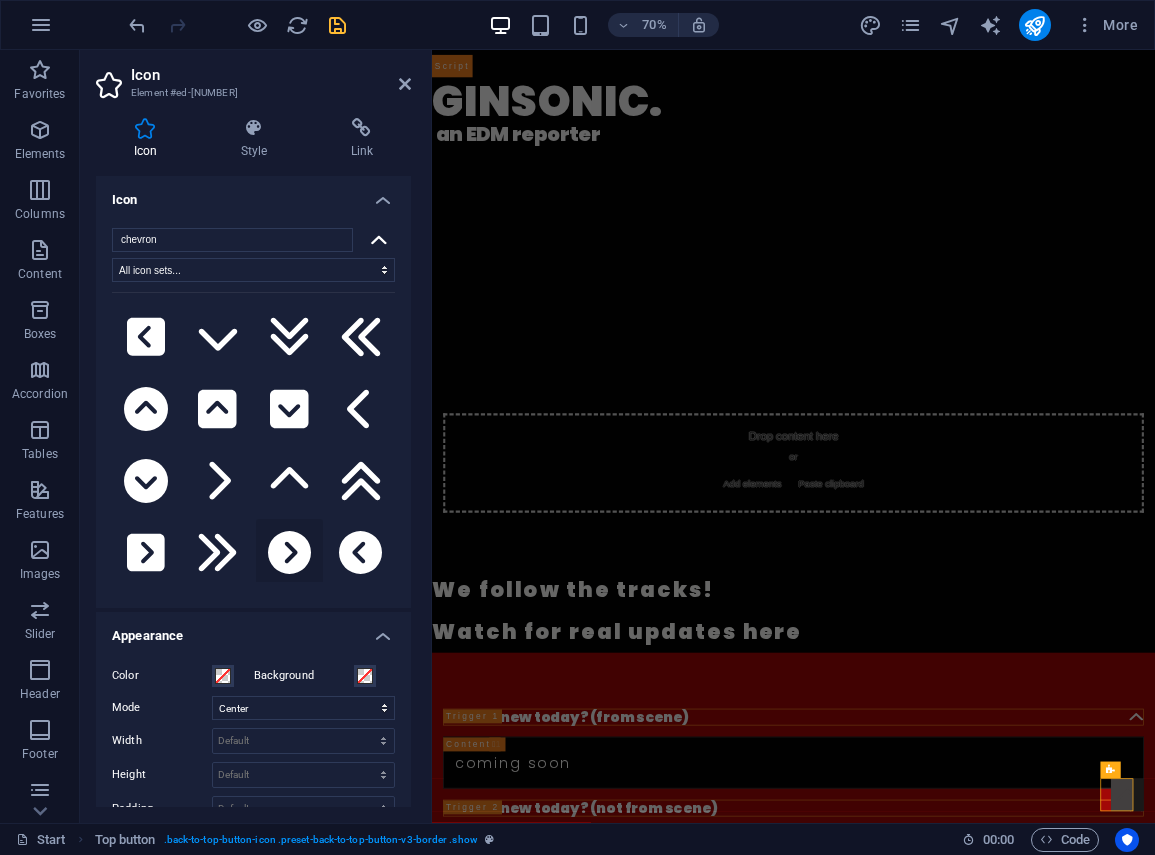 scroll, scrollTop: 500, scrollLeft: 0, axis: vertical 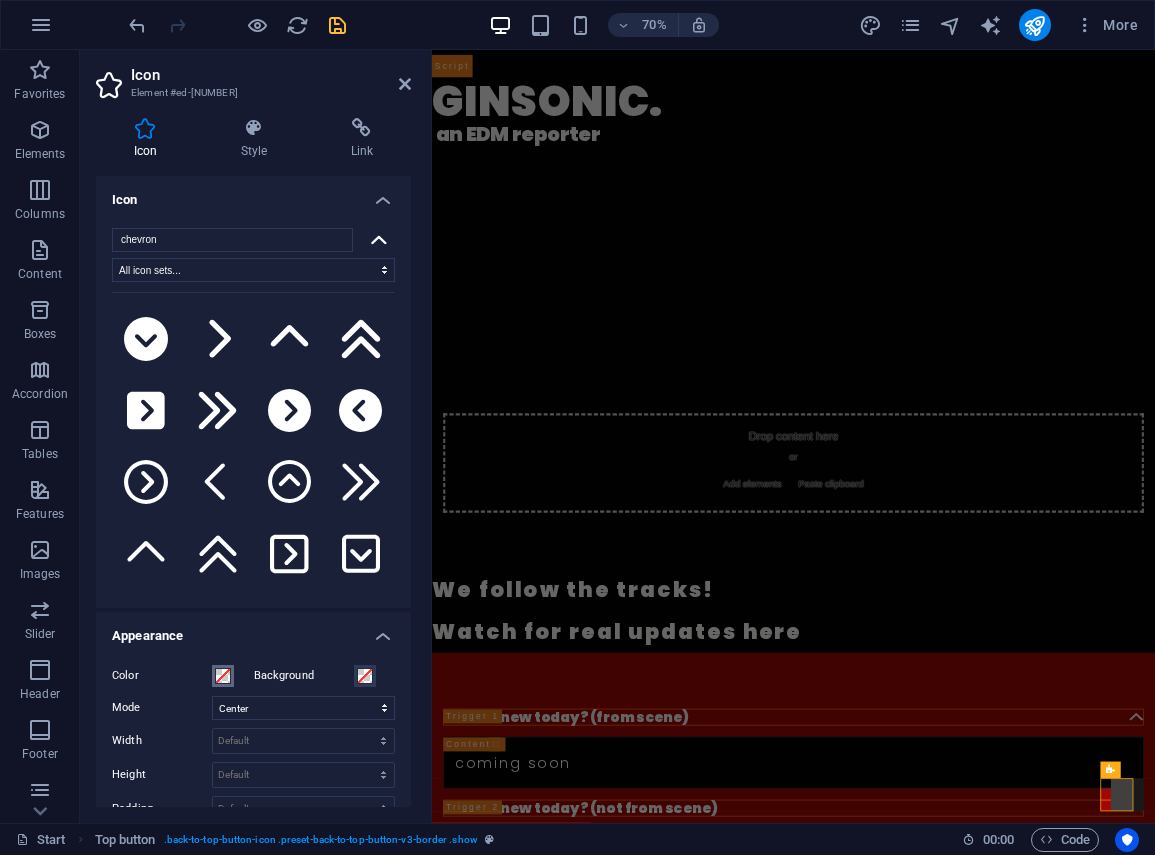 click at bounding box center (223, 676) 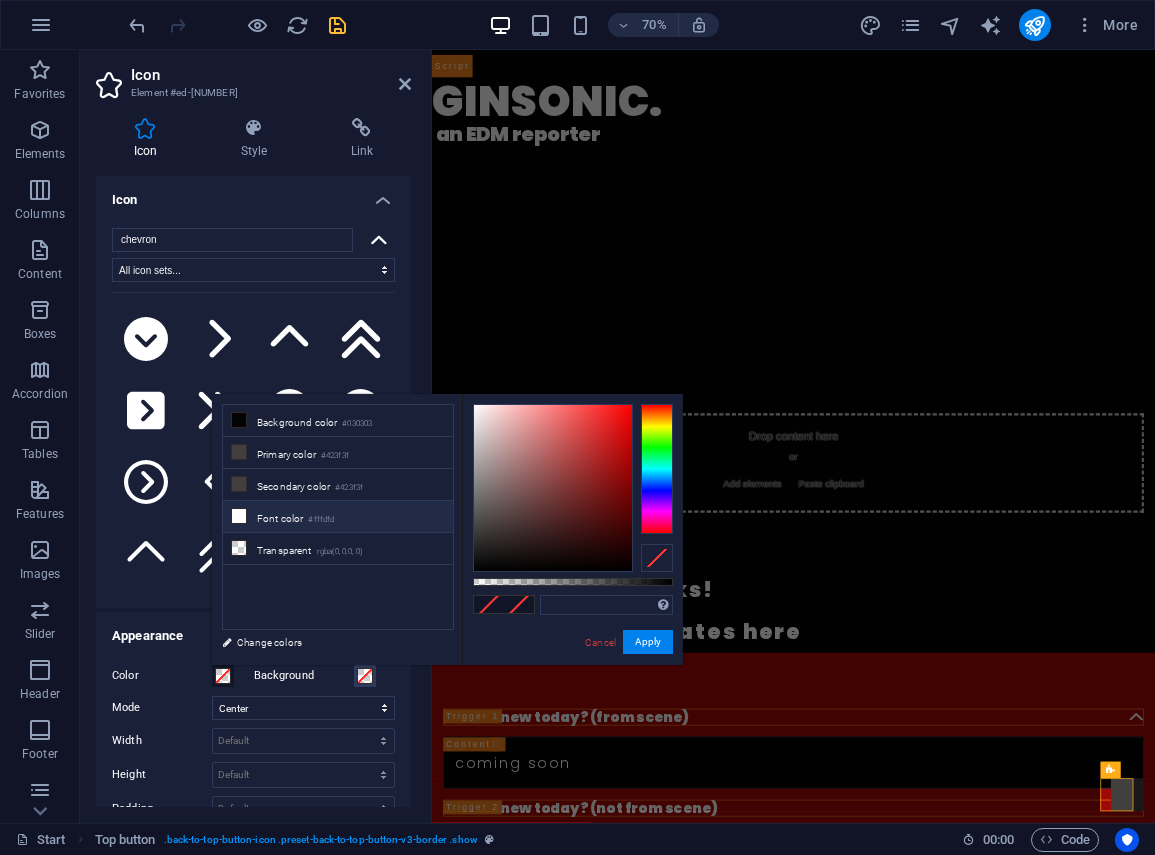 click at bounding box center (239, 516) 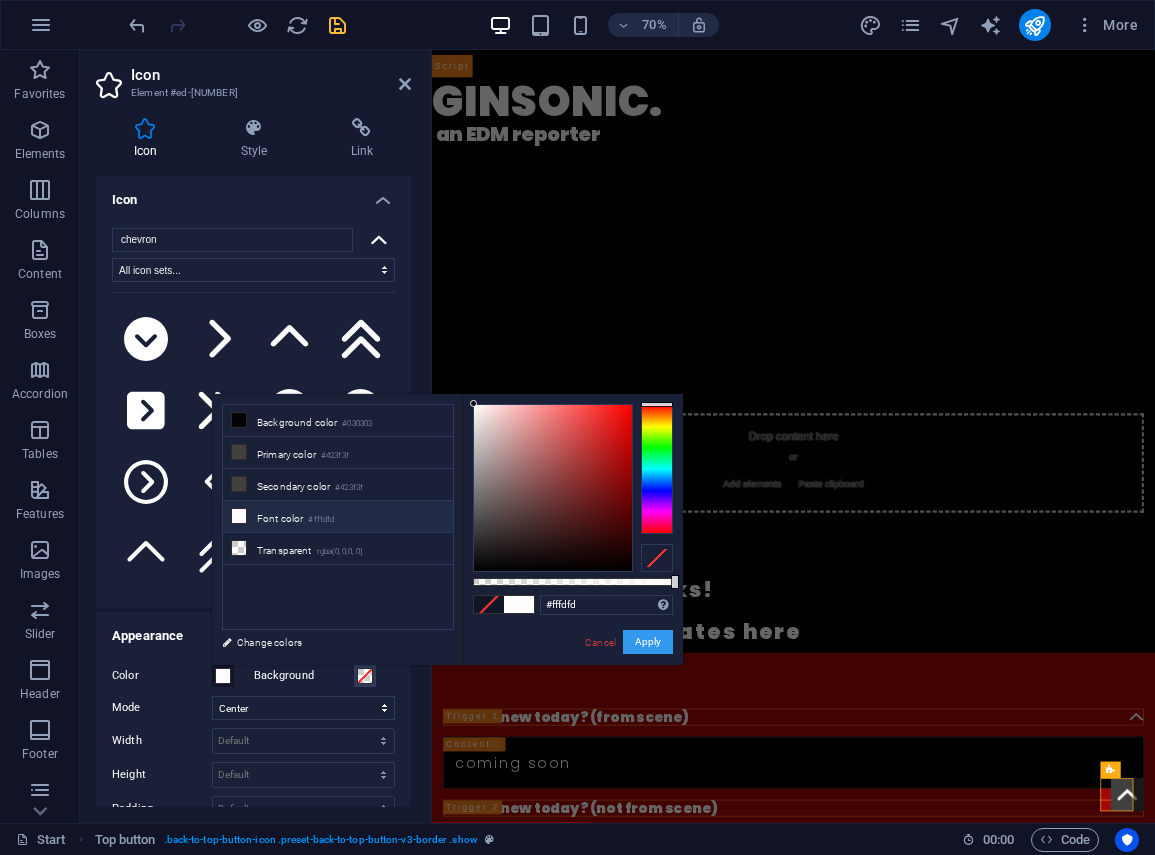 click on "Apply" at bounding box center [648, 642] 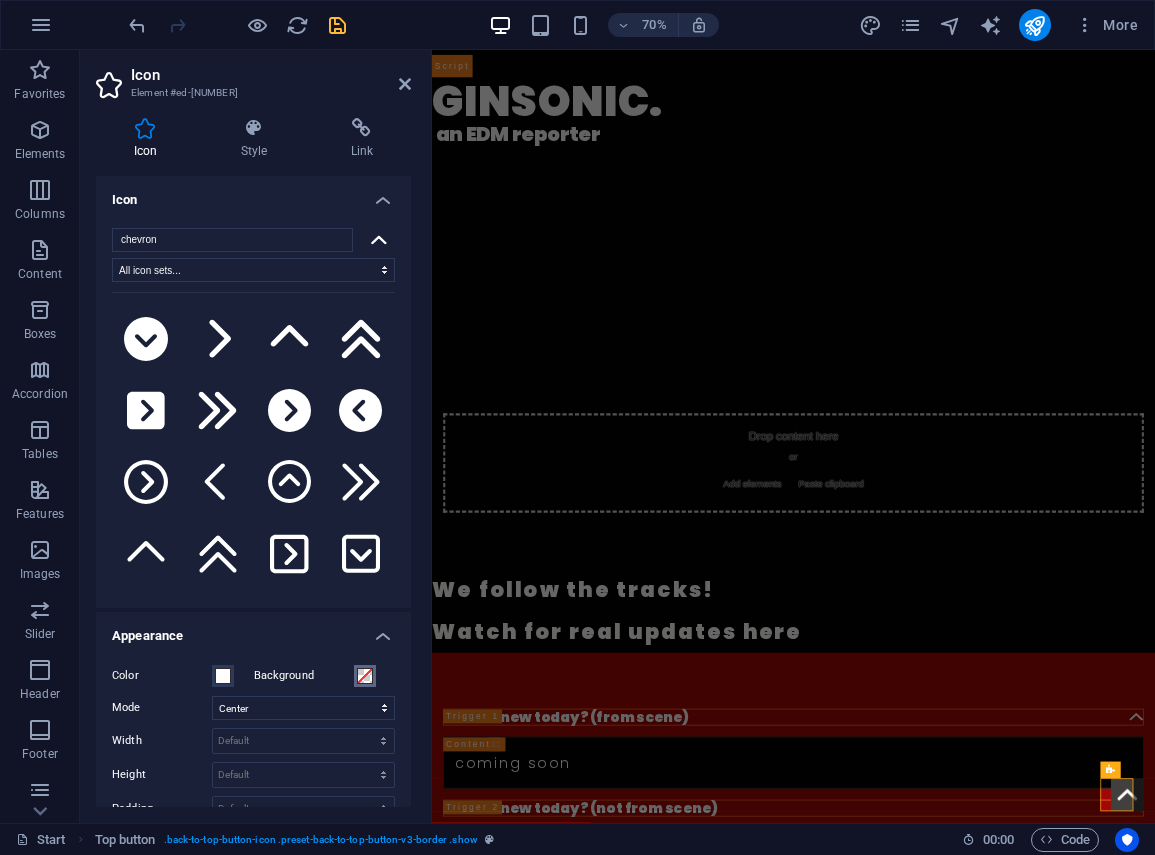 click at bounding box center (365, 676) 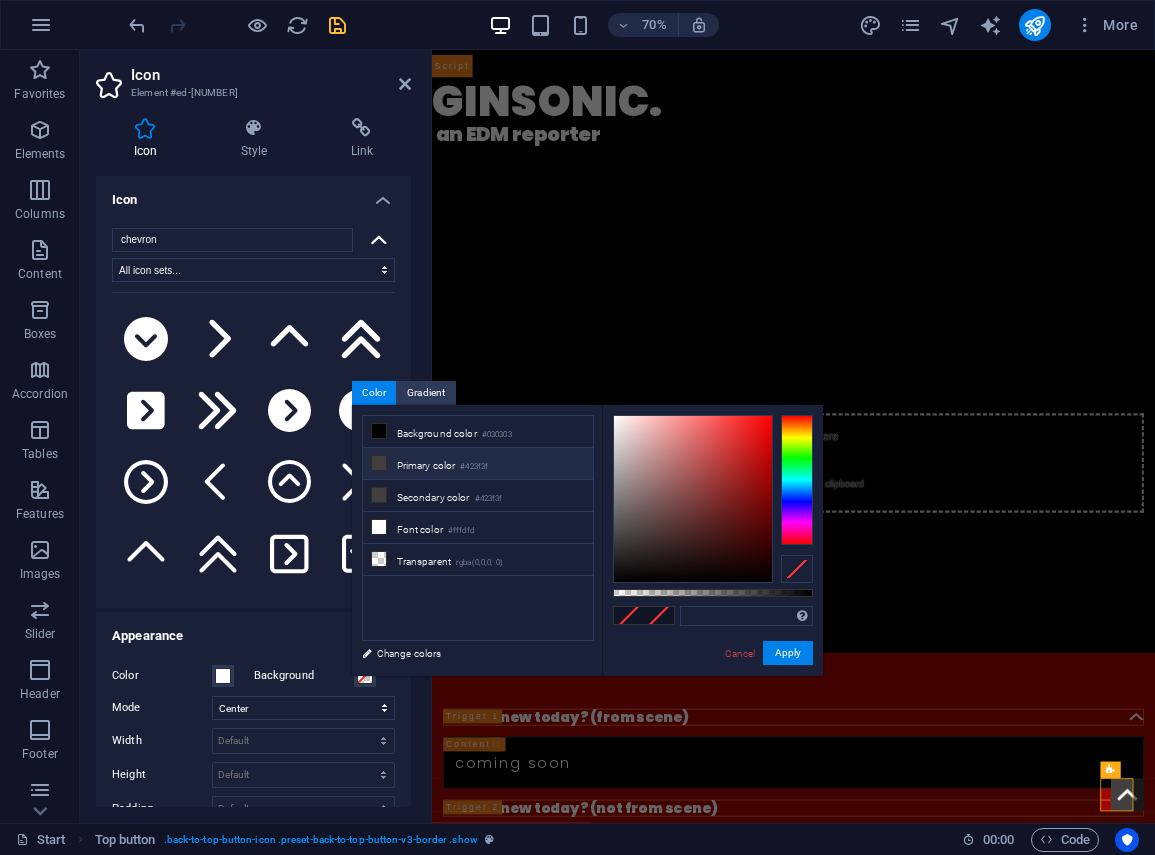 click at bounding box center [379, 463] 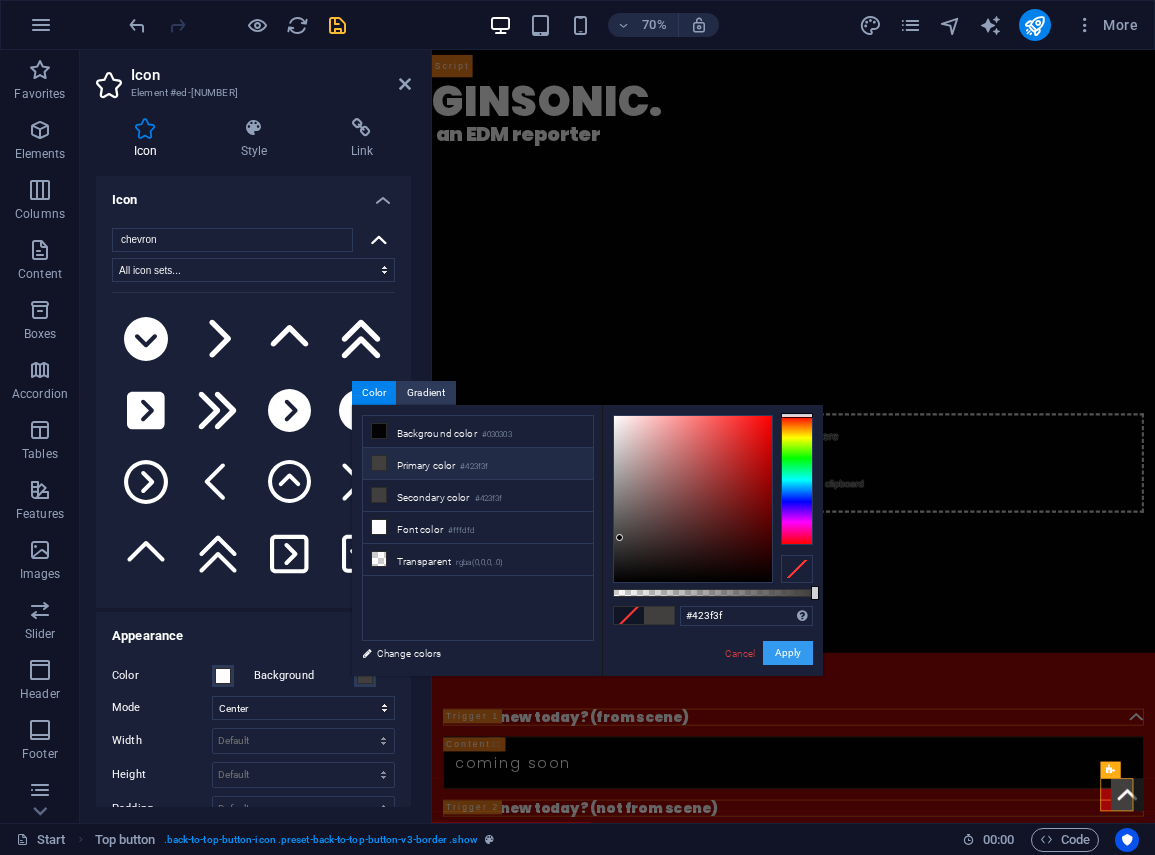 click on "Apply" at bounding box center (788, 653) 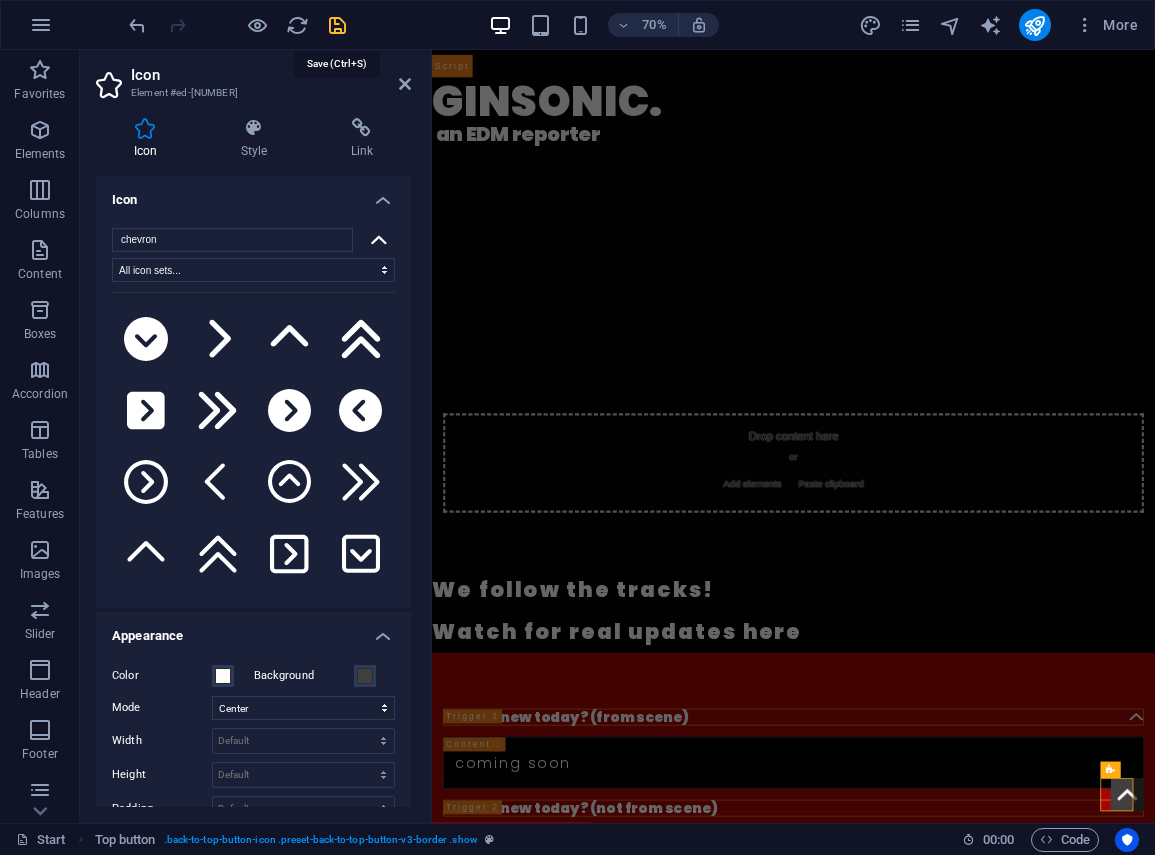 click at bounding box center [337, 25] 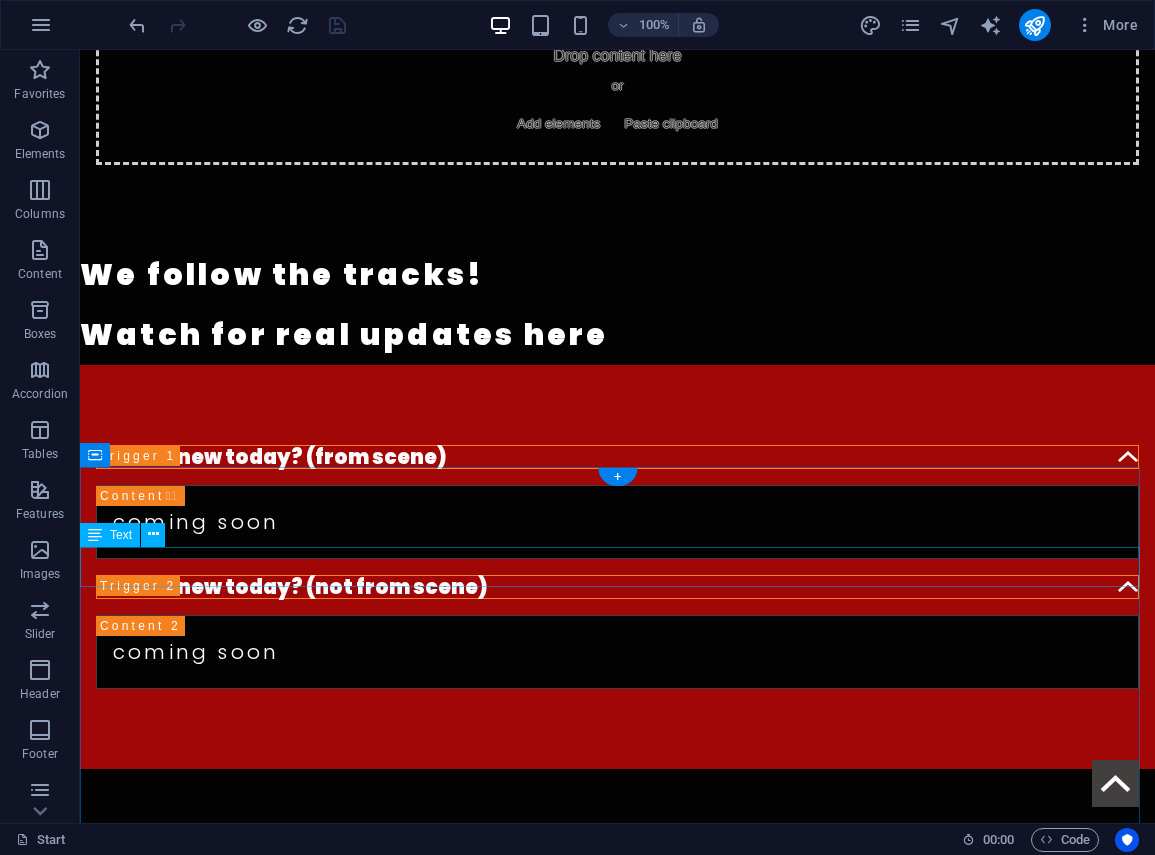scroll, scrollTop: 0, scrollLeft: 0, axis: both 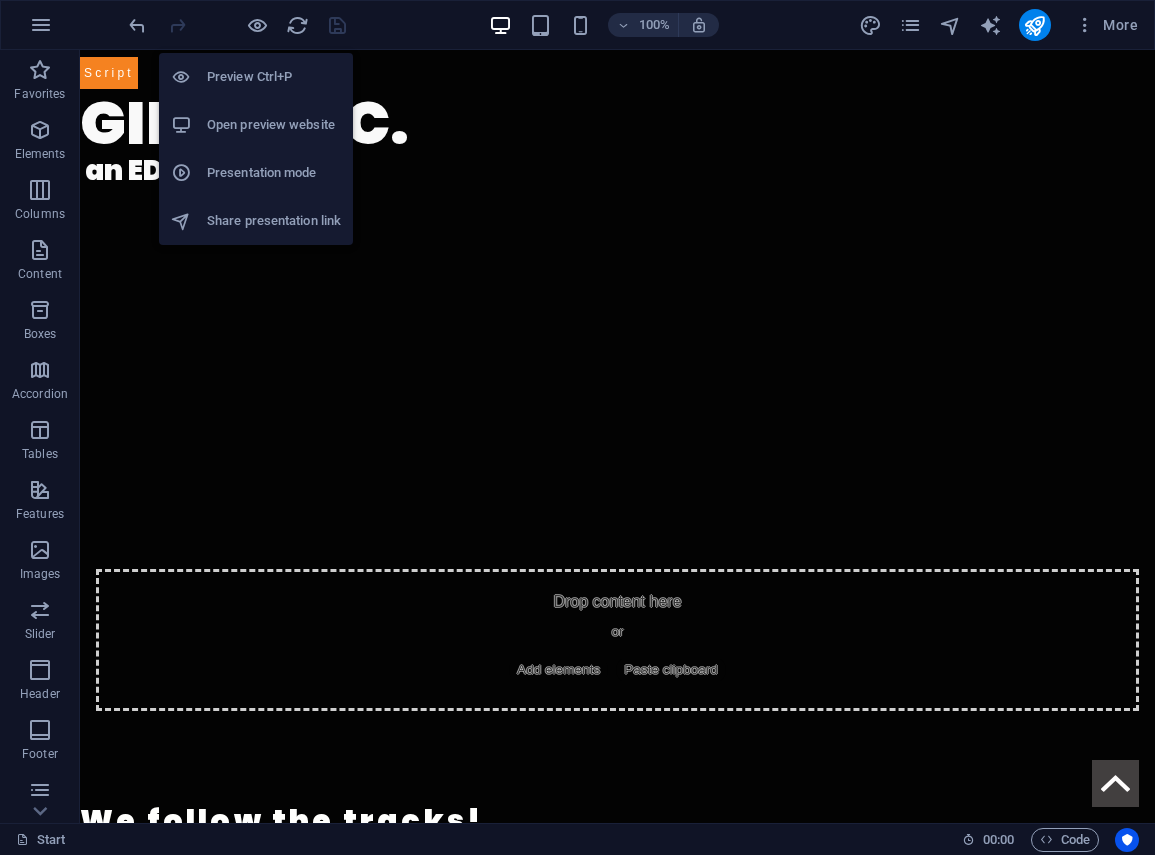 click on "Open preview website" at bounding box center (256, 125) 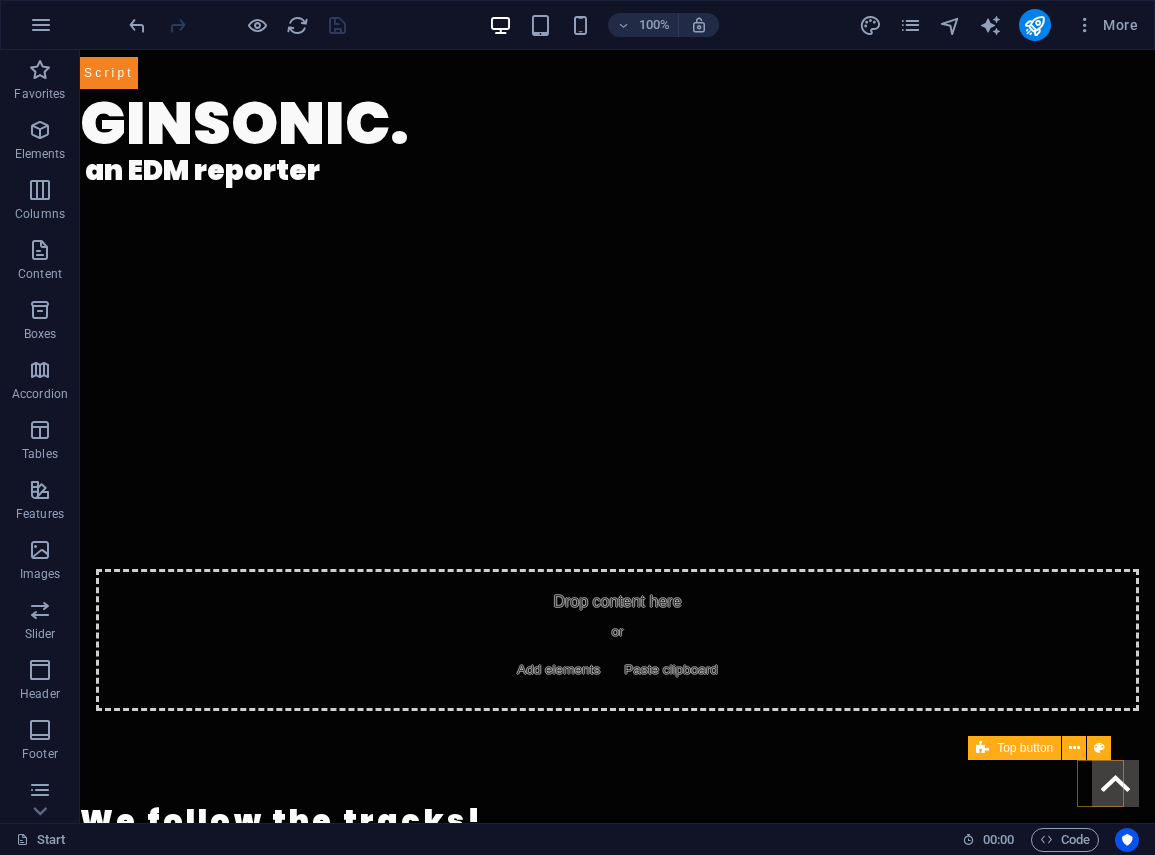 click at bounding box center [1115, 783] 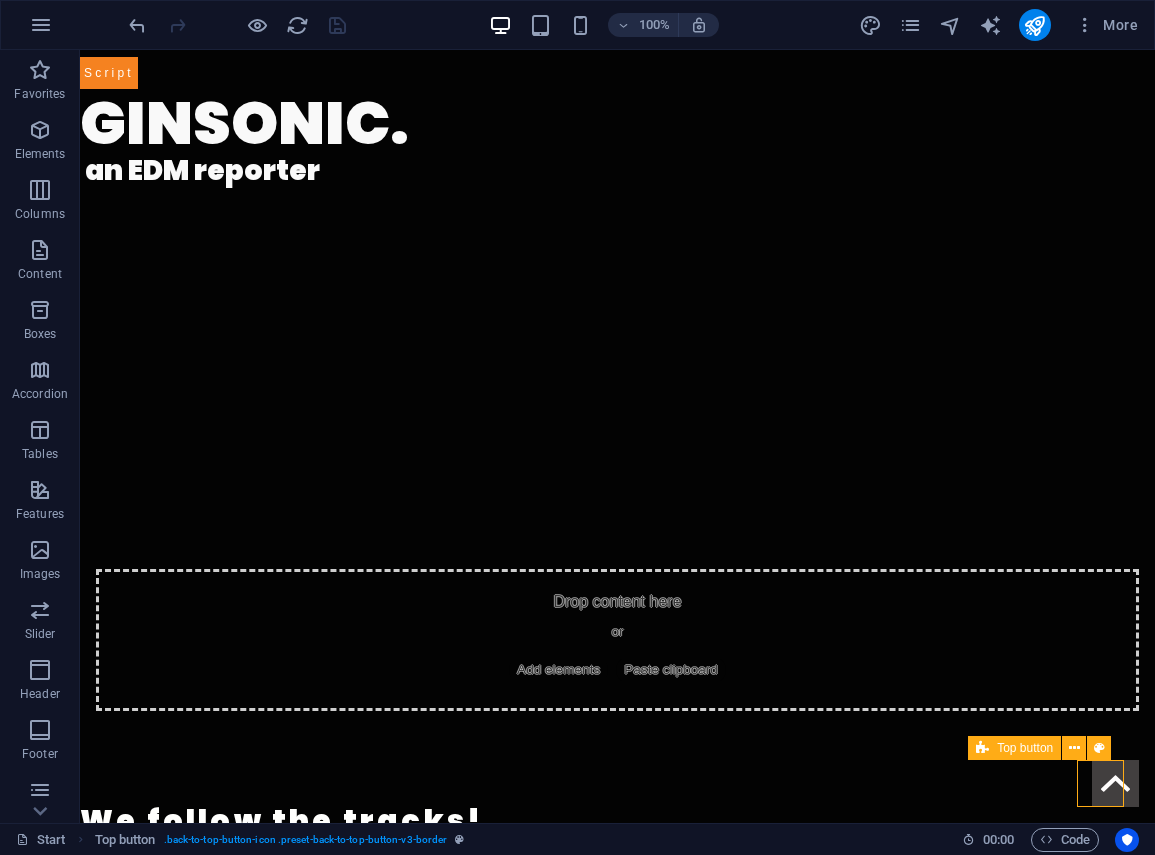 click at bounding box center [1115, 783] 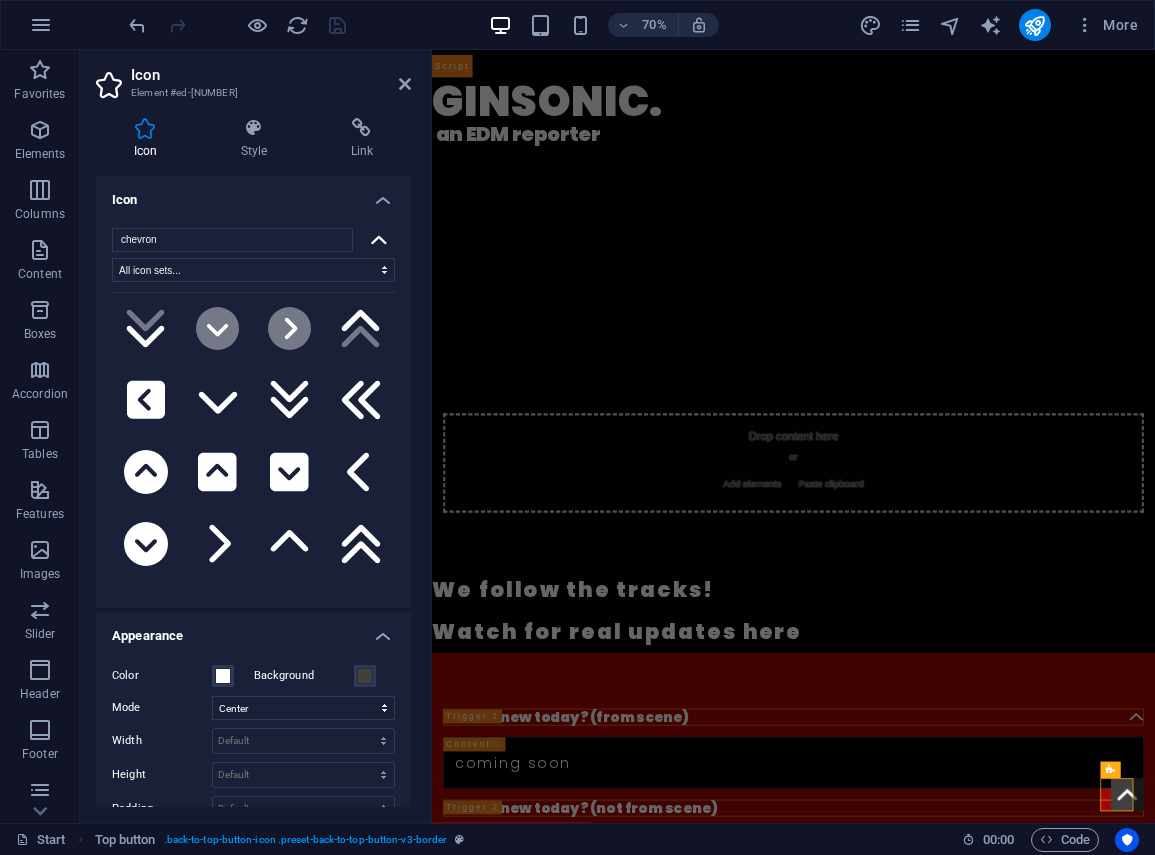 scroll, scrollTop: 300, scrollLeft: 0, axis: vertical 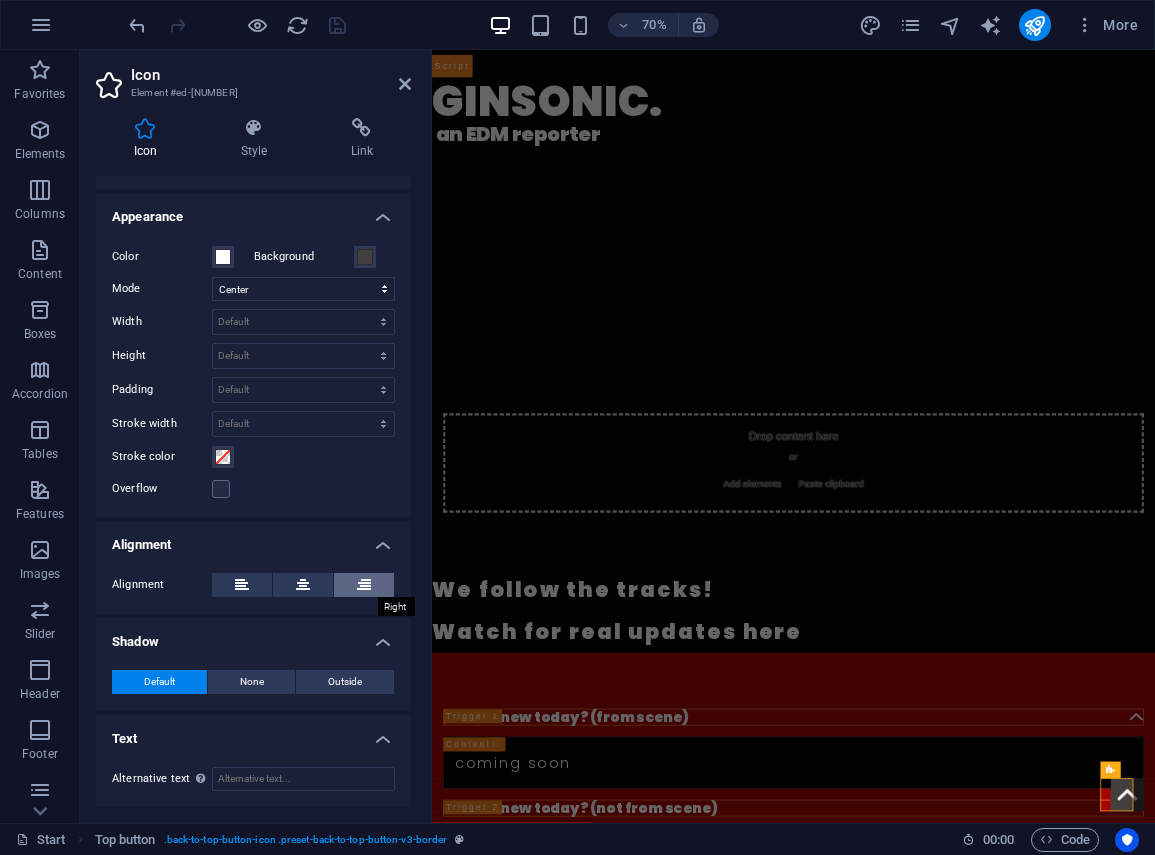 click at bounding box center (364, 585) 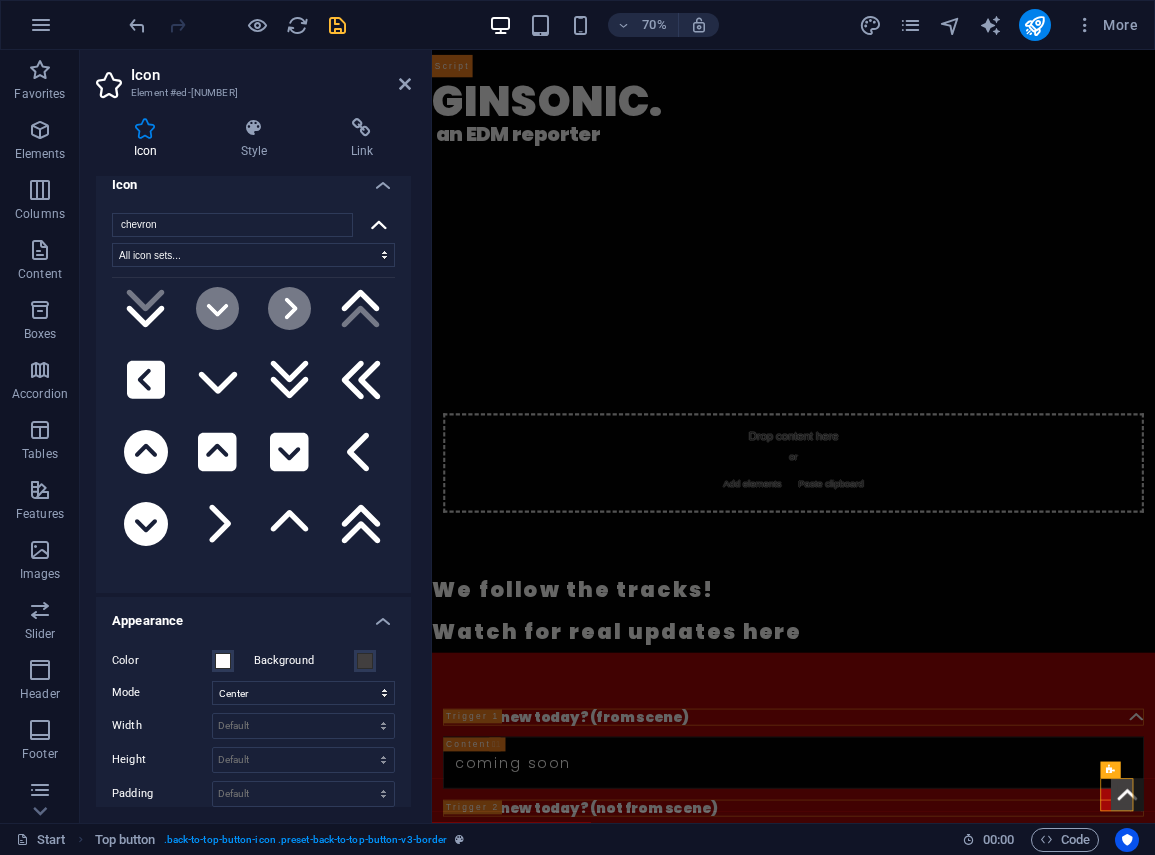 scroll, scrollTop: 0, scrollLeft: 0, axis: both 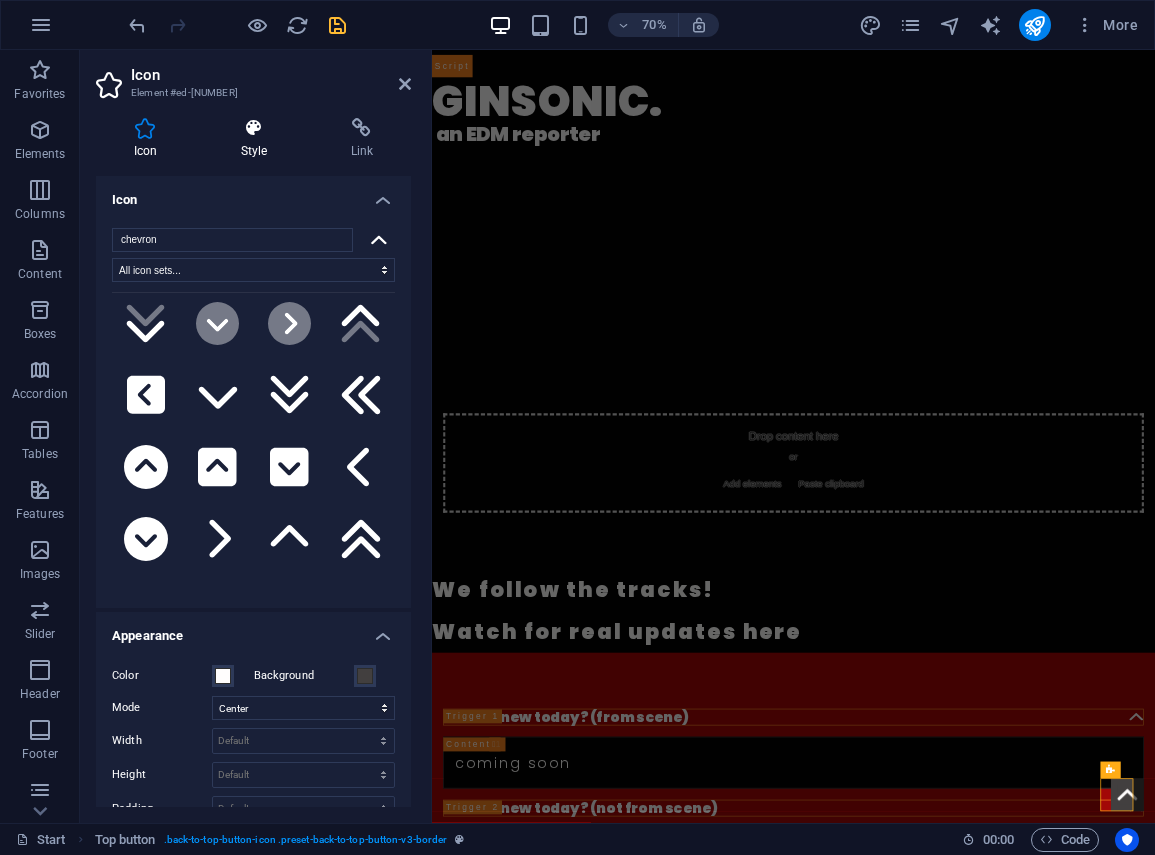 click at bounding box center (254, 128) 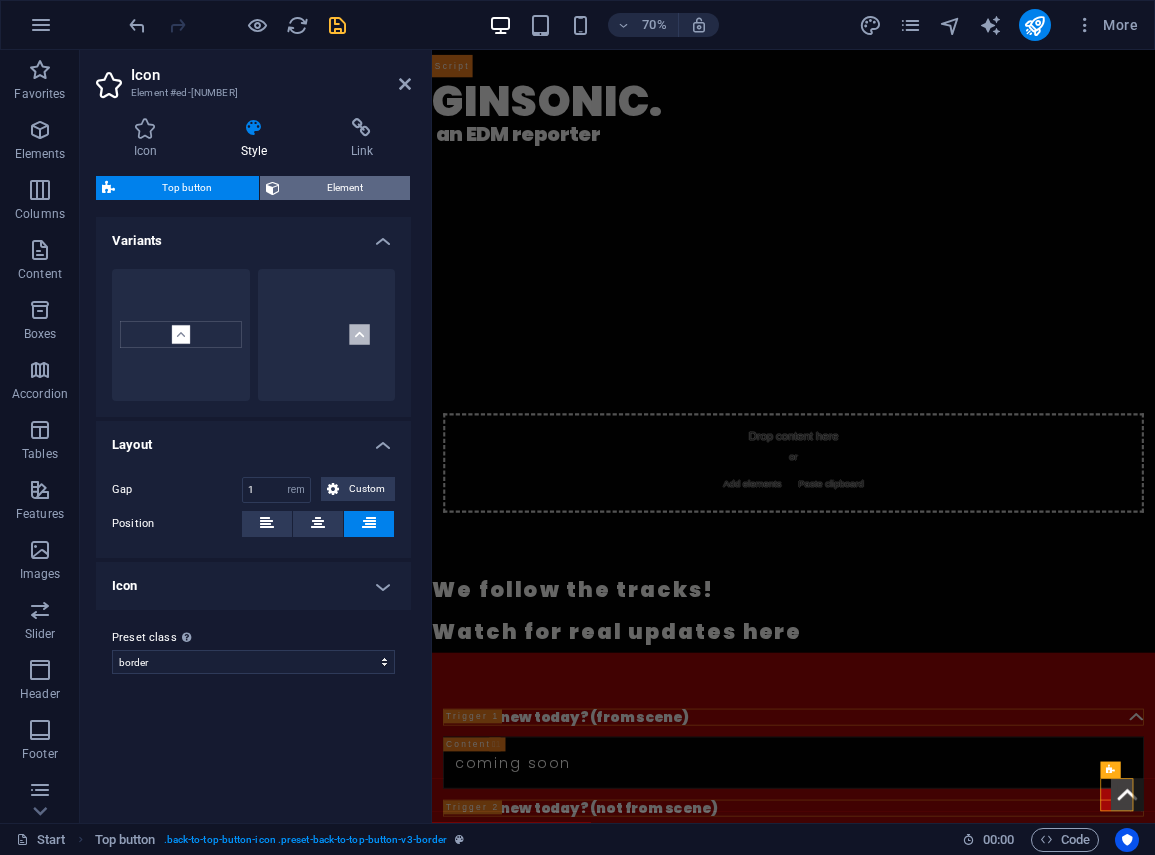 click on "Element" at bounding box center [345, 188] 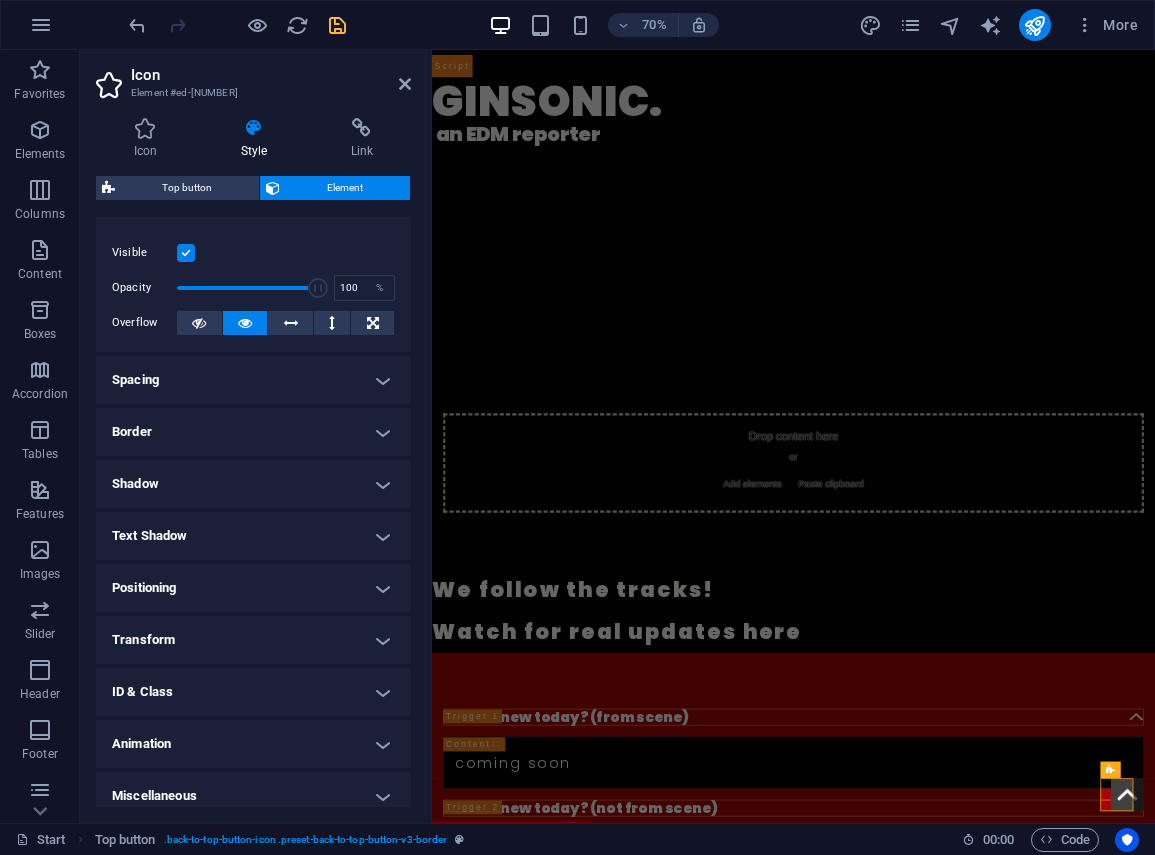 scroll, scrollTop: 41, scrollLeft: 0, axis: vertical 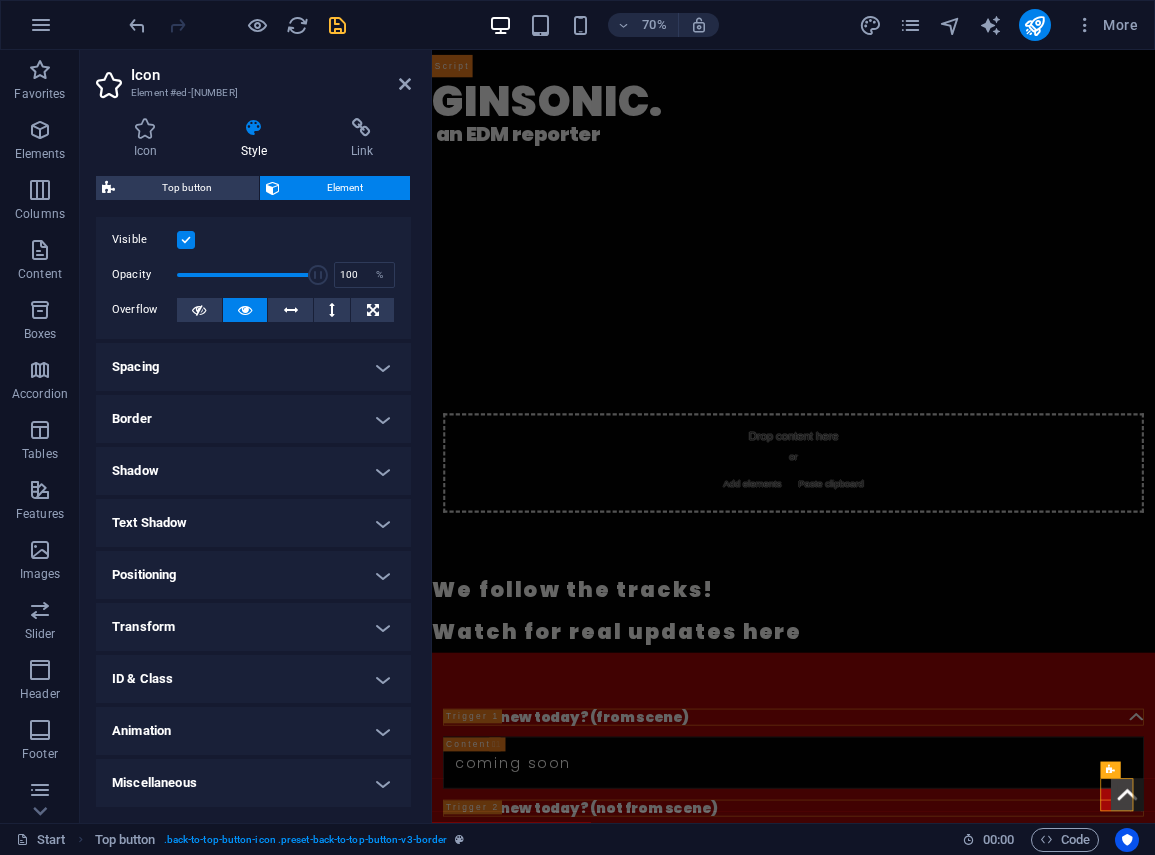 click on "Miscellaneous" at bounding box center [253, 783] 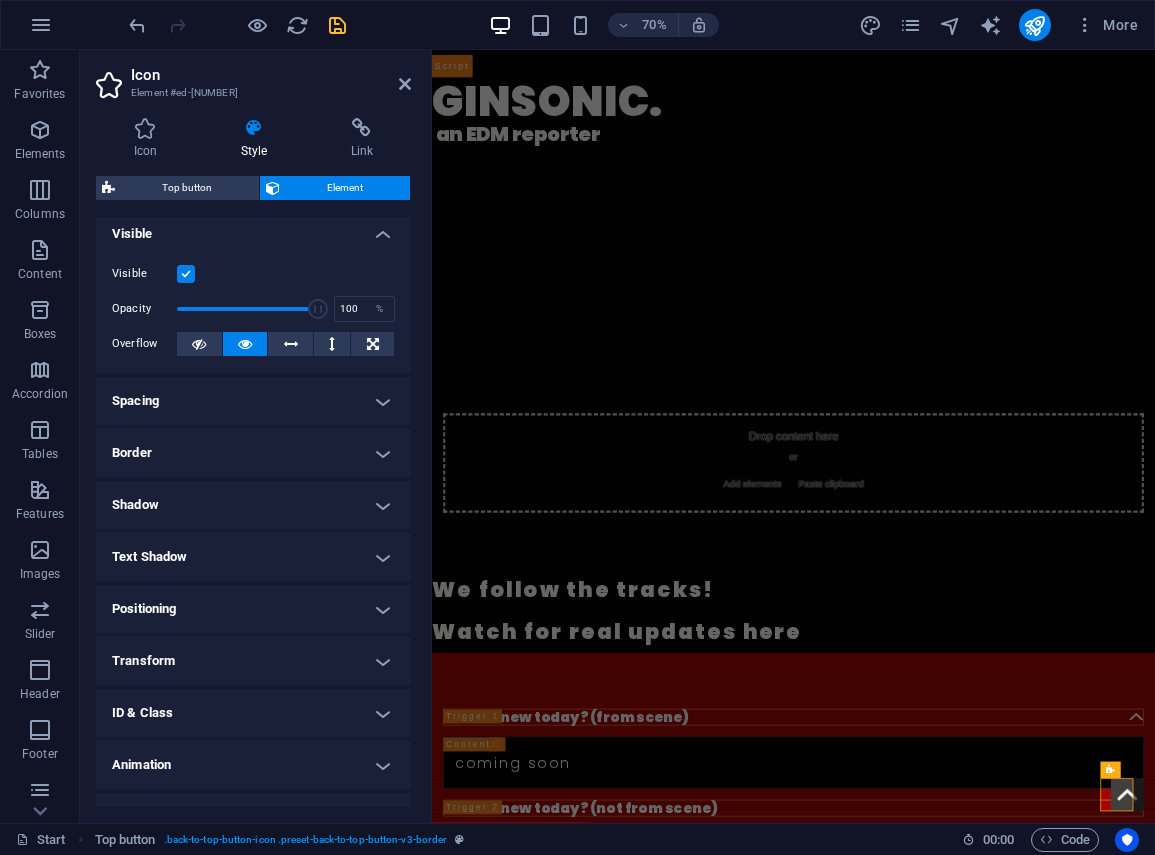 scroll, scrollTop: 0, scrollLeft: 0, axis: both 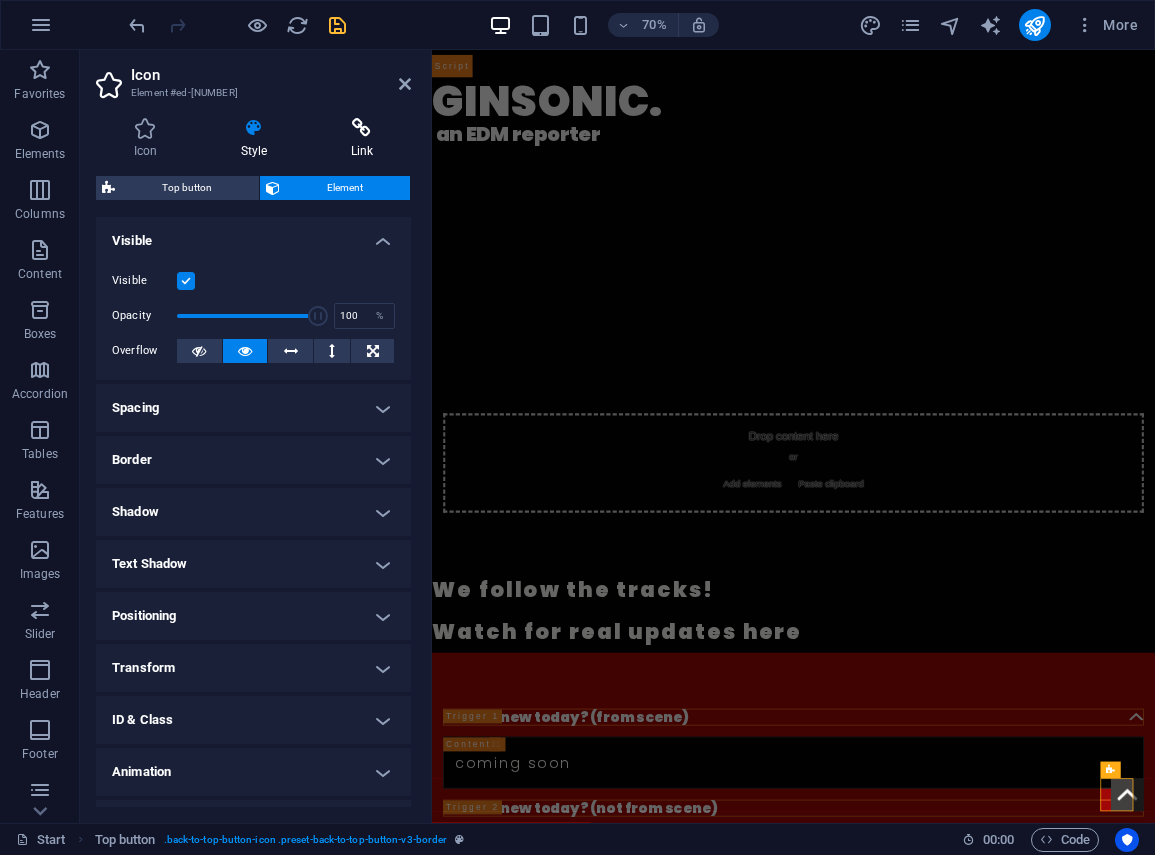 click at bounding box center [362, 128] 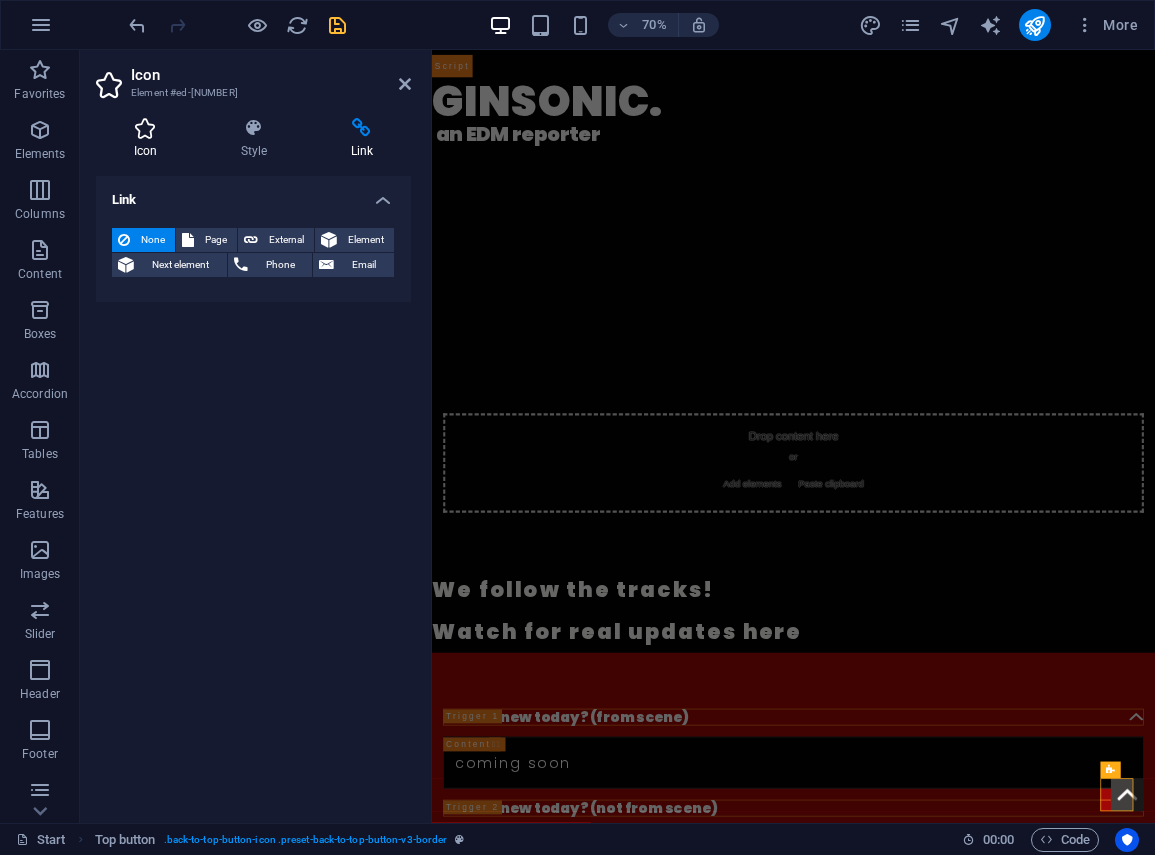 click at bounding box center [145, 128] 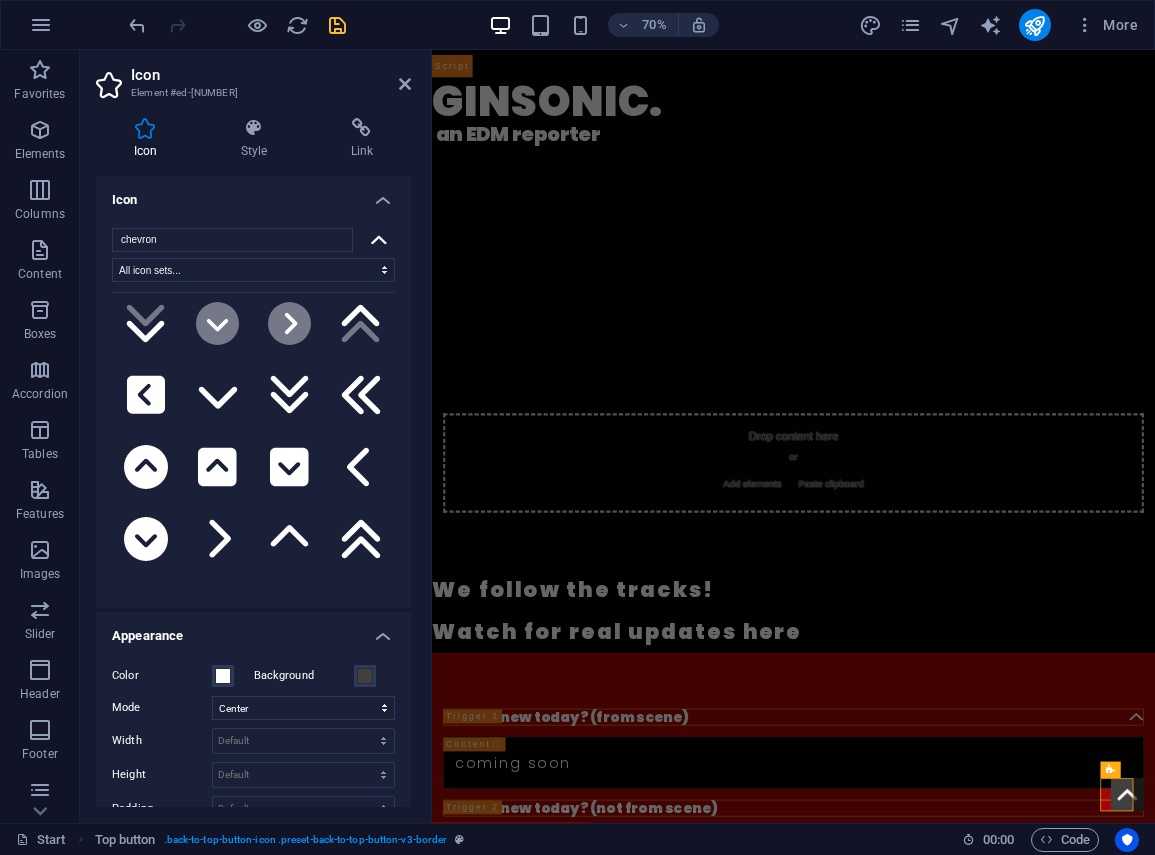 scroll, scrollTop: 296, scrollLeft: 0, axis: vertical 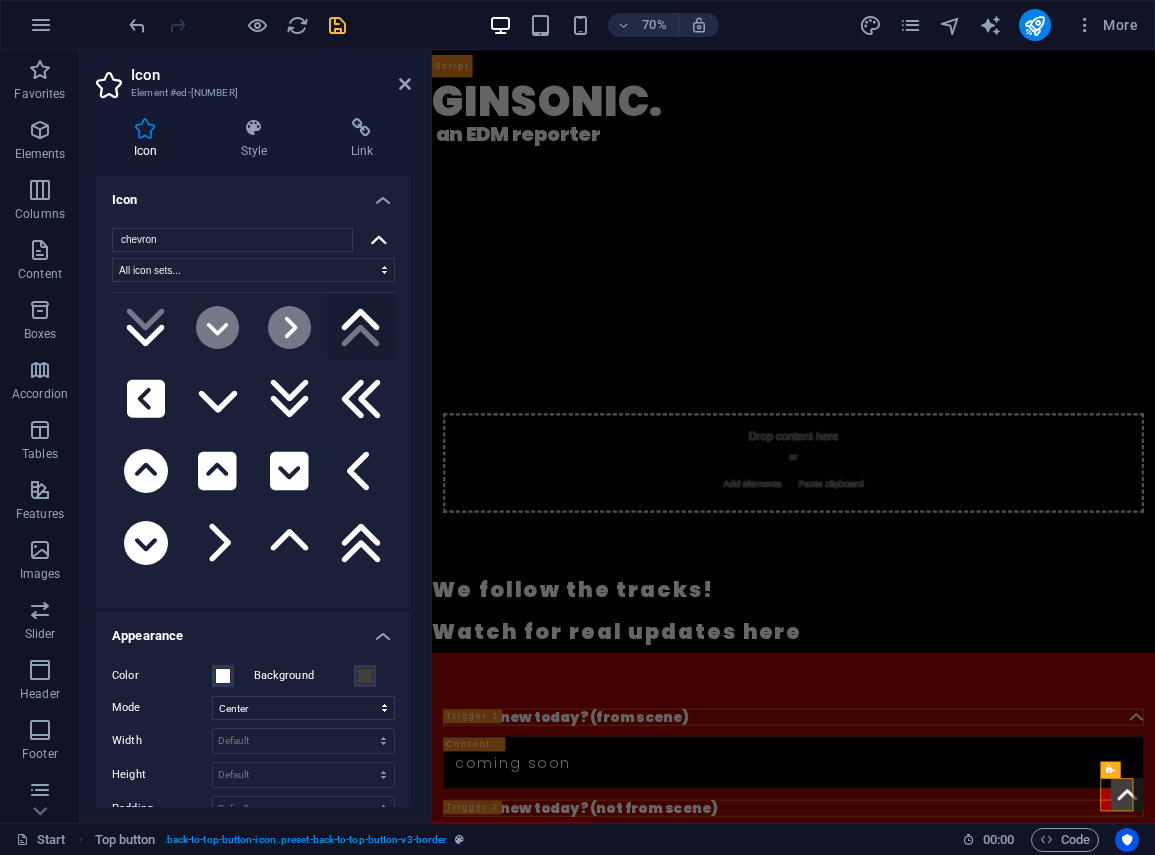 click on ".fa-secondary{opacity:.4}" 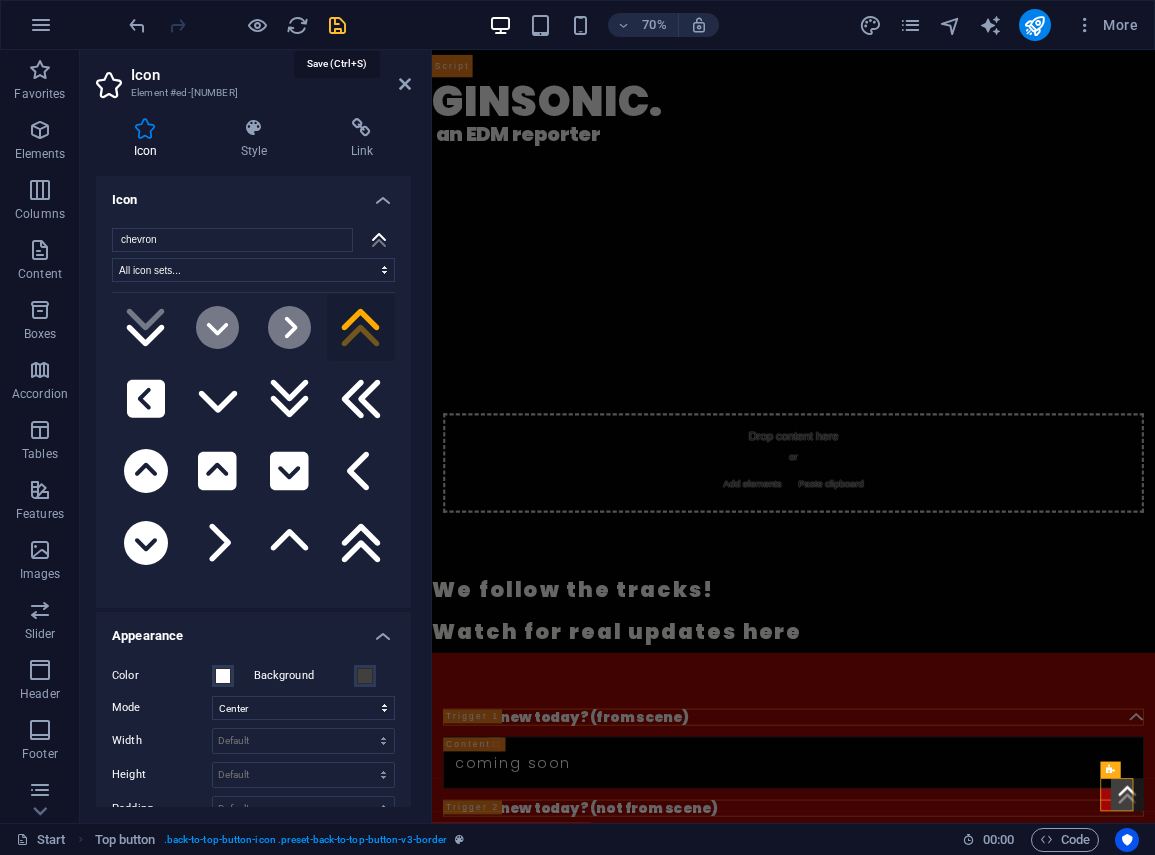click at bounding box center (337, 25) 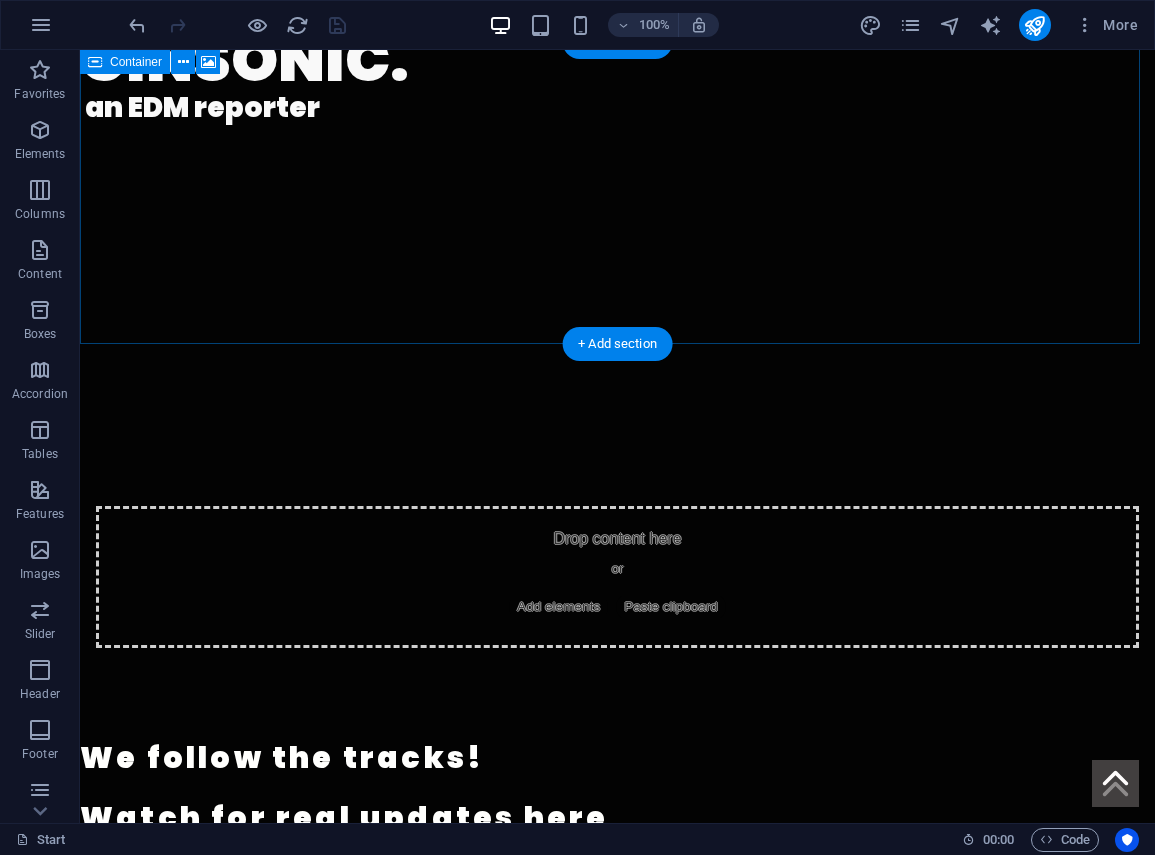 scroll, scrollTop: 0, scrollLeft: 0, axis: both 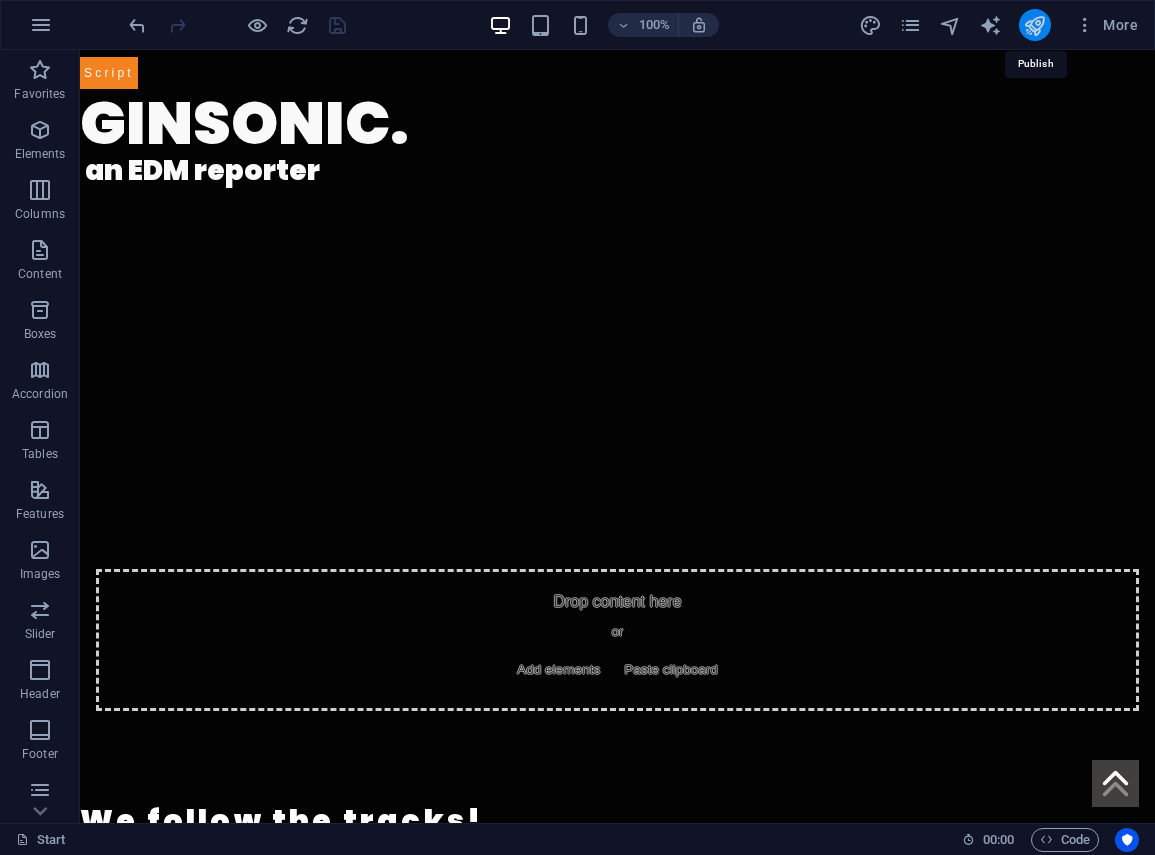 click at bounding box center (1034, 25) 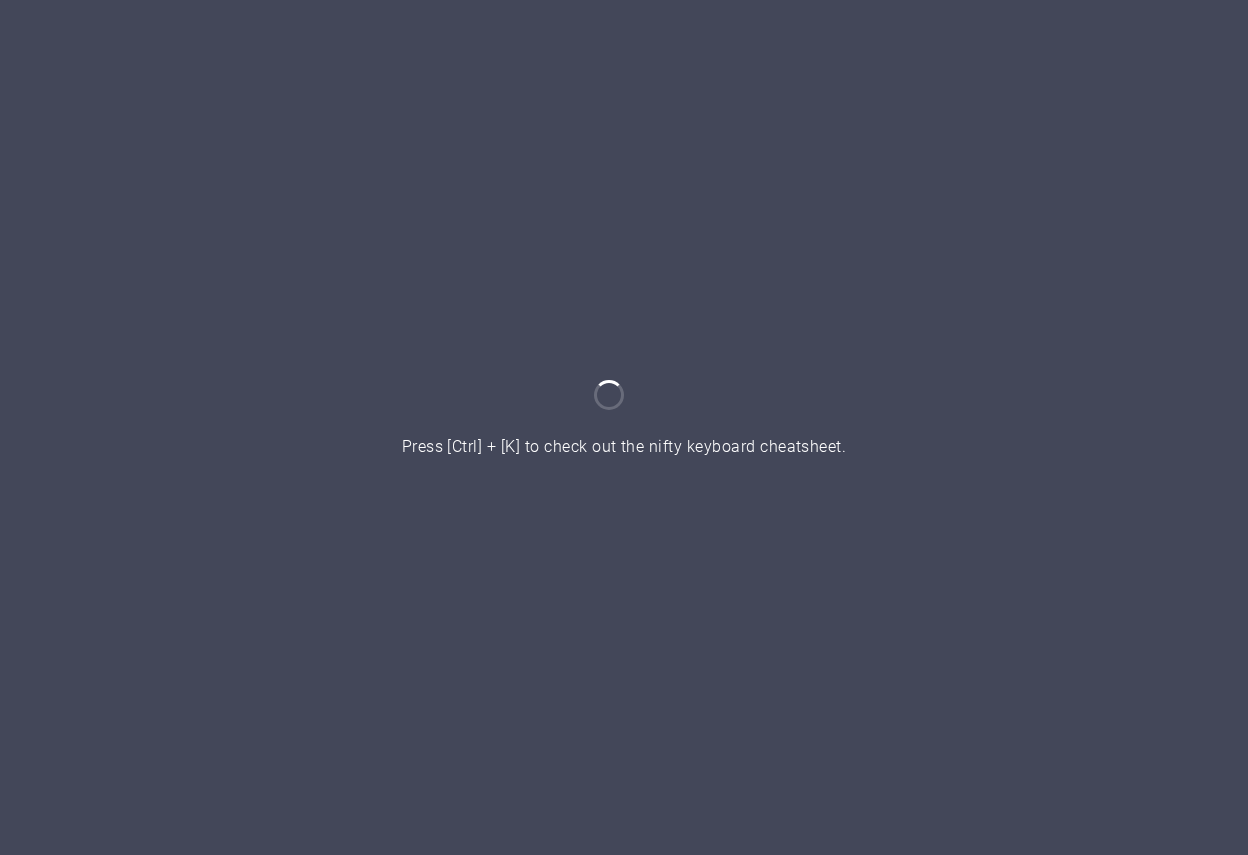 scroll, scrollTop: 0, scrollLeft: 0, axis: both 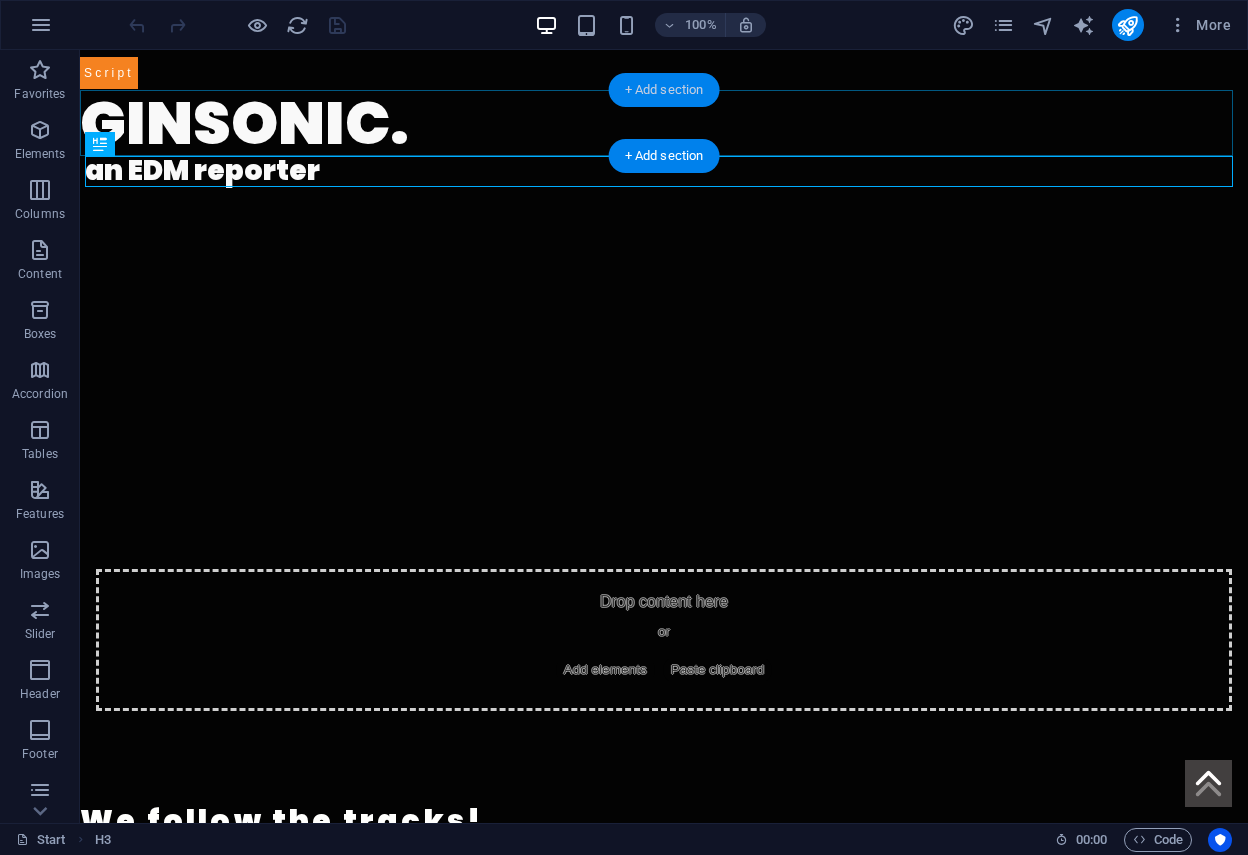 click on "+ Add section" at bounding box center [664, 90] 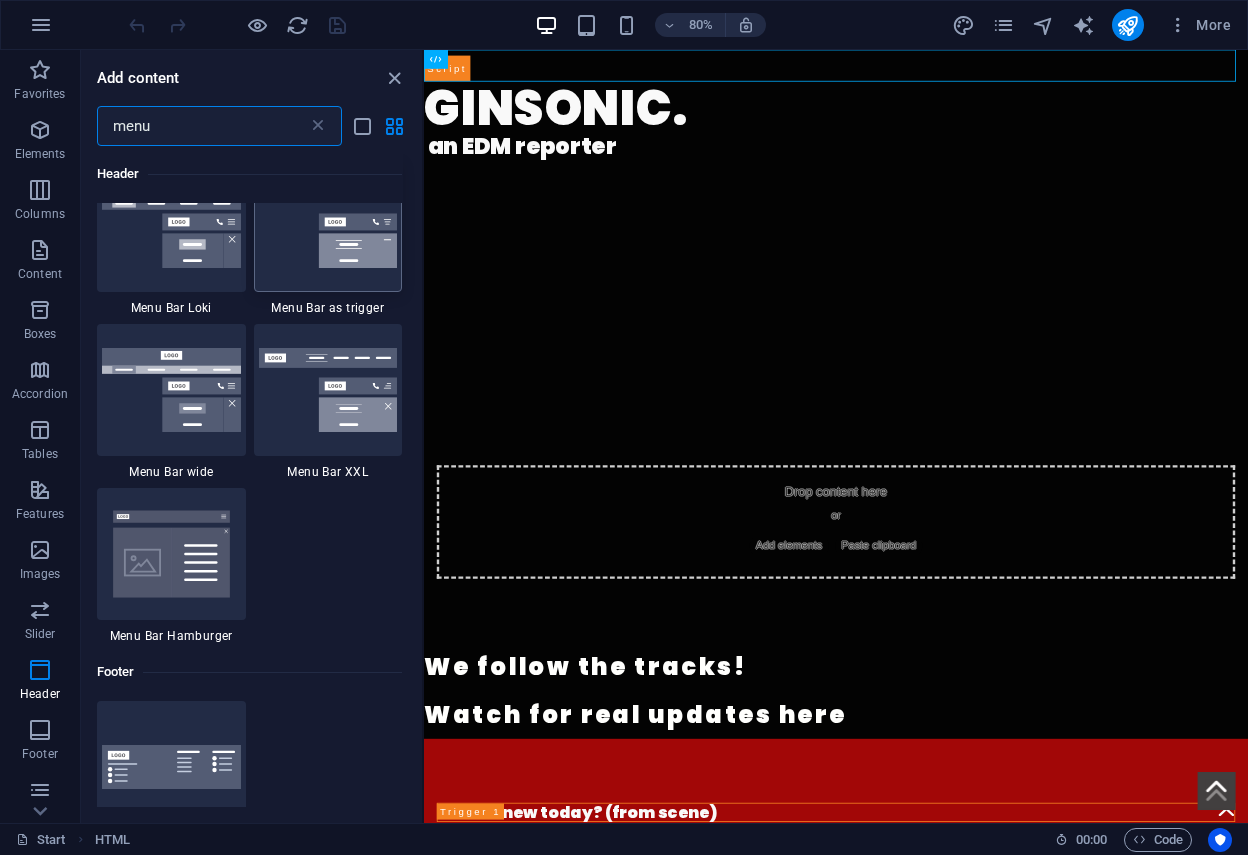 scroll, scrollTop: 1000, scrollLeft: 0, axis: vertical 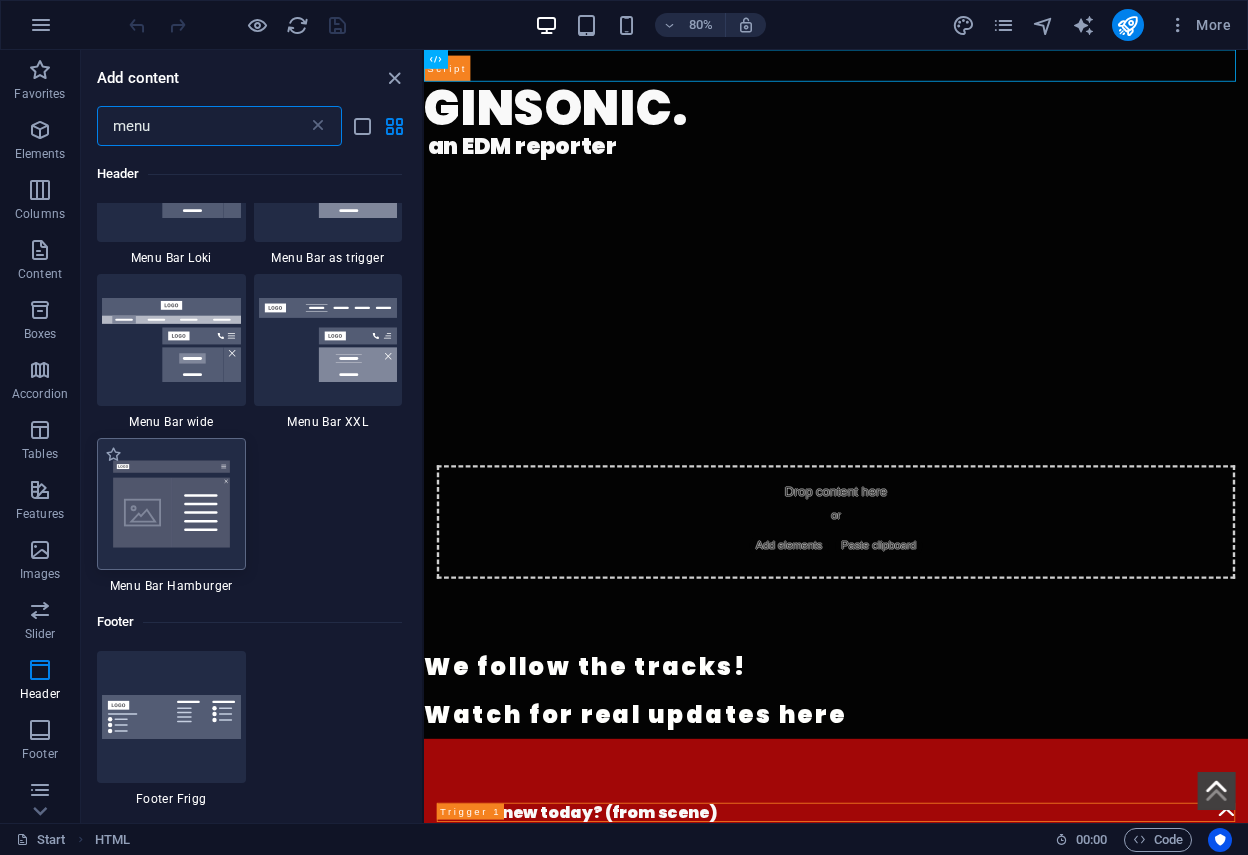 type on "menu" 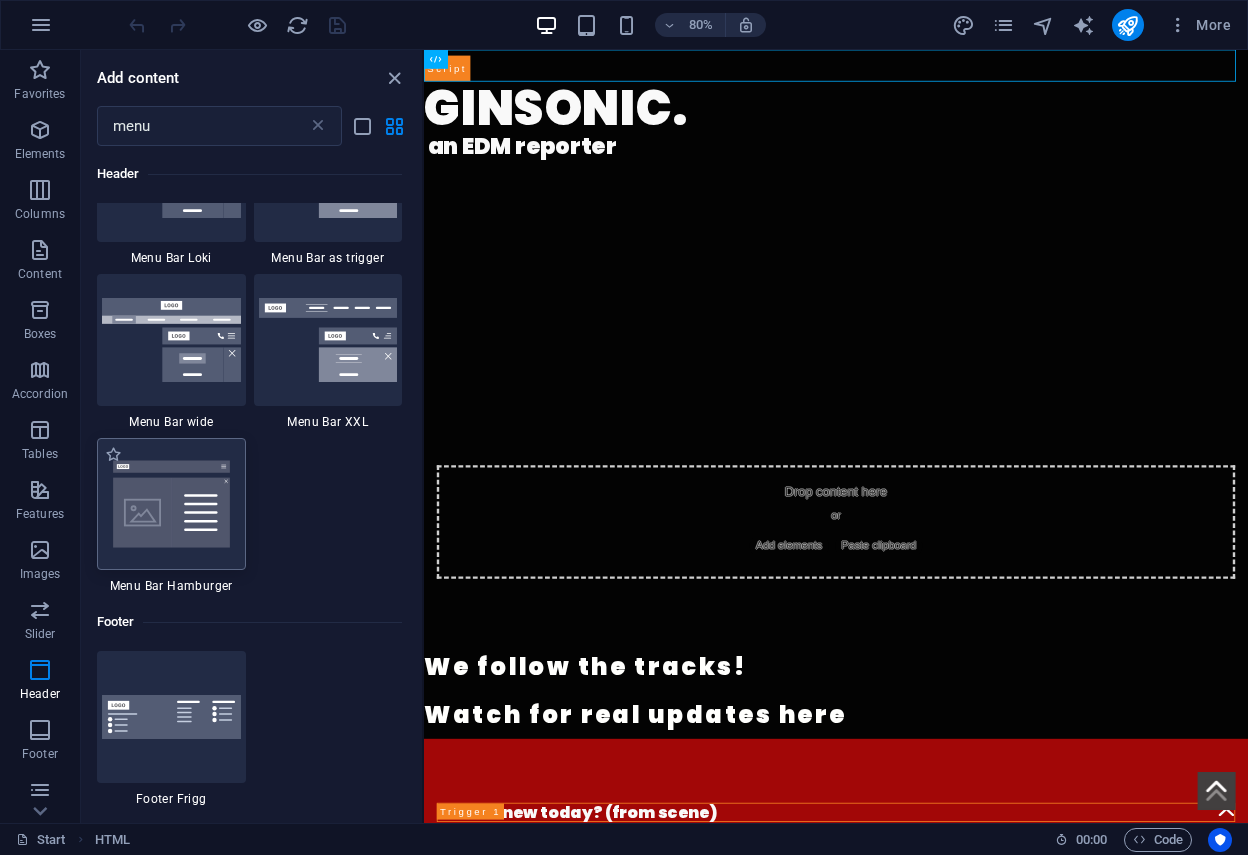 click at bounding box center (171, 504) 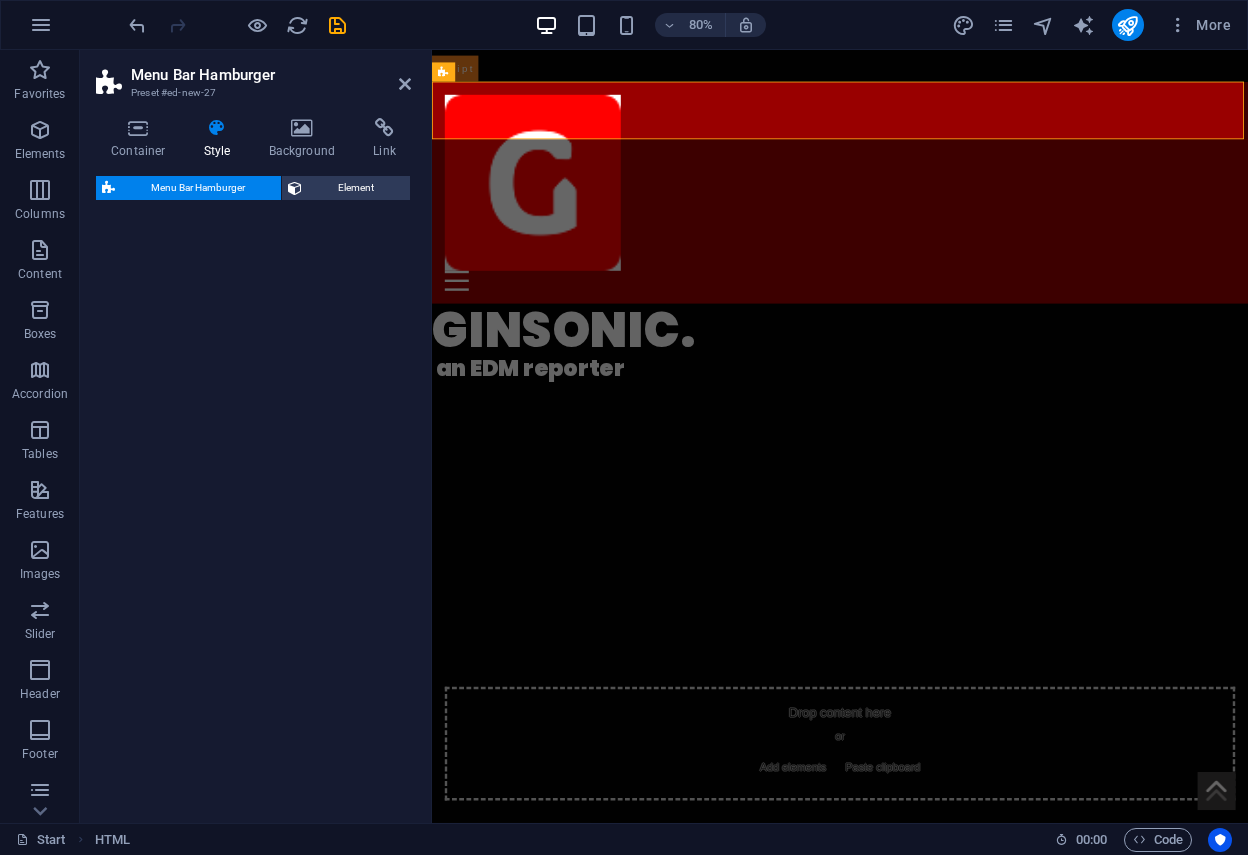 click on "Menu Bar Hamburger Preset #ed-new-27
Container Style Background Link Size Height Default px rem % vh vw Min. height None px rem % vh vw Width Default px rem % em vh vw Min. width None px rem % vh vw Content width Default Custom width Width Default px rem % em vh vw Min. width None px rem % vh vw Default padding Custom spacing Default content width and padding can be changed under Design. Edit design Layout (Flexbox) Alignment Determines the flex direction. Default Main axis Determine how elements should behave along the main axis inside this container (justify content). Default Side axis Control the vertical direction of the element inside of the container (align items). Default Wrap Default On Off Fill Controls the distances and direction of elements on the y-axis across several lines (align content). Default Accessibility ARIA helps assistive technologies (like screen readers) to understand the role, state, and behavior of web elements Role The ARIA role defines the purpose of an element." at bounding box center [664, 436] 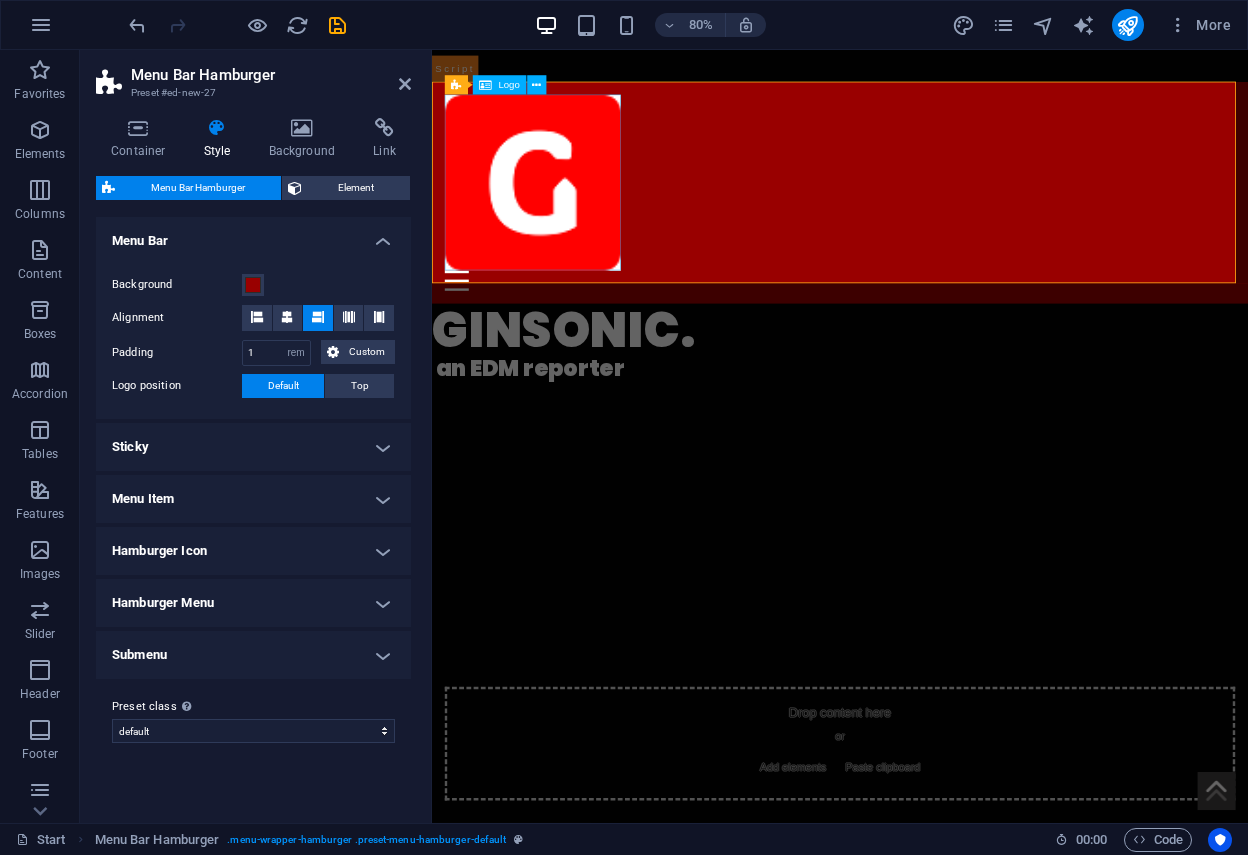 click at bounding box center (942, 216) 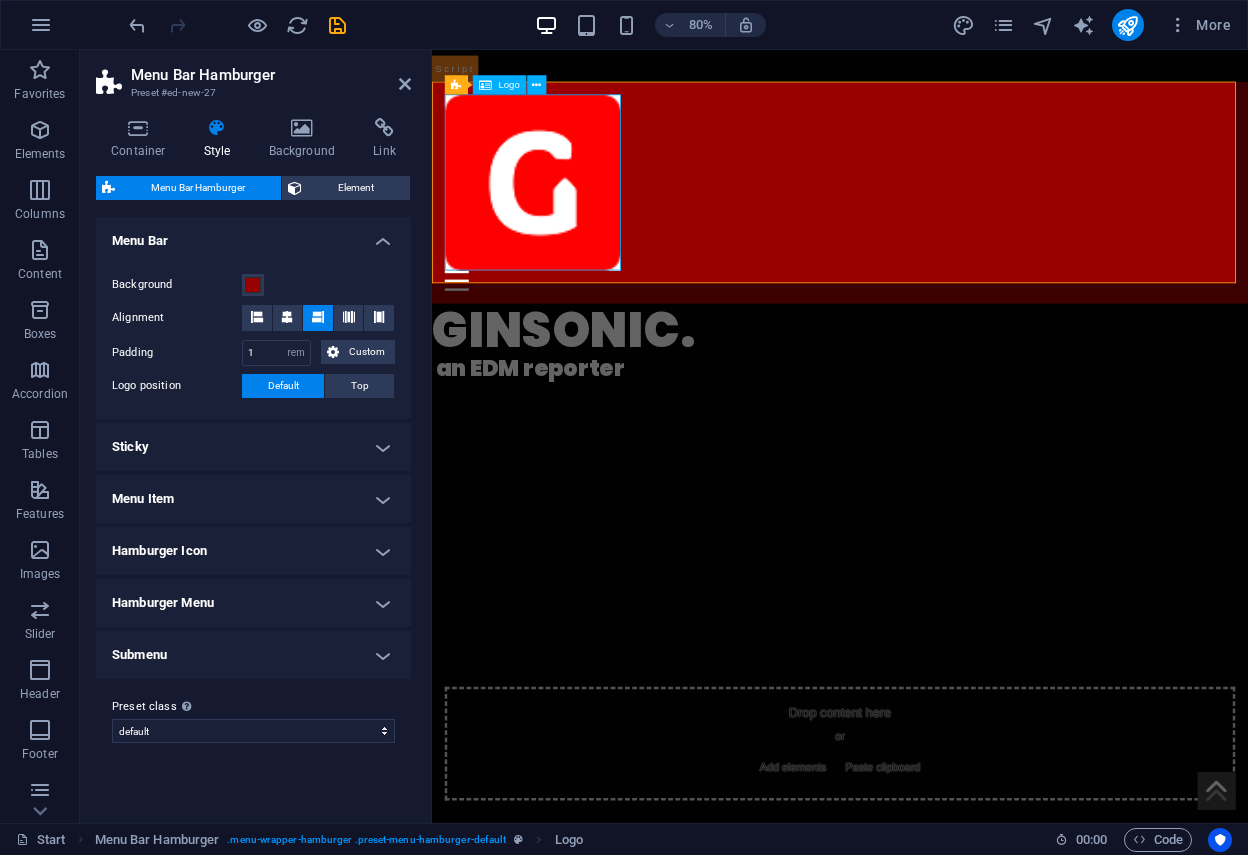 click at bounding box center [942, 216] 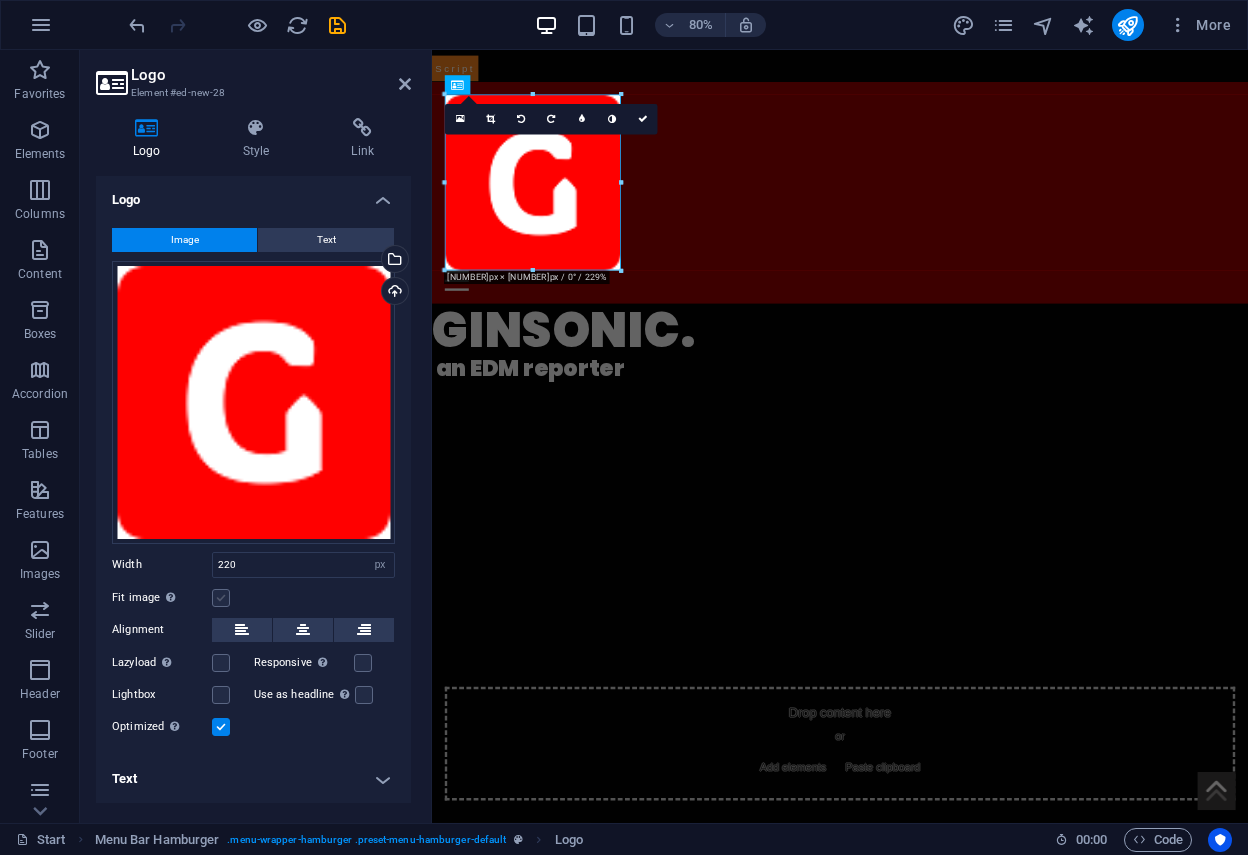 click at bounding box center (221, 598) 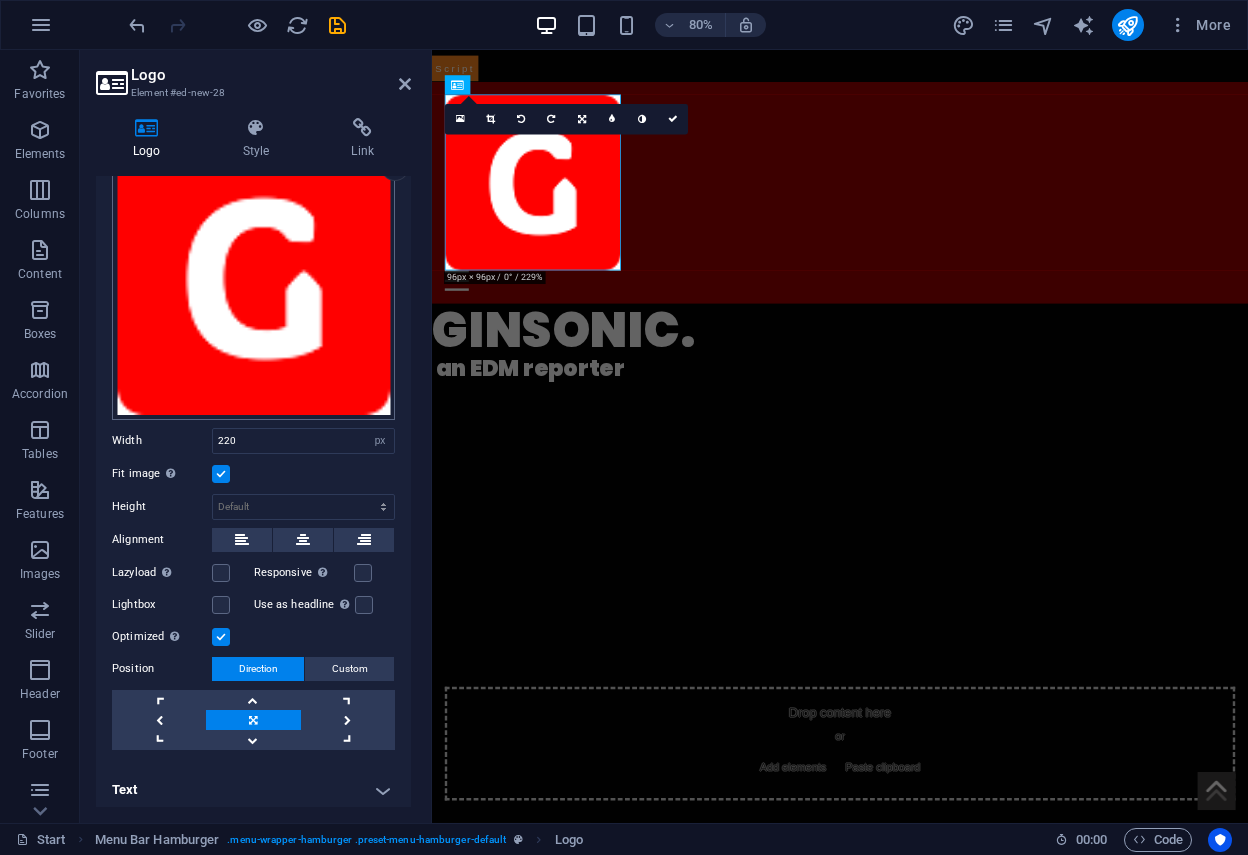 scroll, scrollTop: 127, scrollLeft: 0, axis: vertical 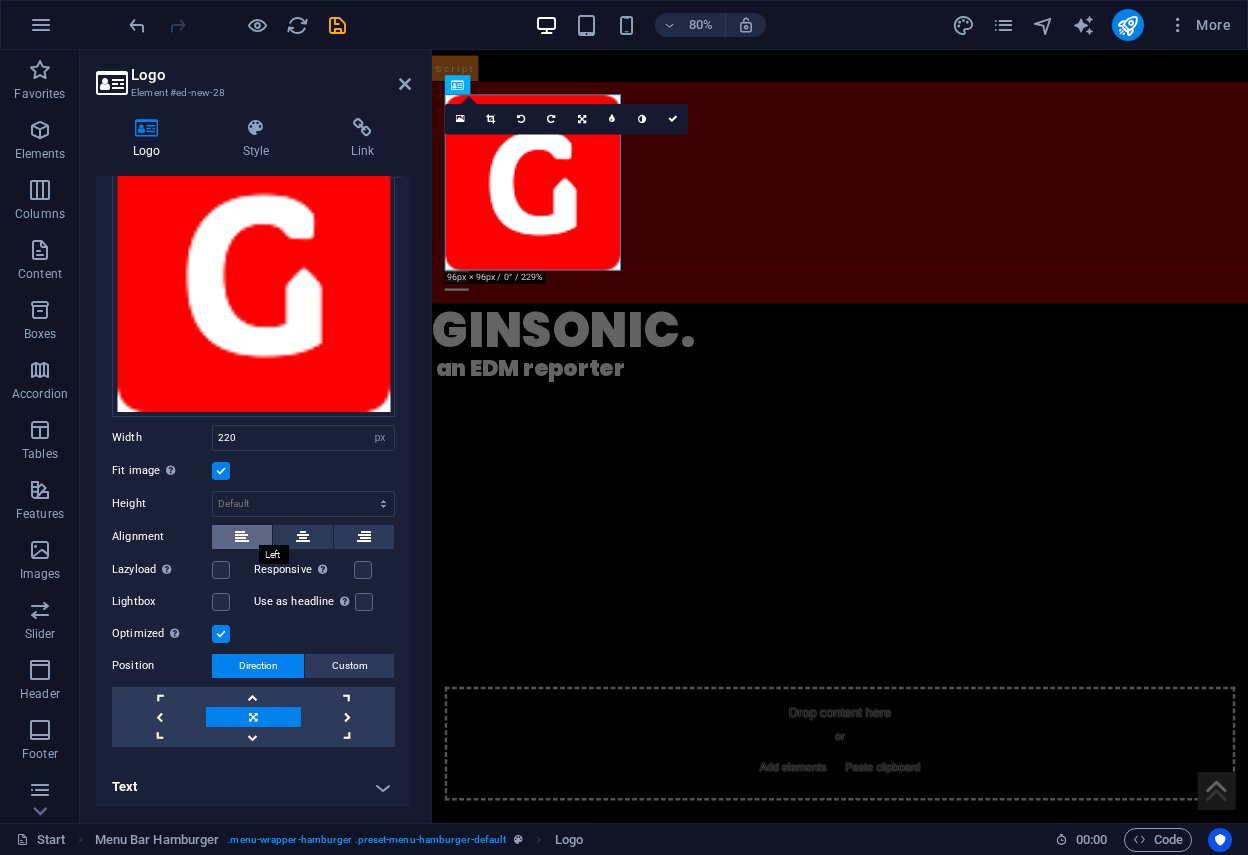 click at bounding box center (242, 537) 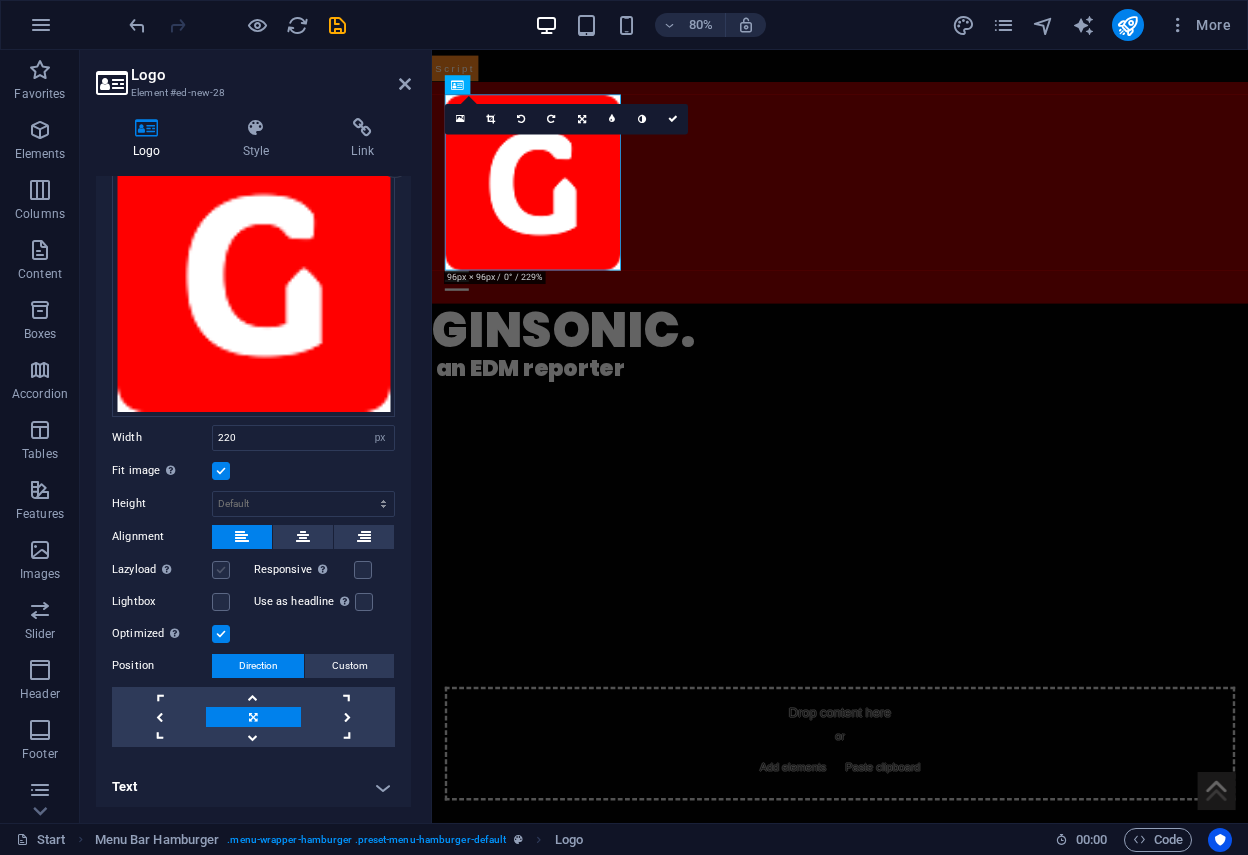 click at bounding box center [221, 570] 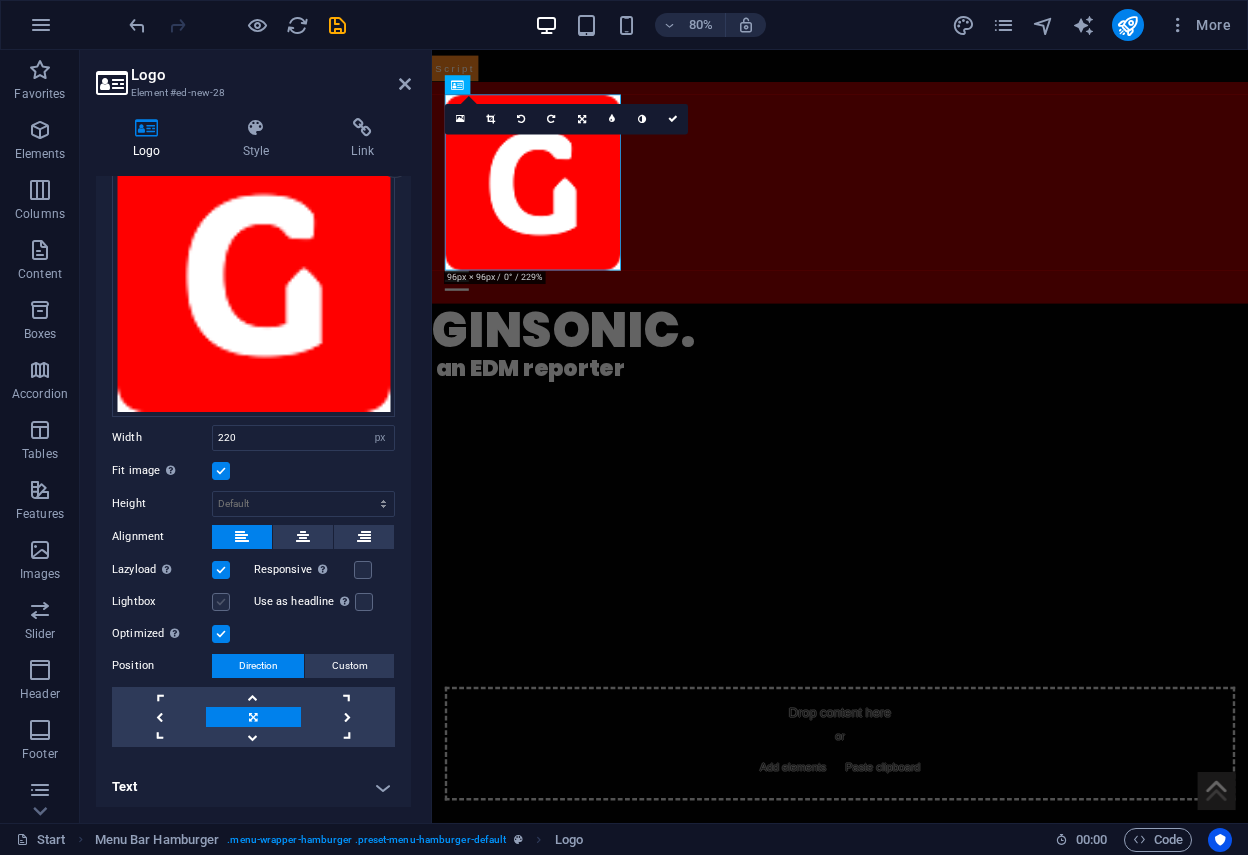 click at bounding box center [221, 602] 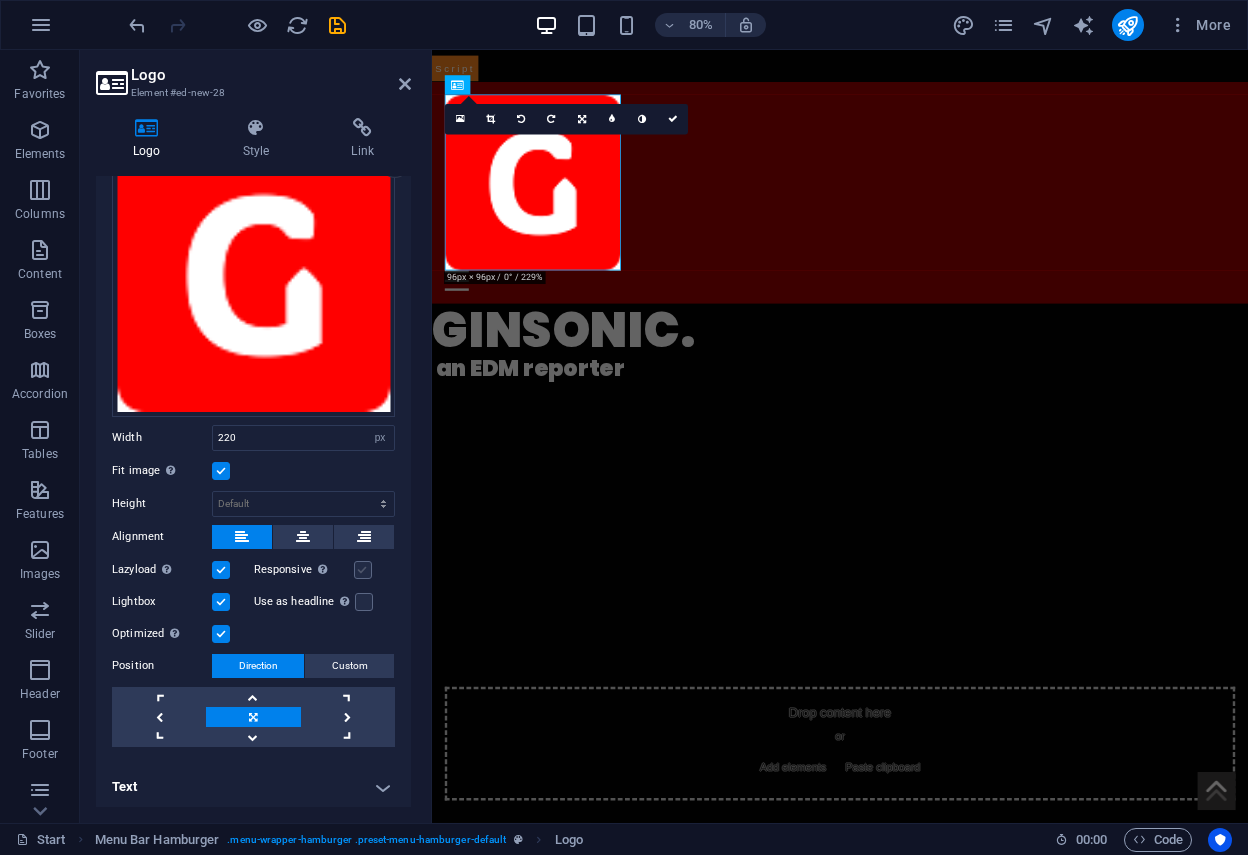 click at bounding box center (363, 570) 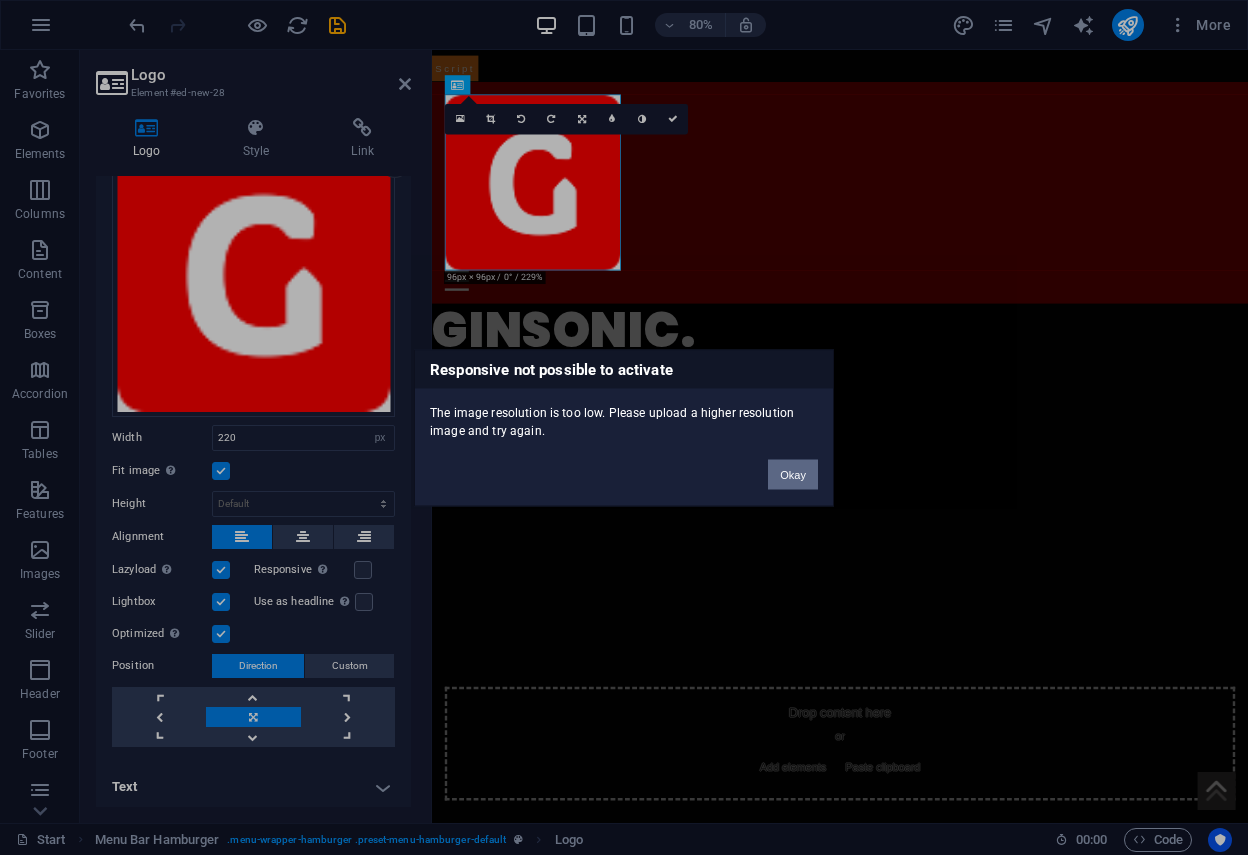 click on "Okay" at bounding box center [793, 474] 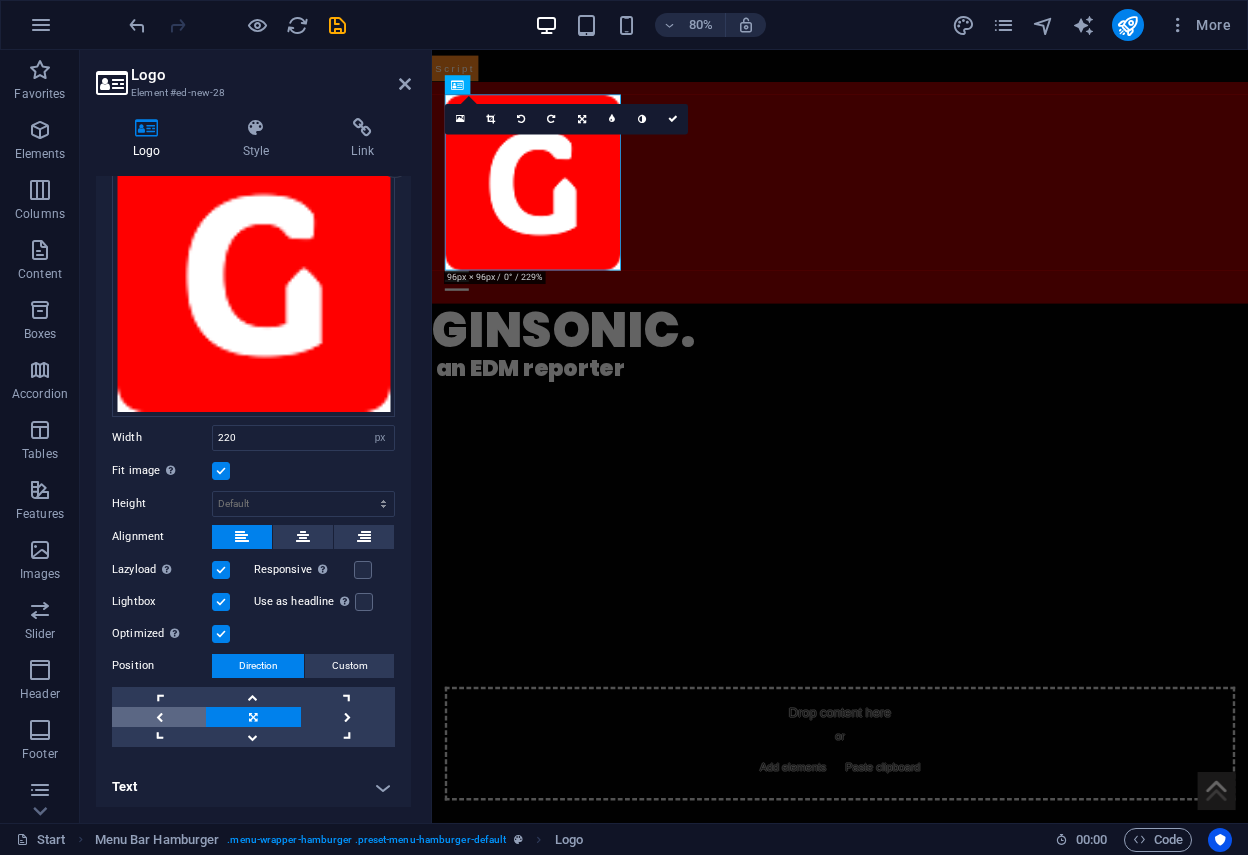 click at bounding box center (159, 717) 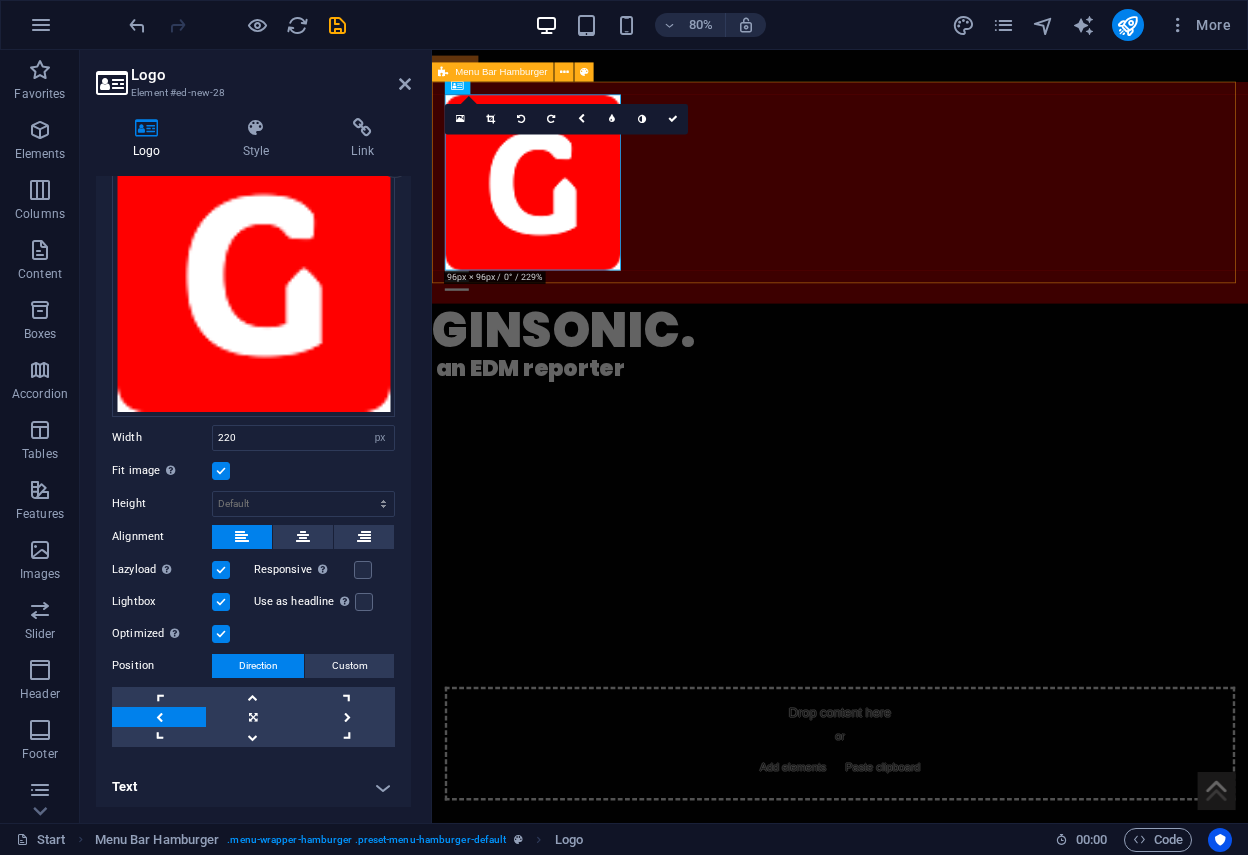 click on "Menu Drop content here or  Add elements  Paste clipboard 01.  STARTPAGE
02.  SUBPAGE
03.  SUBPAGE
04.  SUBPAGE
05.  SUBPAGE" at bounding box center [942, 228] 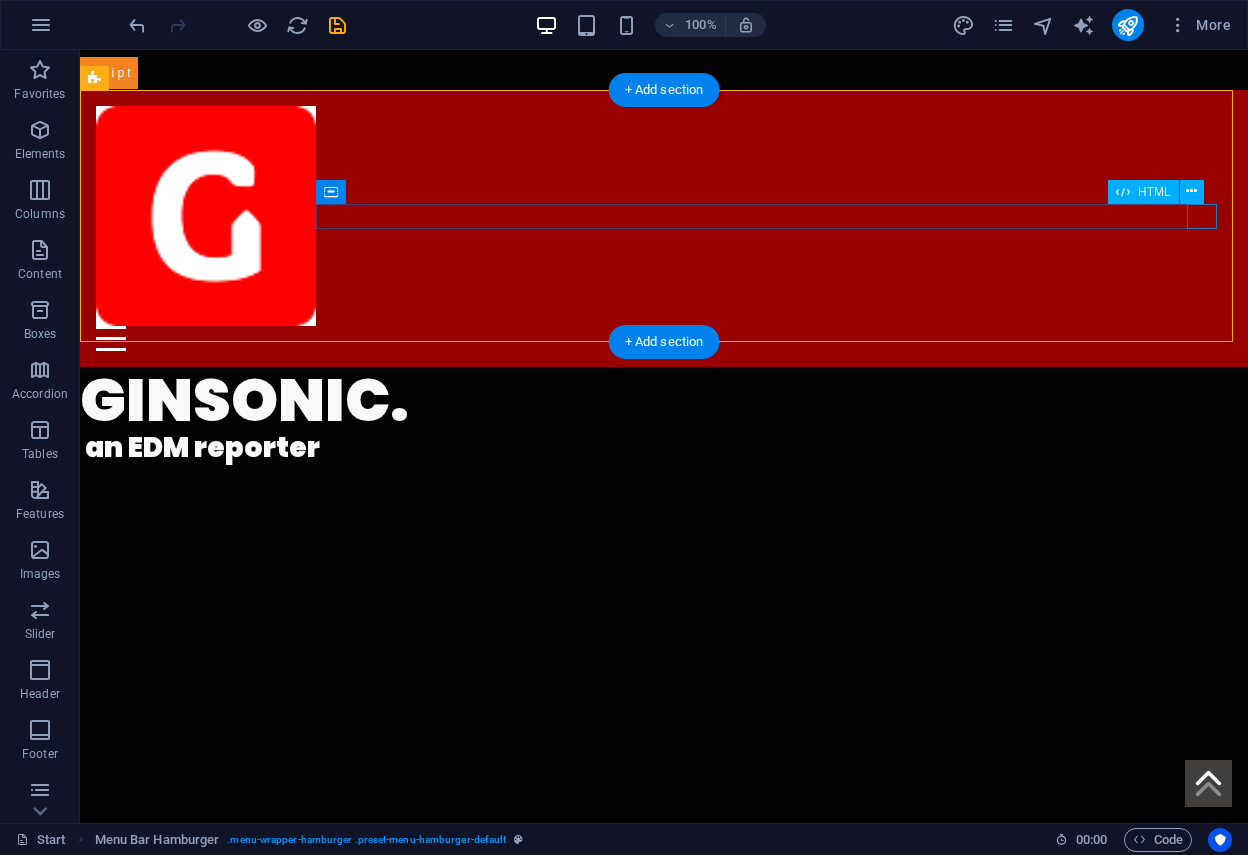 click on "Menu" at bounding box center [664, 338] 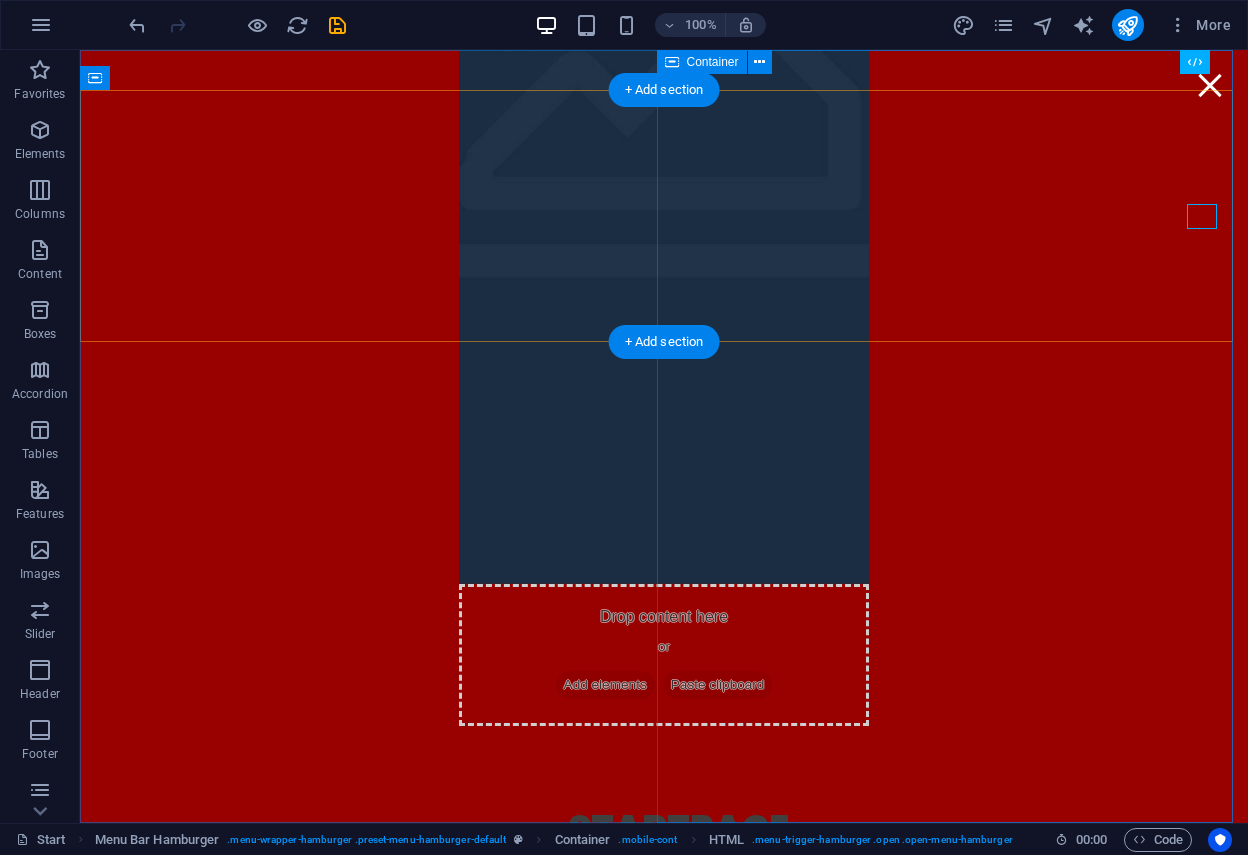 click on "01.  STARTPAGE
02.  SUBPAGE
03.  SUBPAGE
04.  SUBPAGE
05.  SUBPAGE" at bounding box center [664, 990] 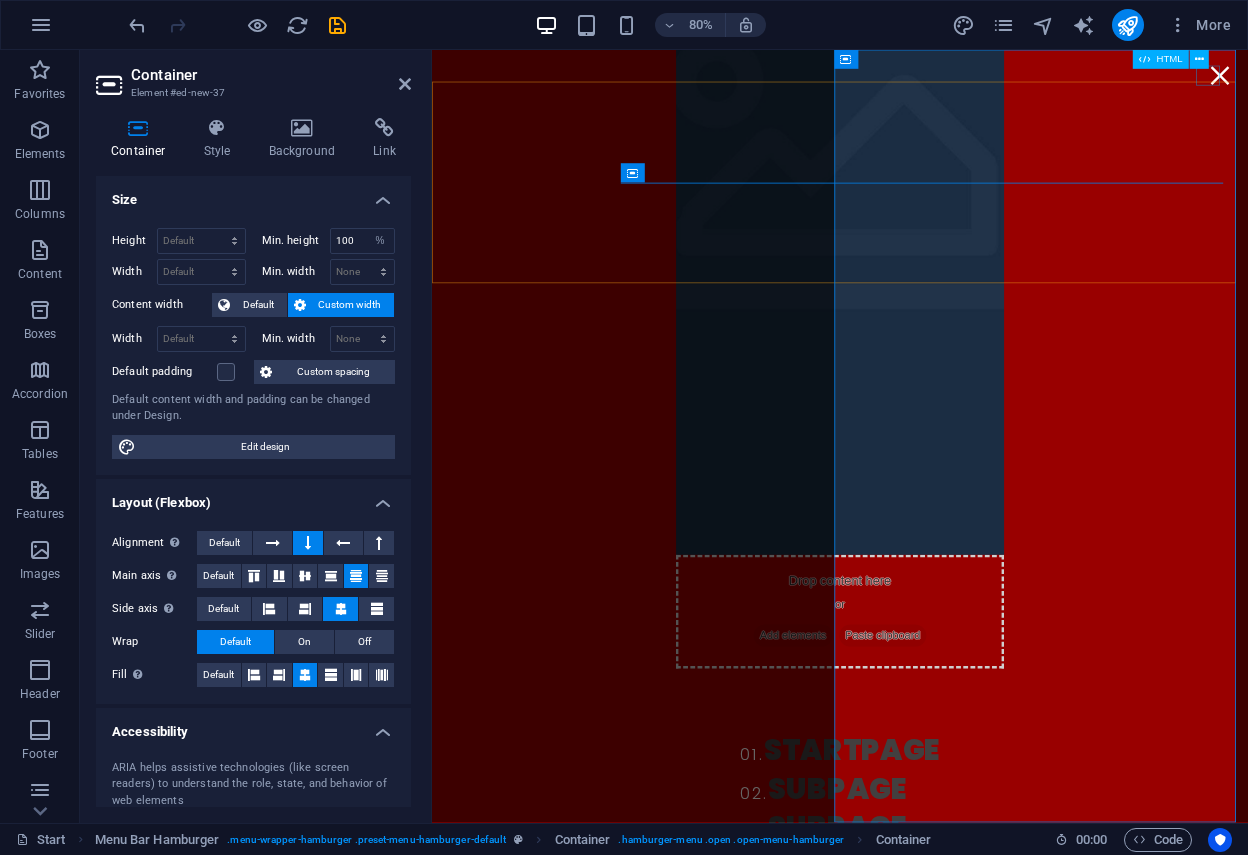 click on "Menu" at bounding box center (1417, 82) 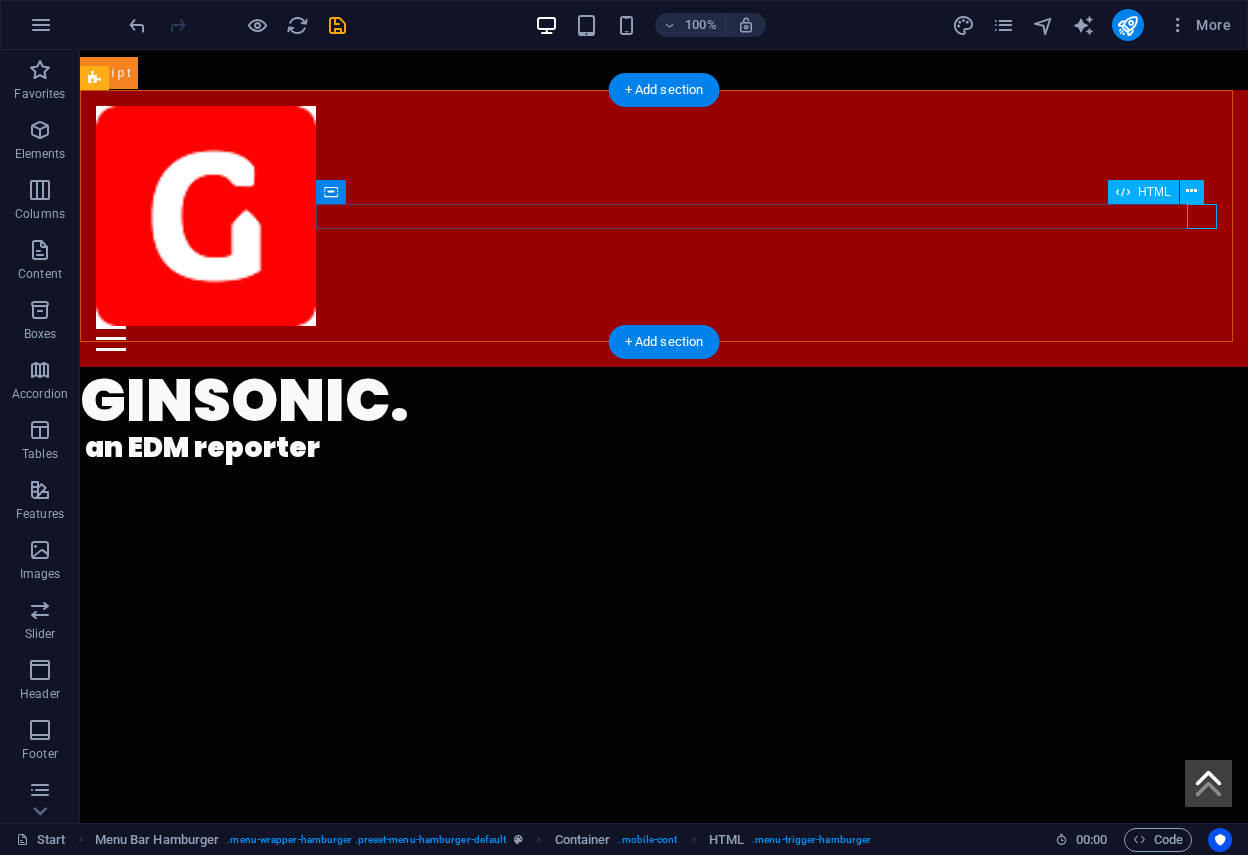 click on "Menu" at bounding box center (664, 338) 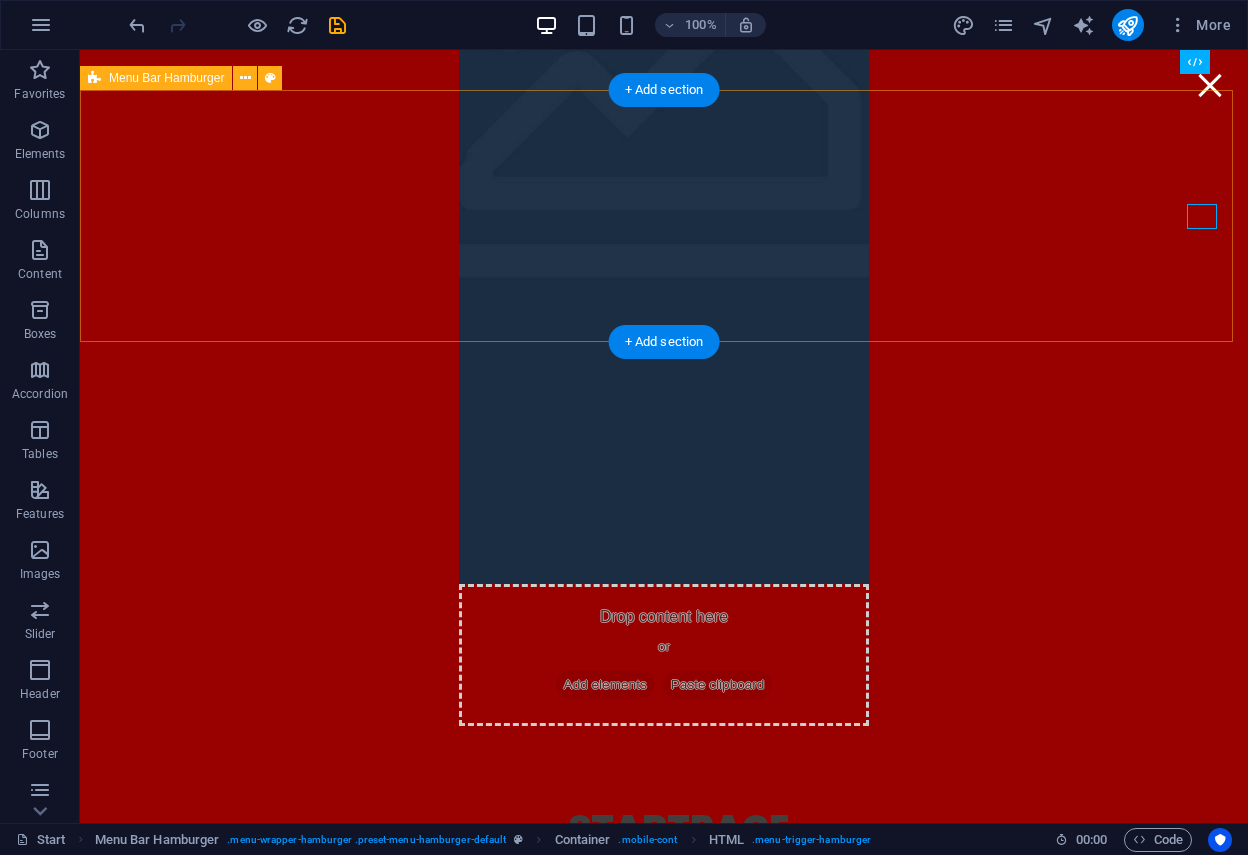 click on "01.  STARTPAGE
02.  SUBPAGE
03.  SUBPAGE
04.  SUBPAGE
05.  SUBPAGE" at bounding box center [664, 990] 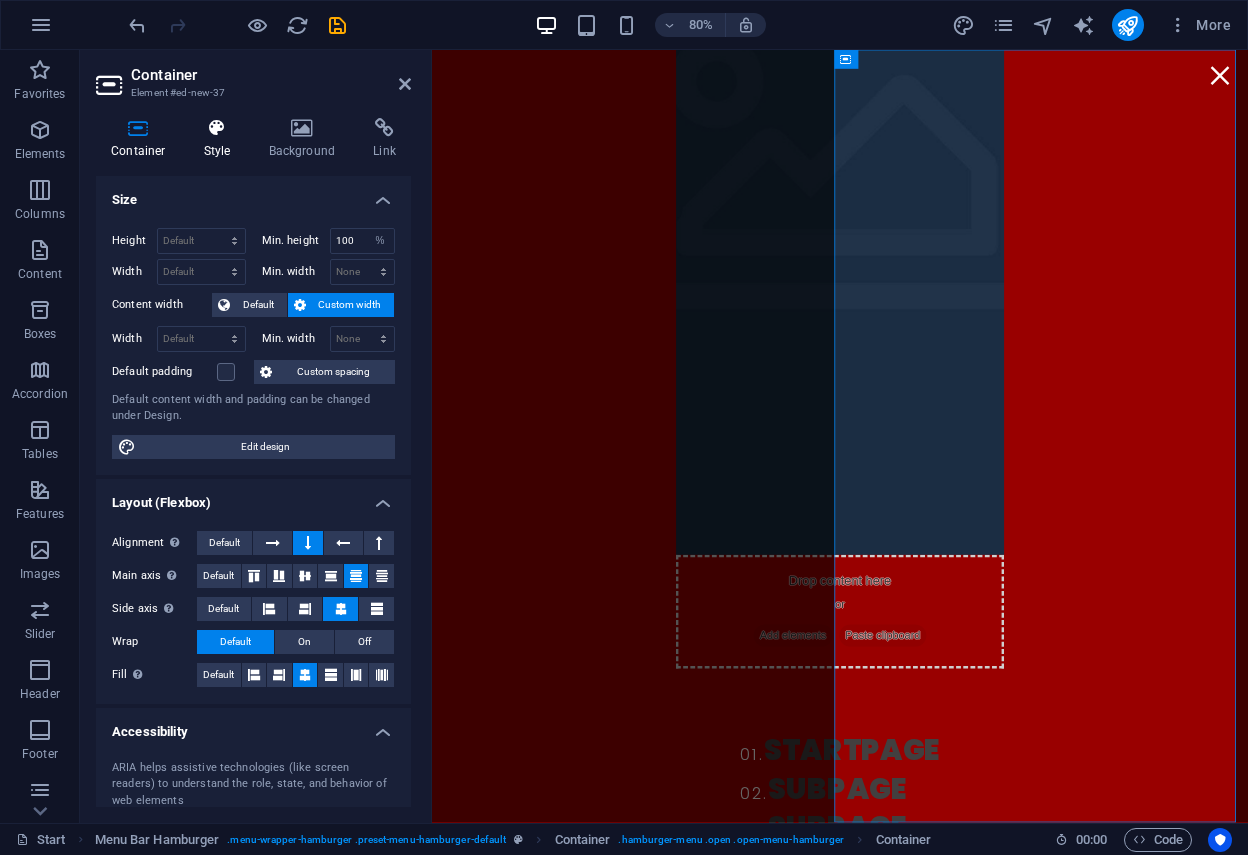 click at bounding box center (217, 128) 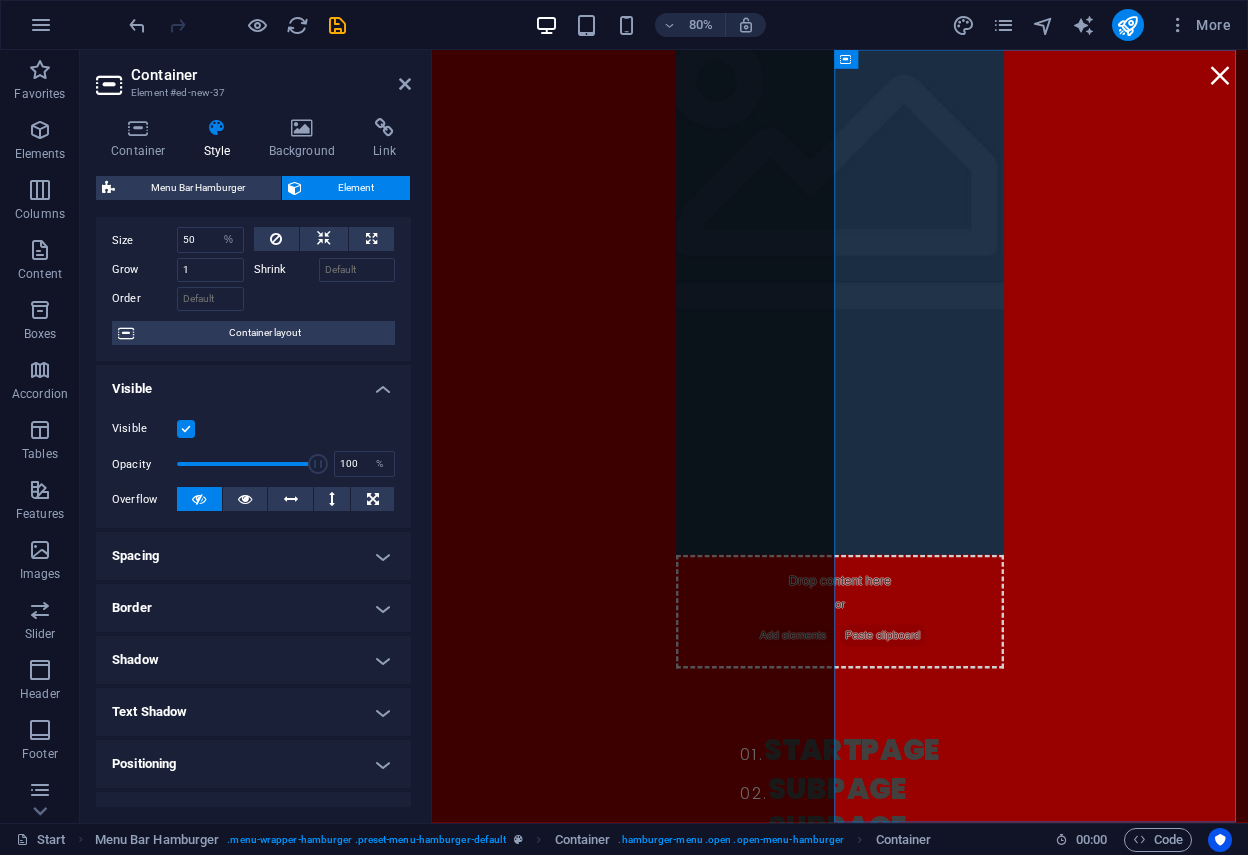 scroll, scrollTop: 0, scrollLeft: 0, axis: both 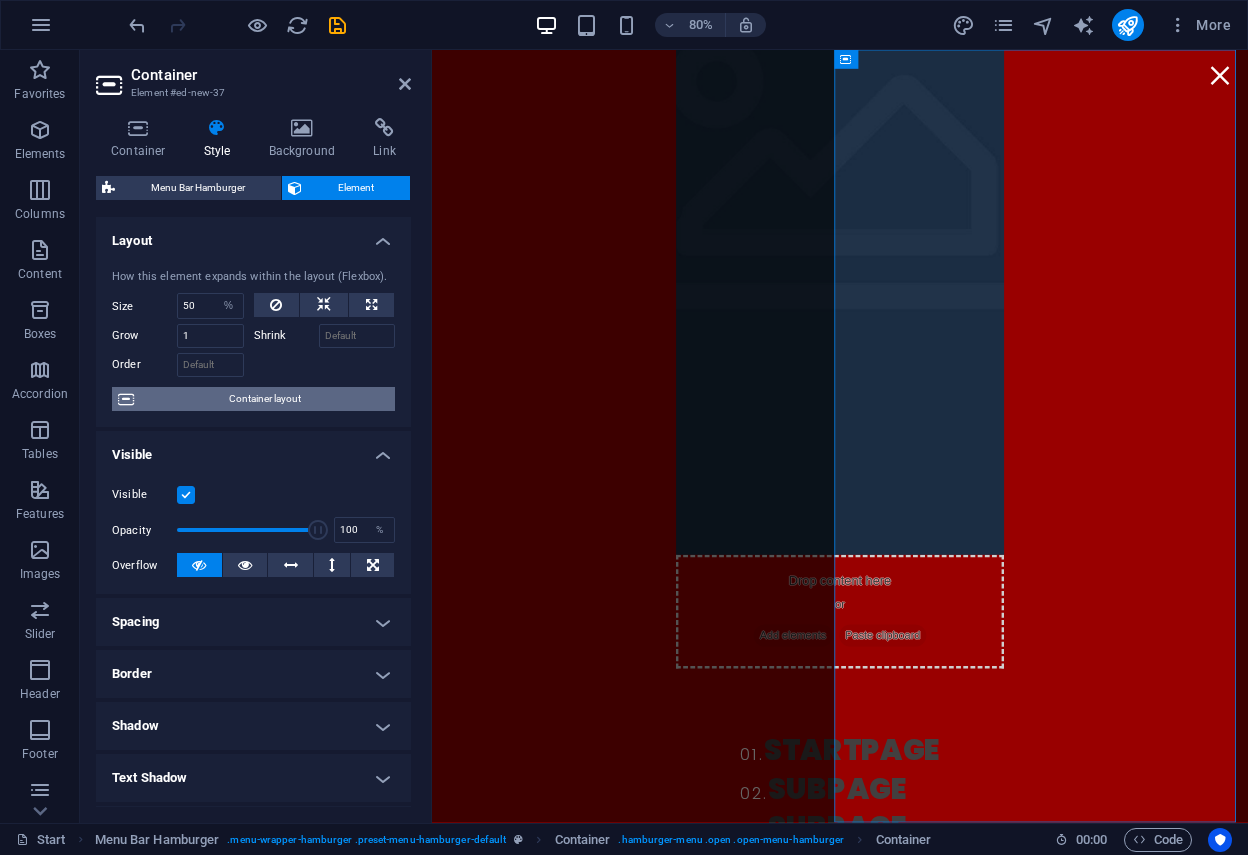 click on "Container layout" at bounding box center [264, 399] 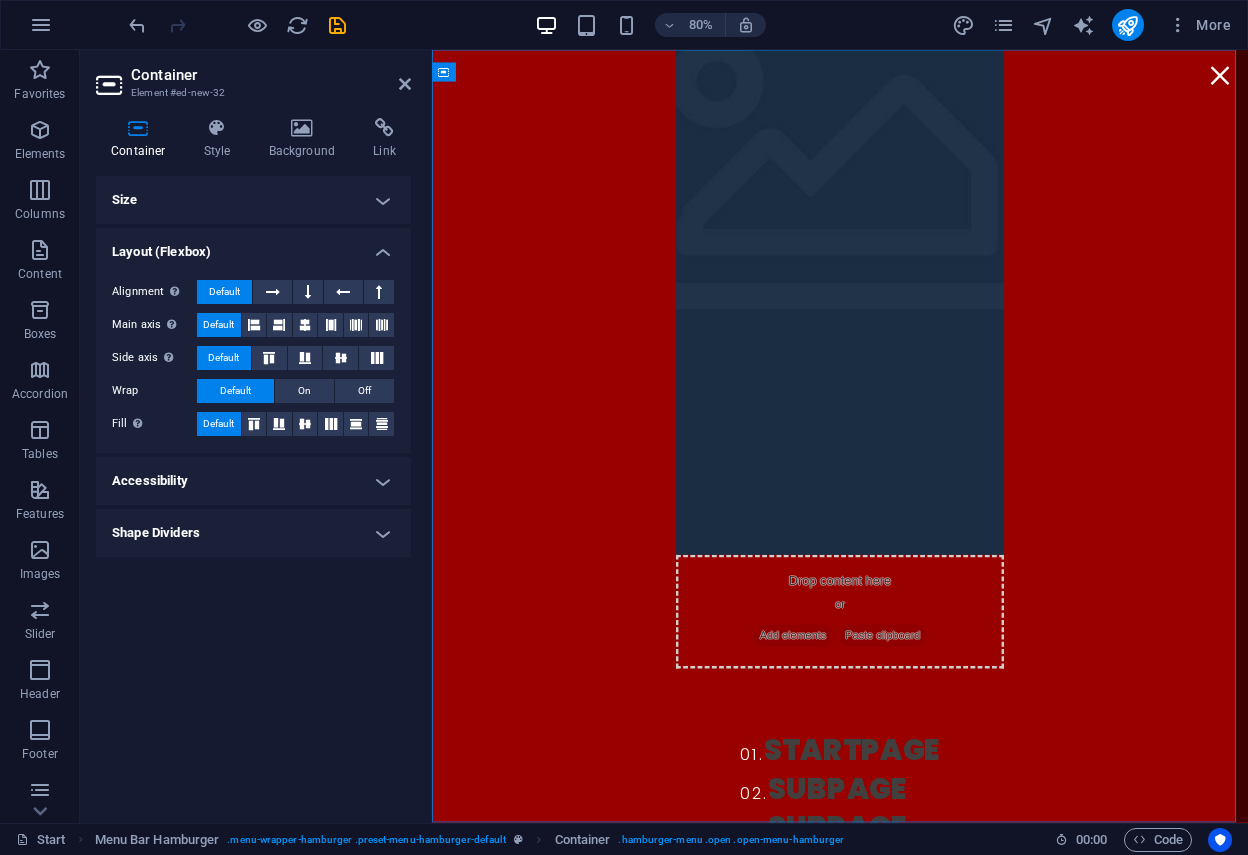 click at bounding box center (337, 25) 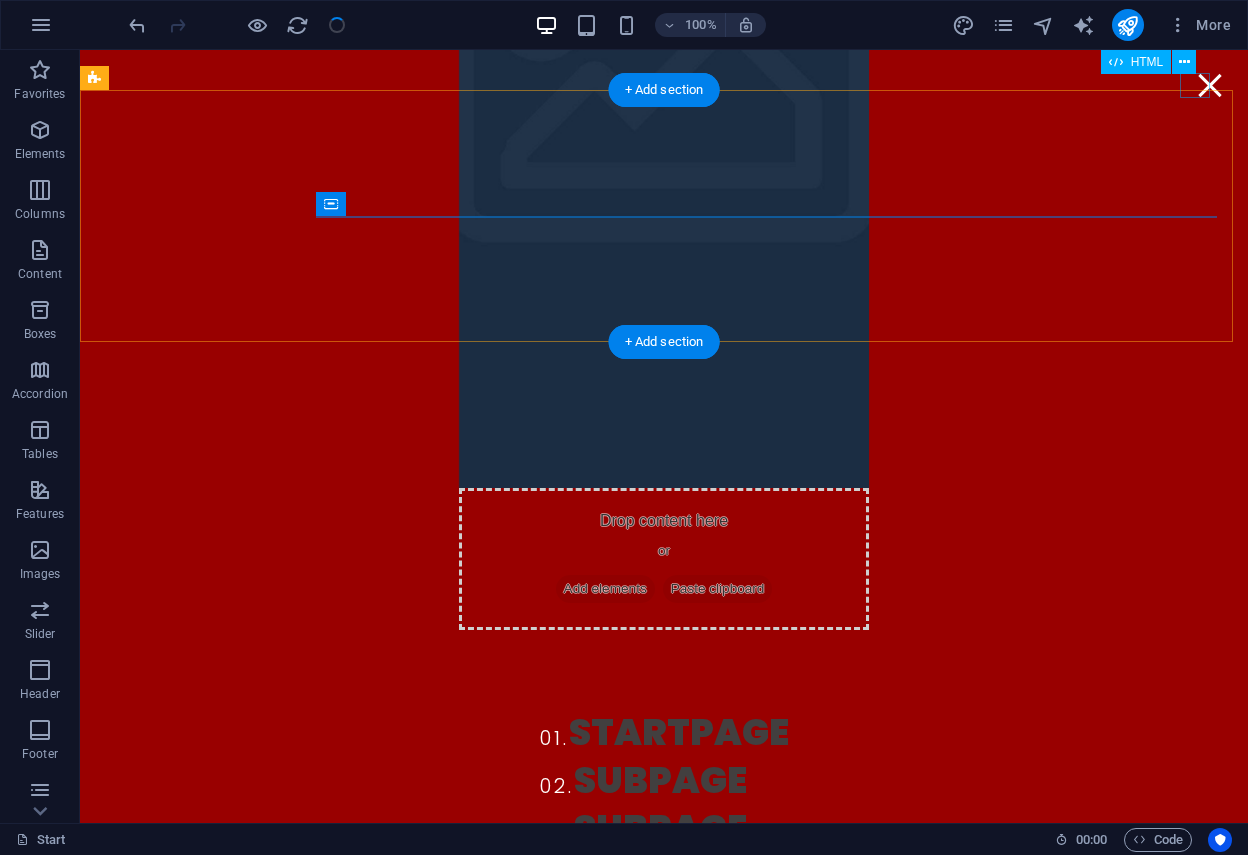 click on "Menu" at bounding box center [1210, 85] 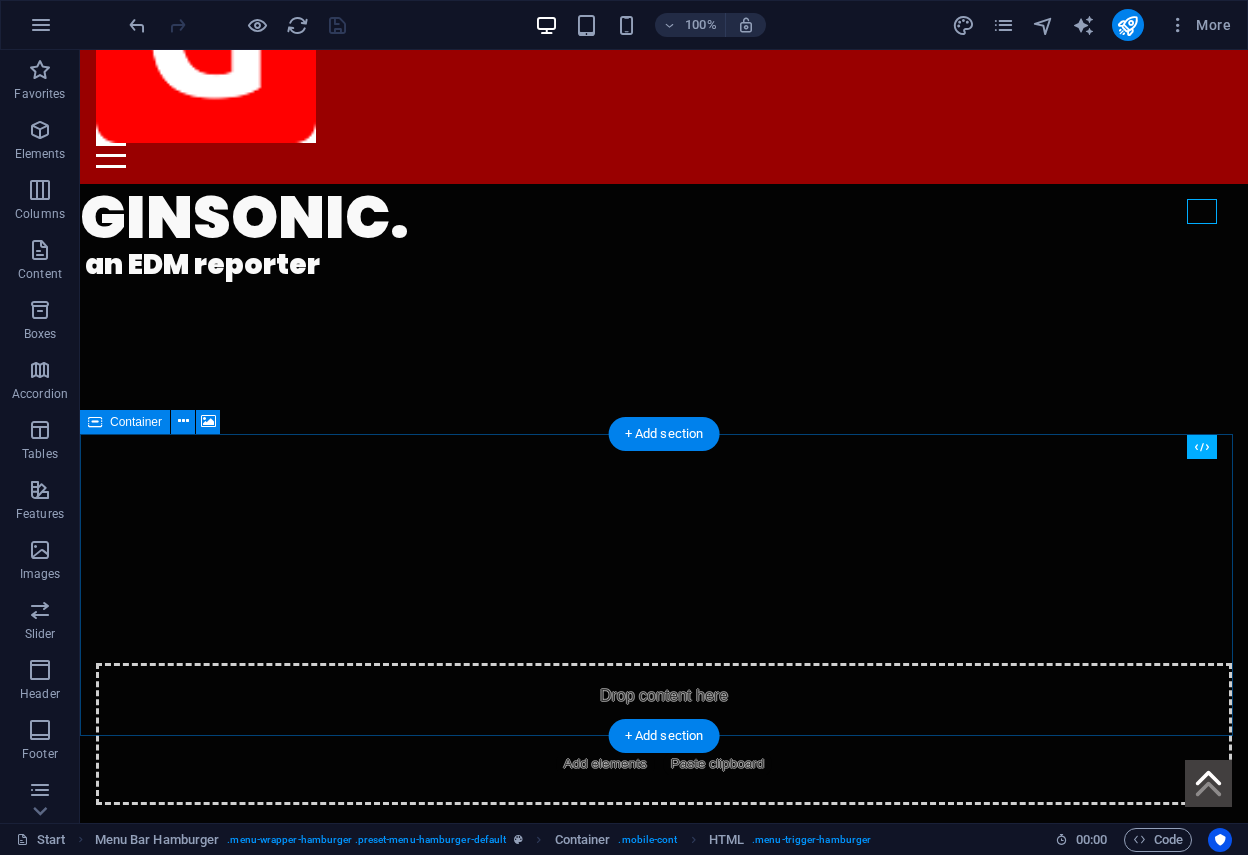 scroll, scrollTop: 0, scrollLeft: 0, axis: both 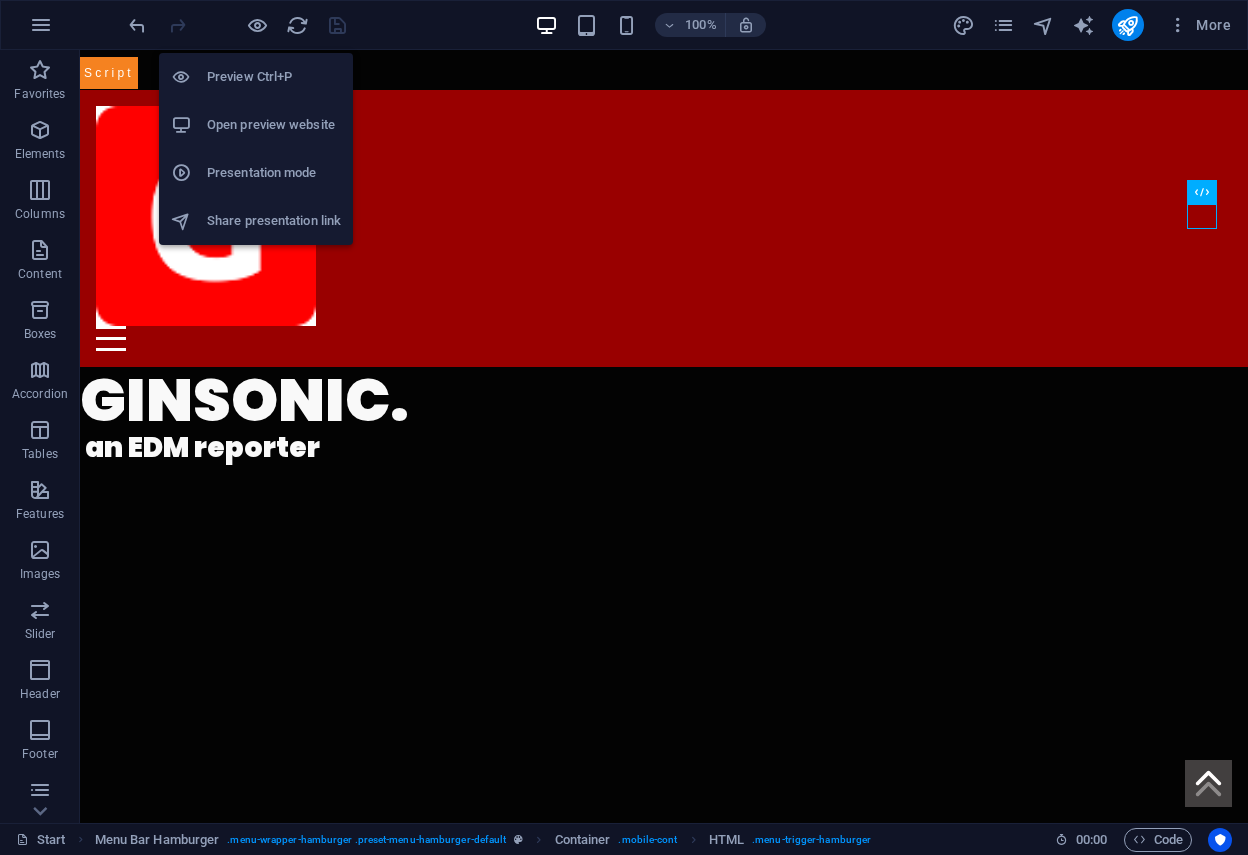 click on "Open preview website" at bounding box center [274, 125] 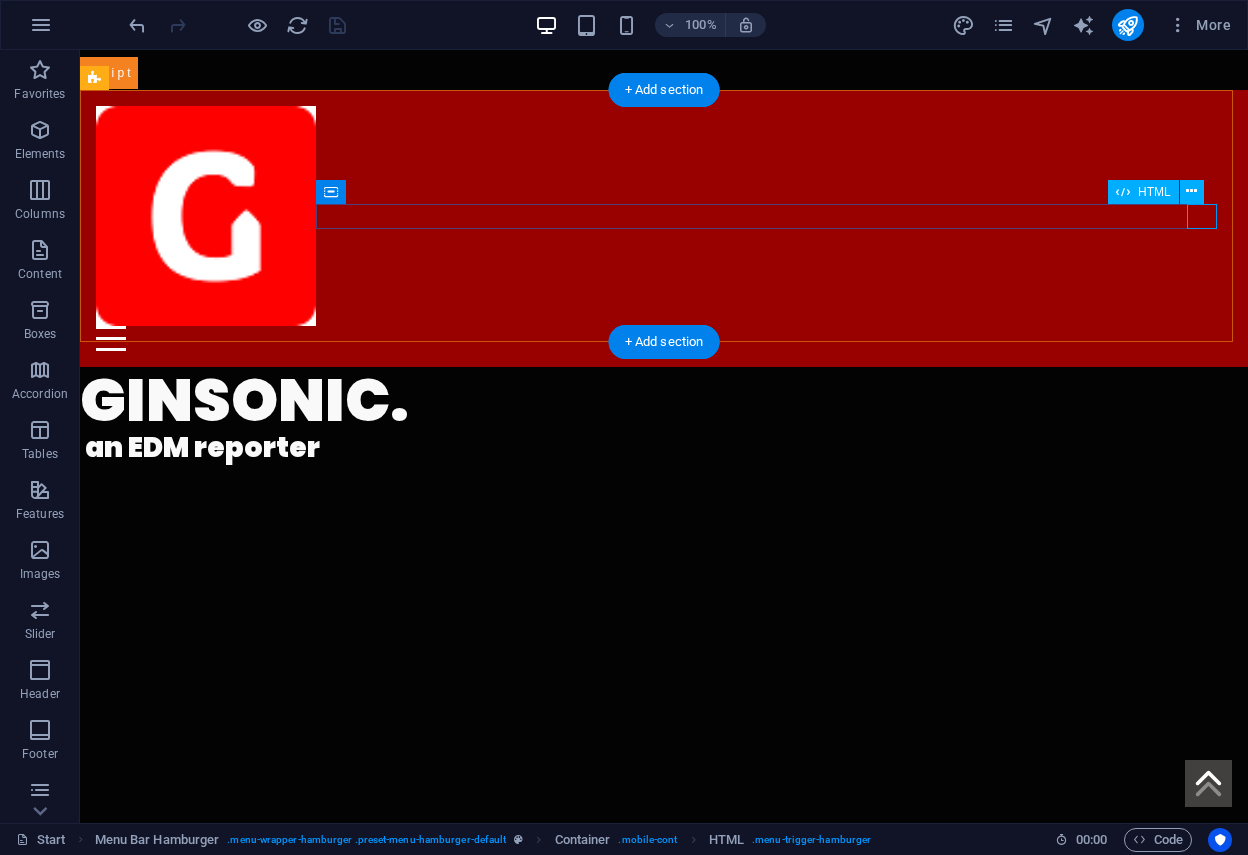 click on "Menu" at bounding box center (664, 338) 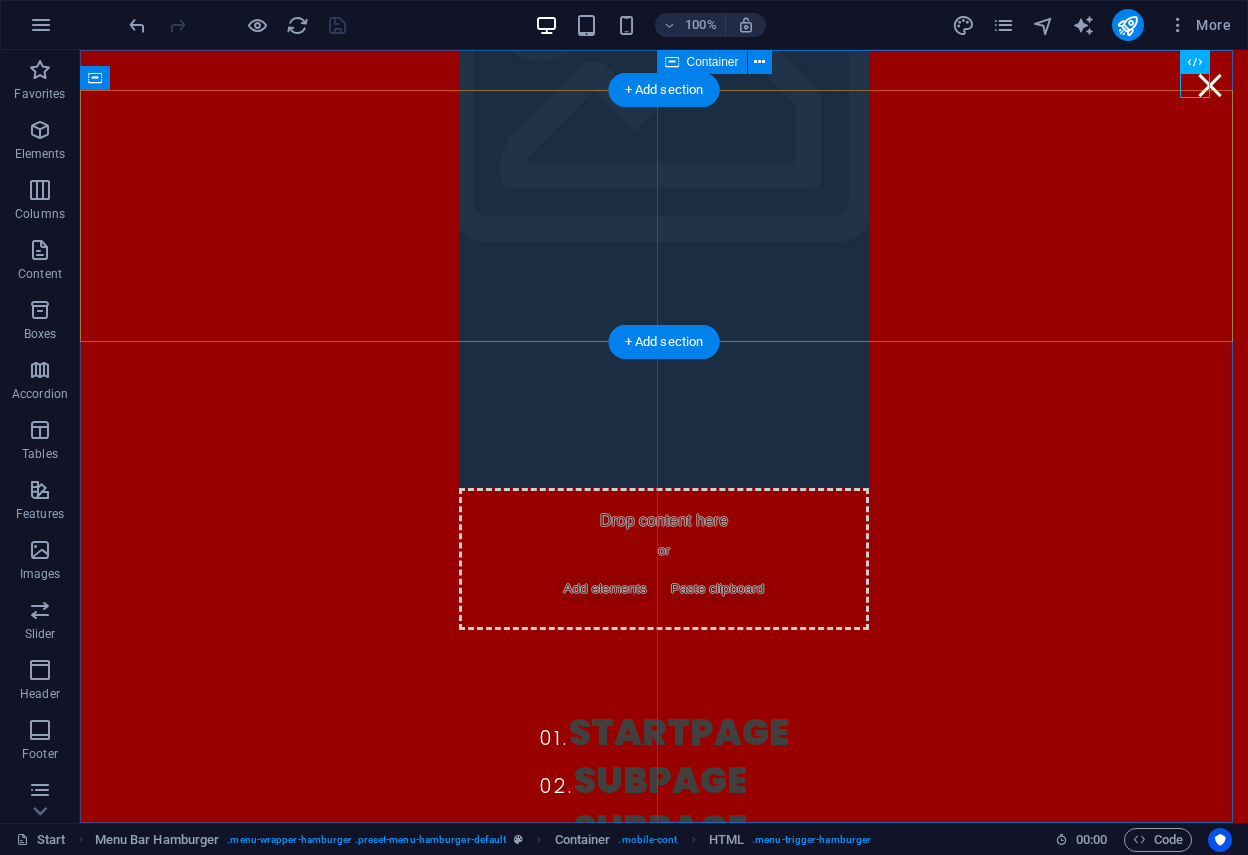 click on "01.  STARTPAGE
02.  SUBPAGE
03.  SUBPAGE
04.  SUBPAGE
05.  SUBPAGE" at bounding box center [664, 894] 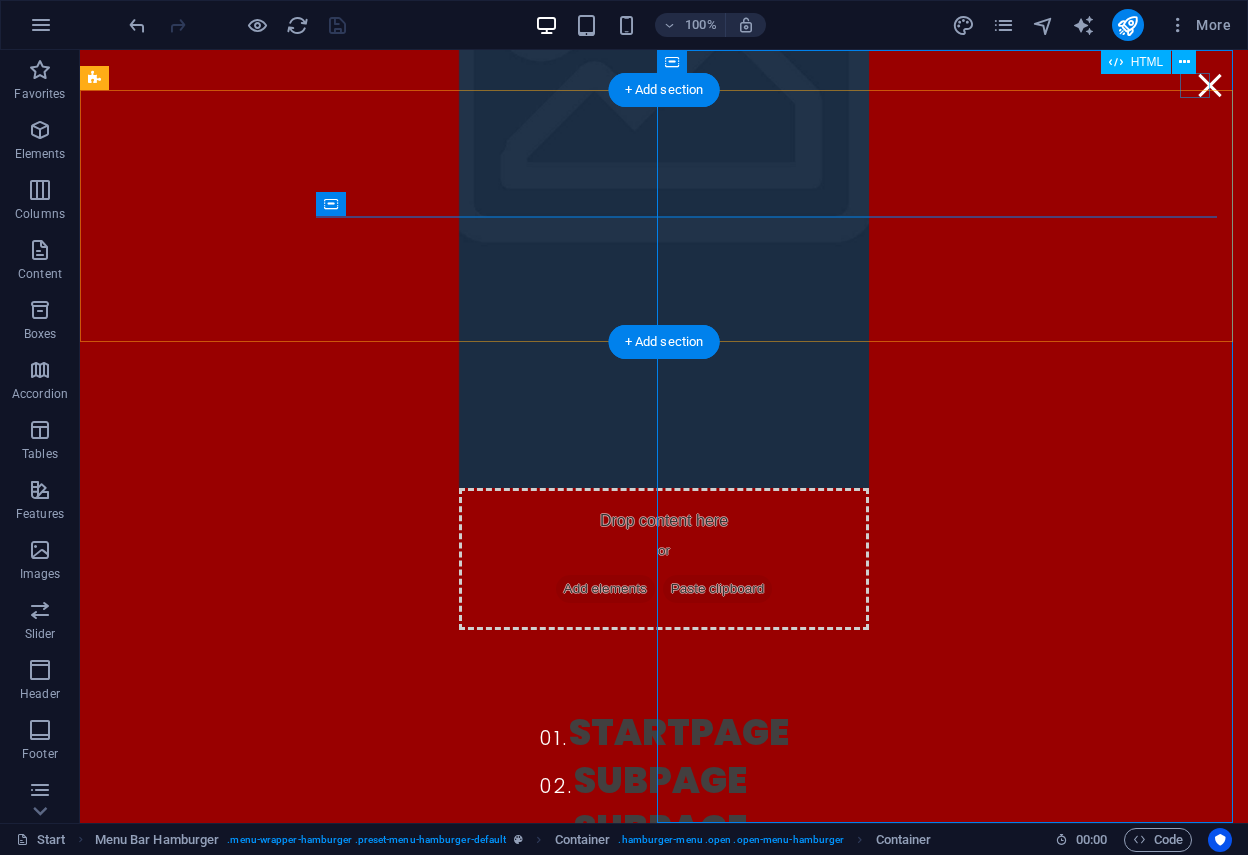 click on "Menu" at bounding box center [1210, 85] 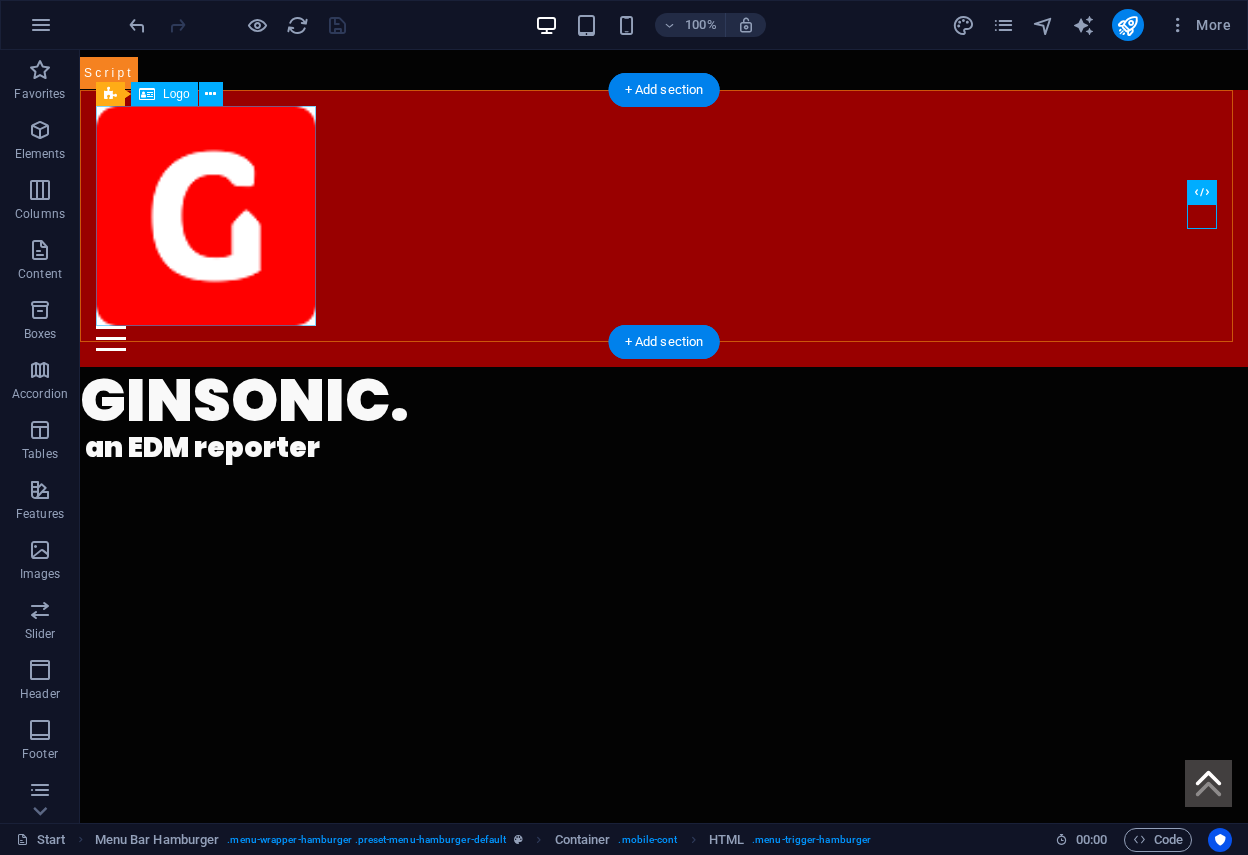 click at bounding box center [664, 216] 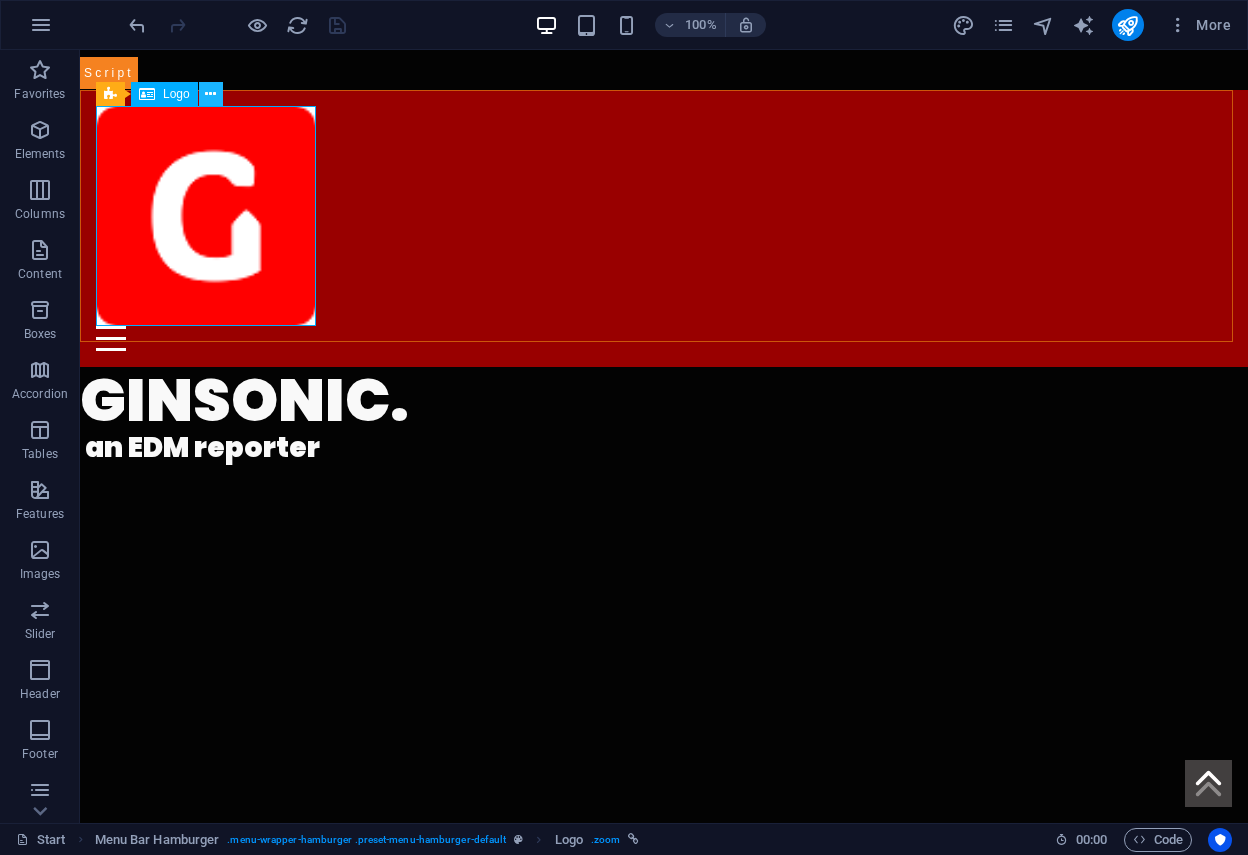 click at bounding box center [210, 94] 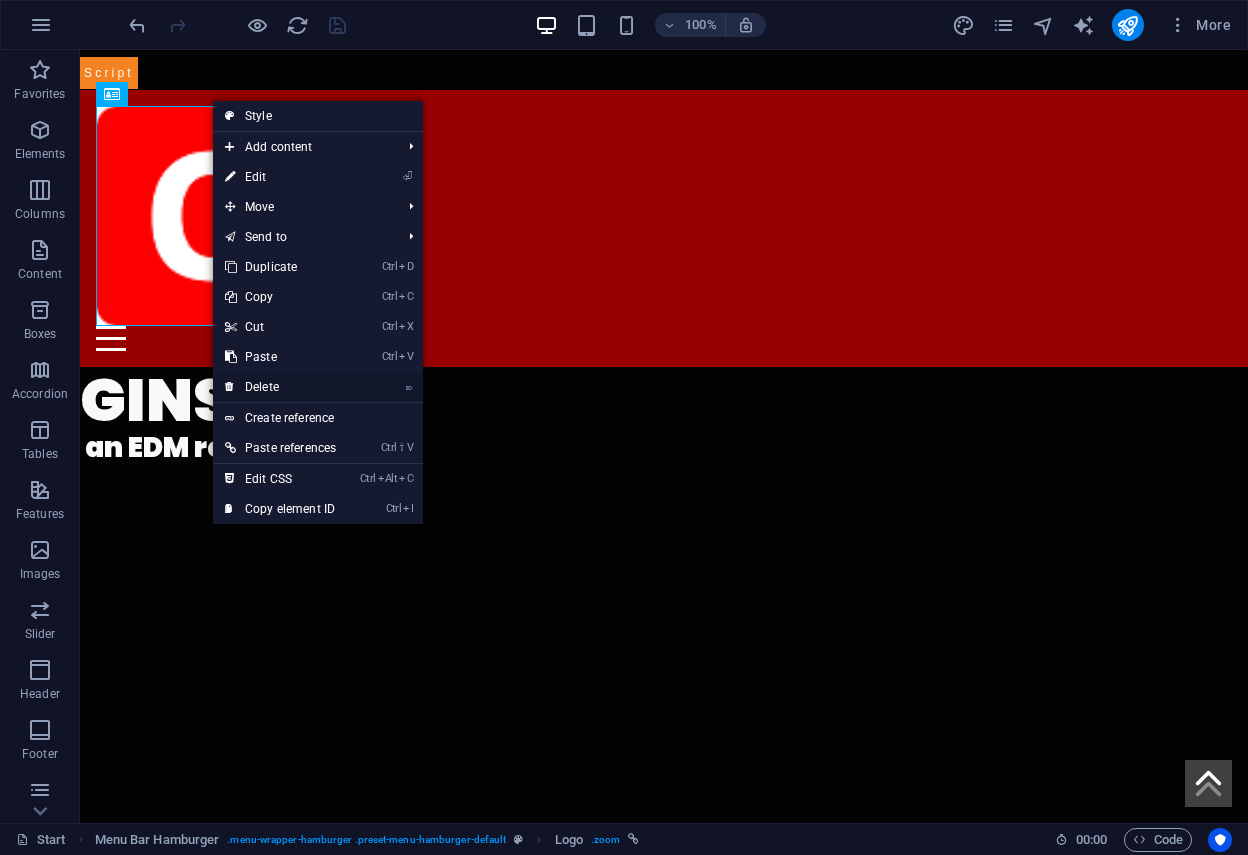 click on "⌦  Delete" at bounding box center [280, 387] 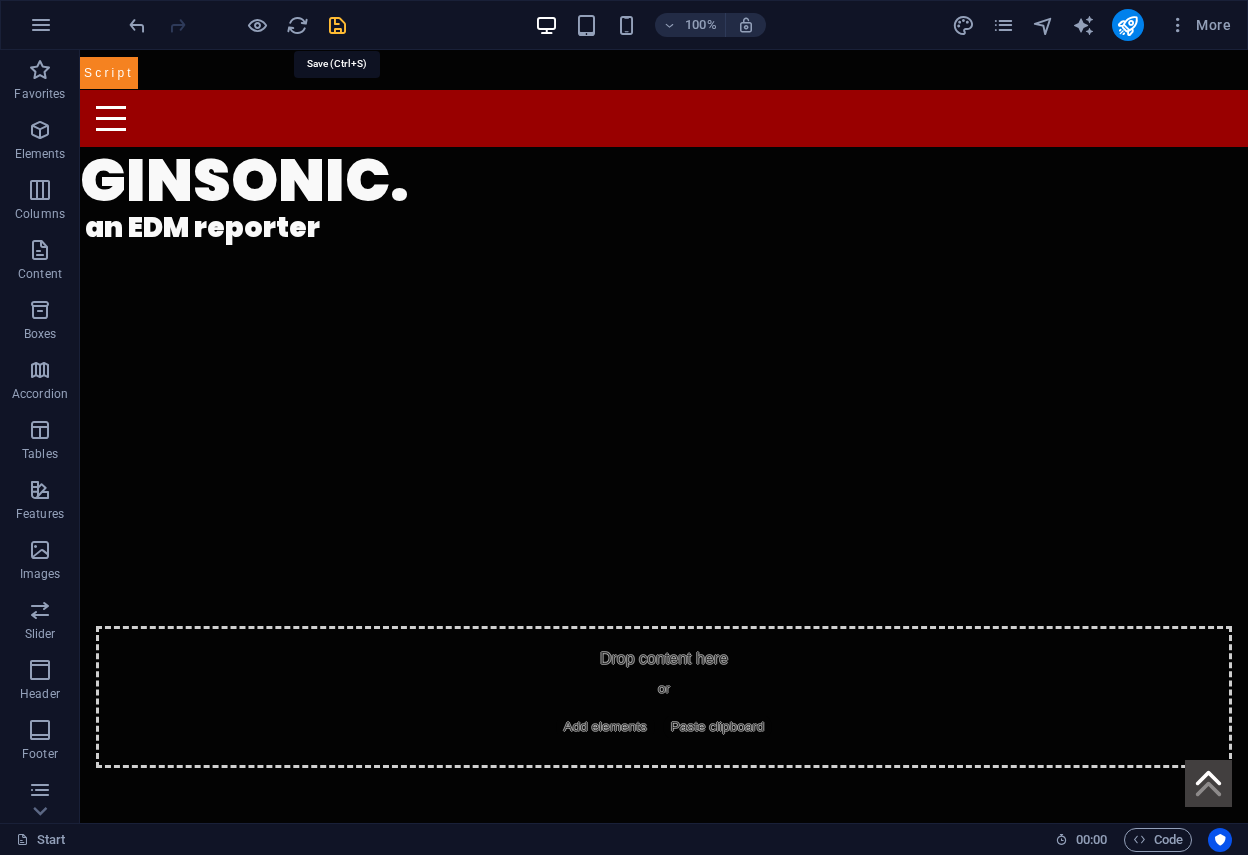 click at bounding box center [337, 25] 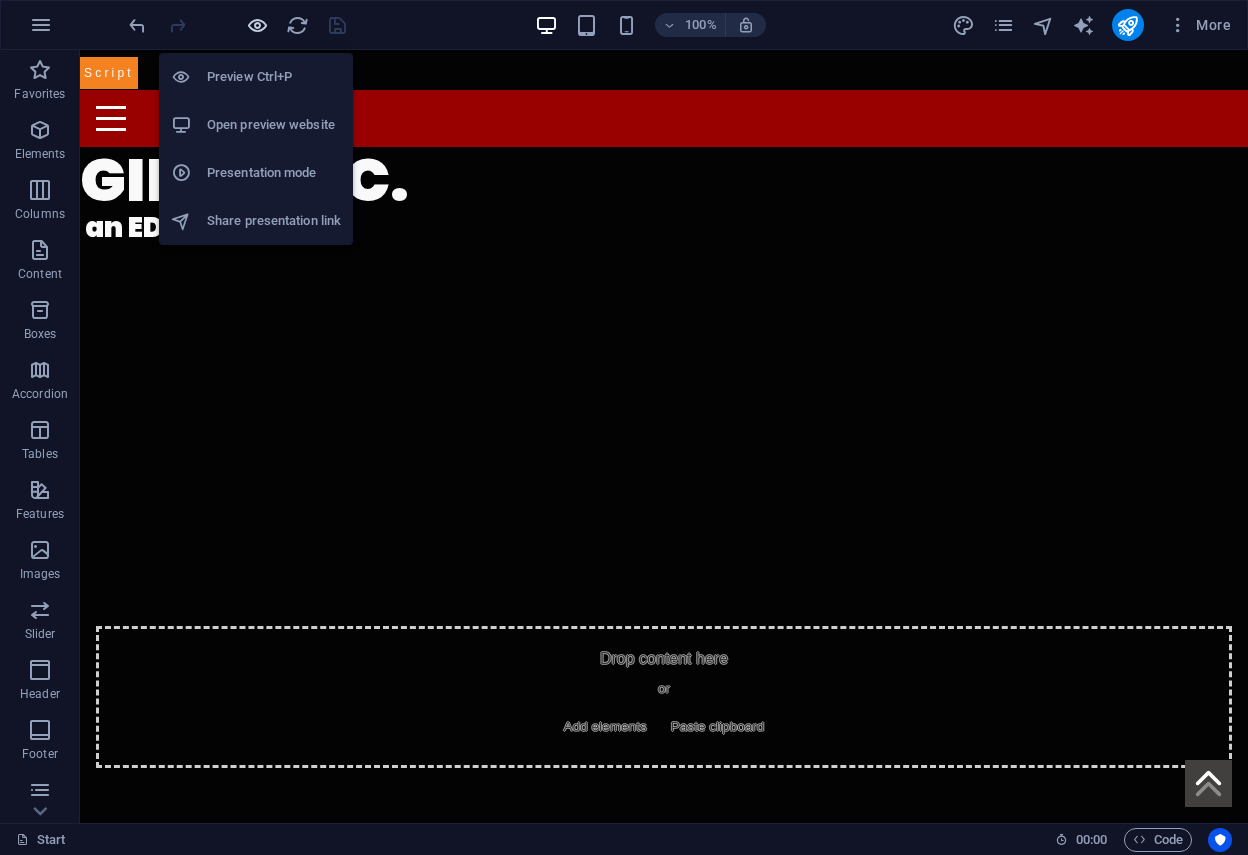 click at bounding box center (257, 25) 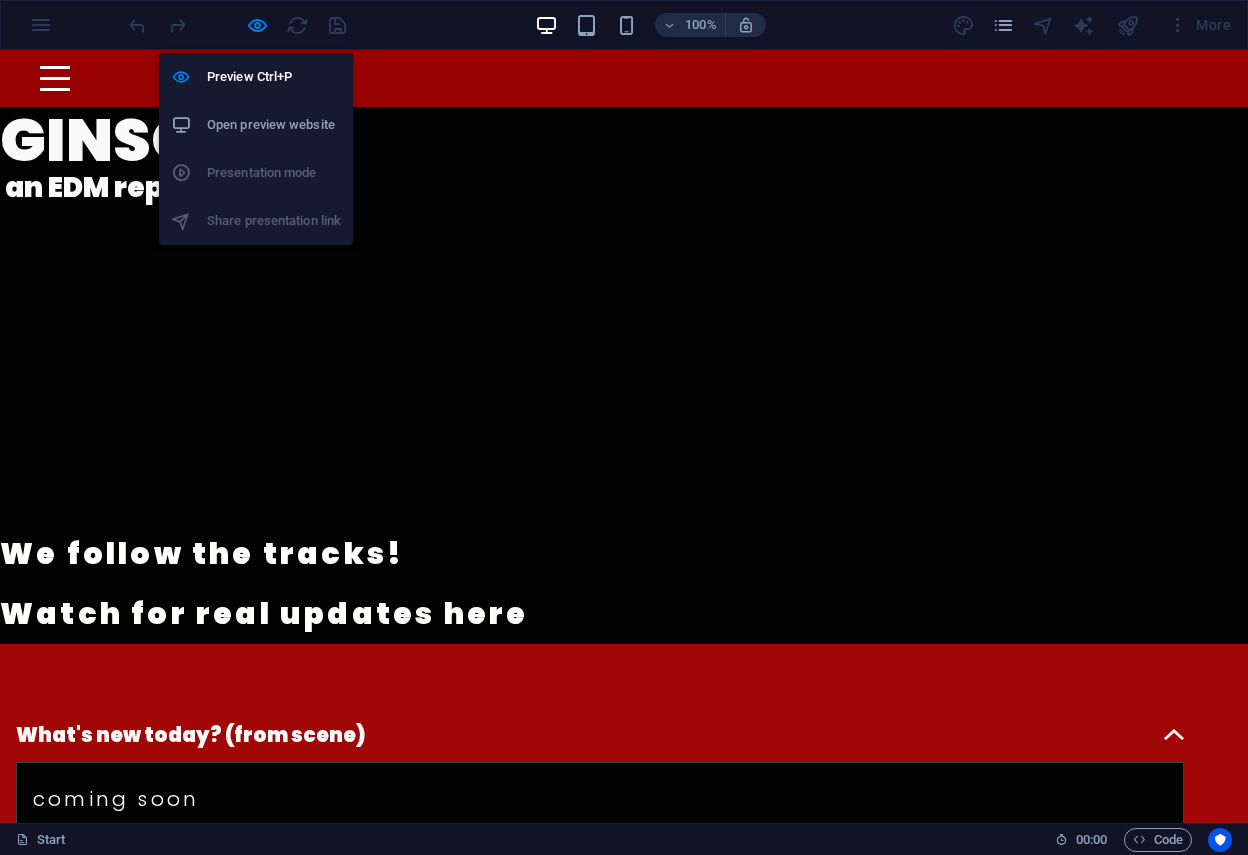 click on "Open preview website" at bounding box center (274, 125) 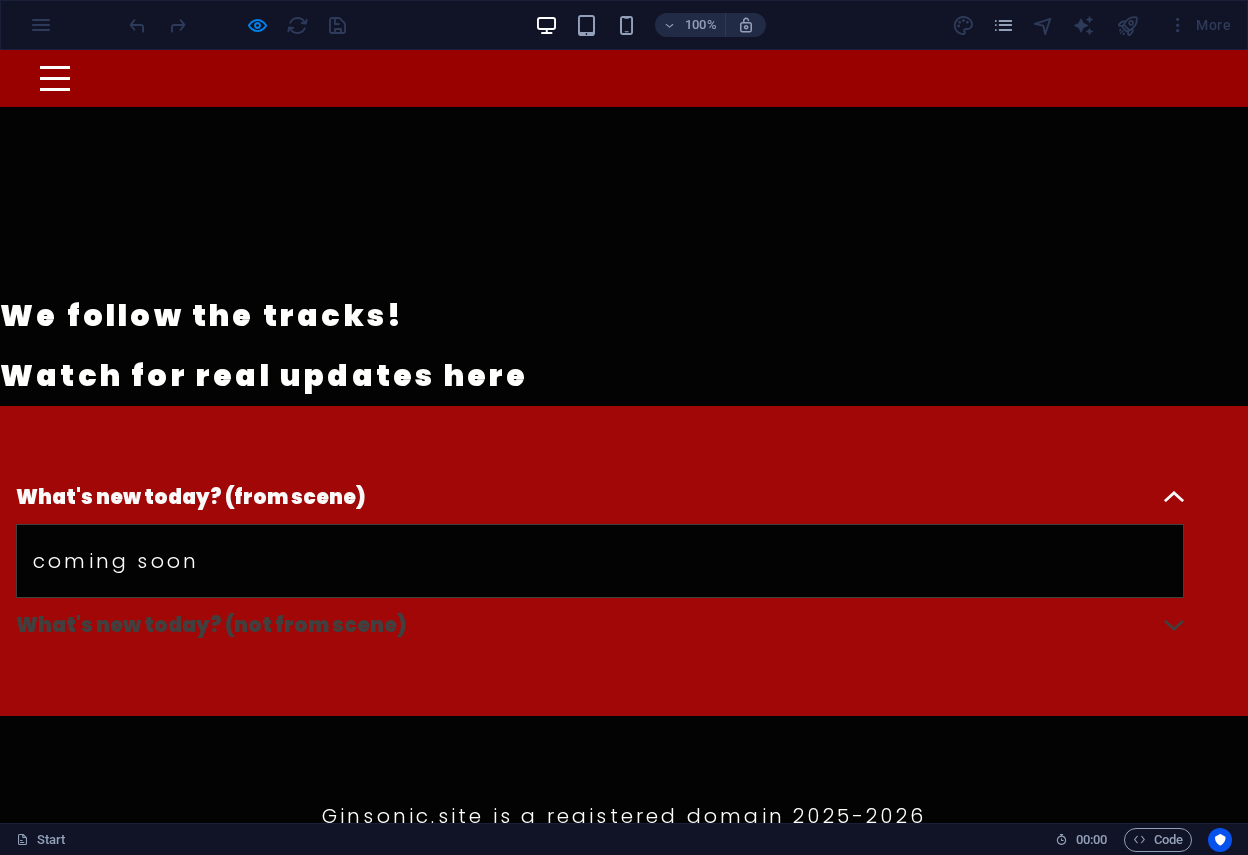 scroll, scrollTop: 371, scrollLeft: 0, axis: vertical 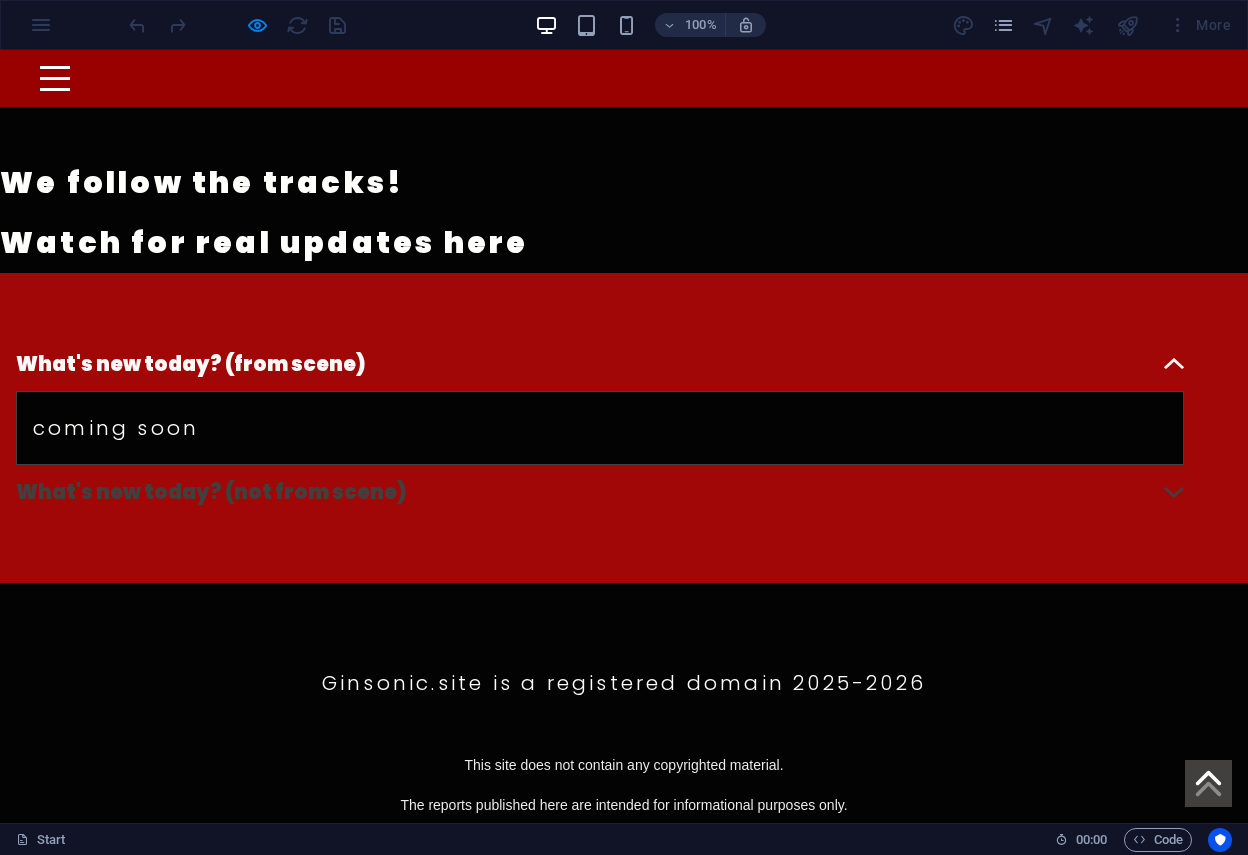 click on ".fa-secondary{opacity:.4}" 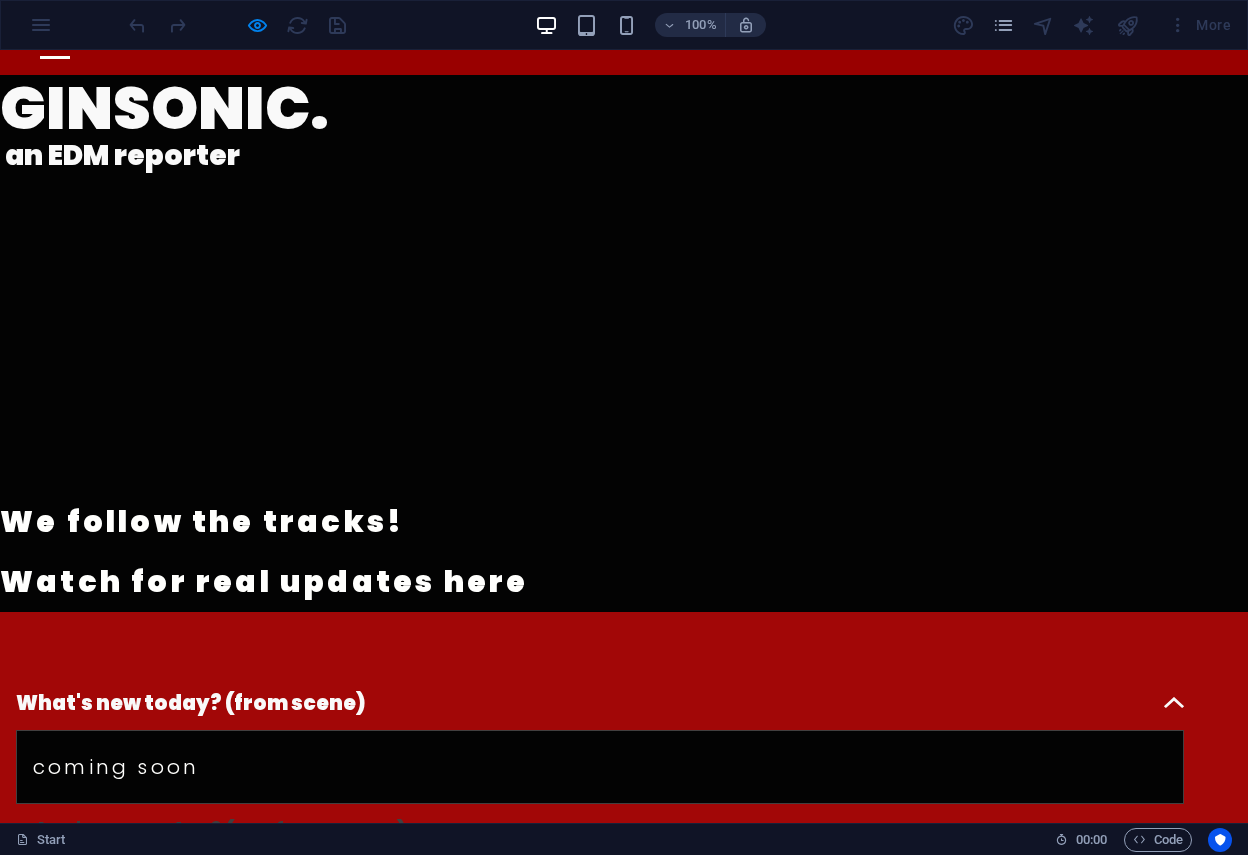 scroll, scrollTop: 0, scrollLeft: 0, axis: both 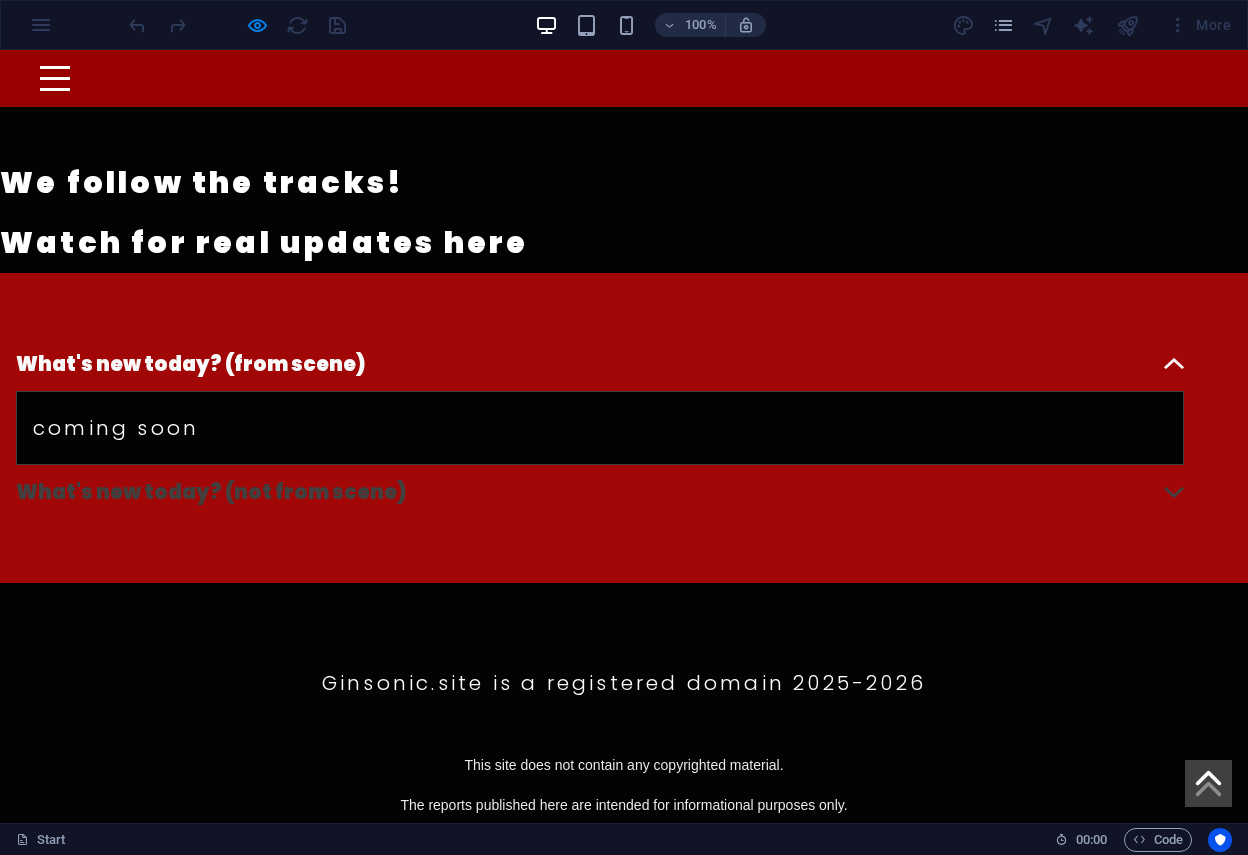 click 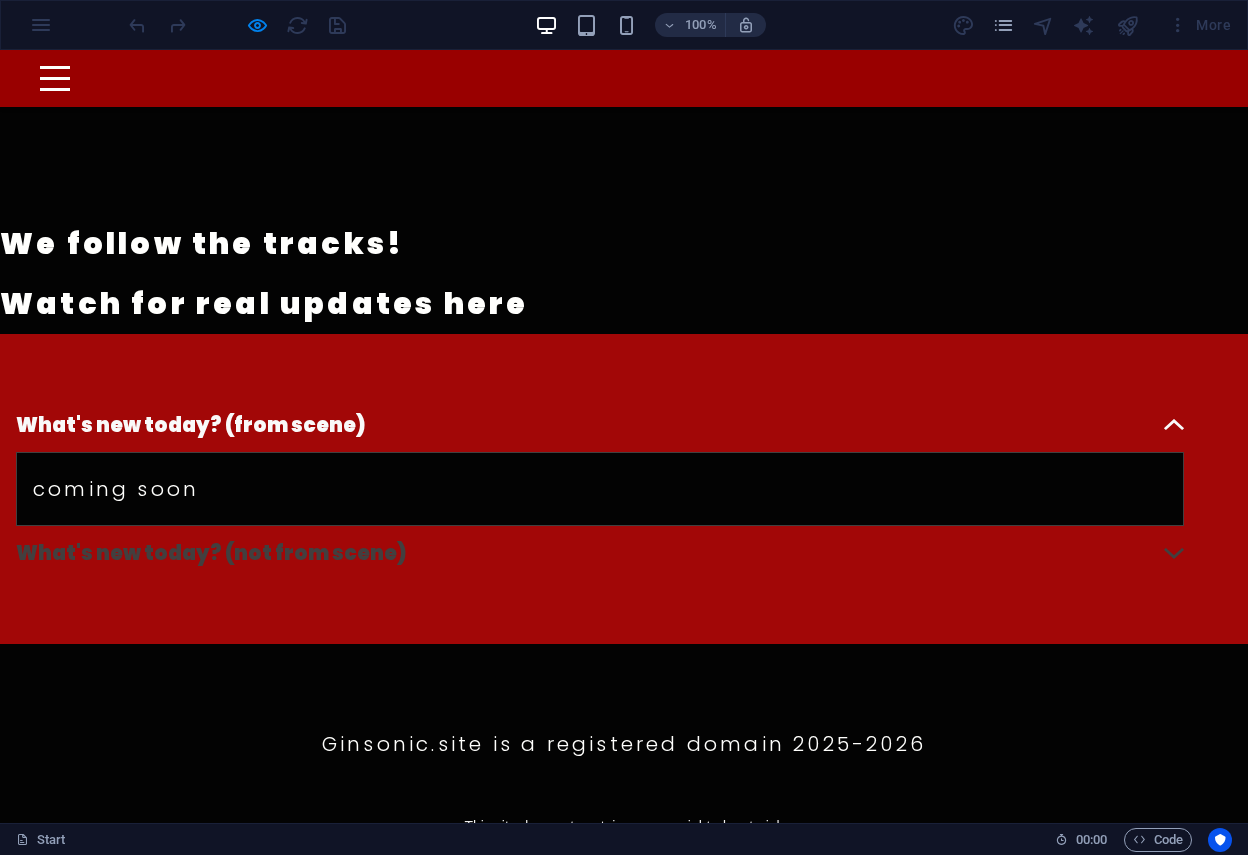 scroll, scrollTop: 19, scrollLeft: 0, axis: vertical 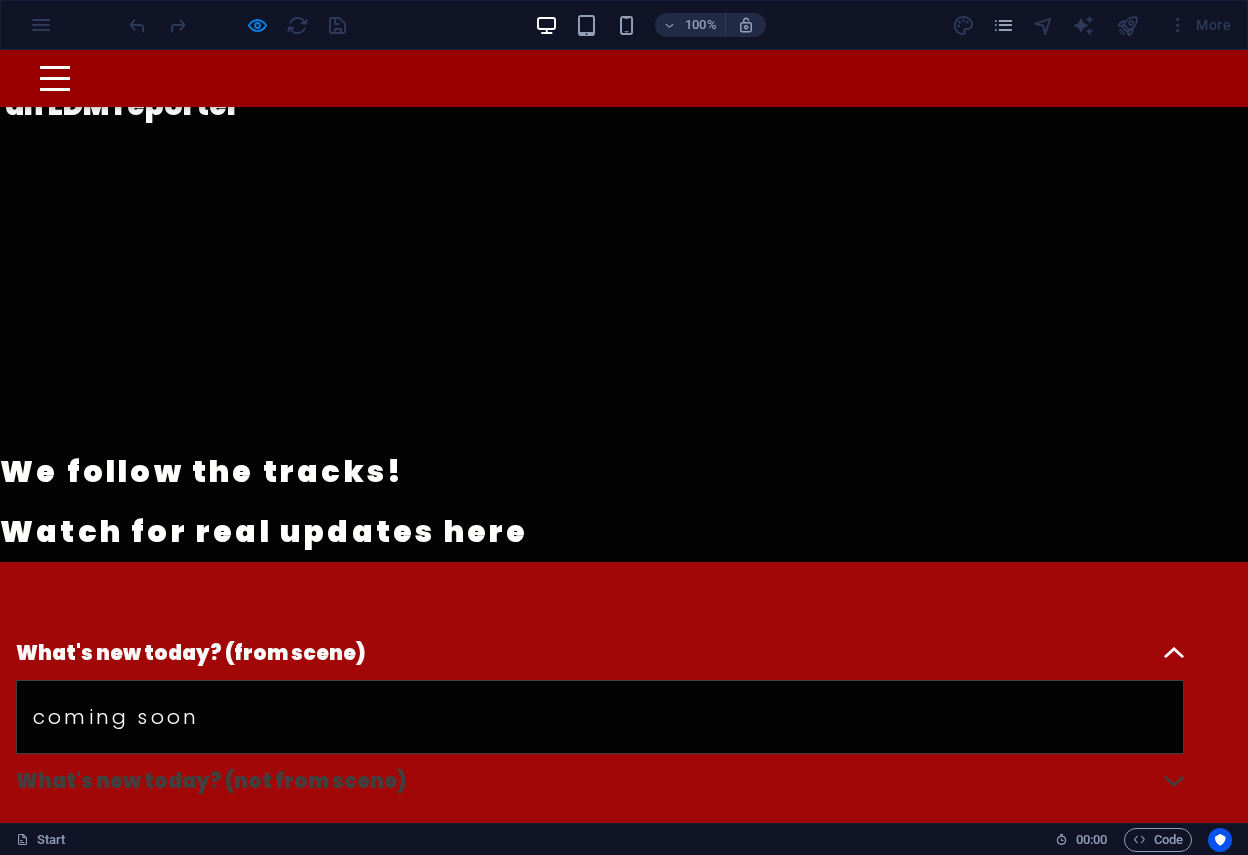 click on ".fa-secondary{opacity:.4}
Menu Drop content here or  Add elements  Paste clipboard 01.  STARTPAGE
02.  SUBPAGE
03.  SUBPAGE
04.  SUBPAGE
05.  SUBPAGE GINSONIC. an EDM reporter Drop content here or  Add elements  Paste clipboard We follow the tracks! Watch for real updates here What's new today? (from scene) coming soon What's new today? (not from scene) coming soon
Ginsonic.site is a registered domain 2025-2026 This site does not contain any copyrighted material.  The reports published here are intended for informational purposes only.  Legal  |  Privacy This site uses cookies to store information on your computer.  By clicking on the button you allow us to improve the user experience on our website and personalize ads for you.  You can change this decision at any time. Legal Notice  |  Privacy Policy Yes, I agree Reject all use of data" at bounding box center [624, 620] 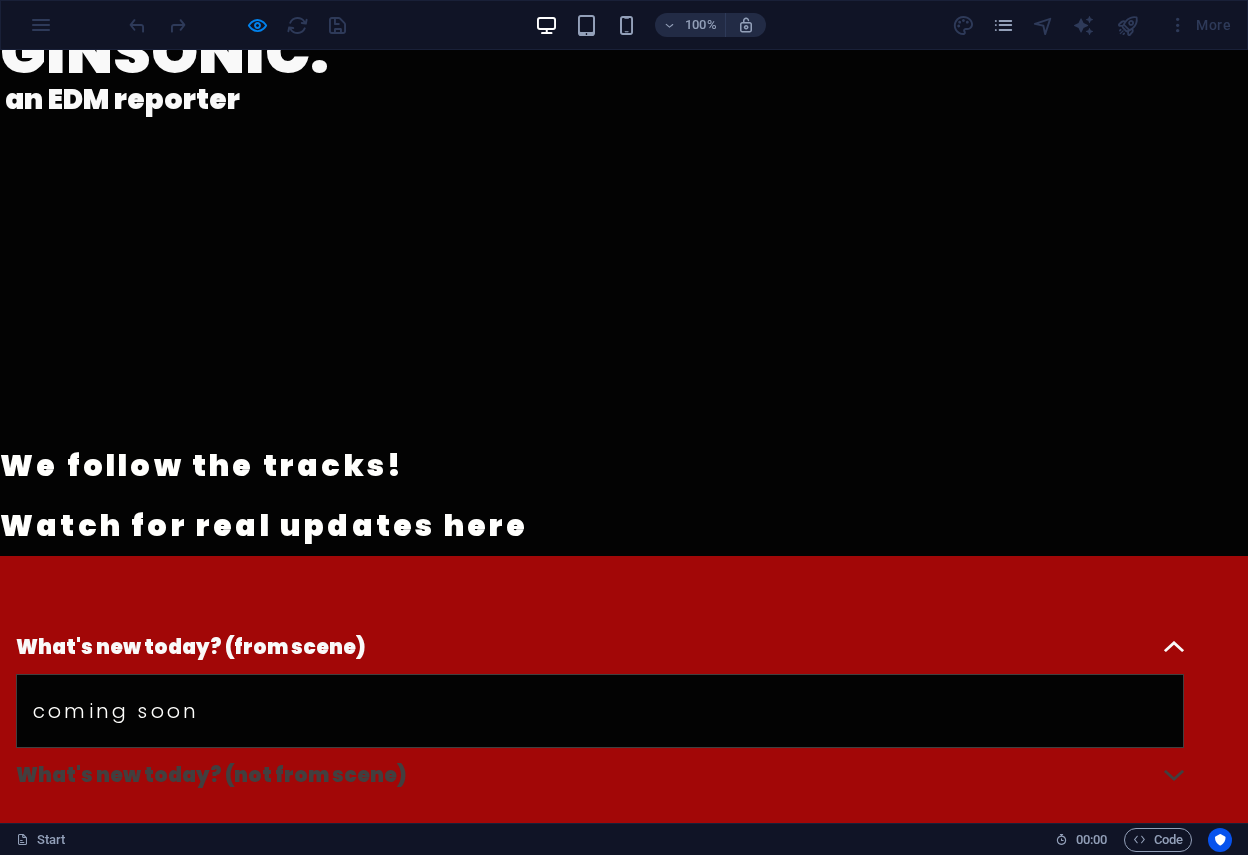 scroll, scrollTop: 371, scrollLeft: 0, axis: vertical 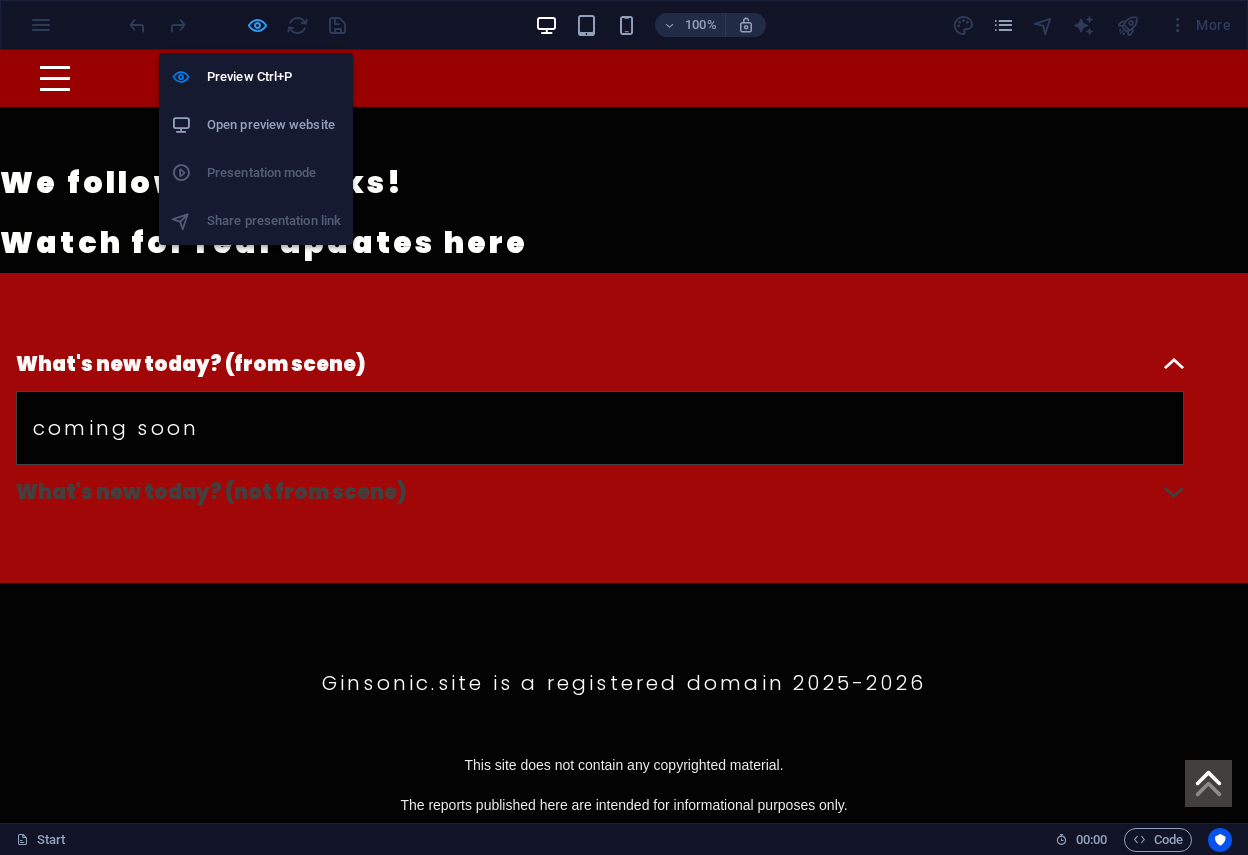 click at bounding box center (257, 25) 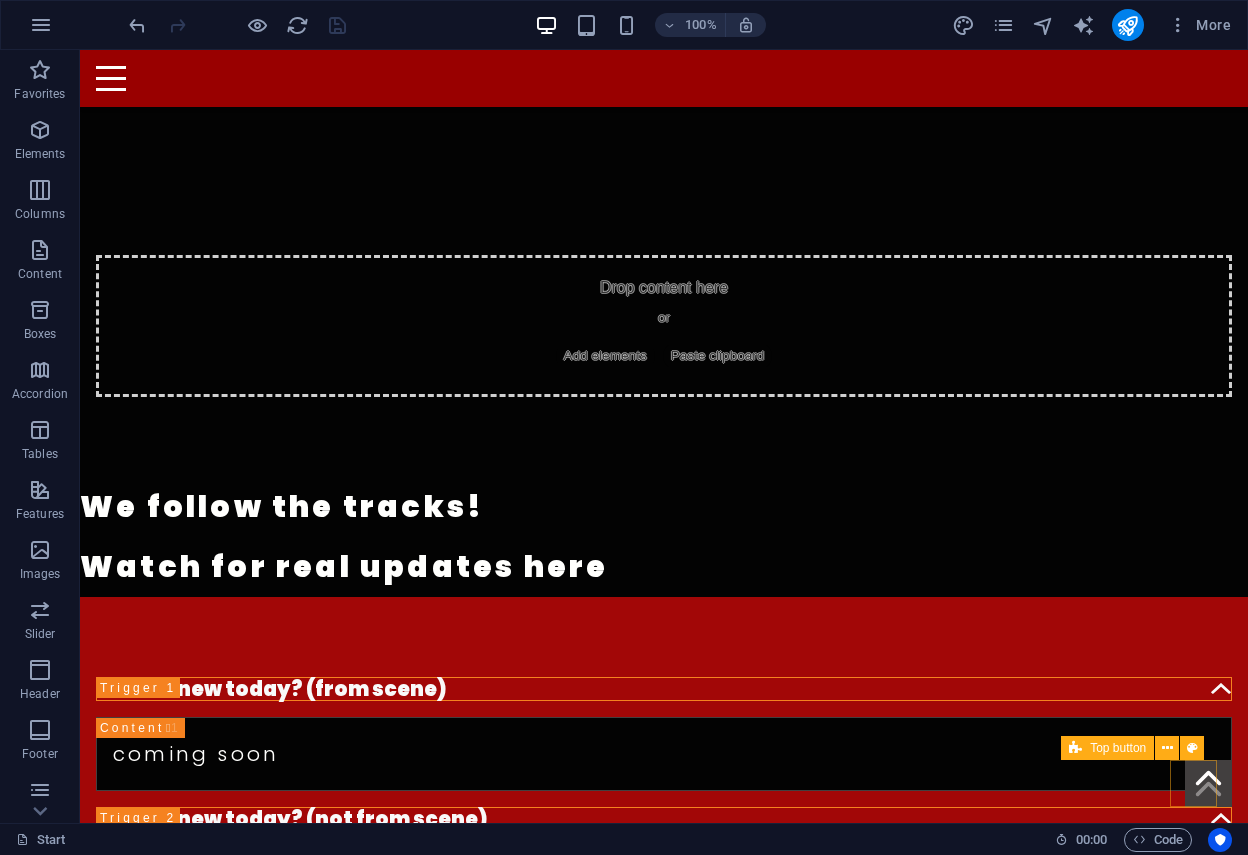 click on ".fa-secondary{opacity:.4}" at bounding box center (1208, 783) 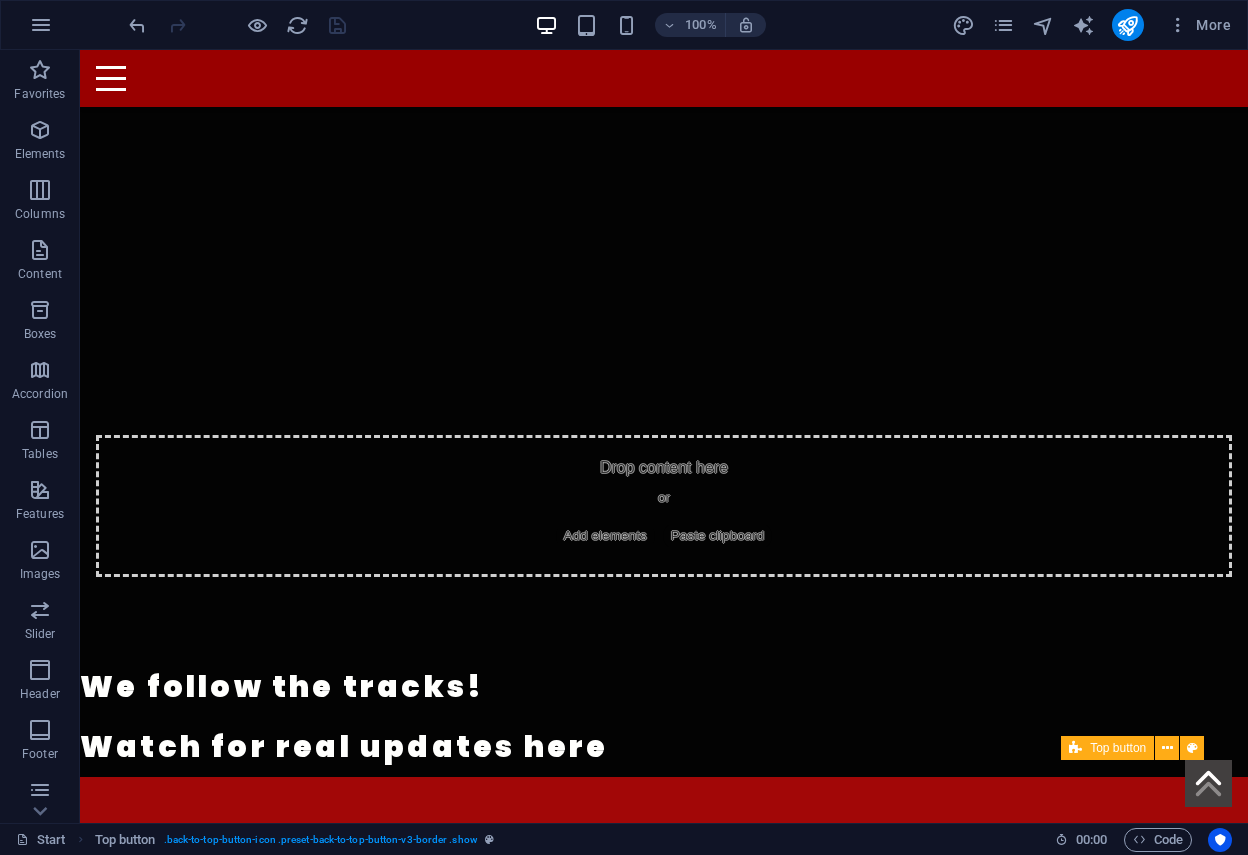 click on ".fa-secondary{opacity:.4}" at bounding box center (1208, 783) 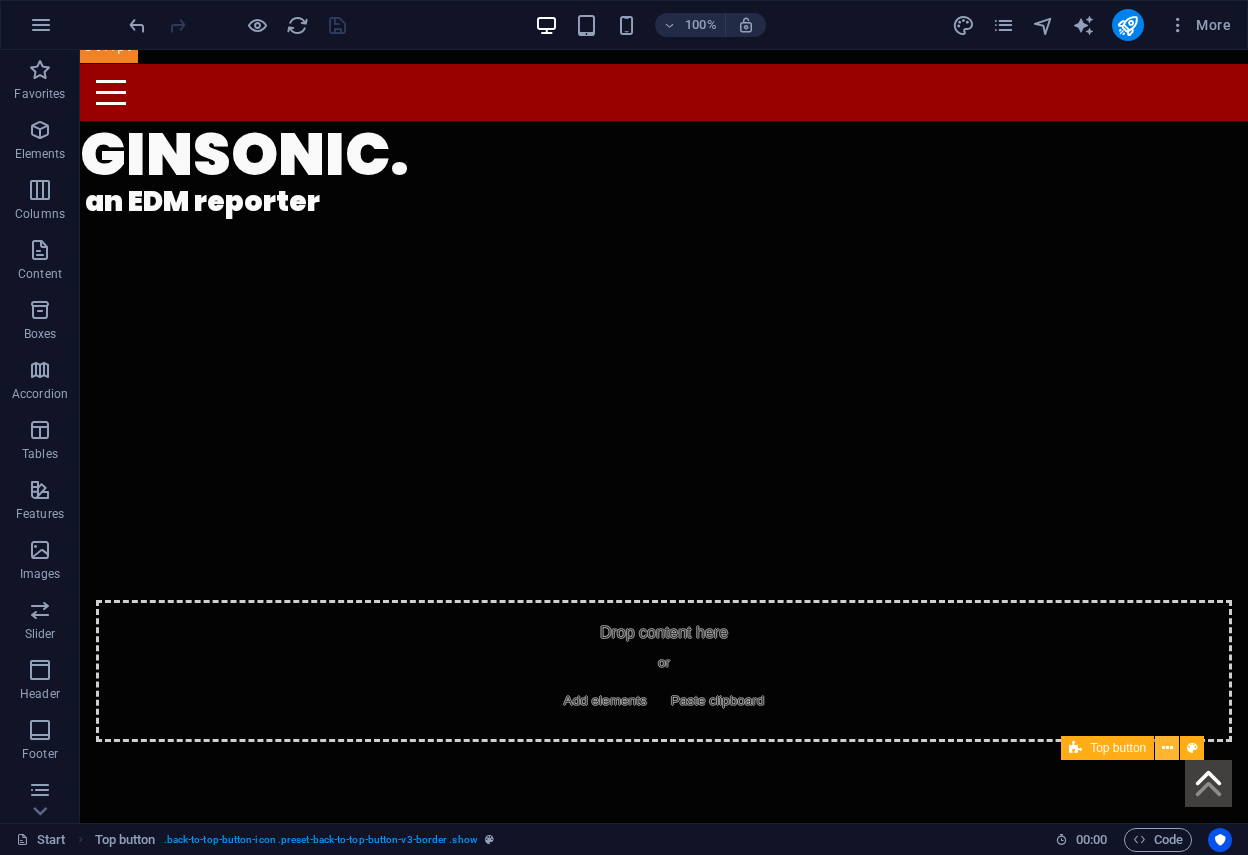 select on "xMidYMid" 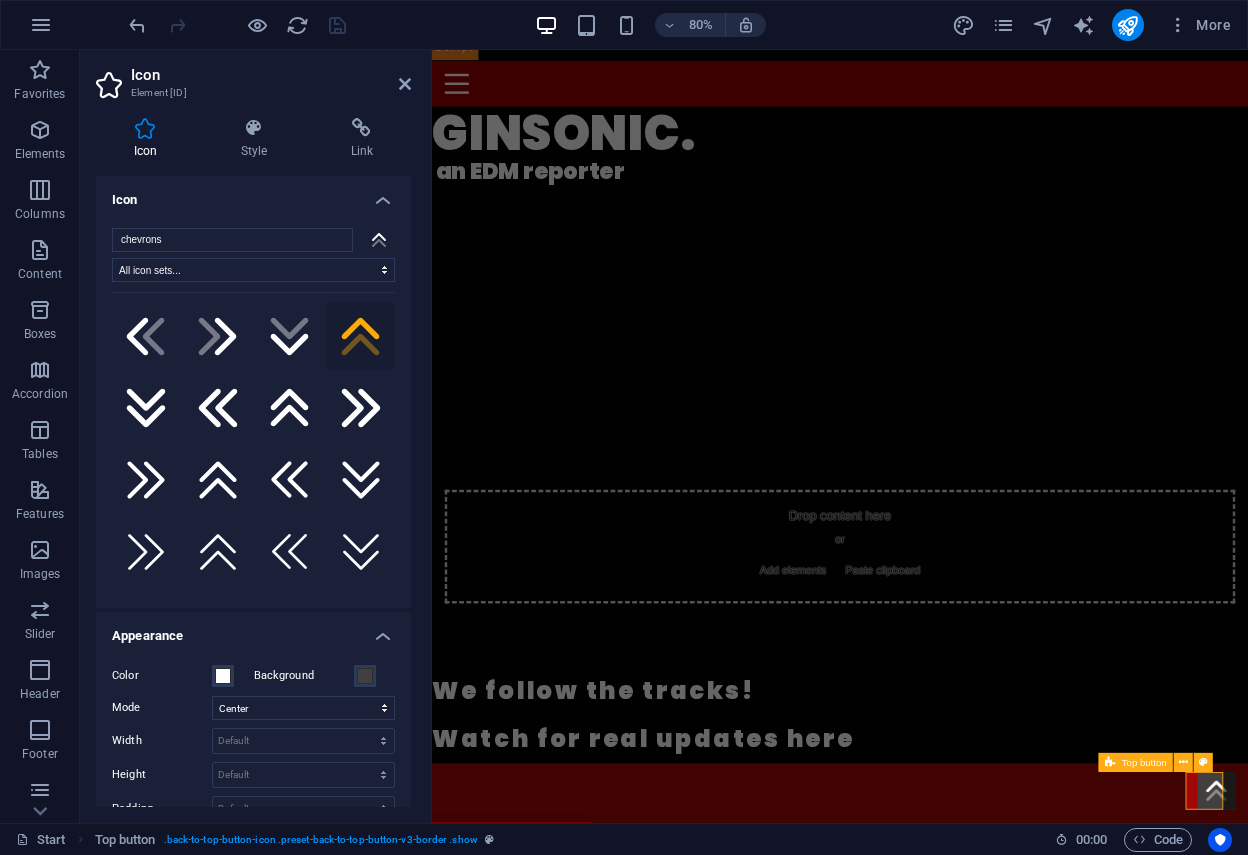 scroll, scrollTop: 0, scrollLeft: 0, axis: both 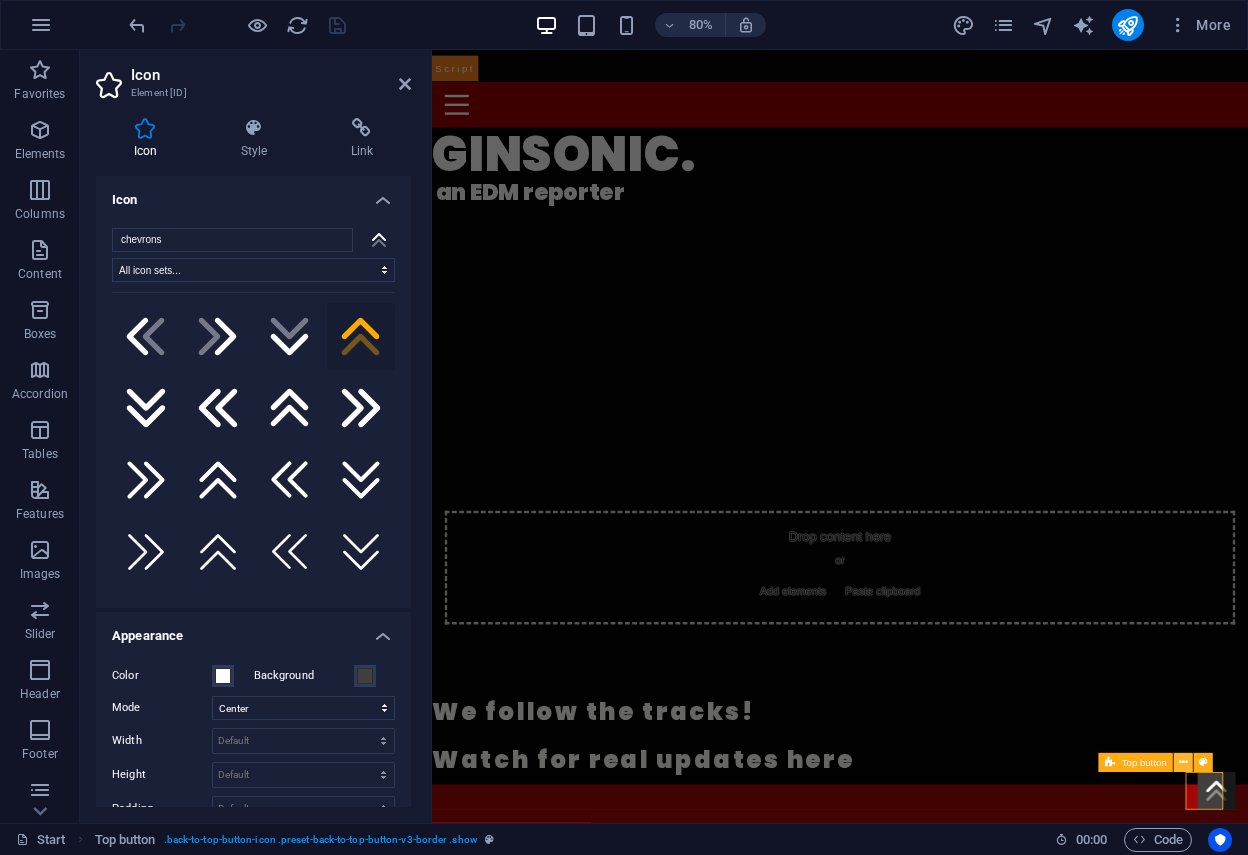 click at bounding box center (1183, 763) 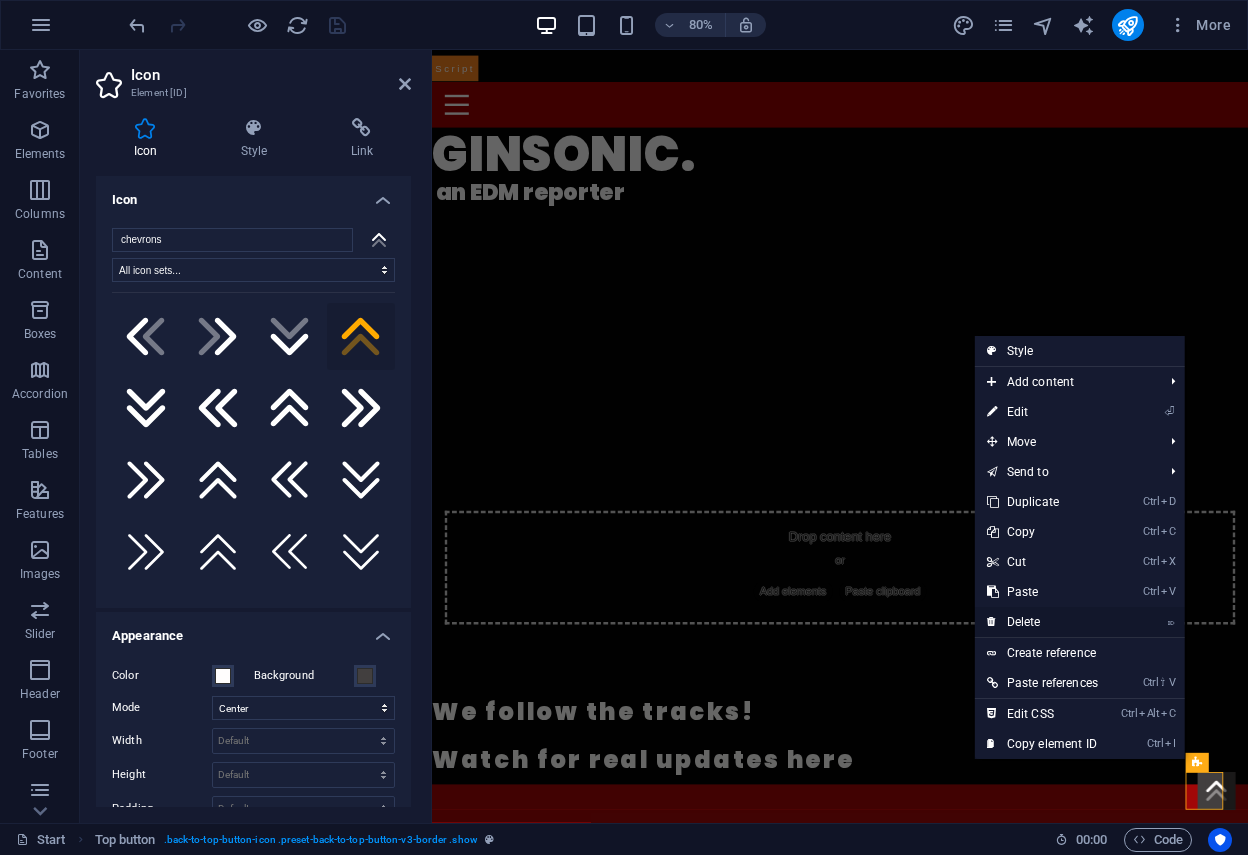 click on "⌦  Delete" at bounding box center [1042, 622] 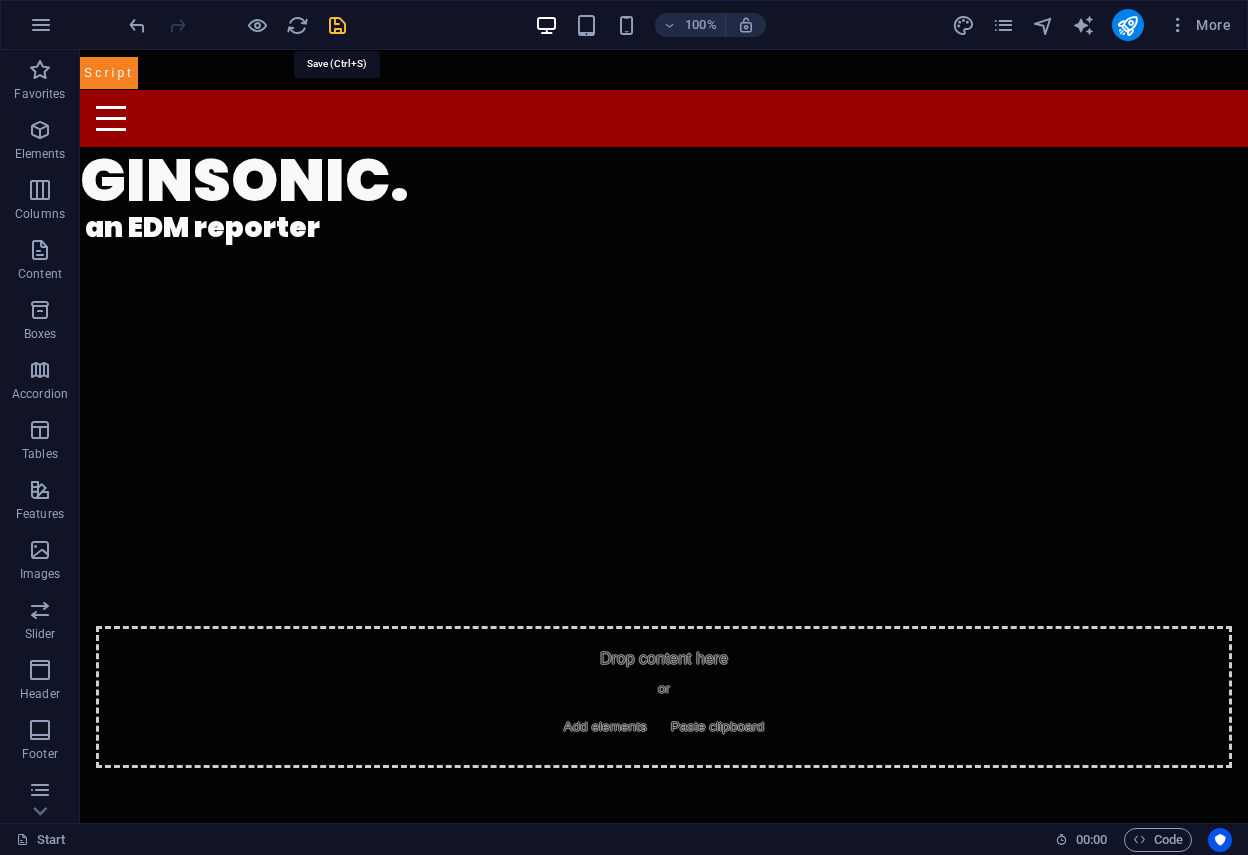 click at bounding box center (337, 25) 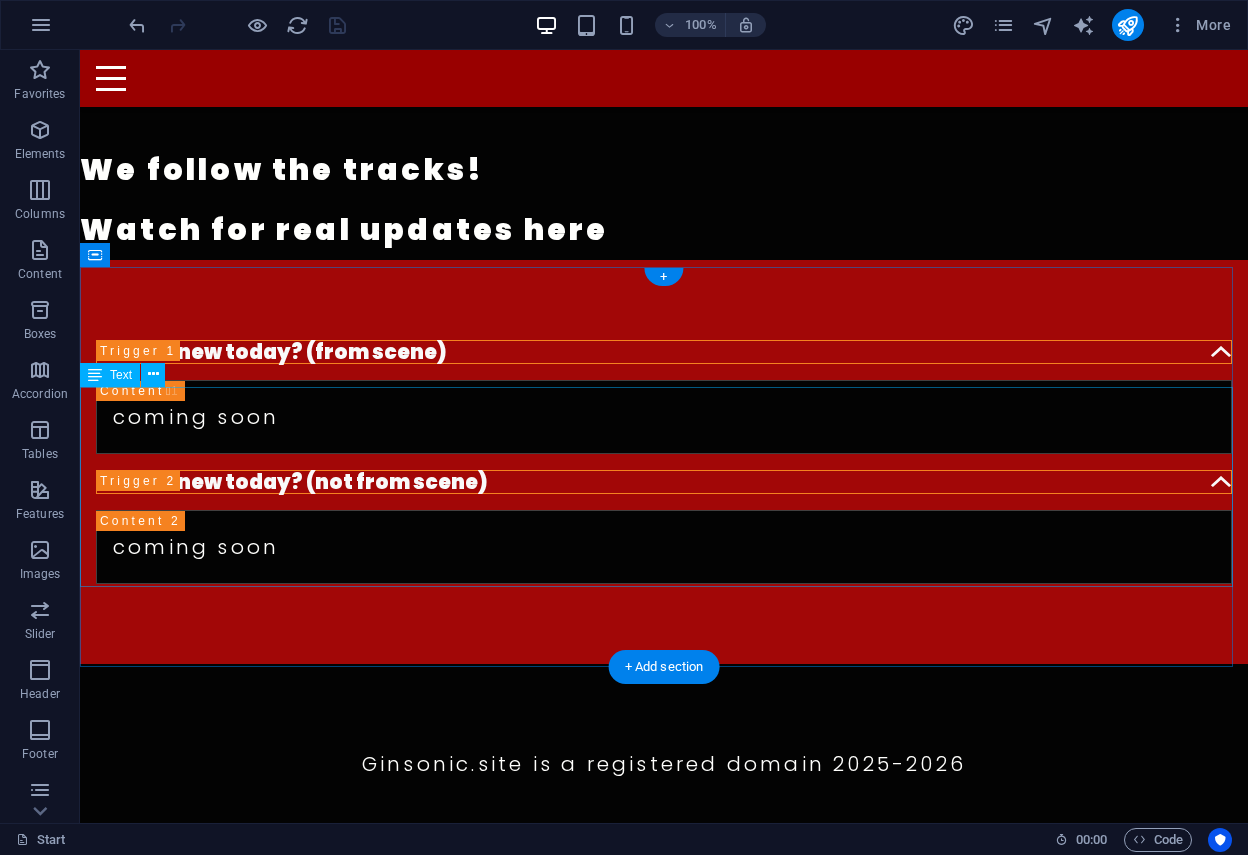 scroll, scrollTop: 603, scrollLeft: 0, axis: vertical 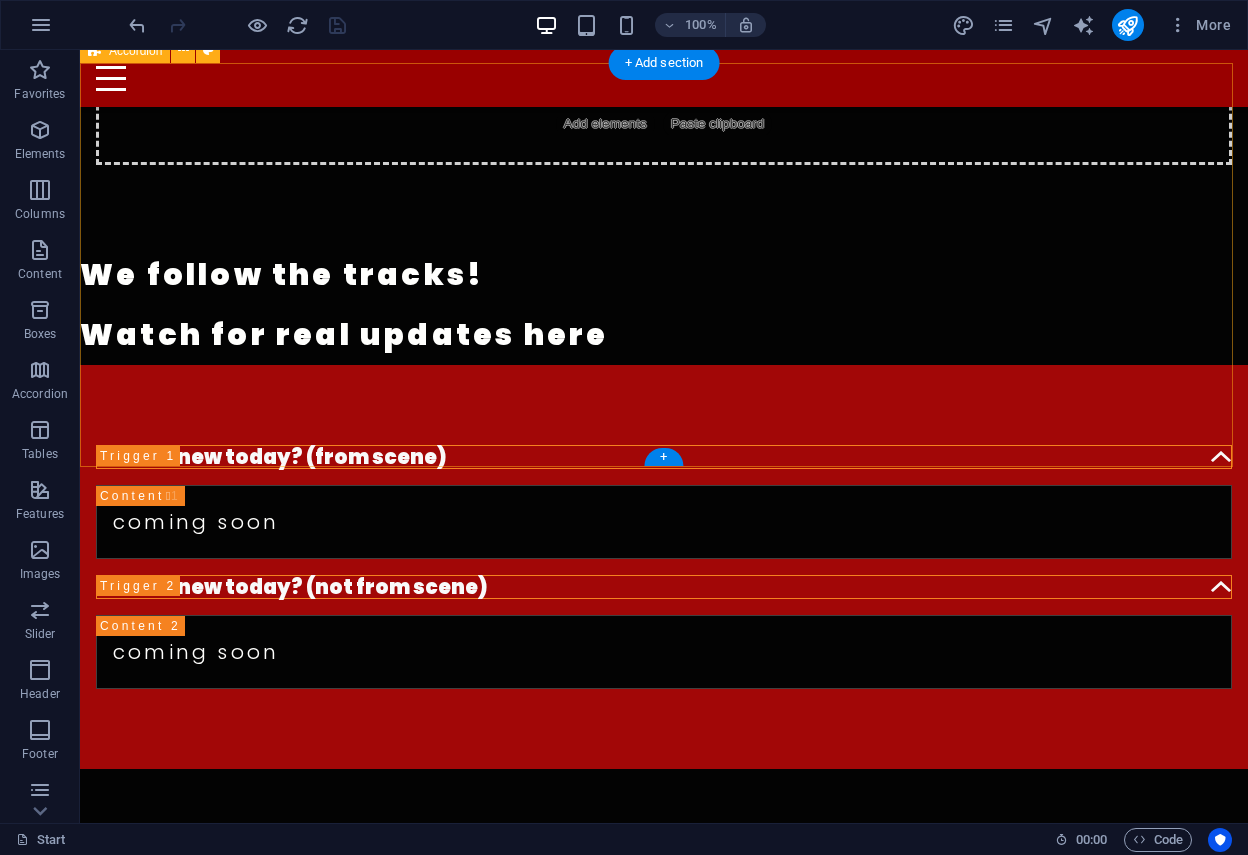click on "What's new today? (from scene) coming soon What's new today? (not from scene) coming soon" at bounding box center [664, 567] 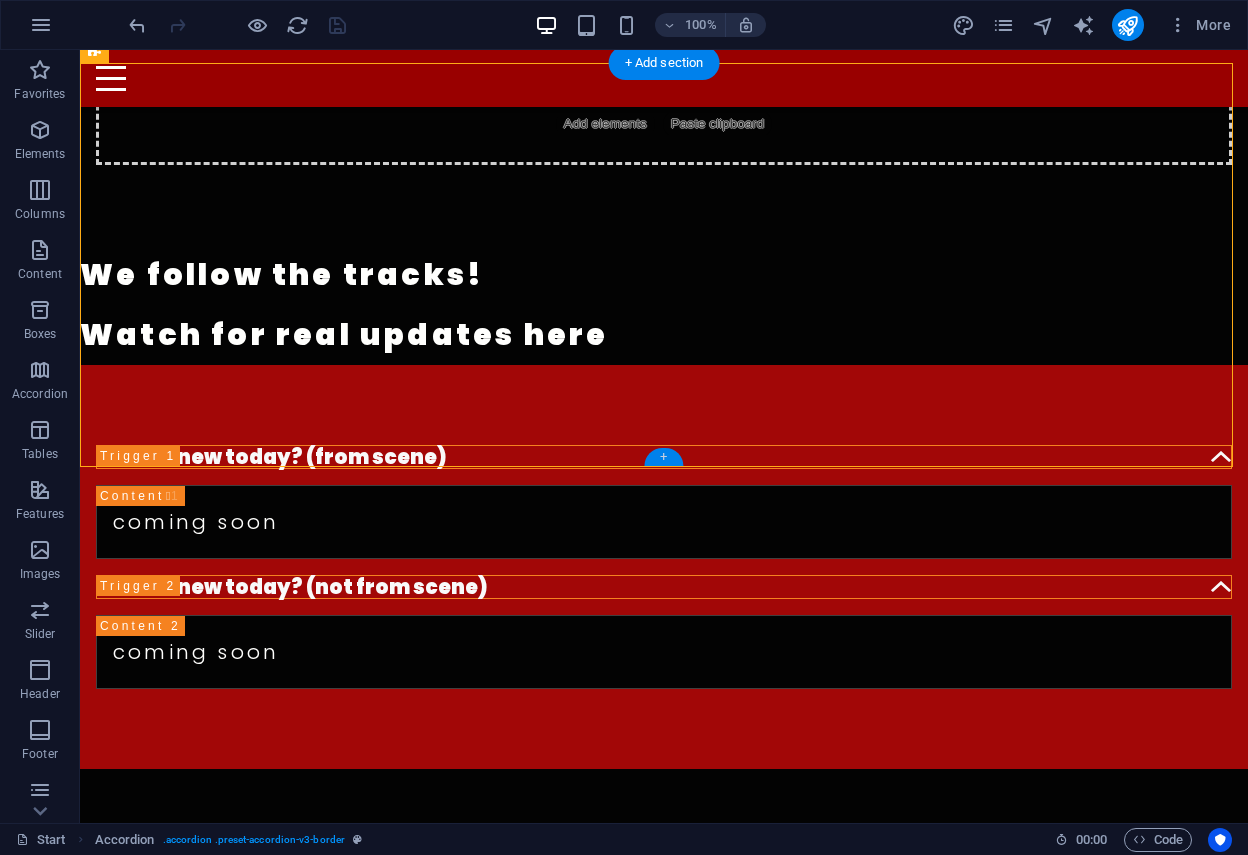 drag, startPoint x: 663, startPoint y: 461, endPoint x: 297, endPoint y: 515, distance: 369.96216 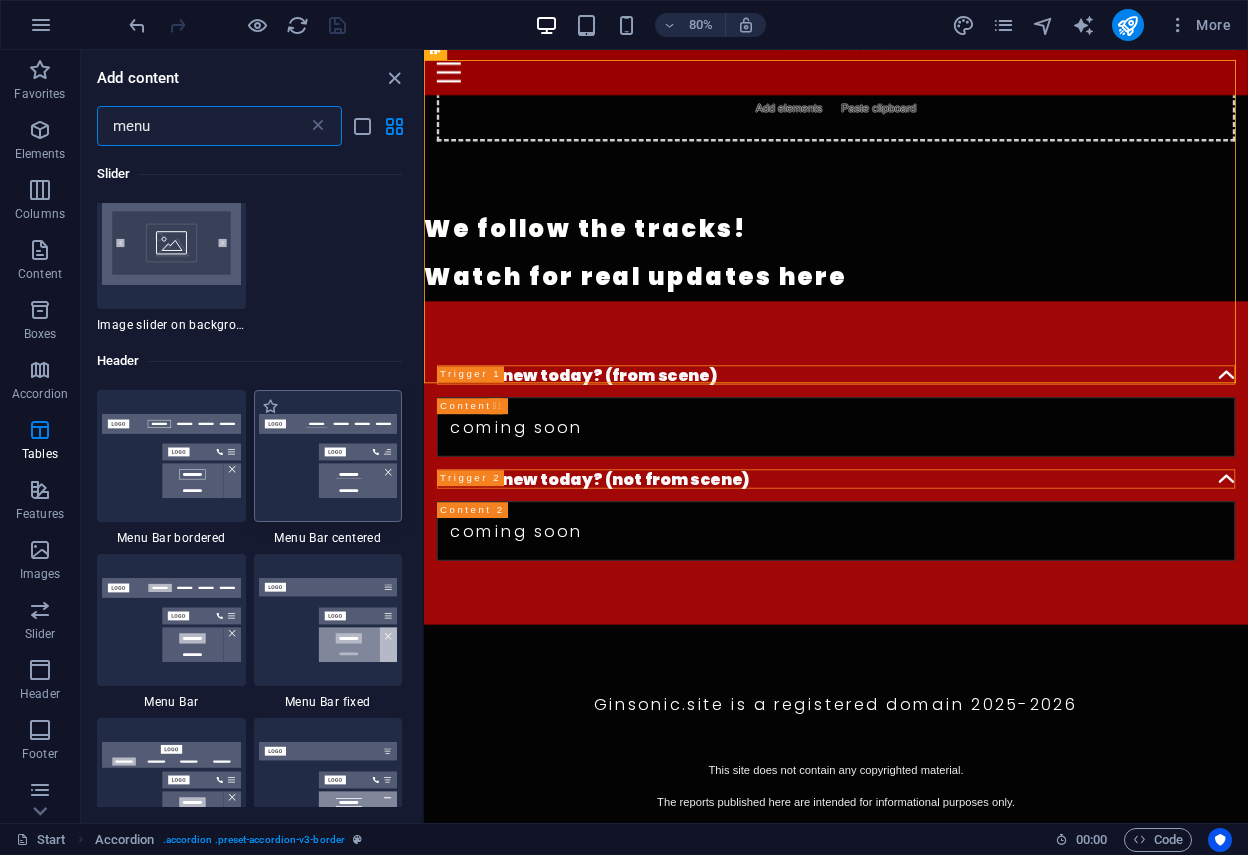 scroll, scrollTop: 400, scrollLeft: 0, axis: vertical 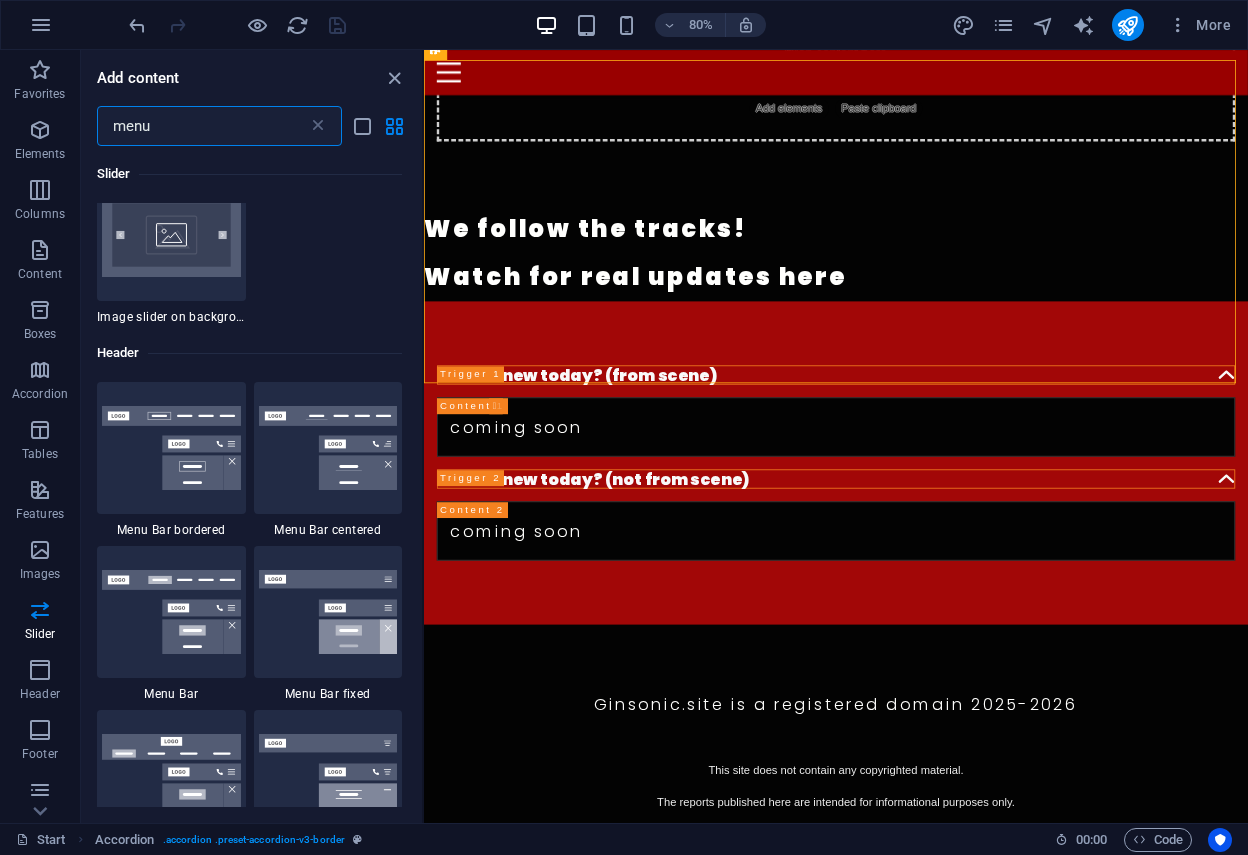 click on "menu" at bounding box center (202, 126) 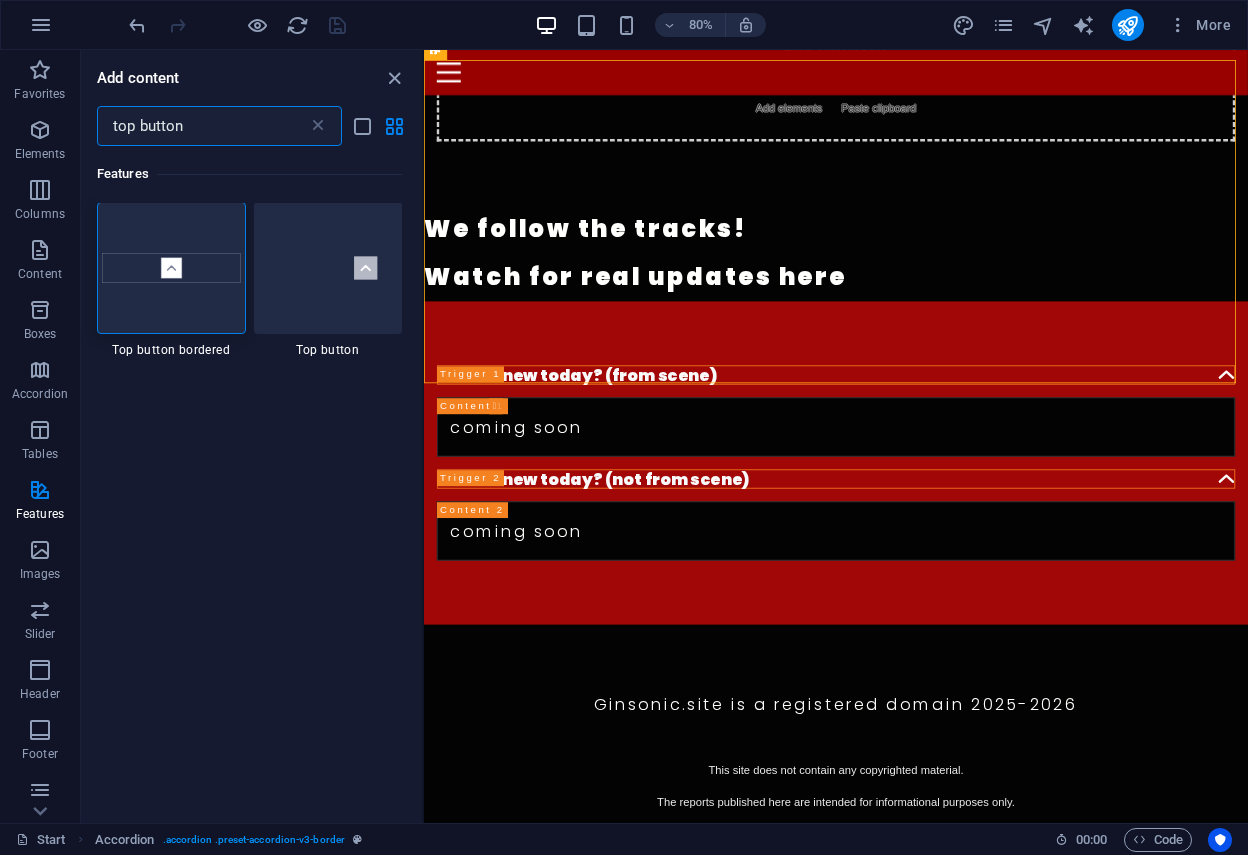 scroll, scrollTop: 0, scrollLeft: 0, axis: both 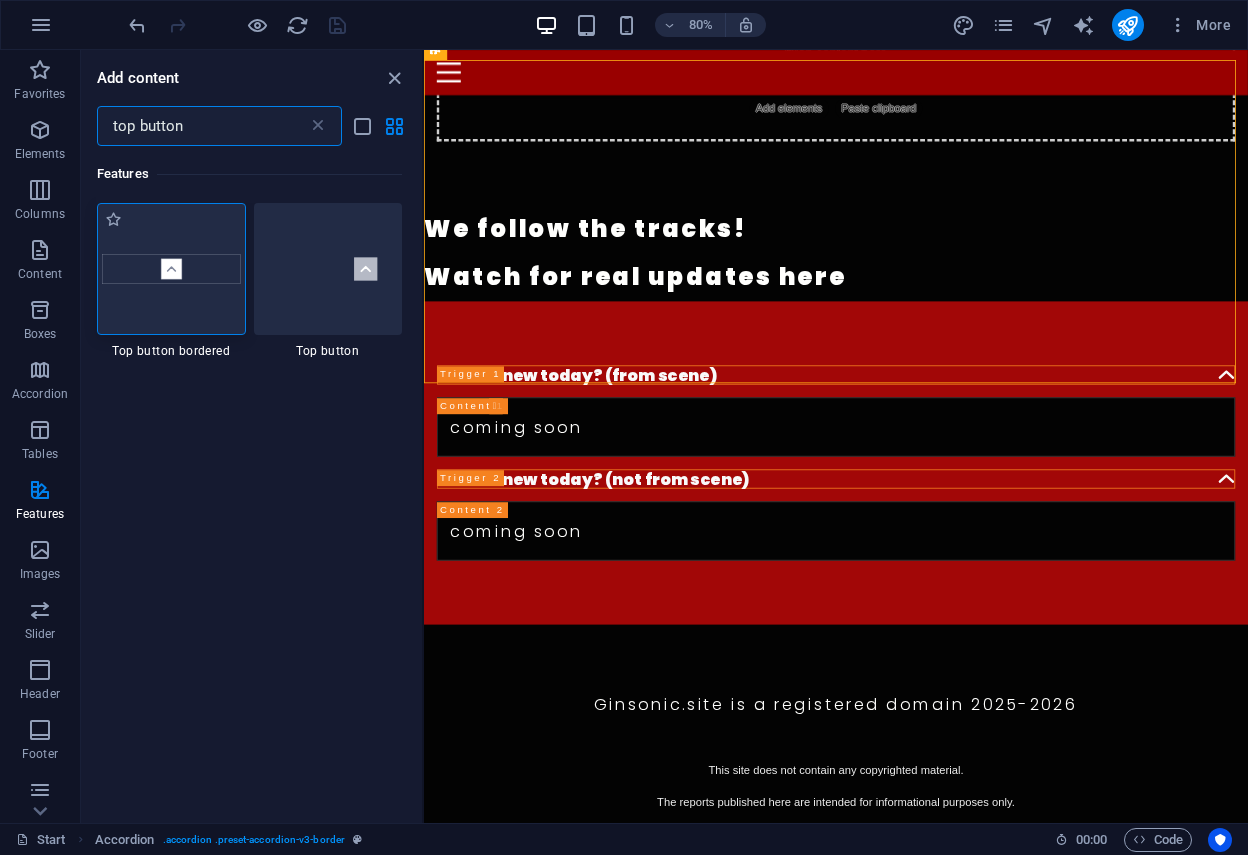 type on "top button" 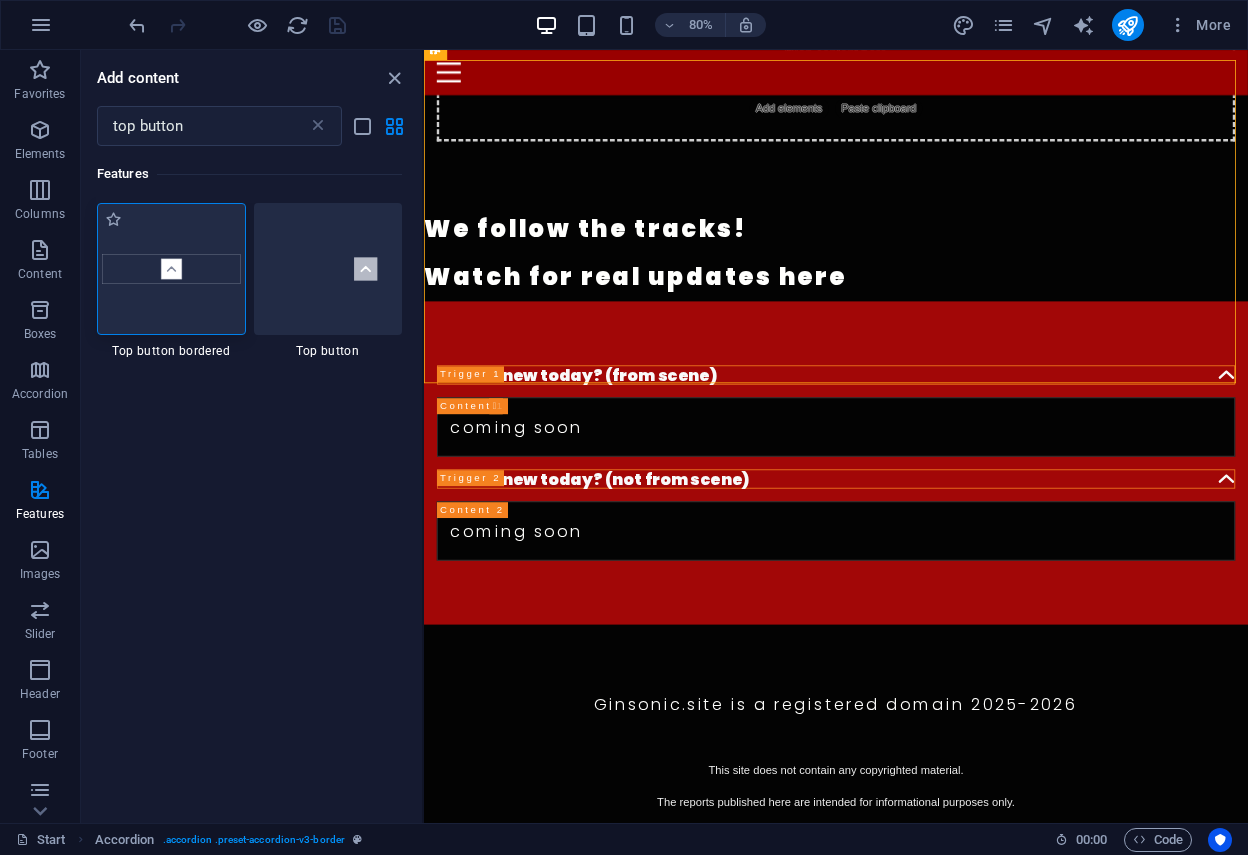 drag, startPoint x: 228, startPoint y: 301, endPoint x: 7, endPoint y: 602, distance: 373.41934 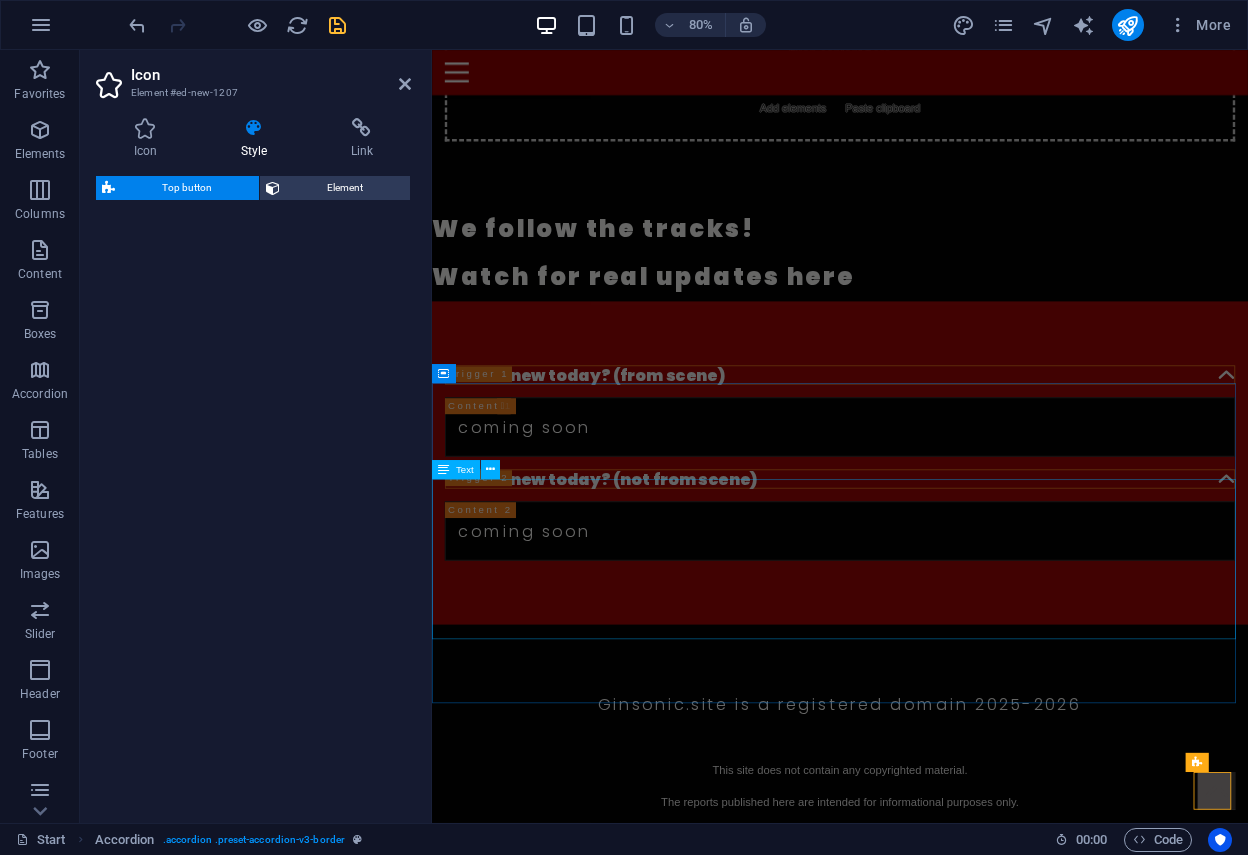 select on "rem" 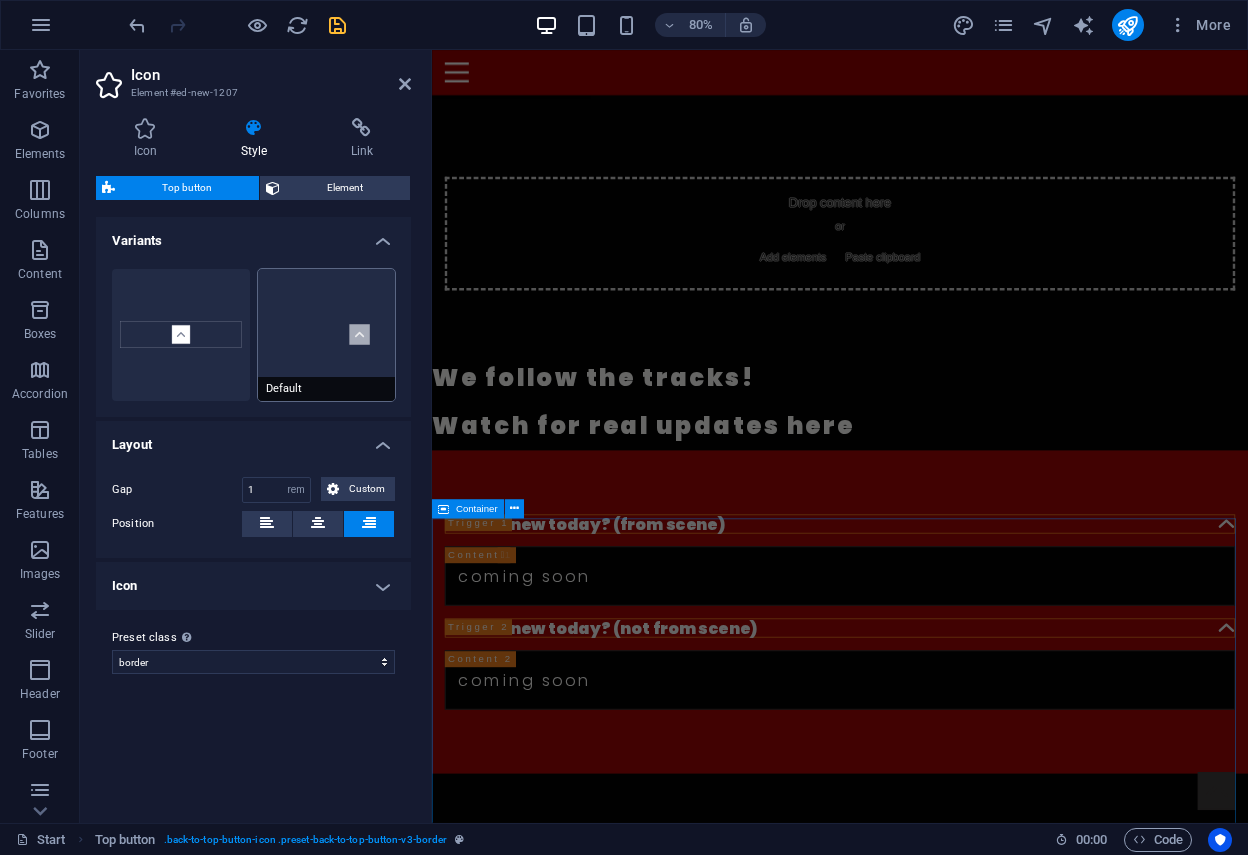 scroll, scrollTop: 410, scrollLeft: 0, axis: vertical 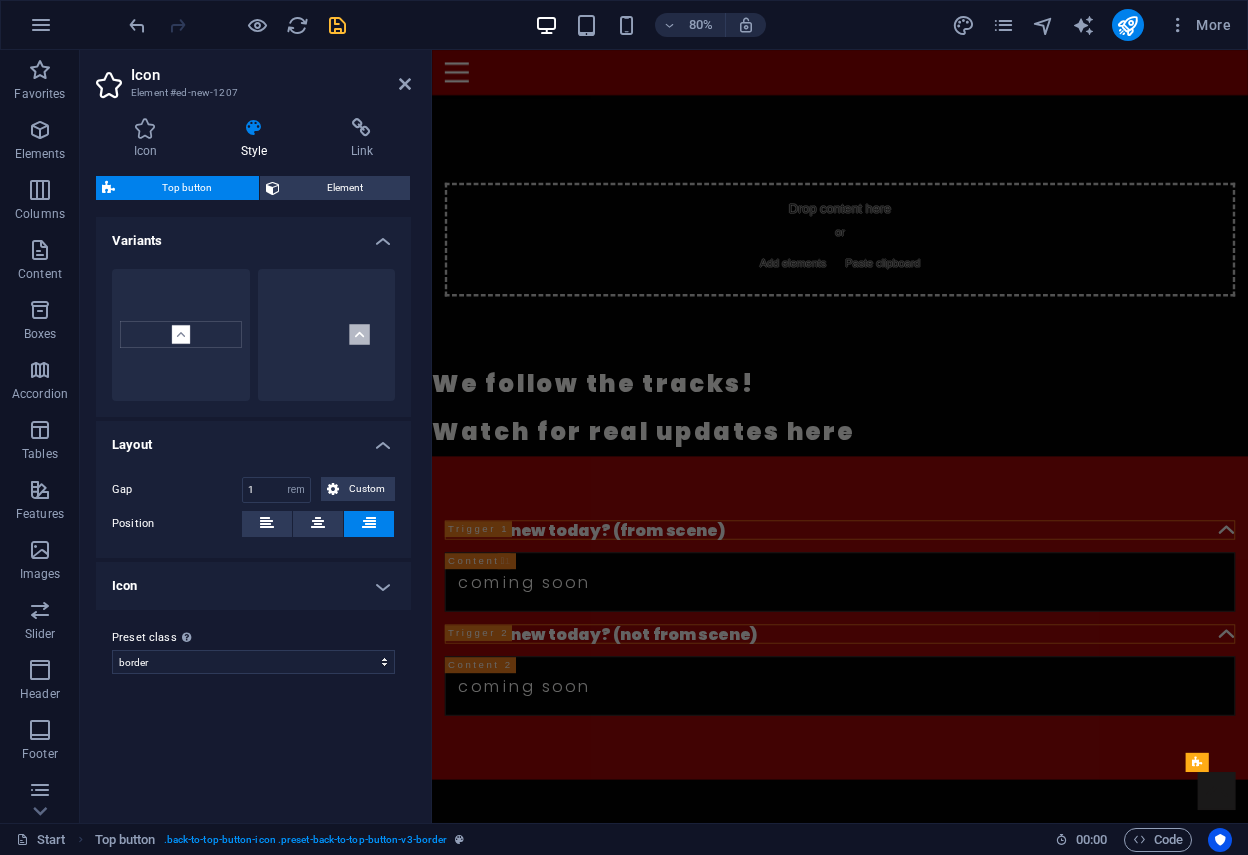 click at bounding box center [337, 25] 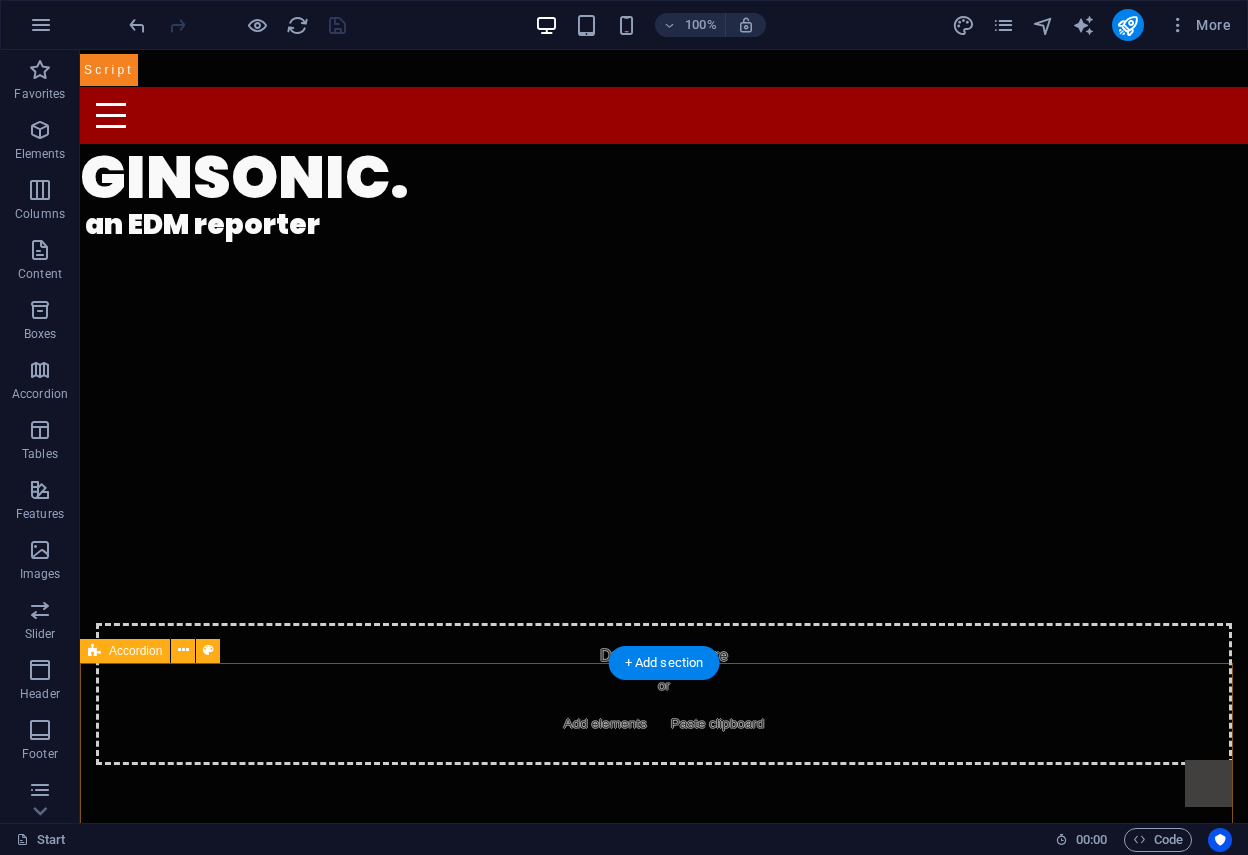 scroll, scrollTop: 0, scrollLeft: 0, axis: both 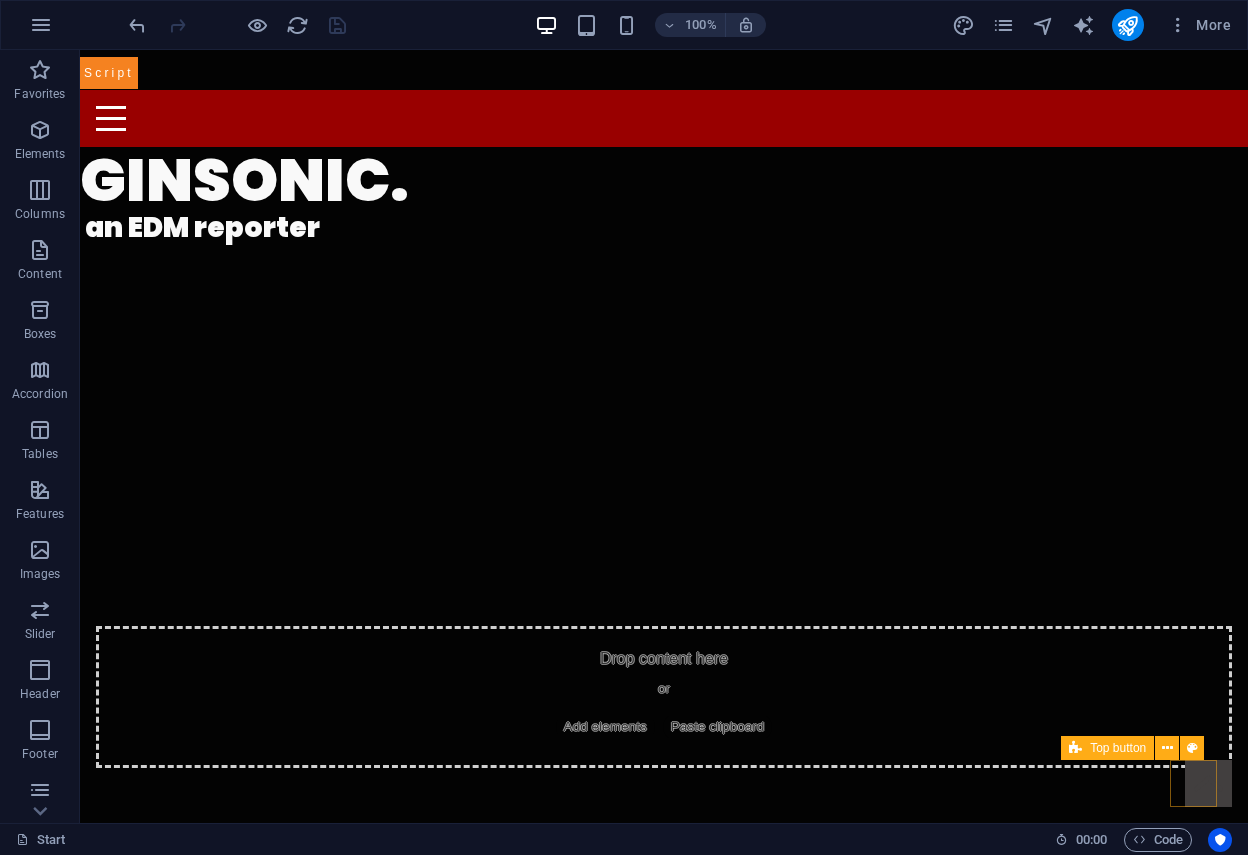 click at bounding box center [1208, 783] 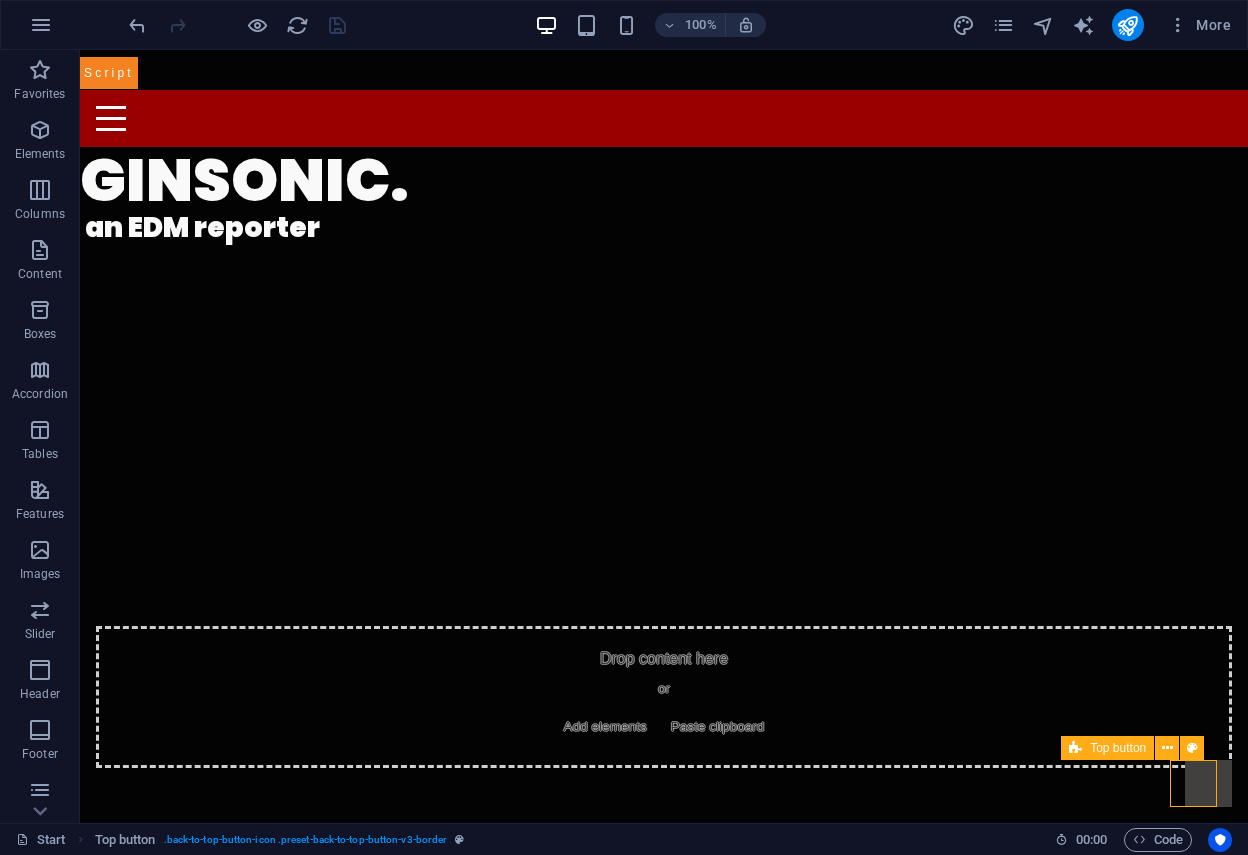 click at bounding box center [1208, 783] 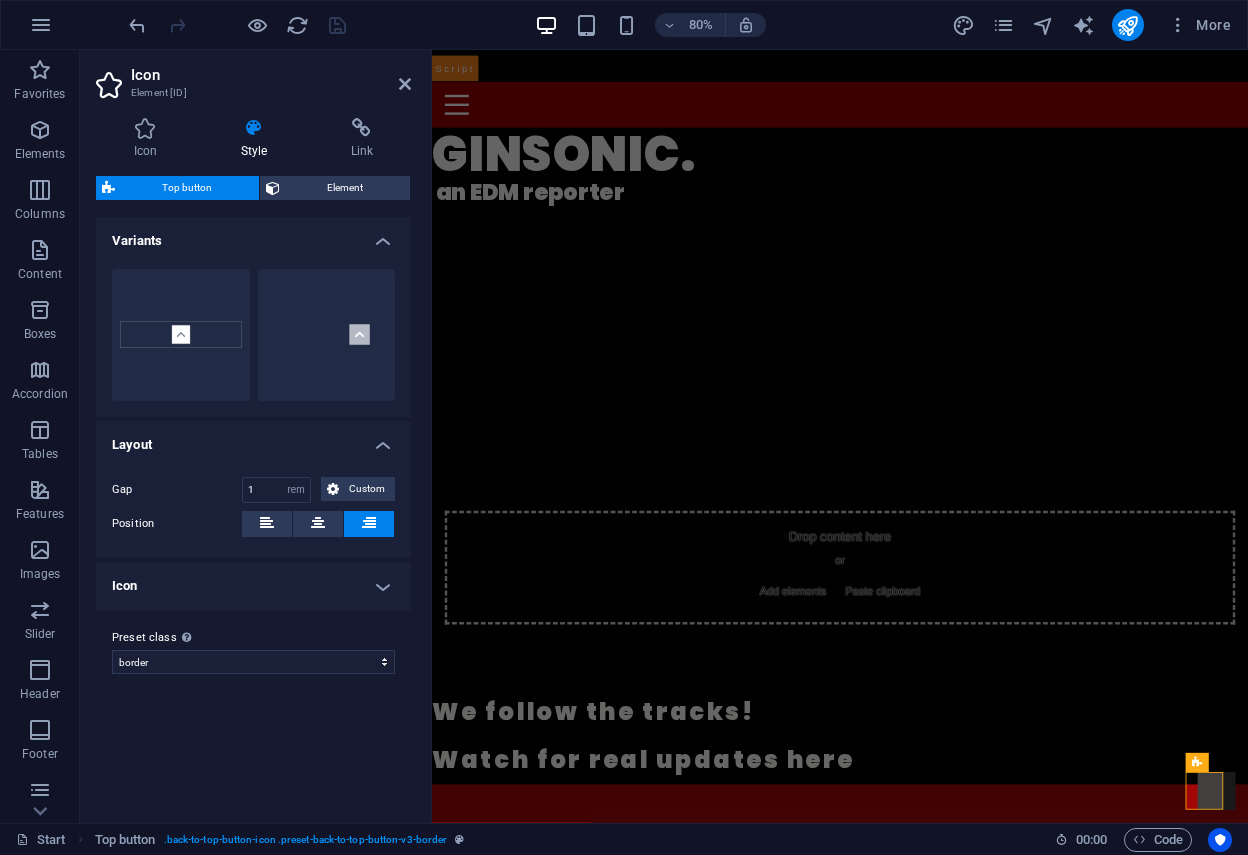 click on "Icon" at bounding box center [253, 586] 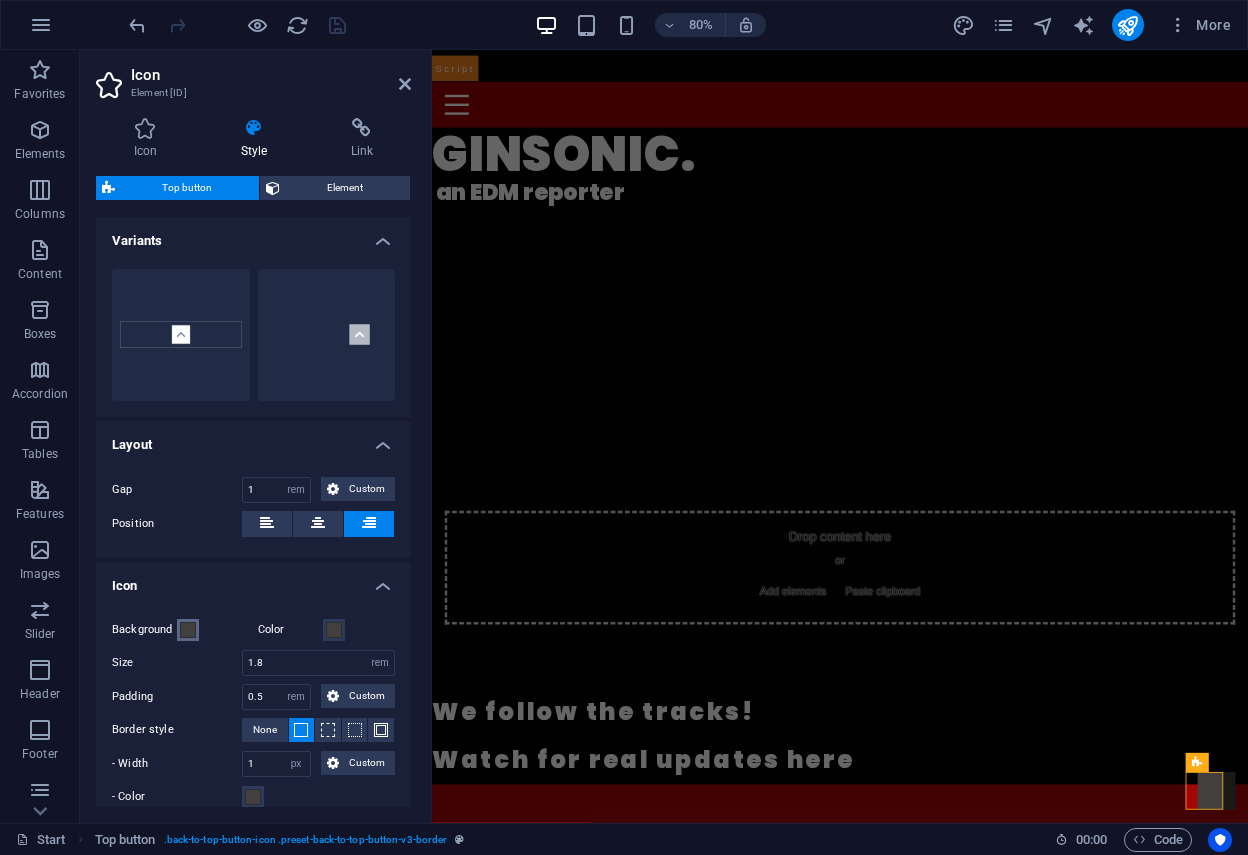 click at bounding box center [188, 630] 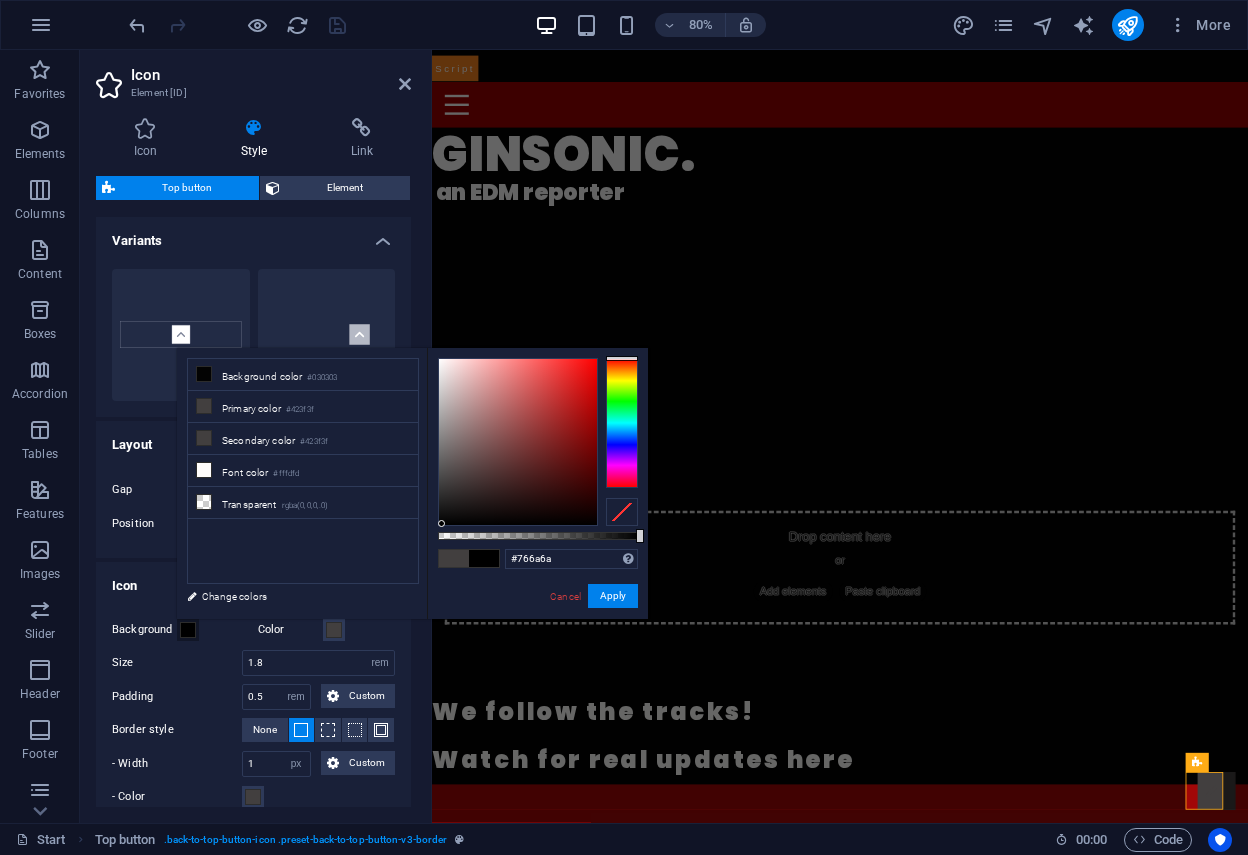 type on "#000000" 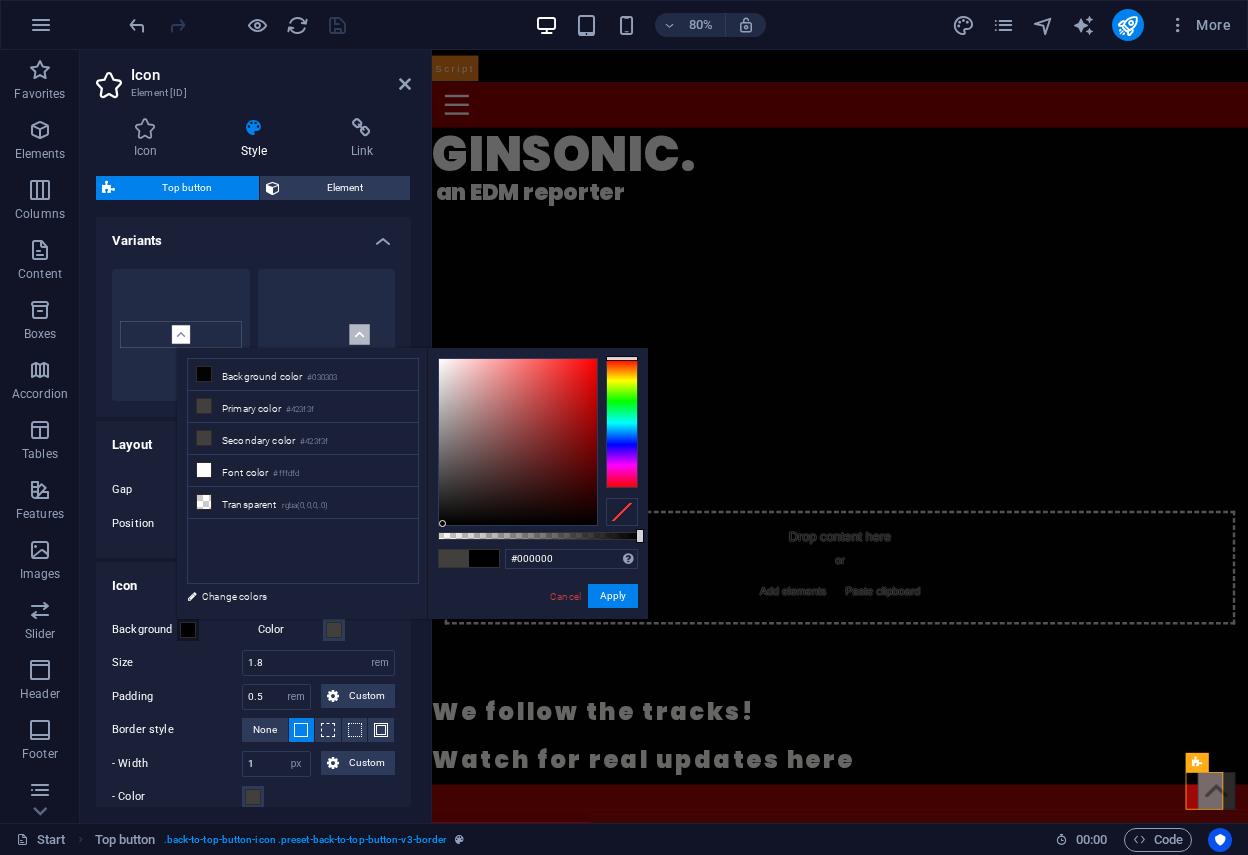 drag, startPoint x: 491, startPoint y: 457, endPoint x: 446, endPoint y: 545, distance: 98.83825 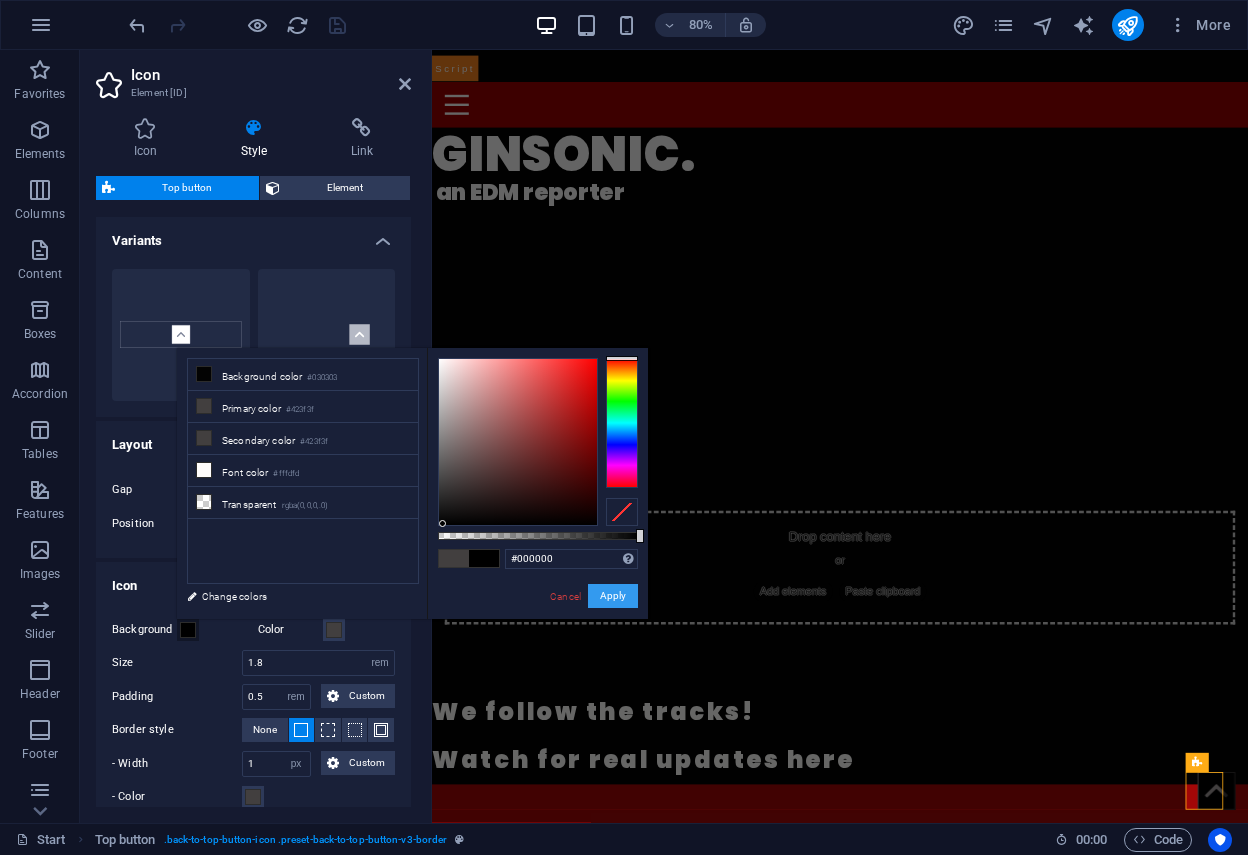click on "Apply" at bounding box center [613, 596] 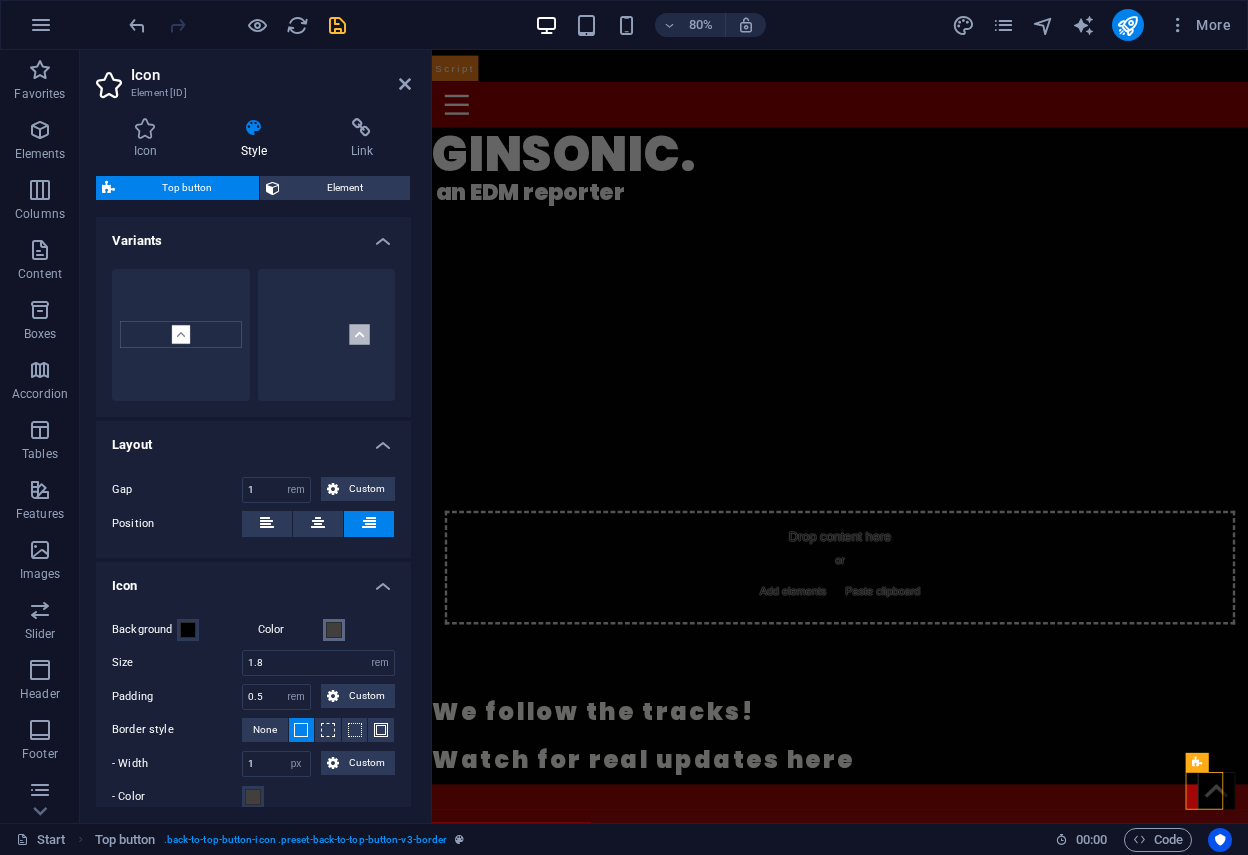 click at bounding box center [334, 630] 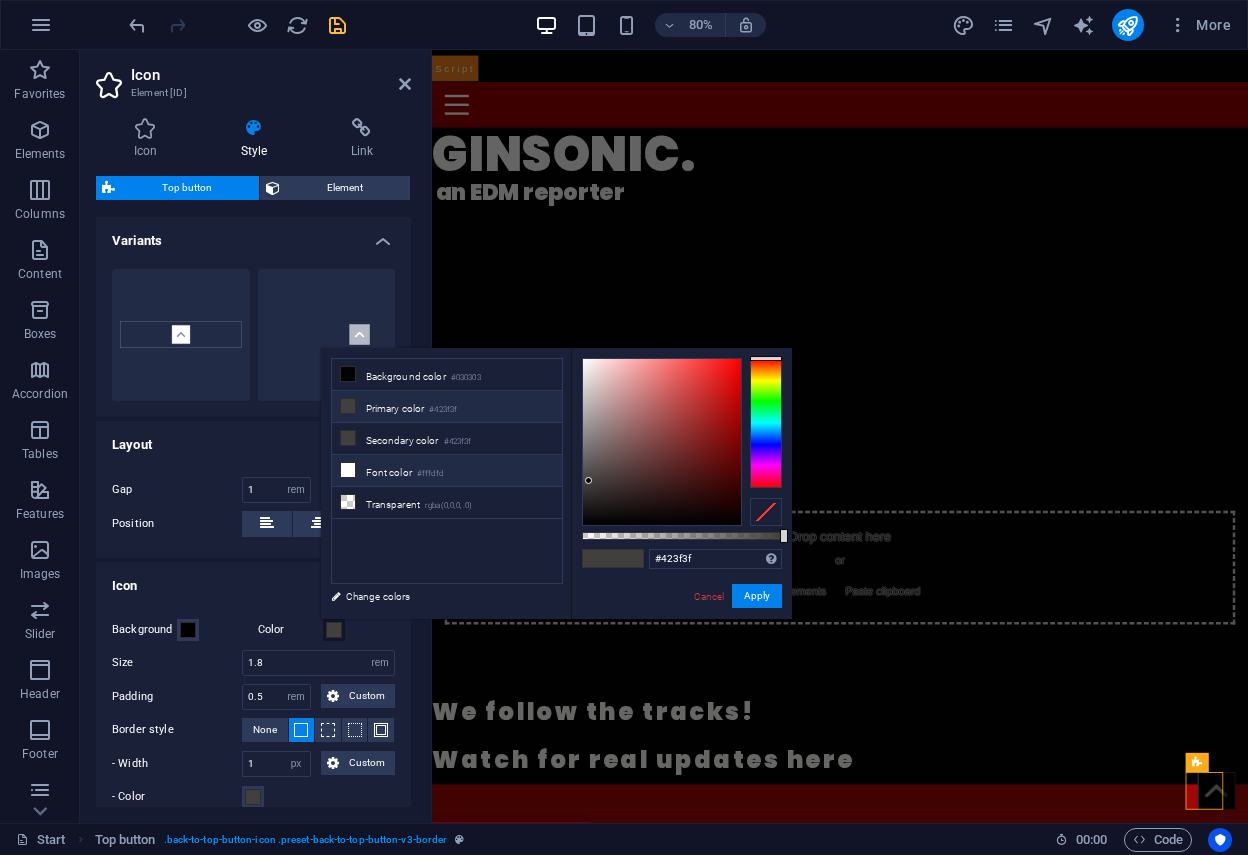 click at bounding box center [348, 470] 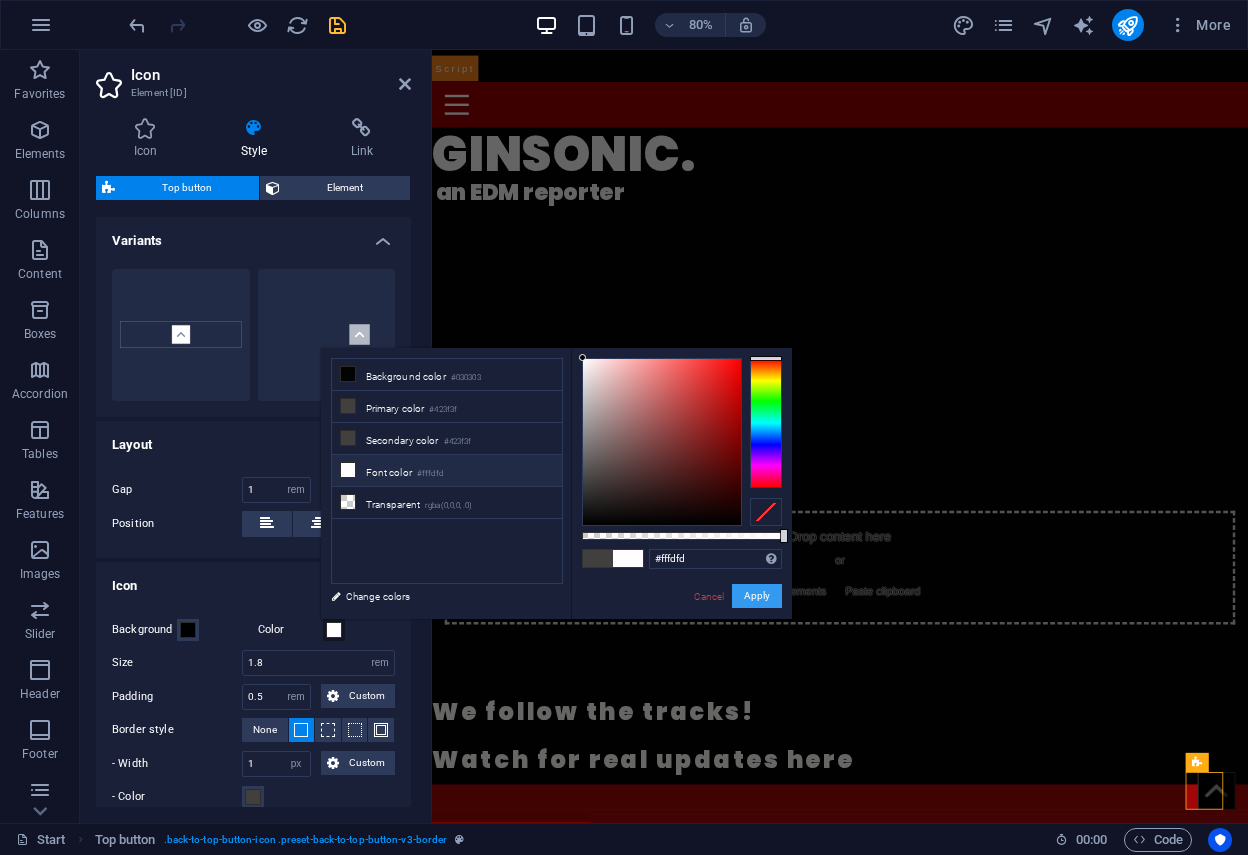 click on "Apply" at bounding box center (757, 596) 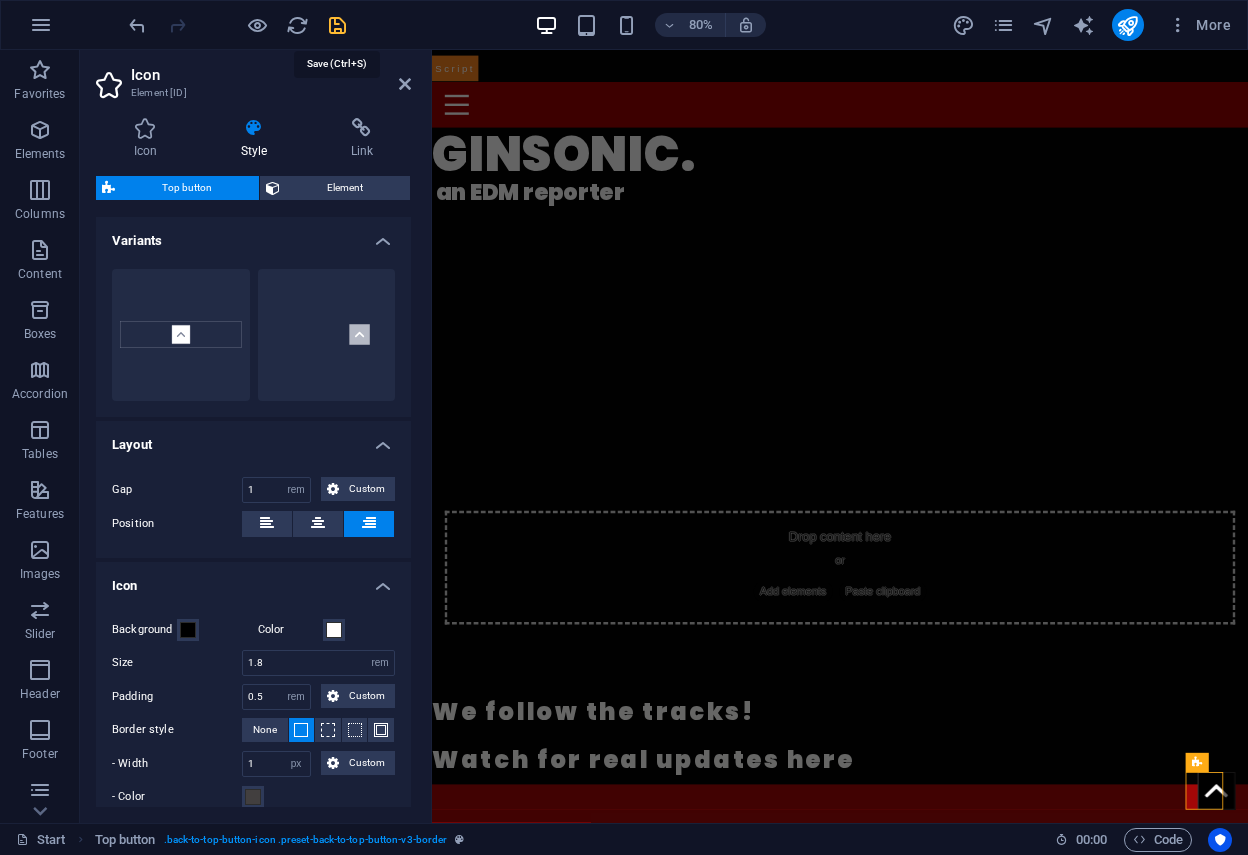 click at bounding box center (337, 25) 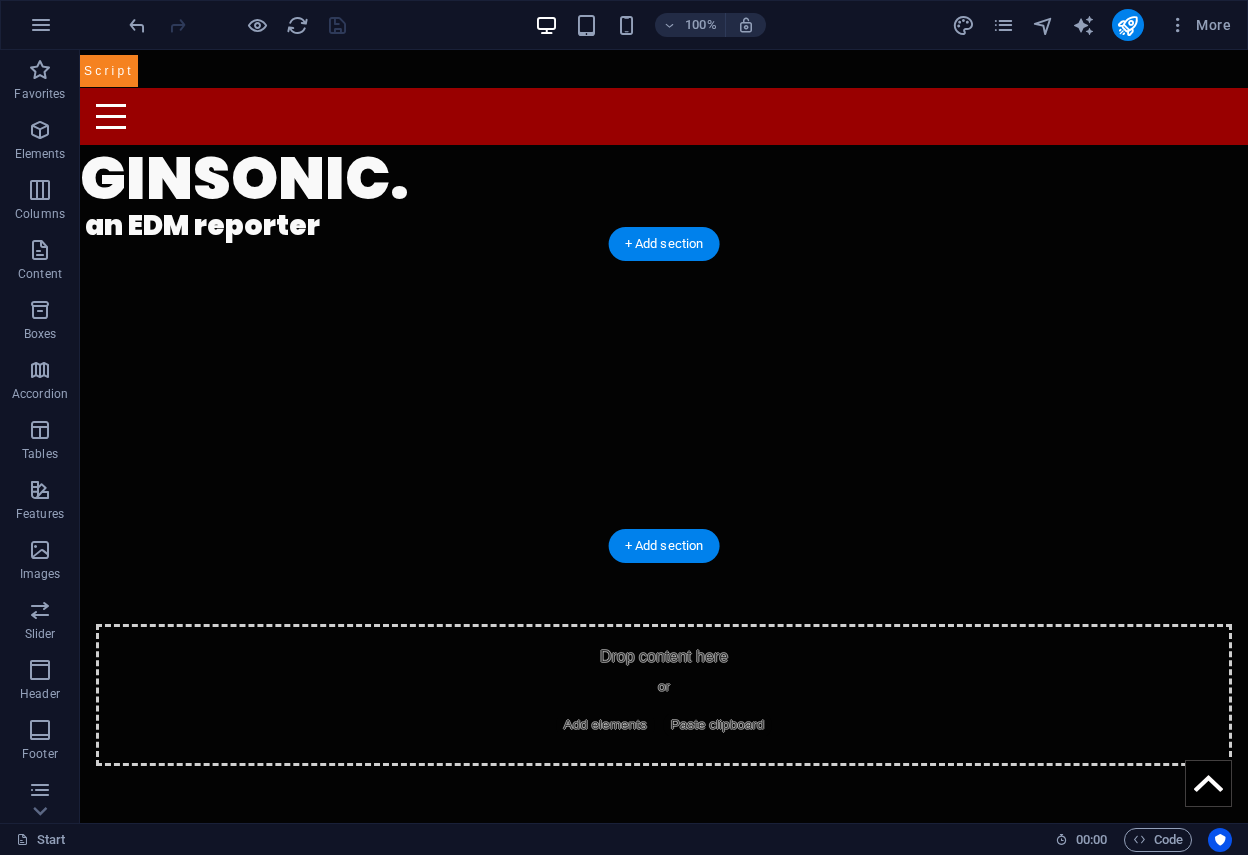 scroll, scrollTop: 0, scrollLeft: 0, axis: both 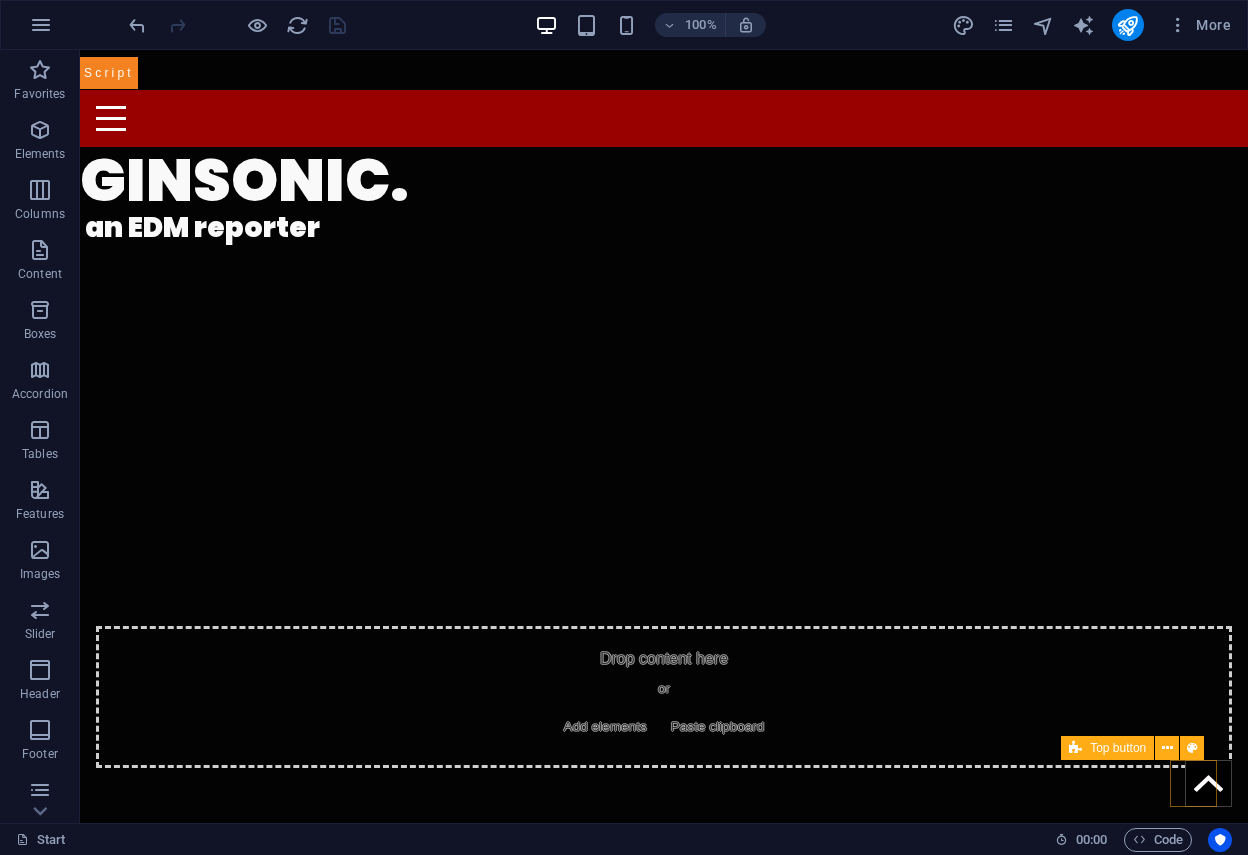 click at bounding box center [1208, 783] 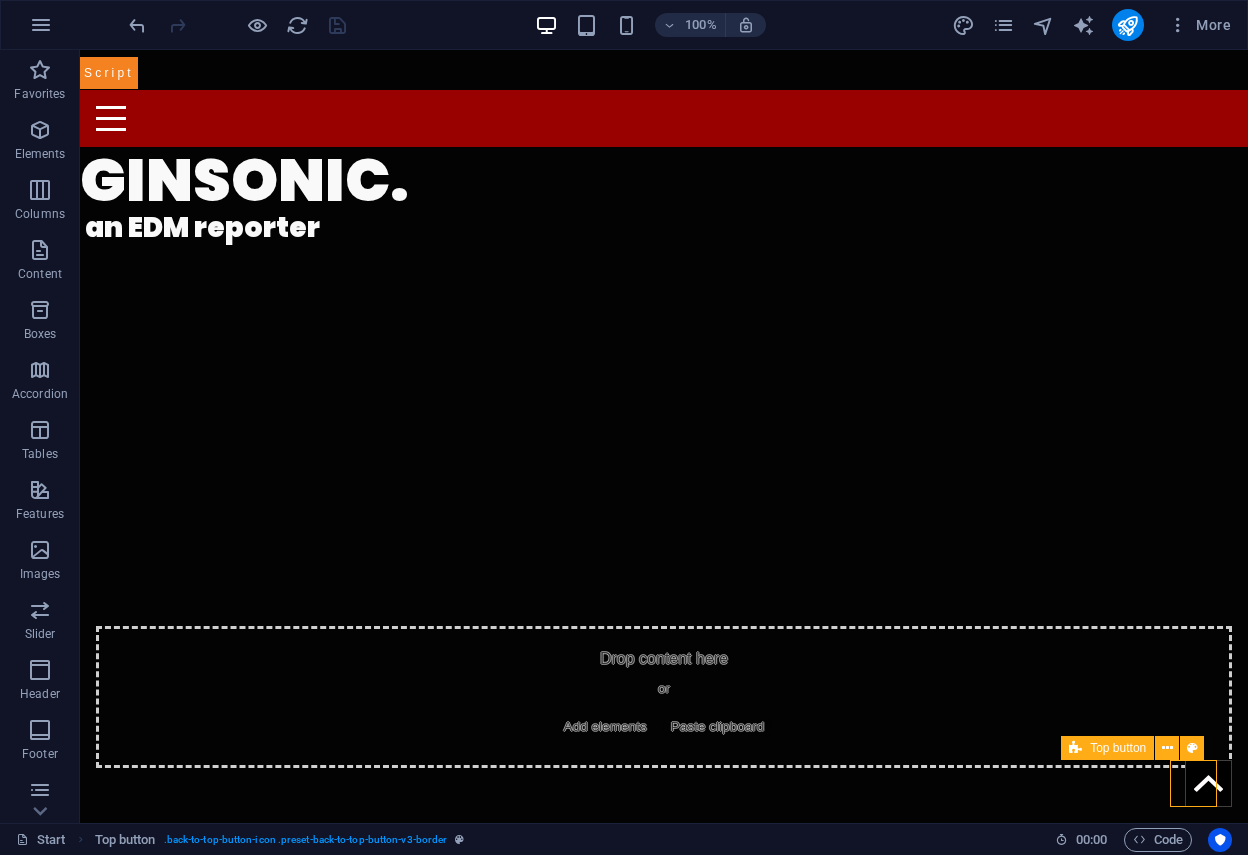 click at bounding box center [1208, 783] 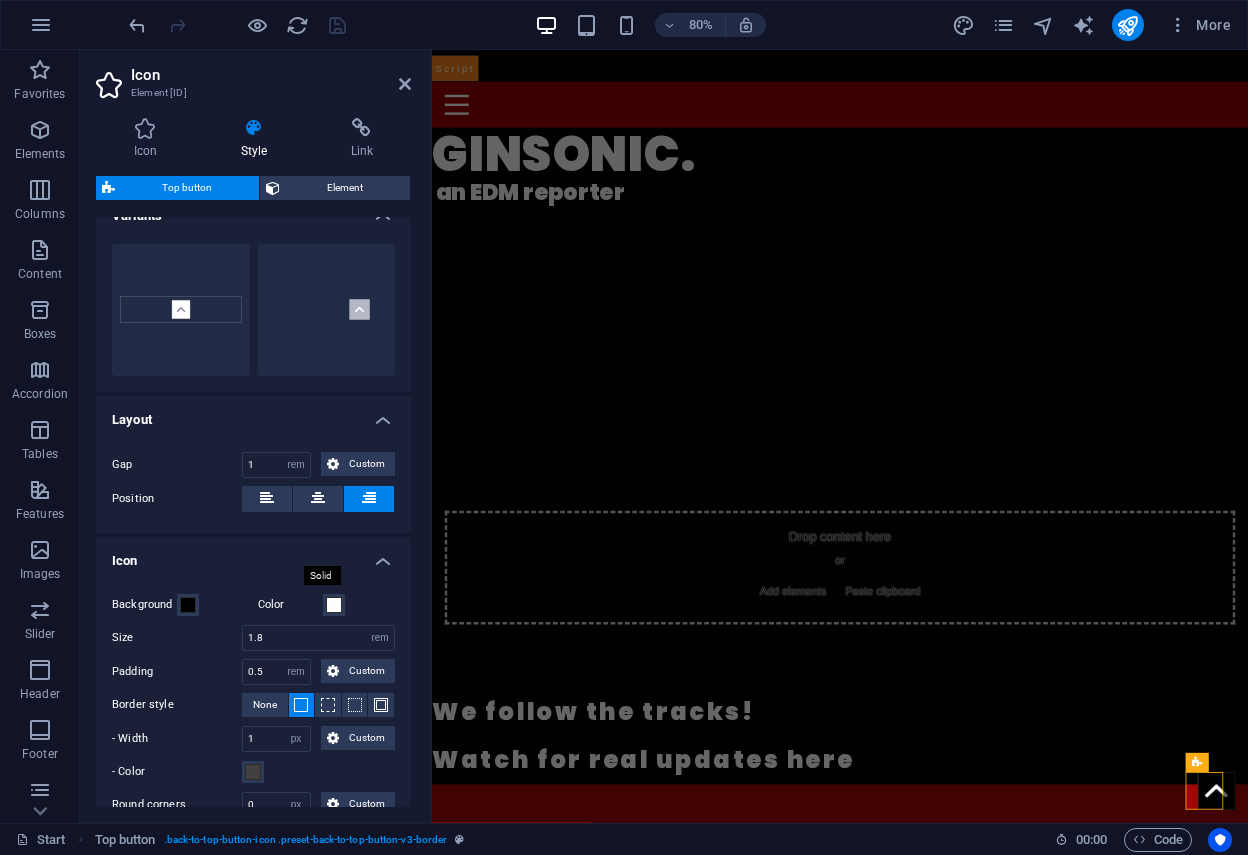 scroll, scrollTop: 0, scrollLeft: 0, axis: both 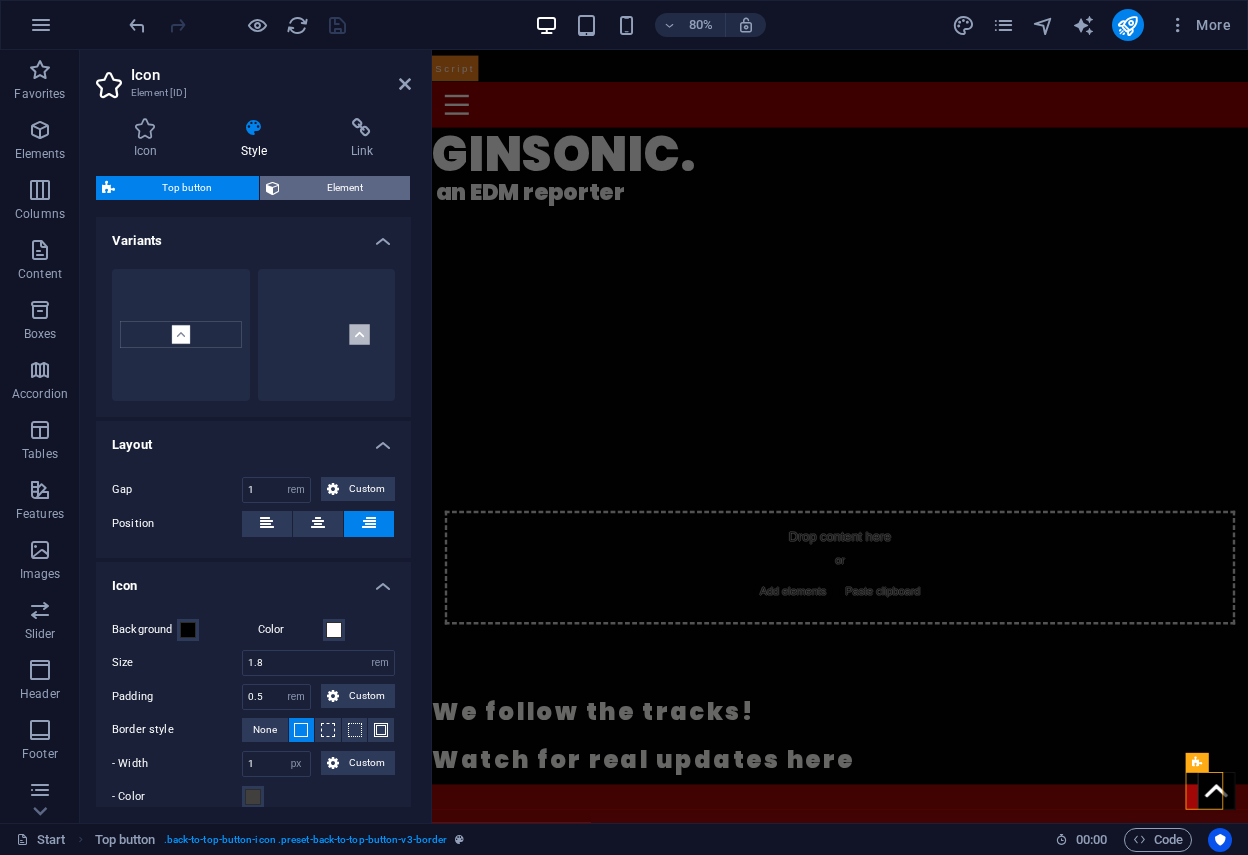 click on "Element" at bounding box center (345, 188) 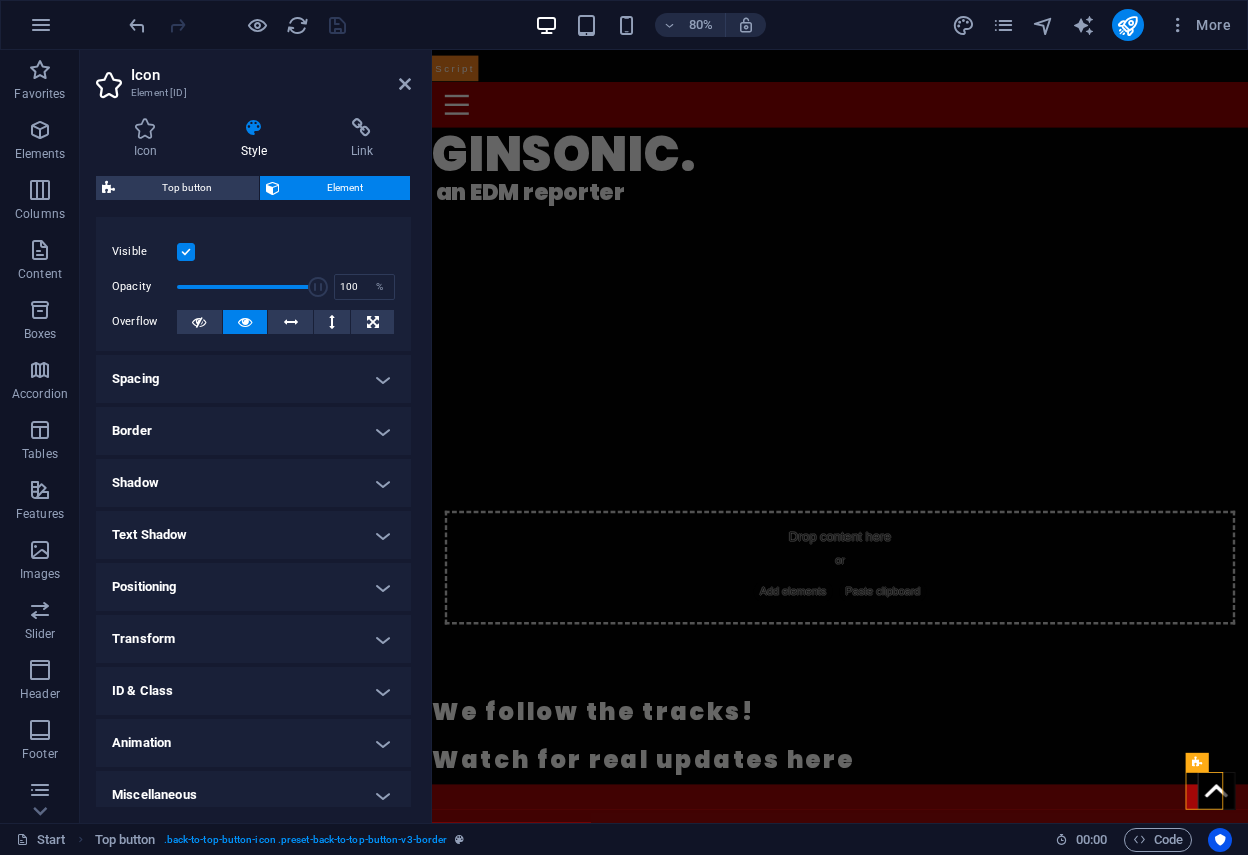 scroll, scrollTop: 41, scrollLeft: 0, axis: vertical 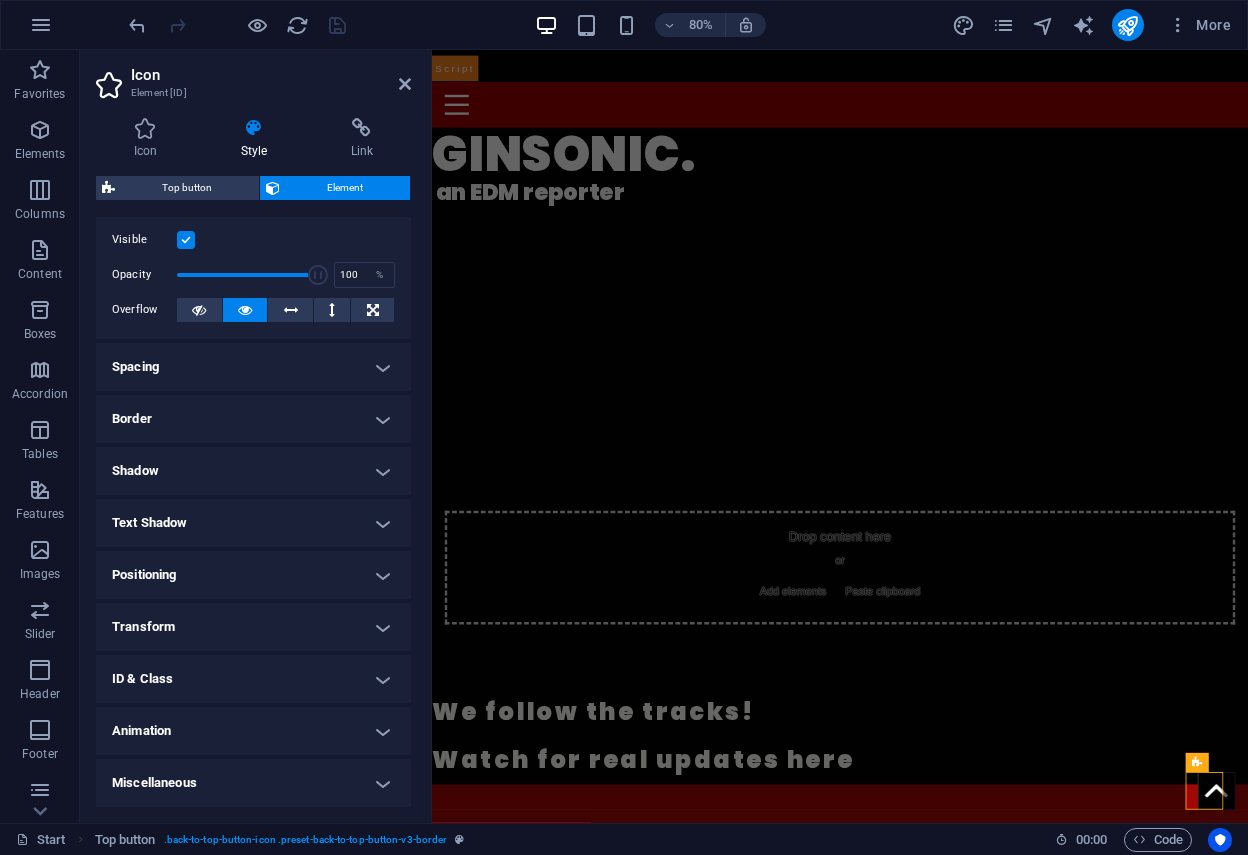click on "Miscellaneous" at bounding box center [253, 783] 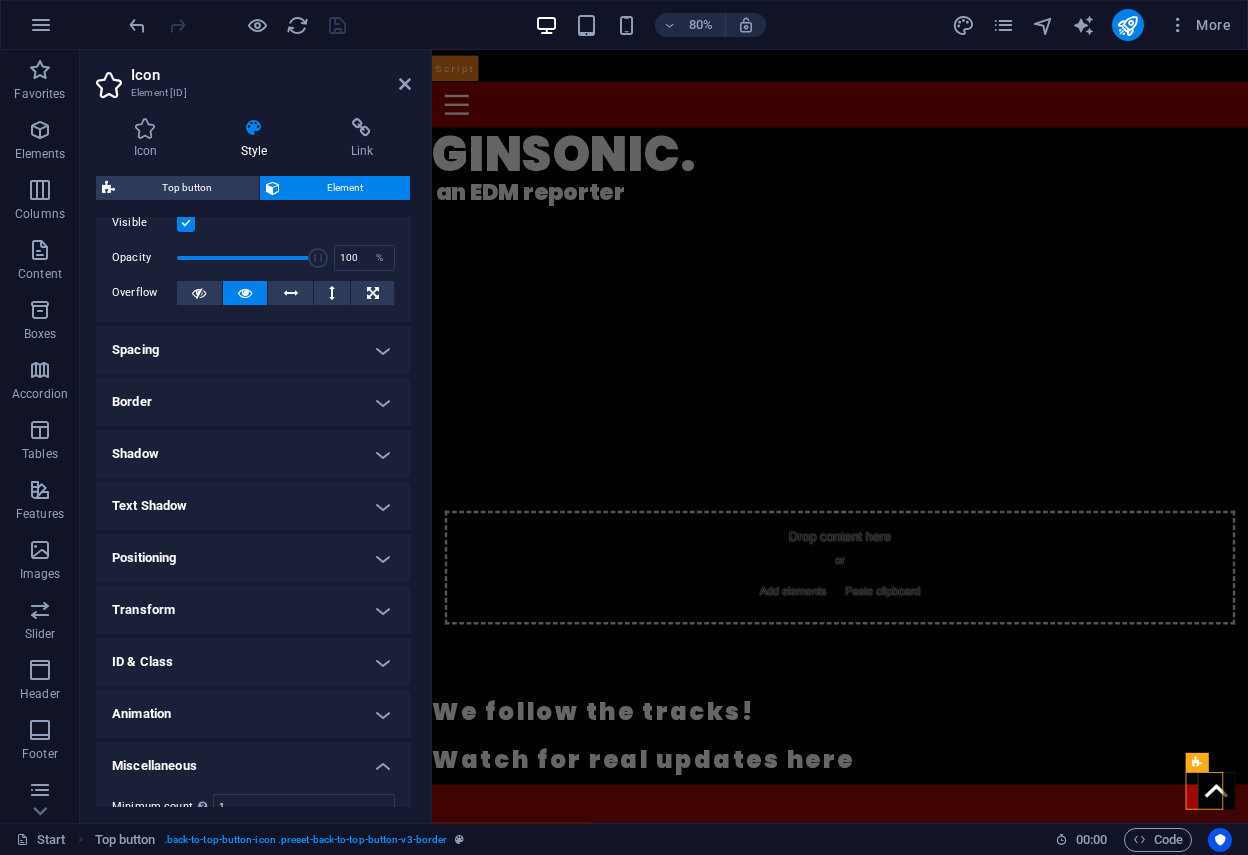 scroll, scrollTop: 0, scrollLeft: 0, axis: both 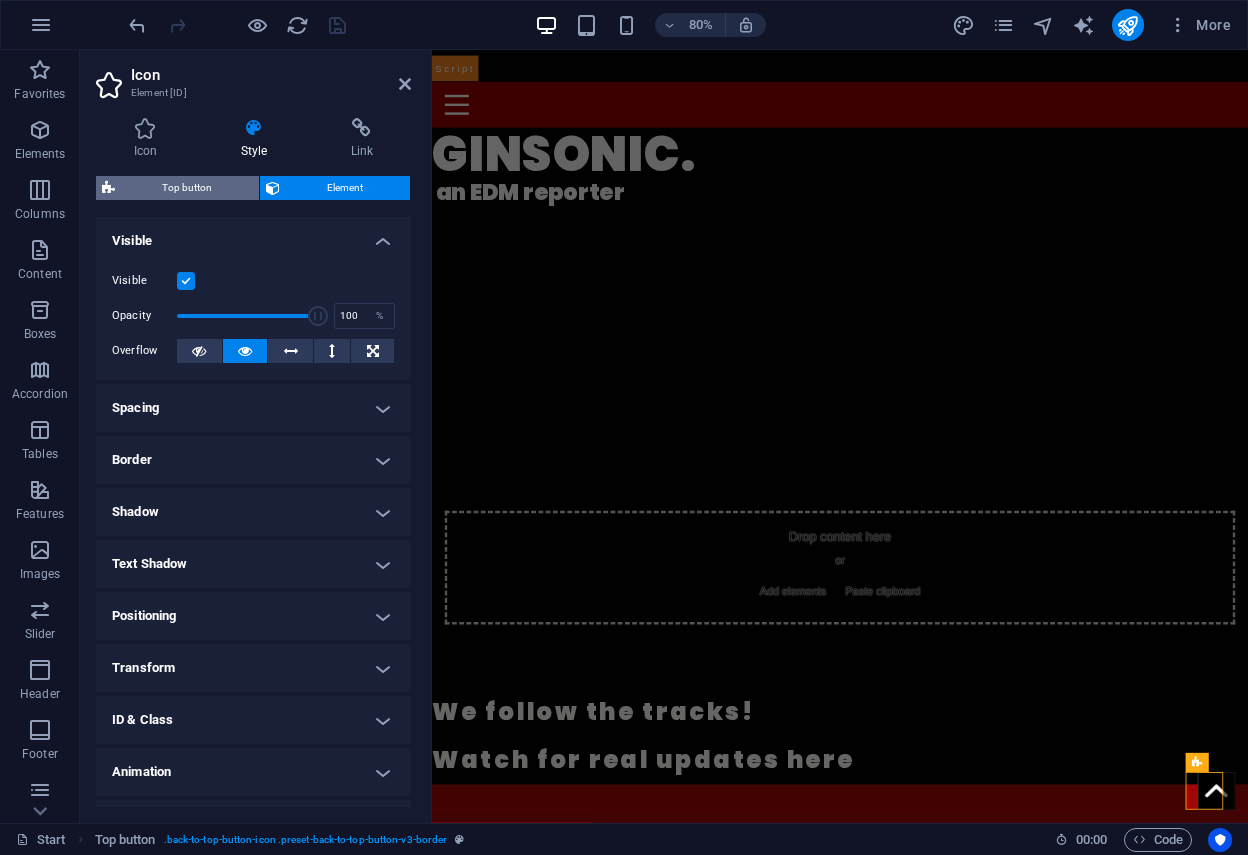click on "Top button" at bounding box center (187, 188) 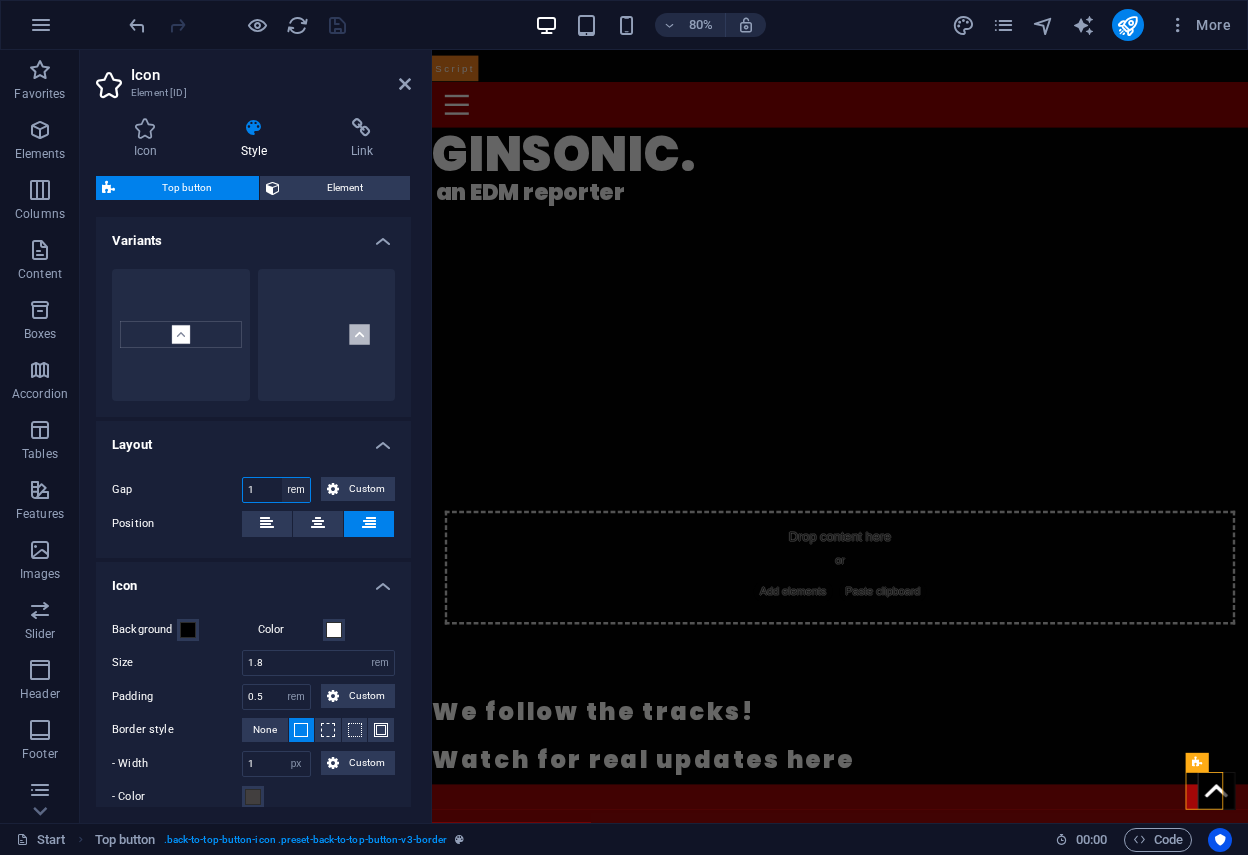 click on "px rem % vw vh Custom" at bounding box center (296, 490) 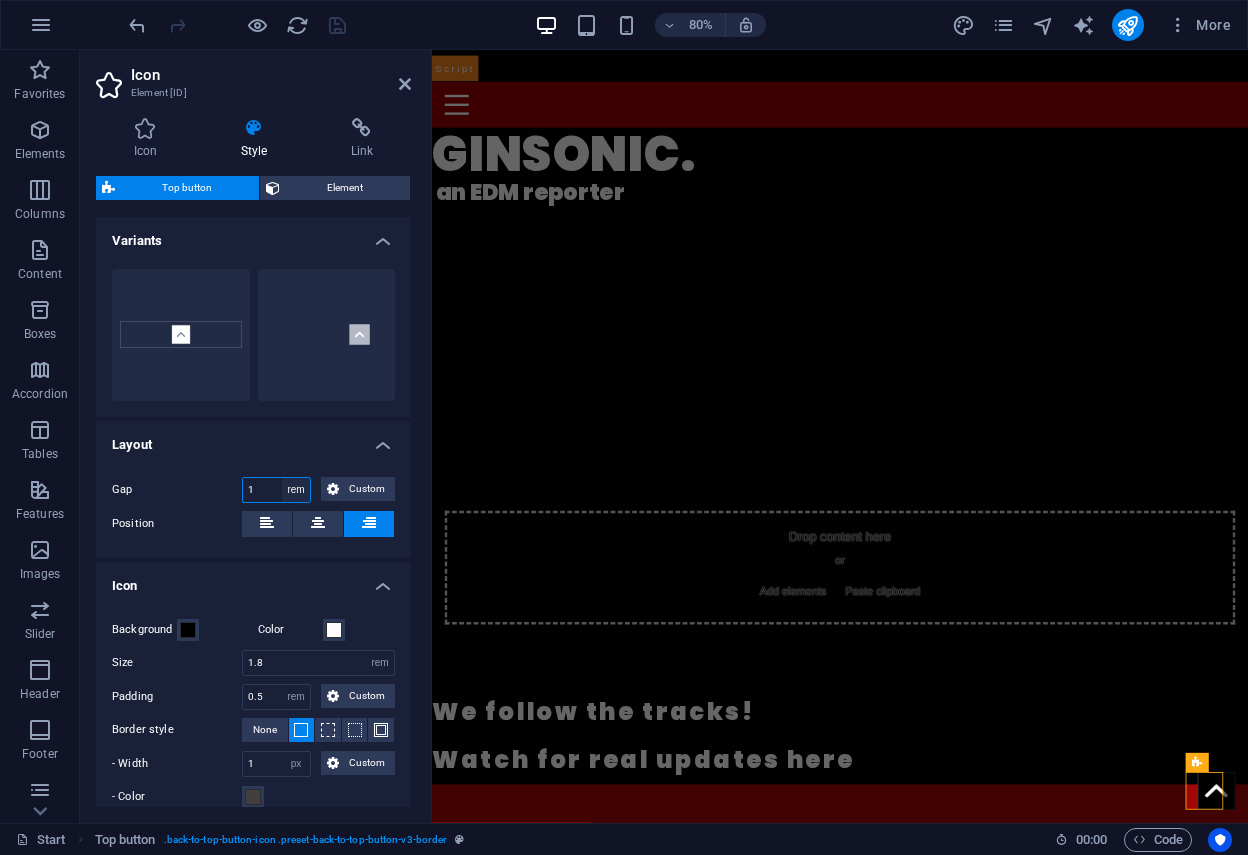 click on "px rem % vw vh Custom" at bounding box center [296, 490] 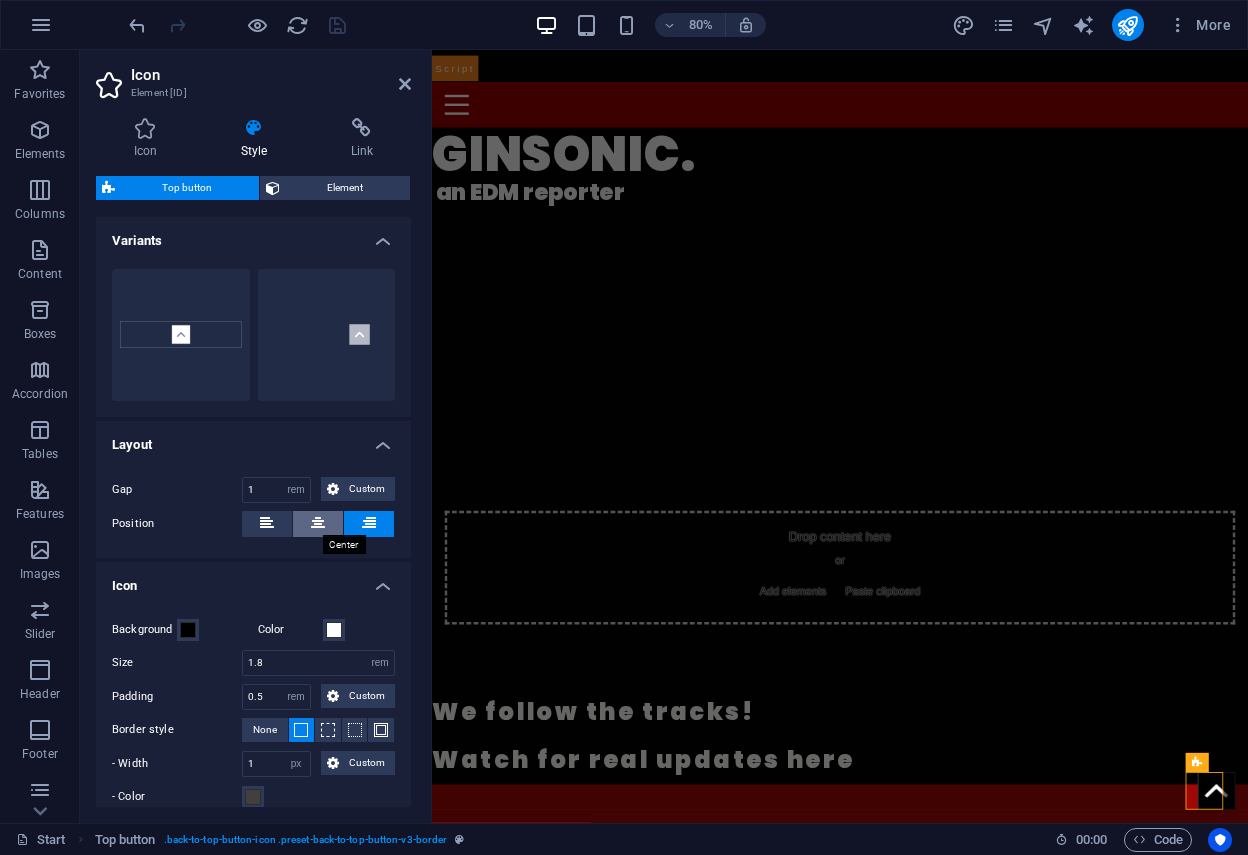 click at bounding box center [318, 523] 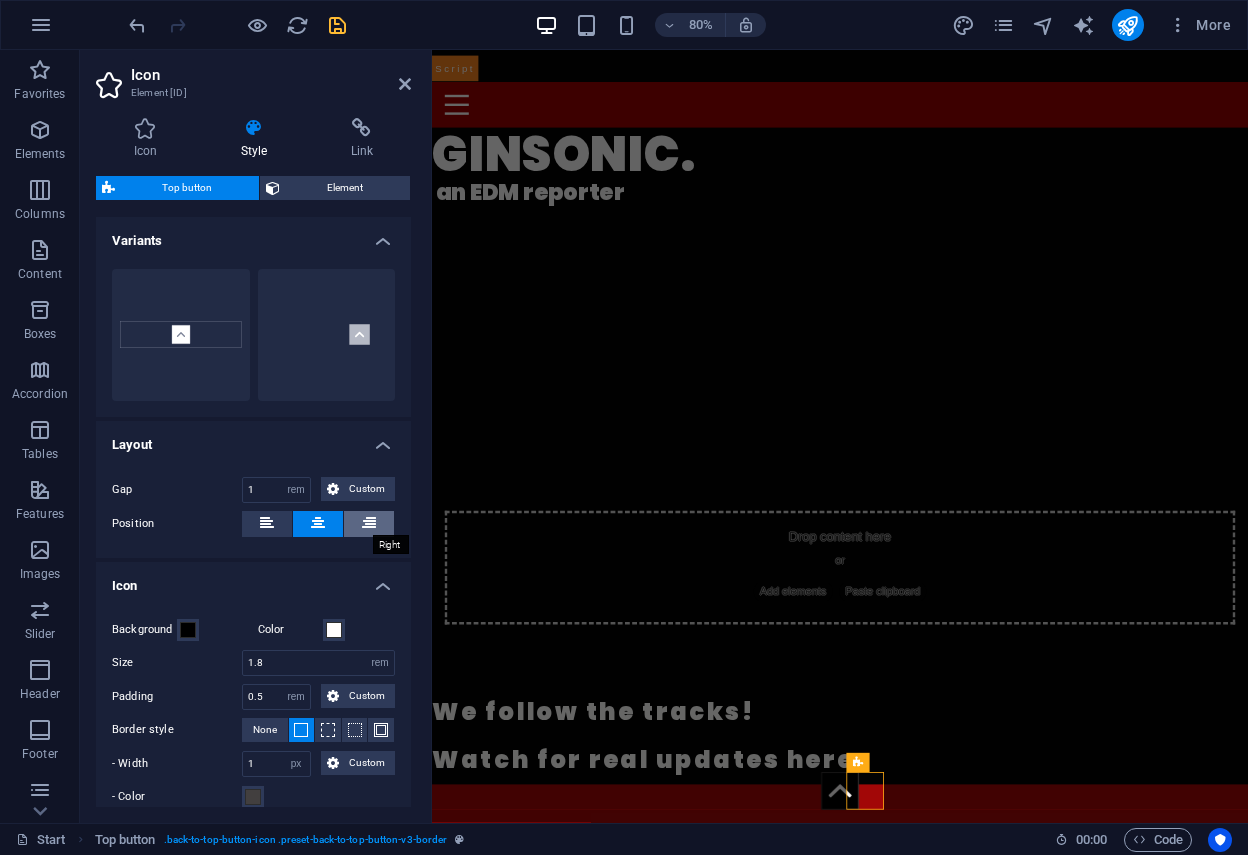 click at bounding box center [369, 523] 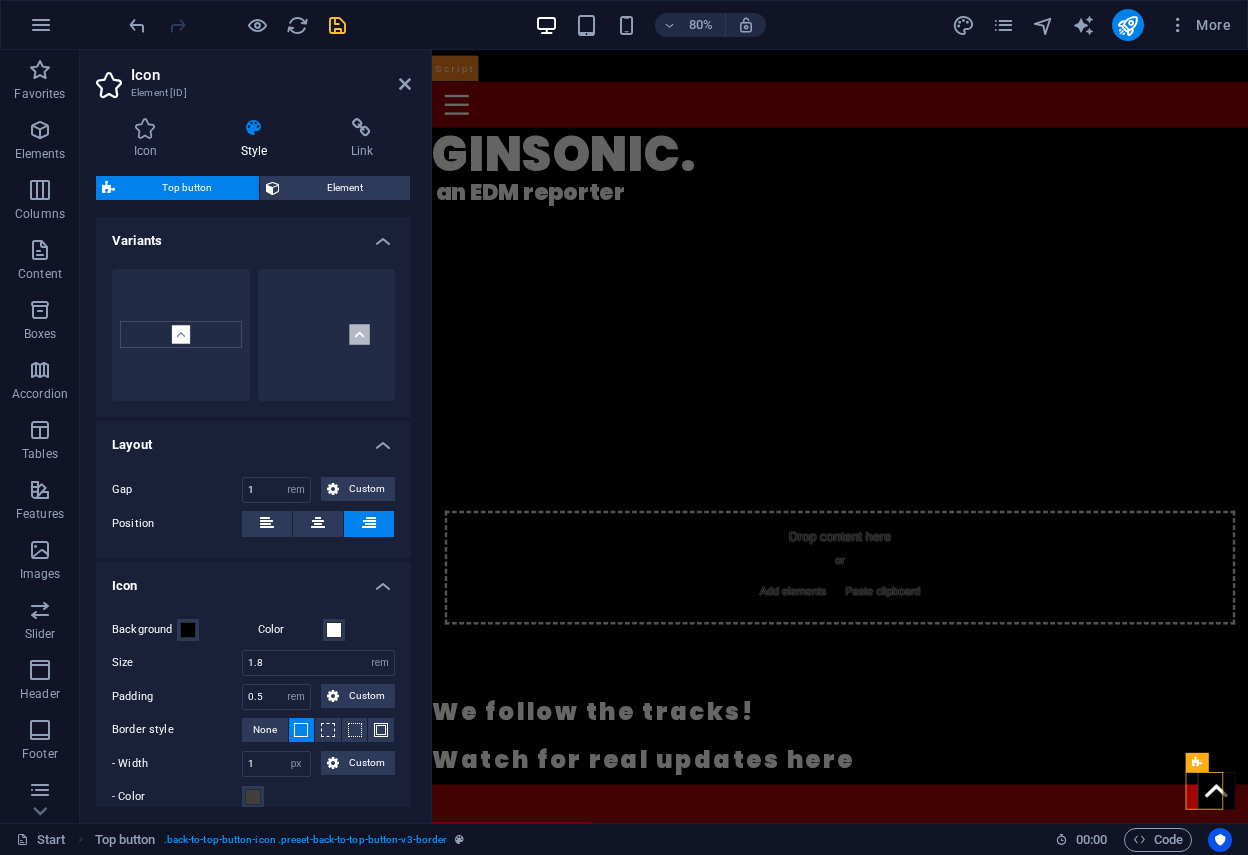 click on "Icon" at bounding box center (253, 580) 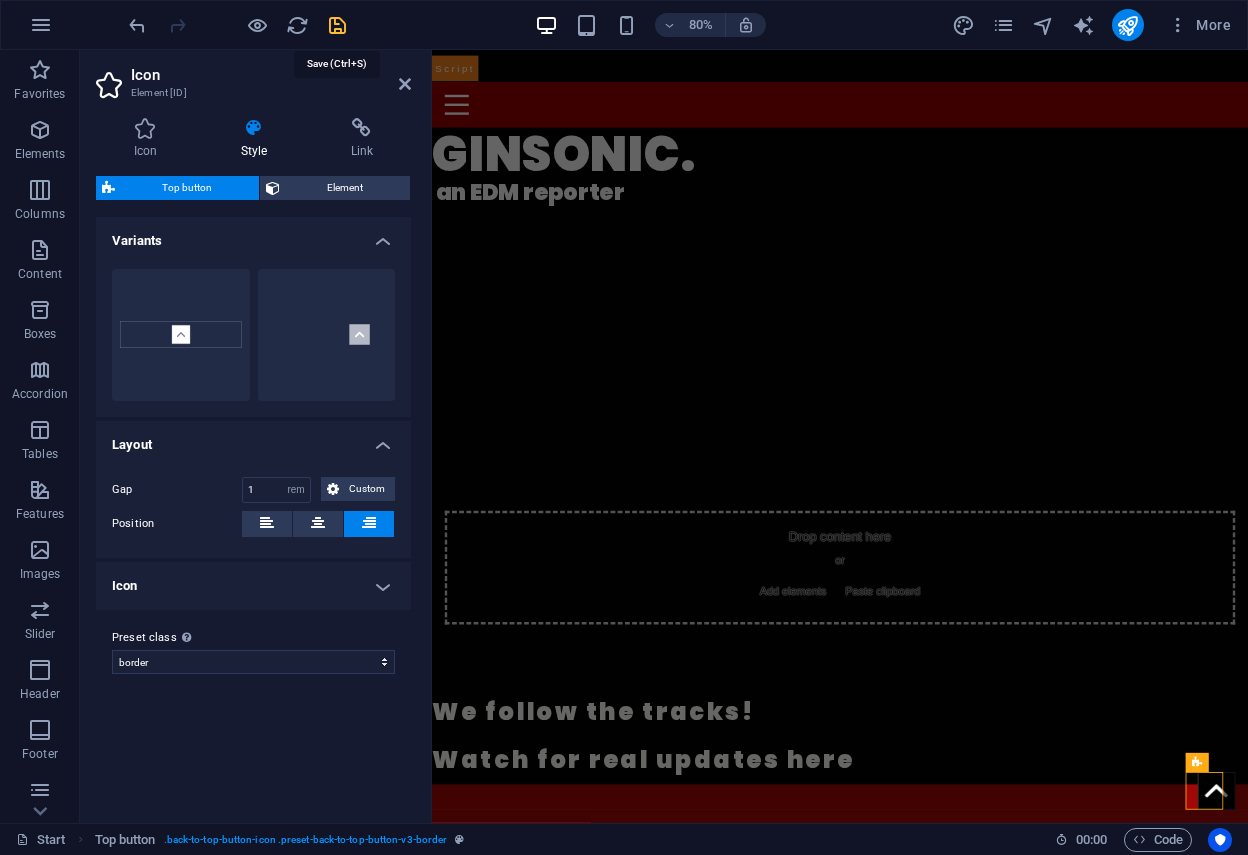 drag, startPoint x: 332, startPoint y: 28, endPoint x: 219, endPoint y: 145, distance: 162.65915 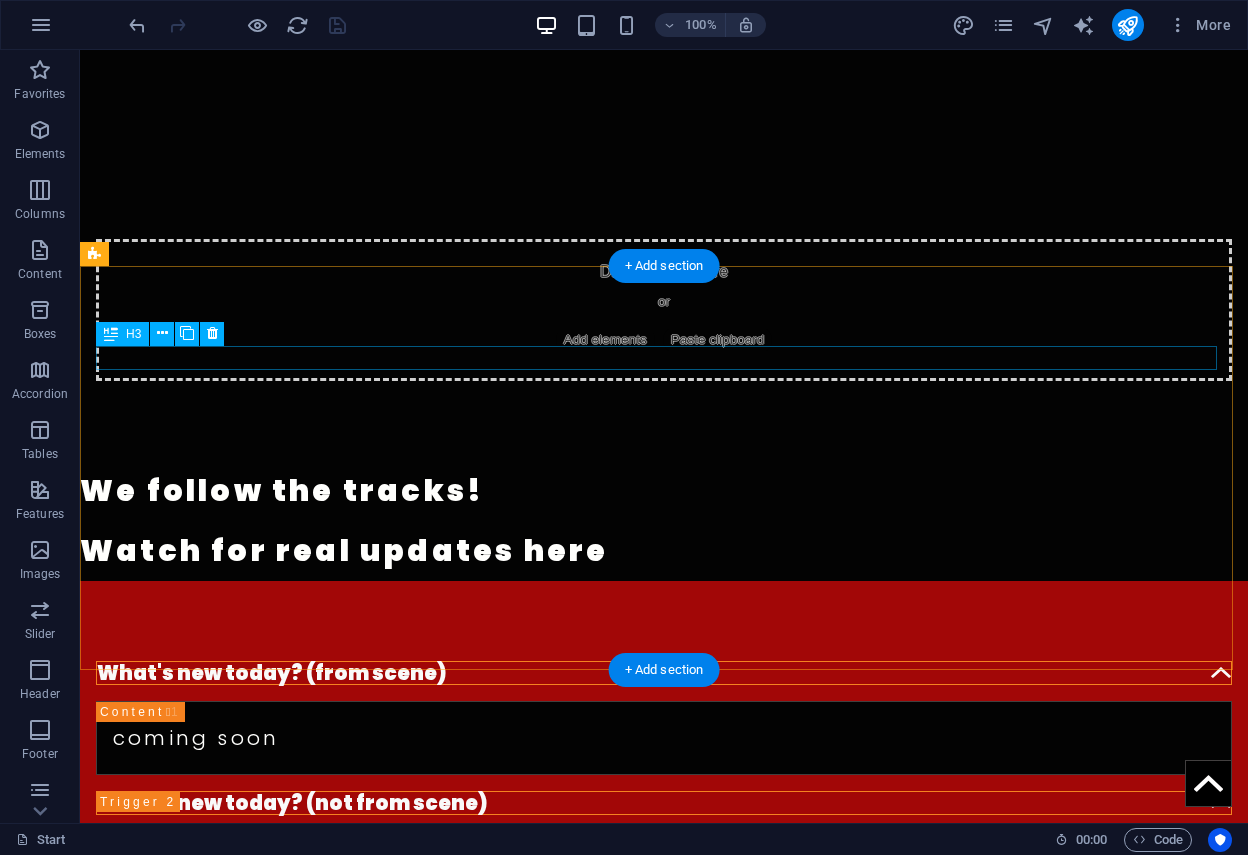 scroll, scrollTop: 0, scrollLeft: 0, axis: both 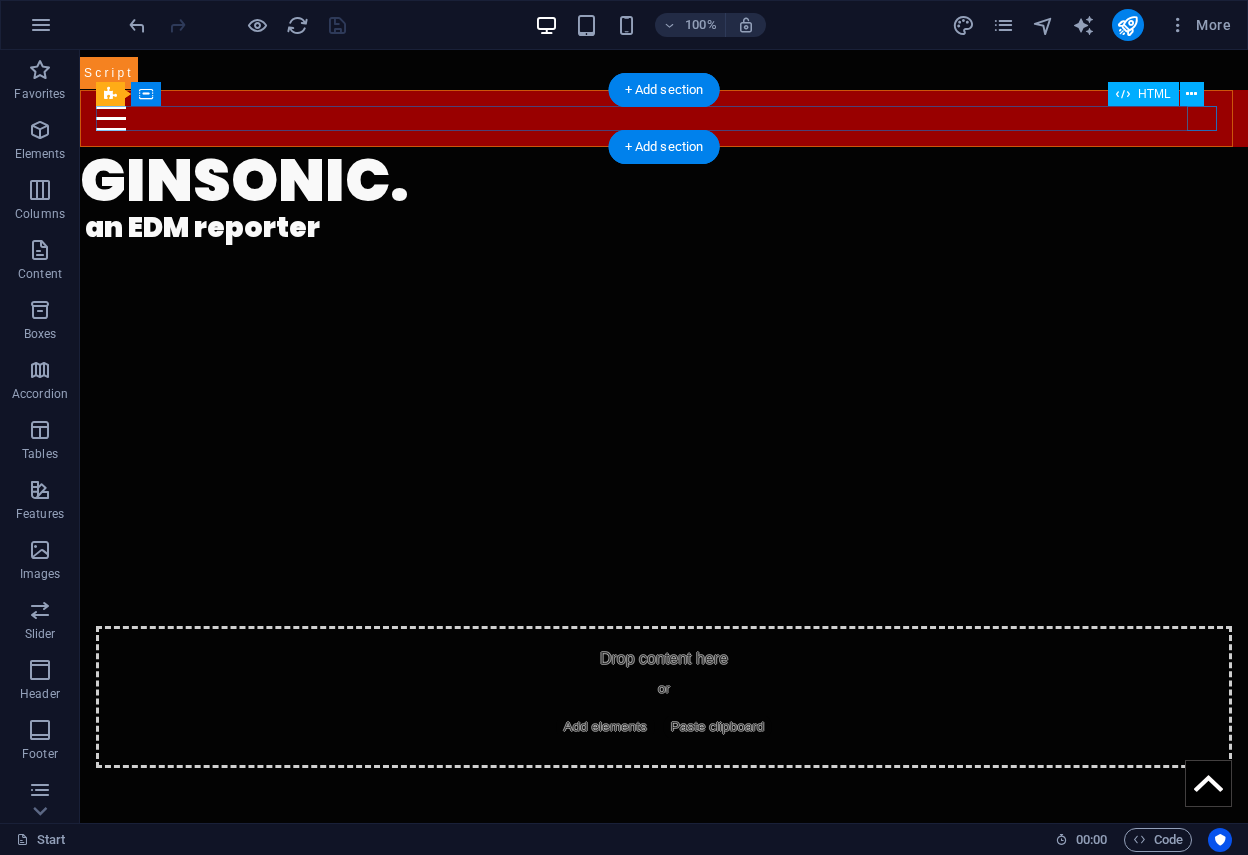 click on "Menu" at bounding box center (664, 118) 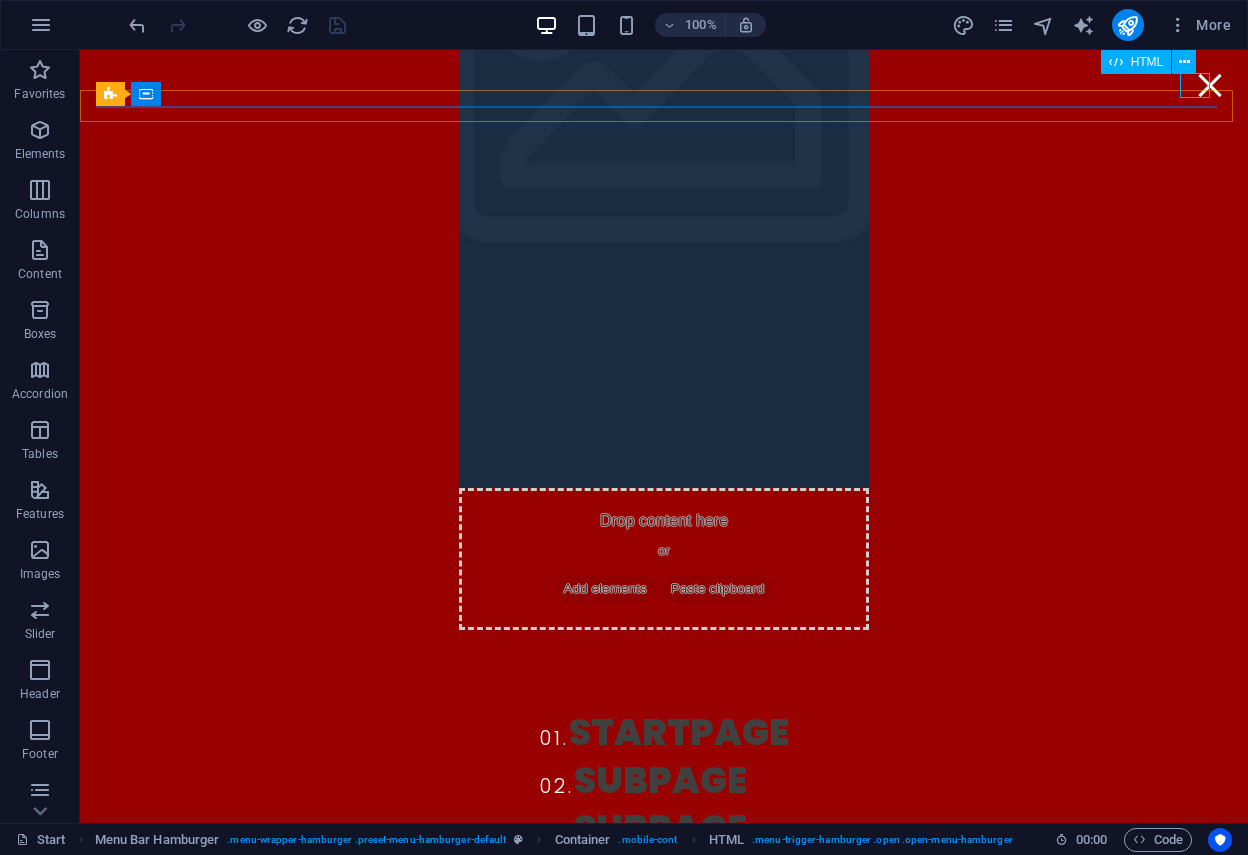click on "Menu" at bounding box center (1210, 85) 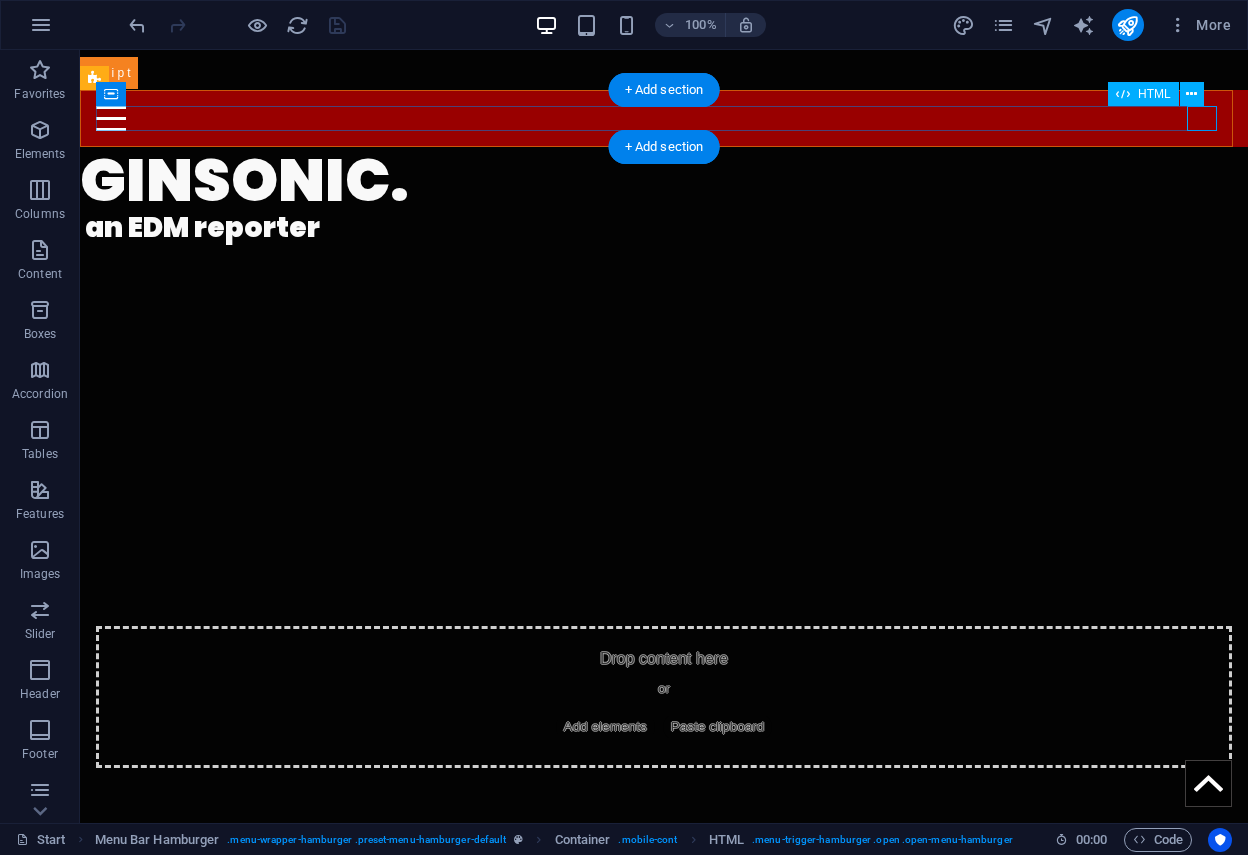 click on "Menu" at bounding box center [664, 118] 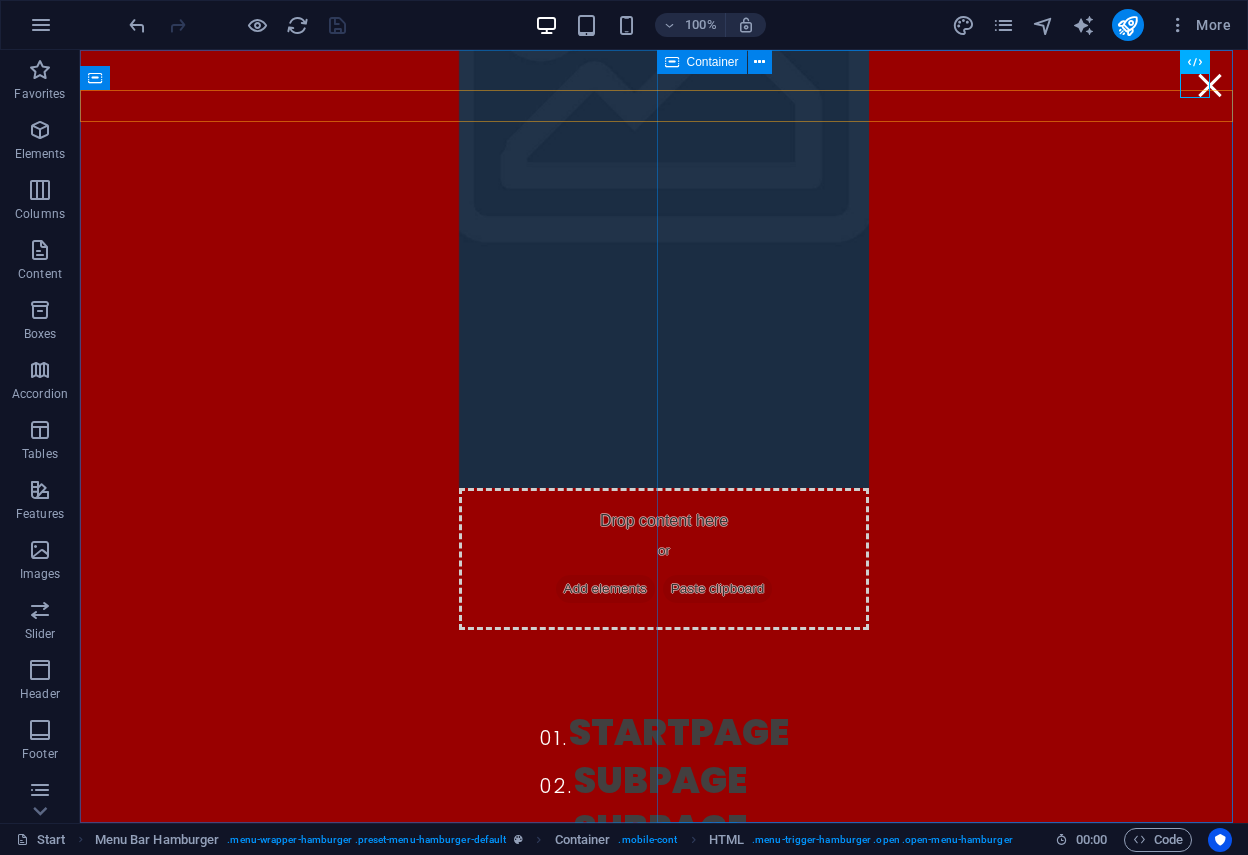 click on "01.  STARTPAGE
02.  SUBPAGE
03.  SUBPAGE
04.  SUBPAGE
05.  SUBPAGE" at bounding box center [664, 894] 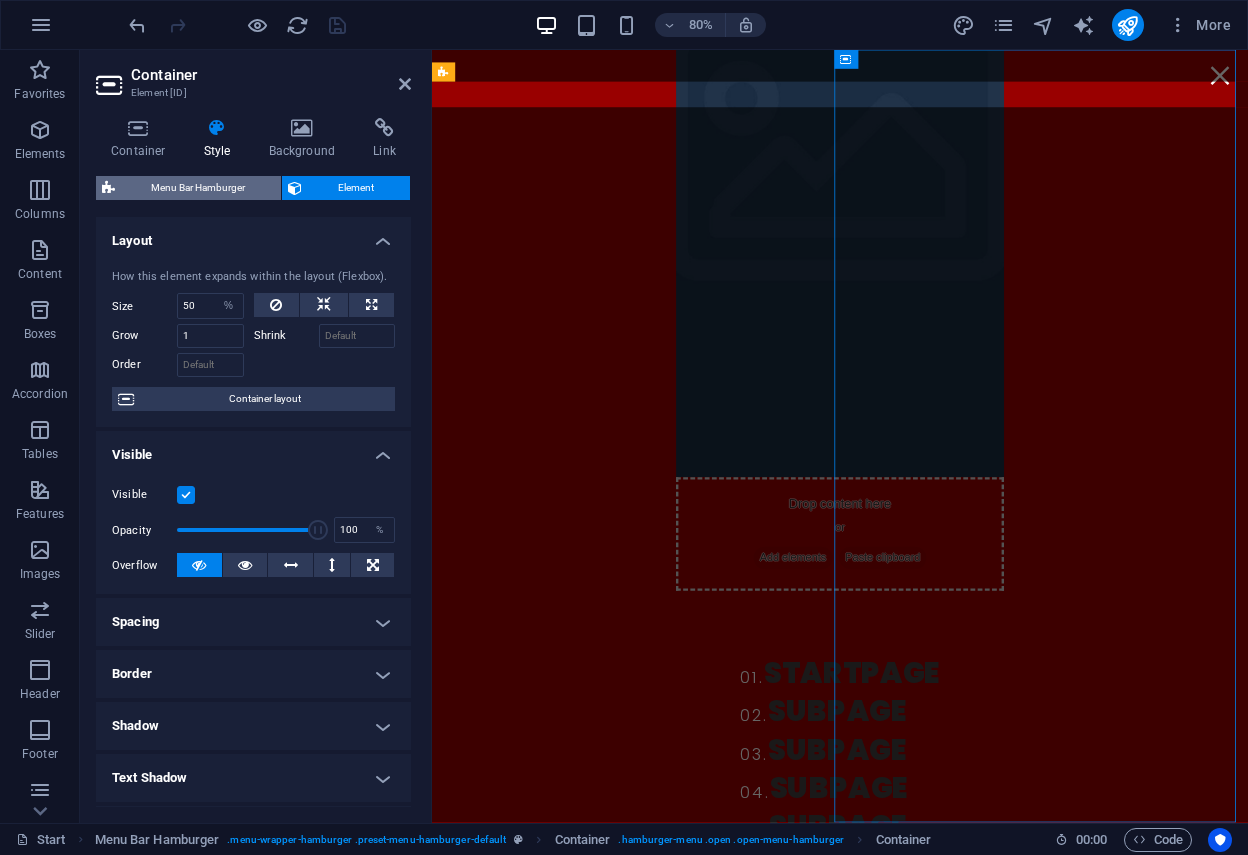 click on "Menu Bar Hamburger" at bounding box center (198, 188) 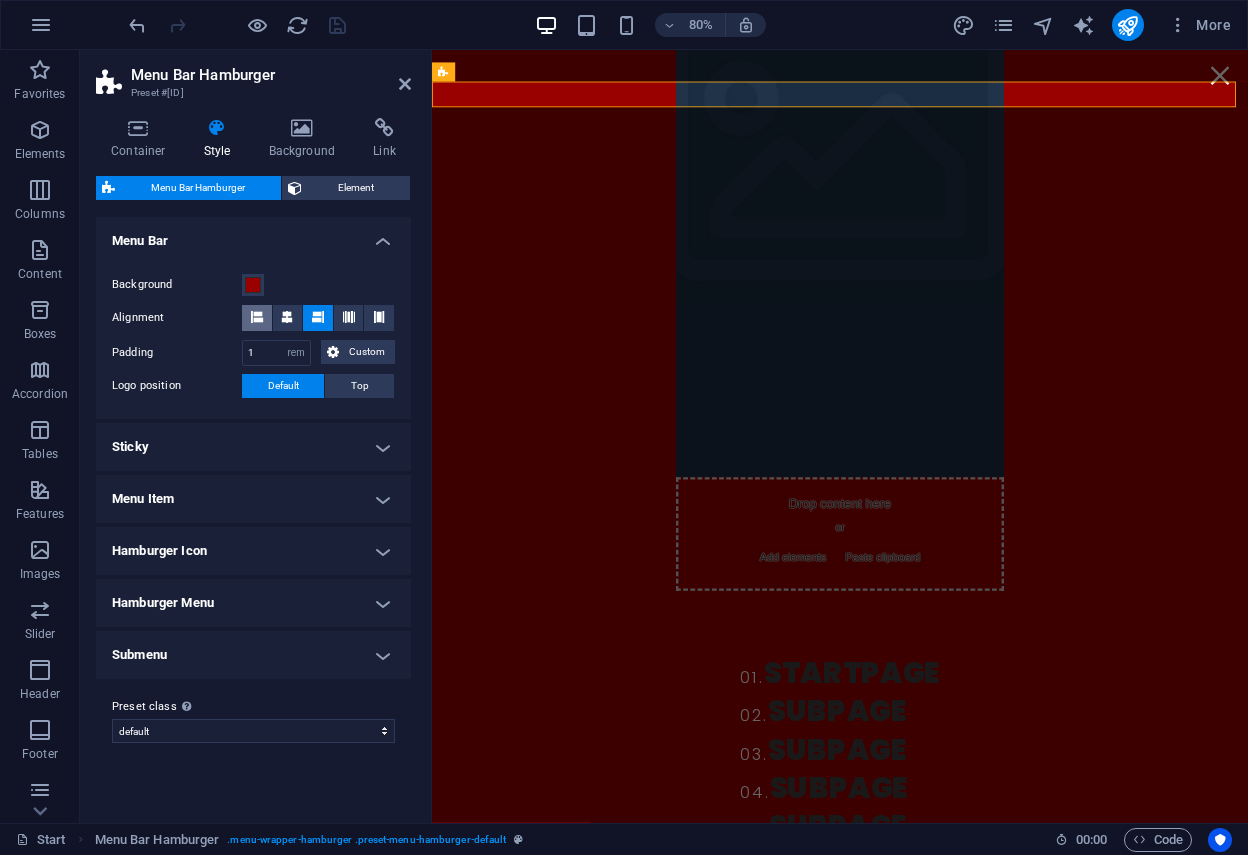 click at bounding box center (257, 317) 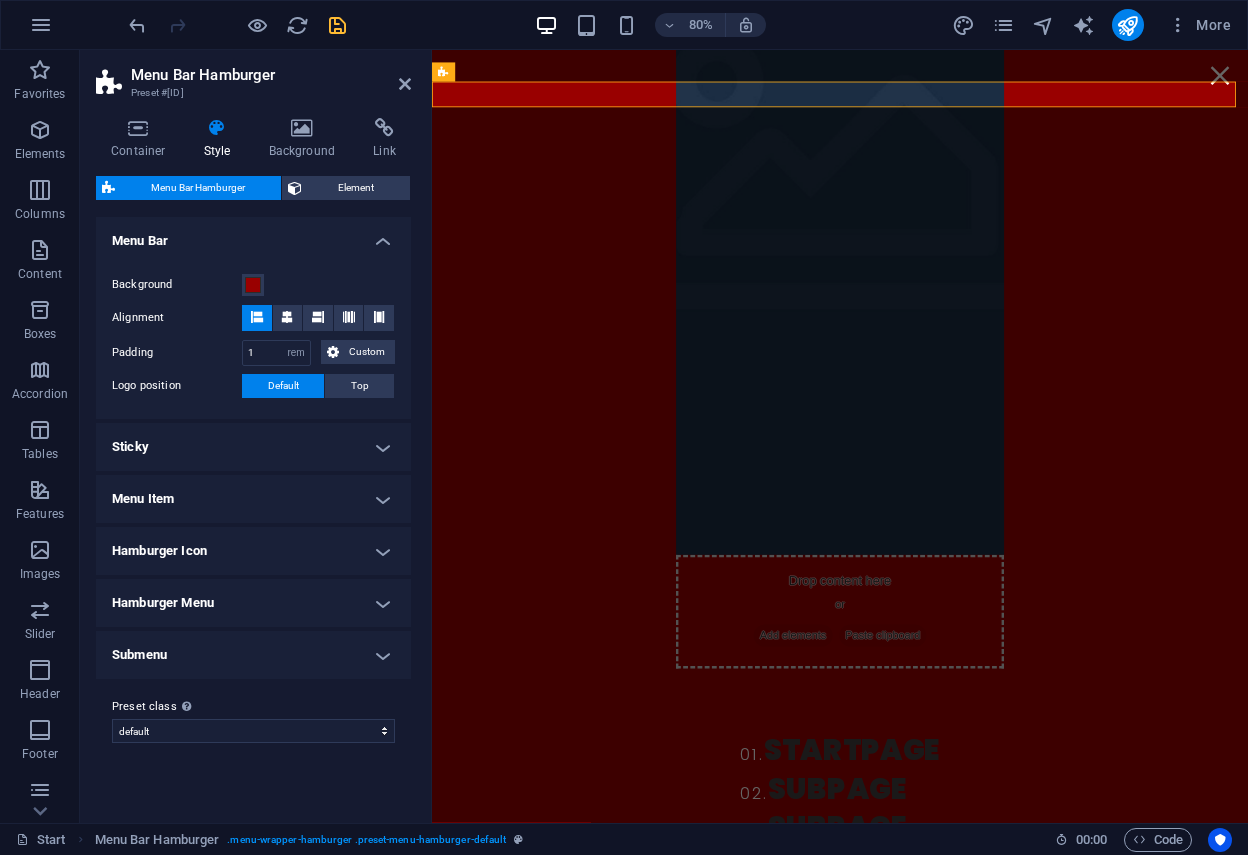 click on "Sticky" at bounding box center [253, 447] 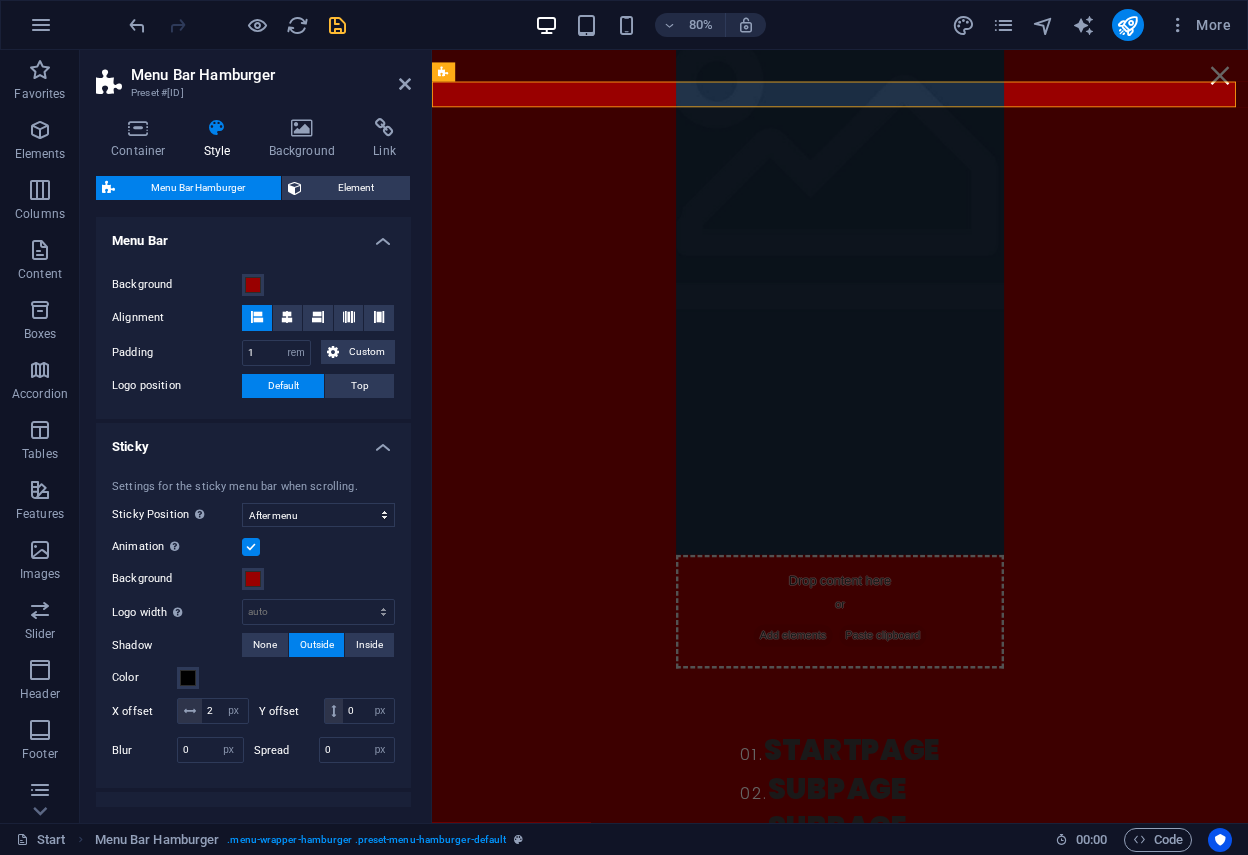 click on "Logo width Overwrites the width set in the logo for sticky mode auto px rem % vh vw" at bounding box center (253, 612) 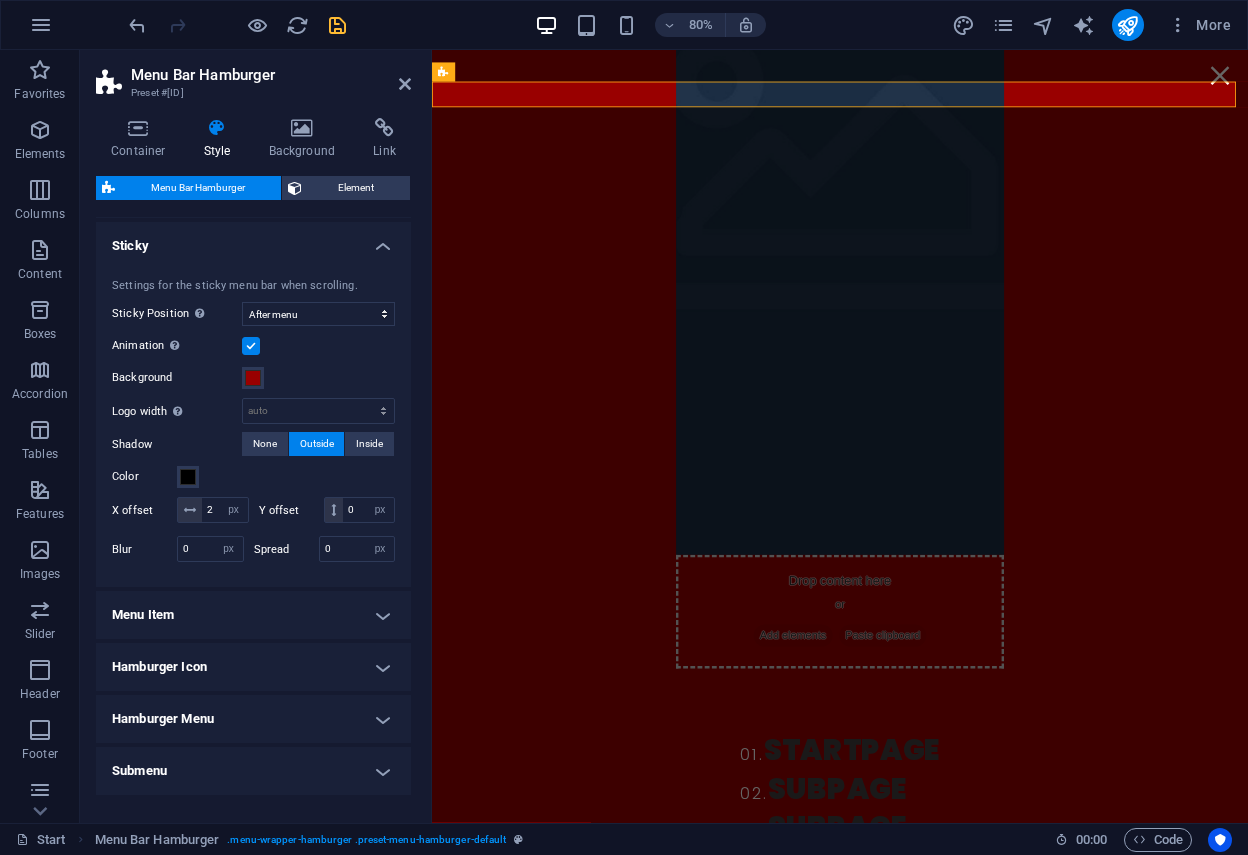 scroll, scrollTop: 269, scrollLeft: 0, axis: vertical 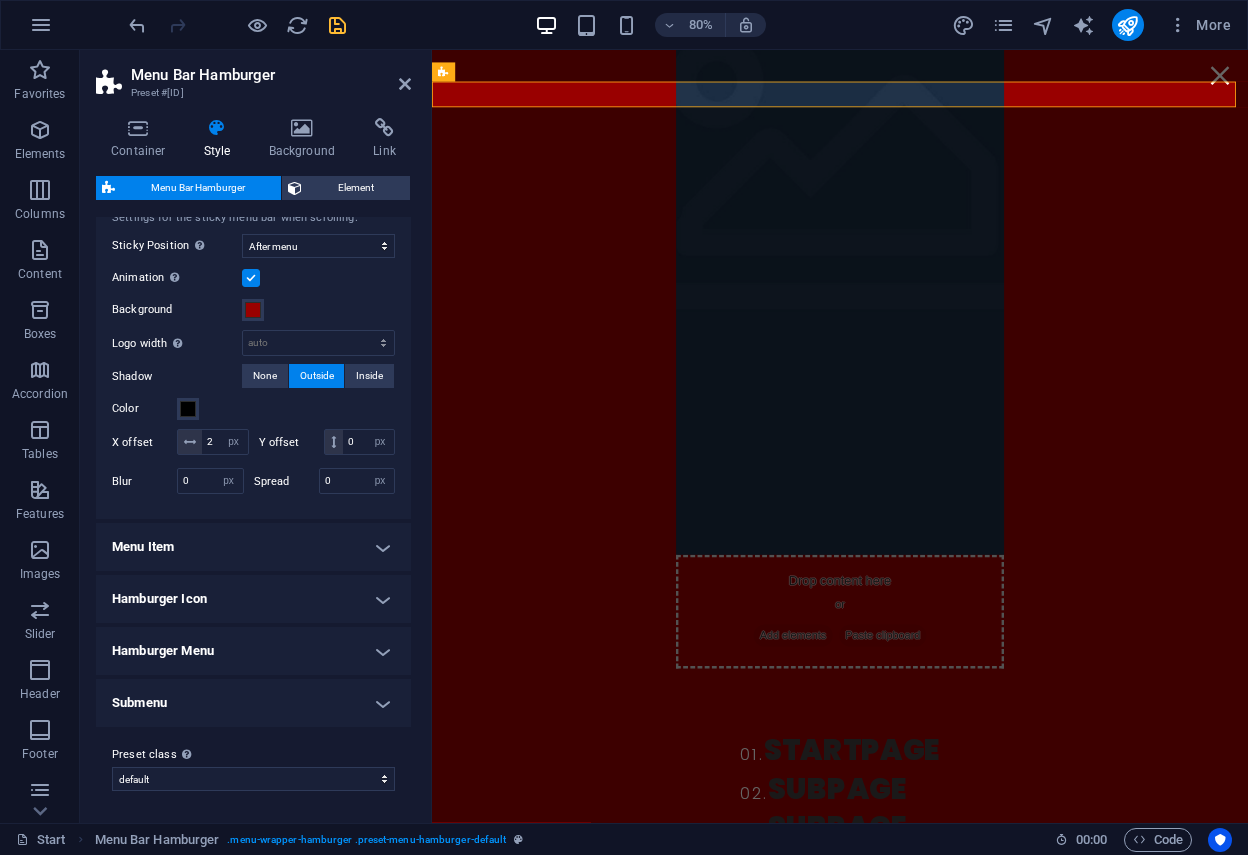 click on "Menu Item" at bounding box center (253, 547) 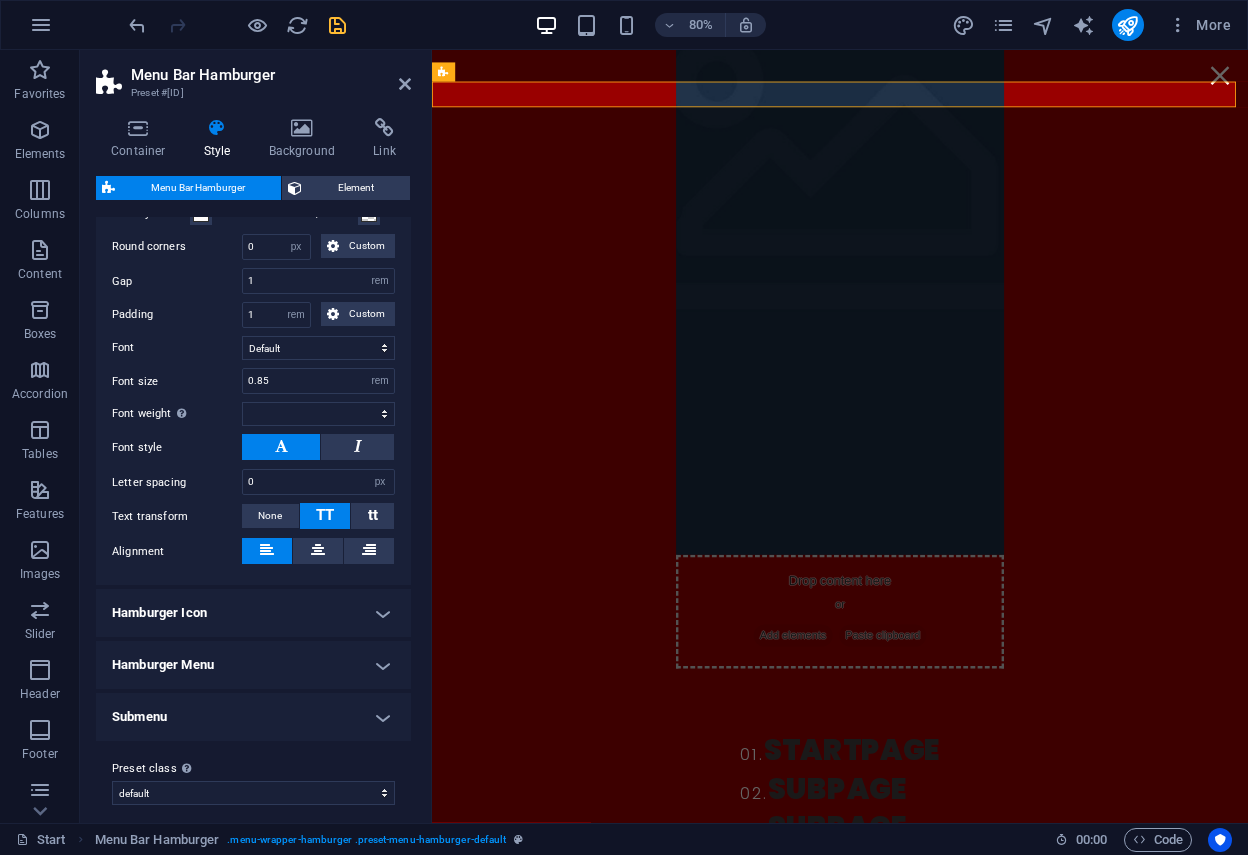 scroll, scrollTop: 789, scrollLeft: 0, axis: vertical 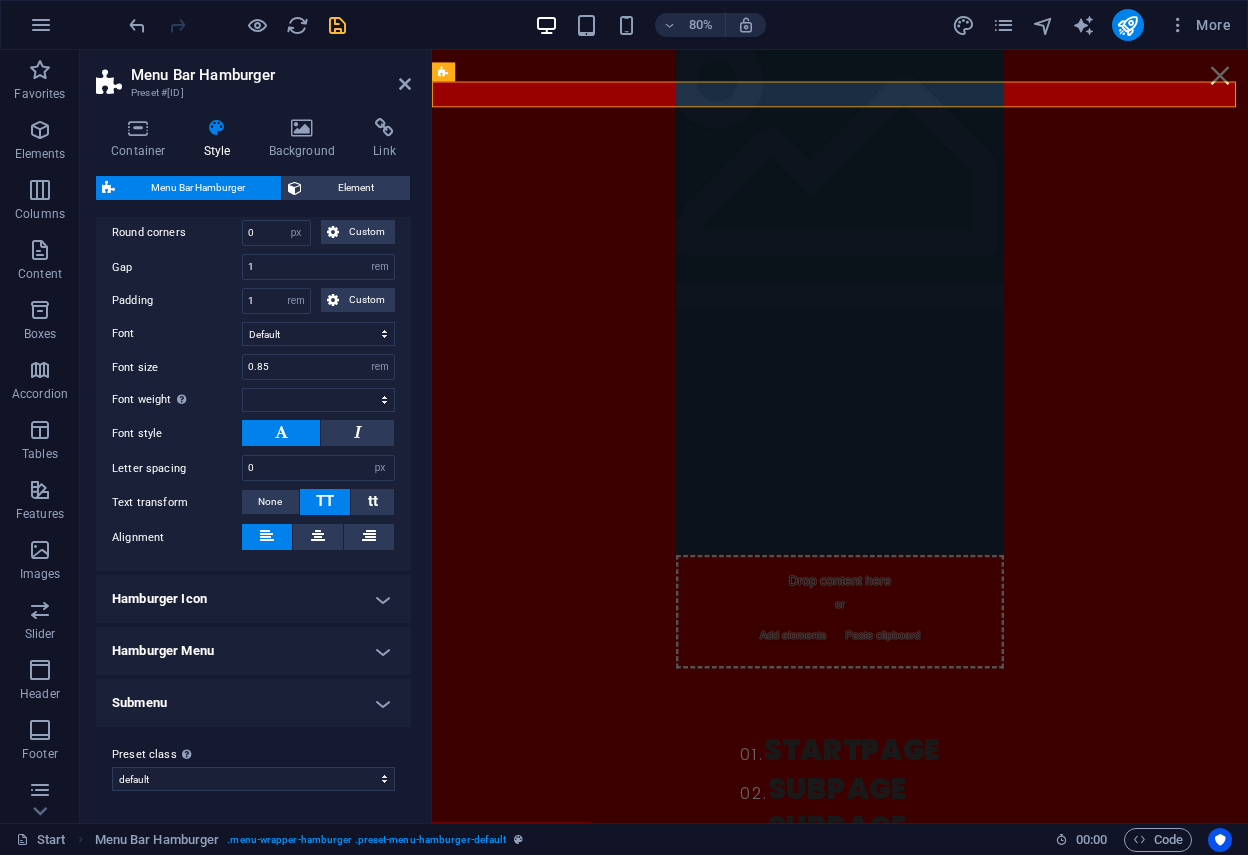 click on "Hamburger Menu" at bounding box center [253, 651] 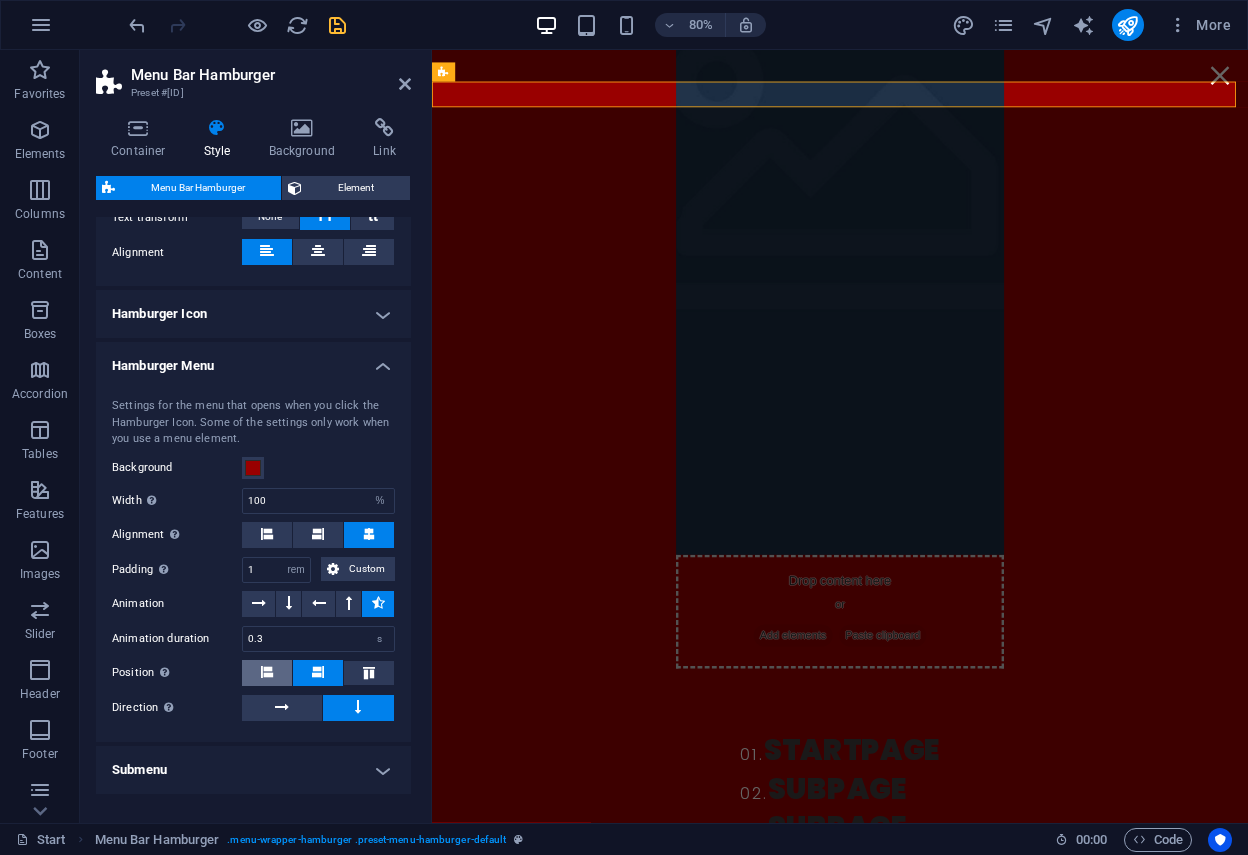 scroll, scrollTop: 1141, scrollLeft: 0, axis: vertical 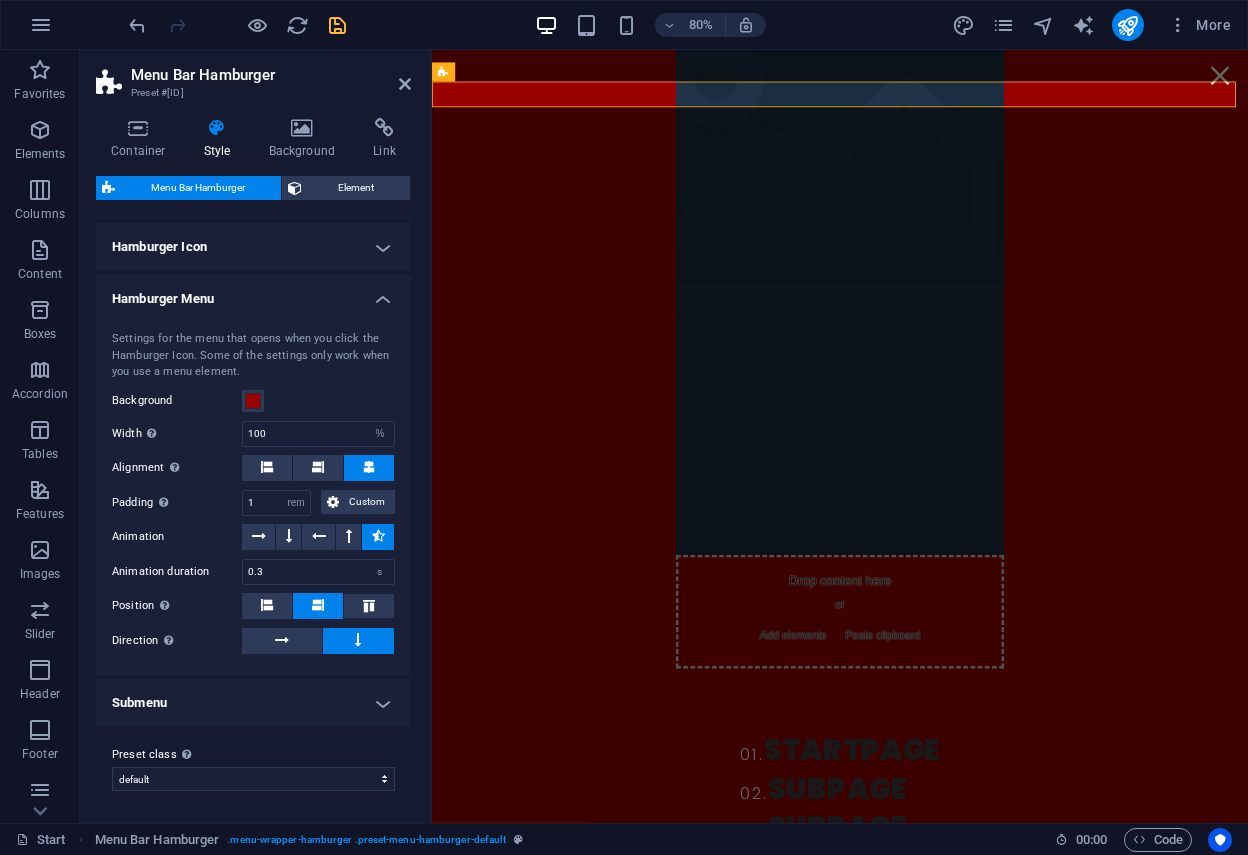 click on "Submenu" at bounding box center [253, 703] 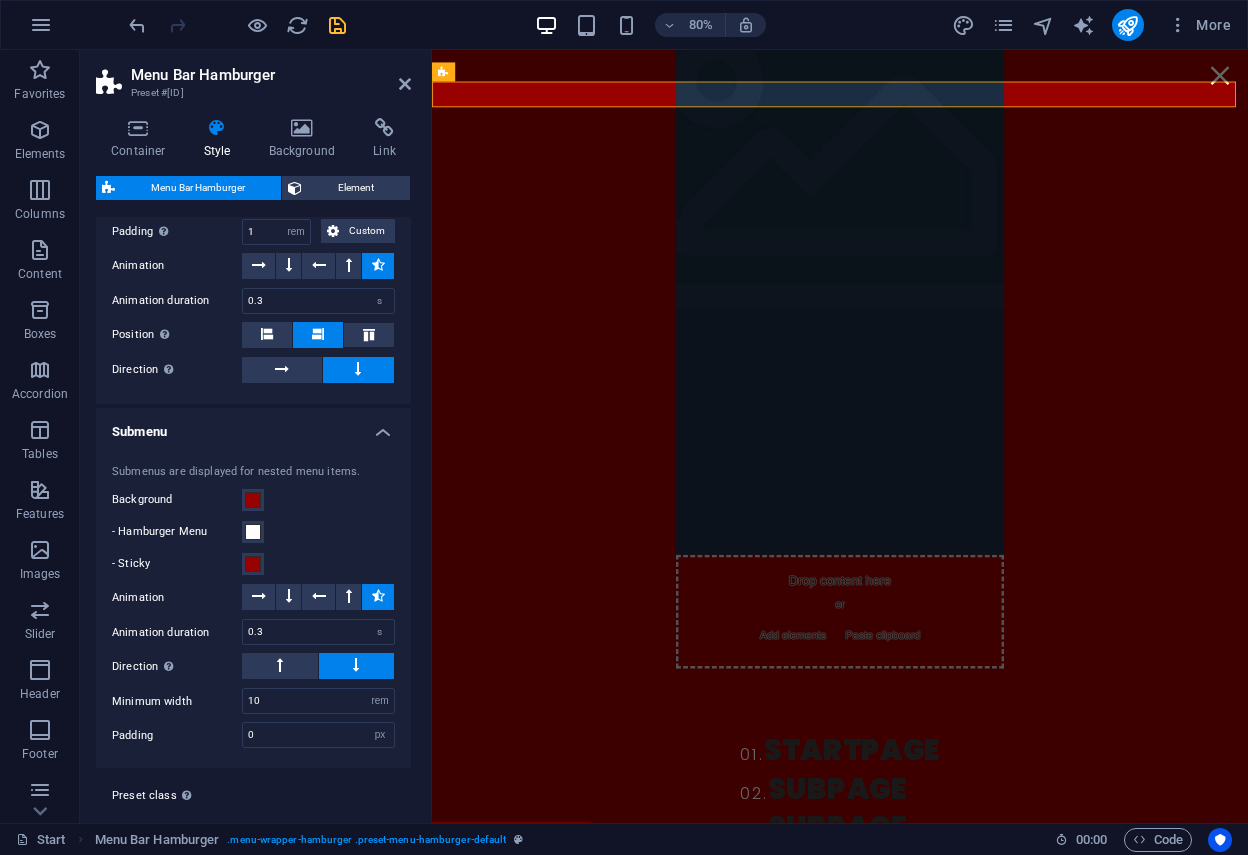 scroll, scrollTop: 1453, scrollLeft: 0, axis: vertical 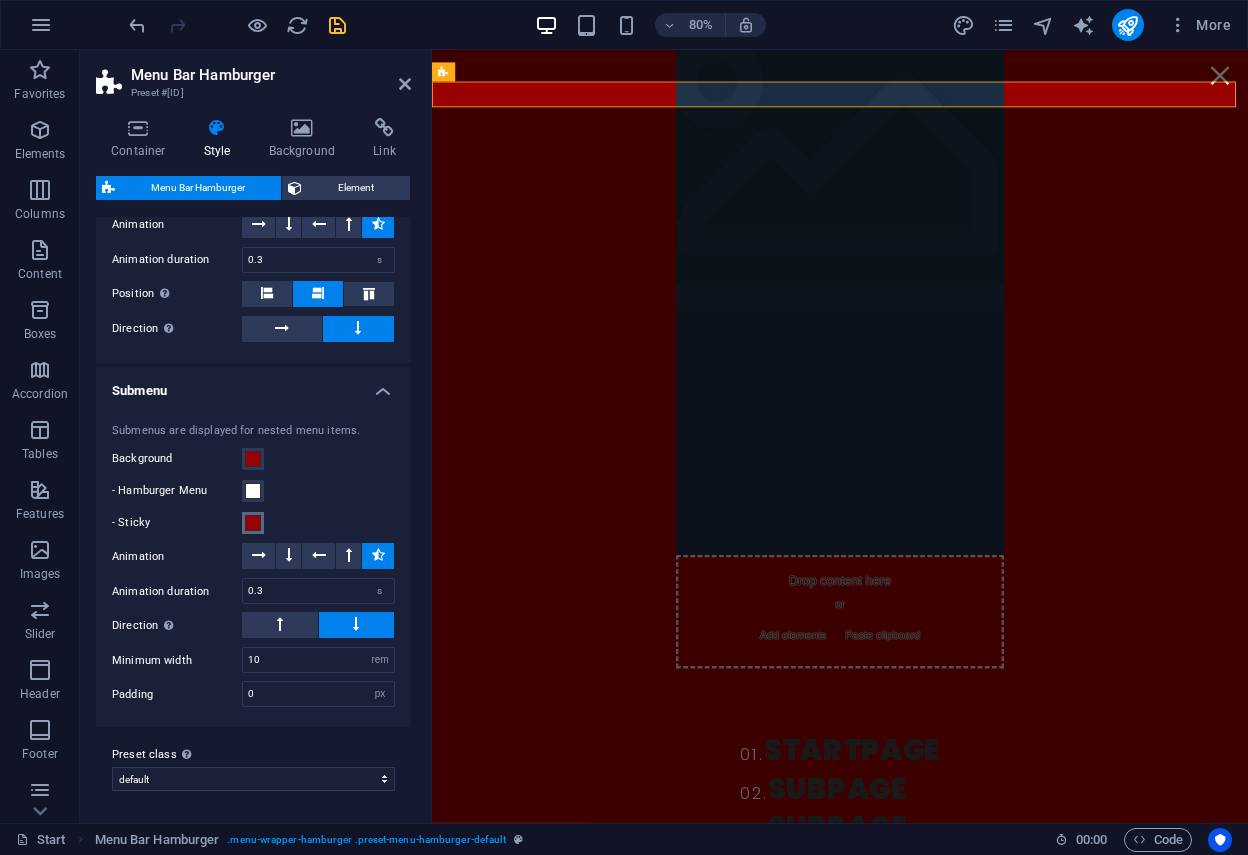 click at bounding box center (253, 523) 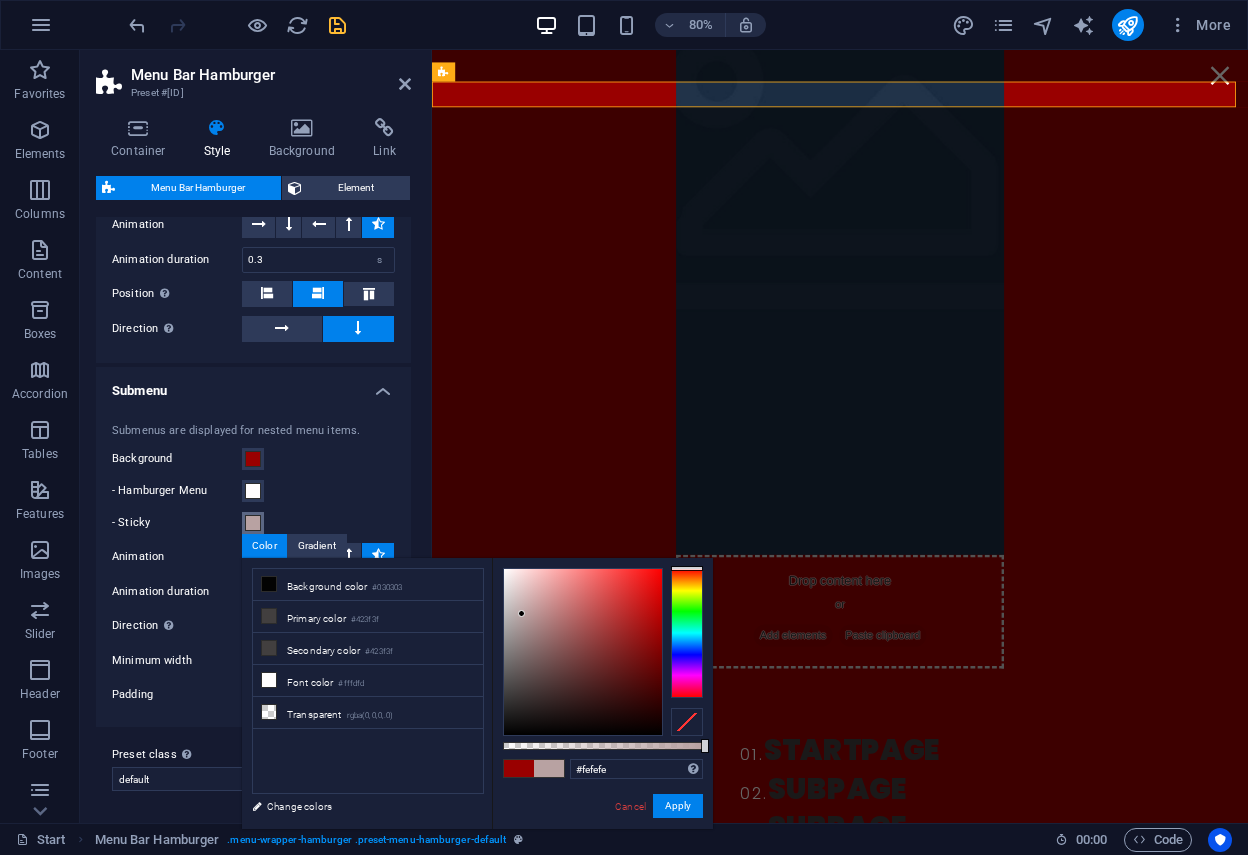 type on "#ffffff" 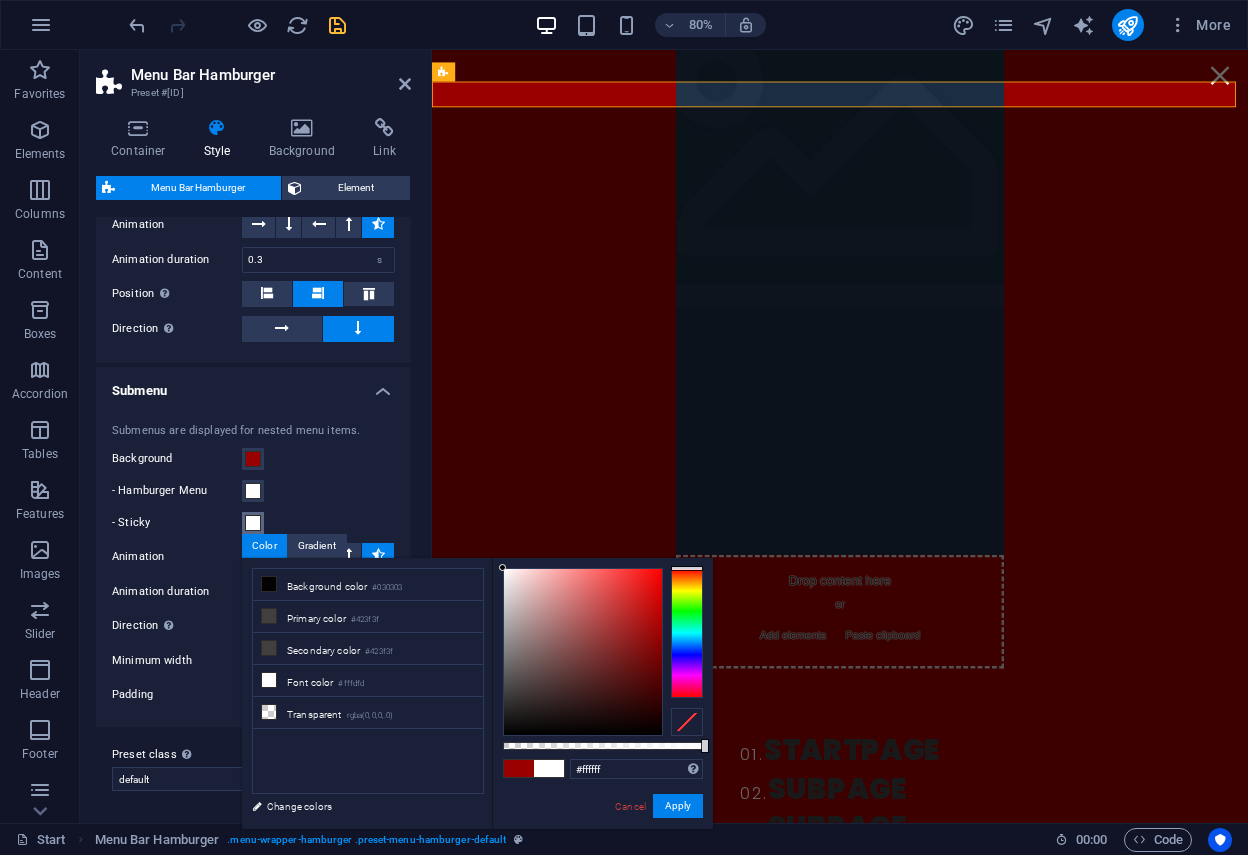 drag, startPoint x: 540, startPoint y: 634, endPoint x: 488, endPoint y: 559, distance: 91.26335 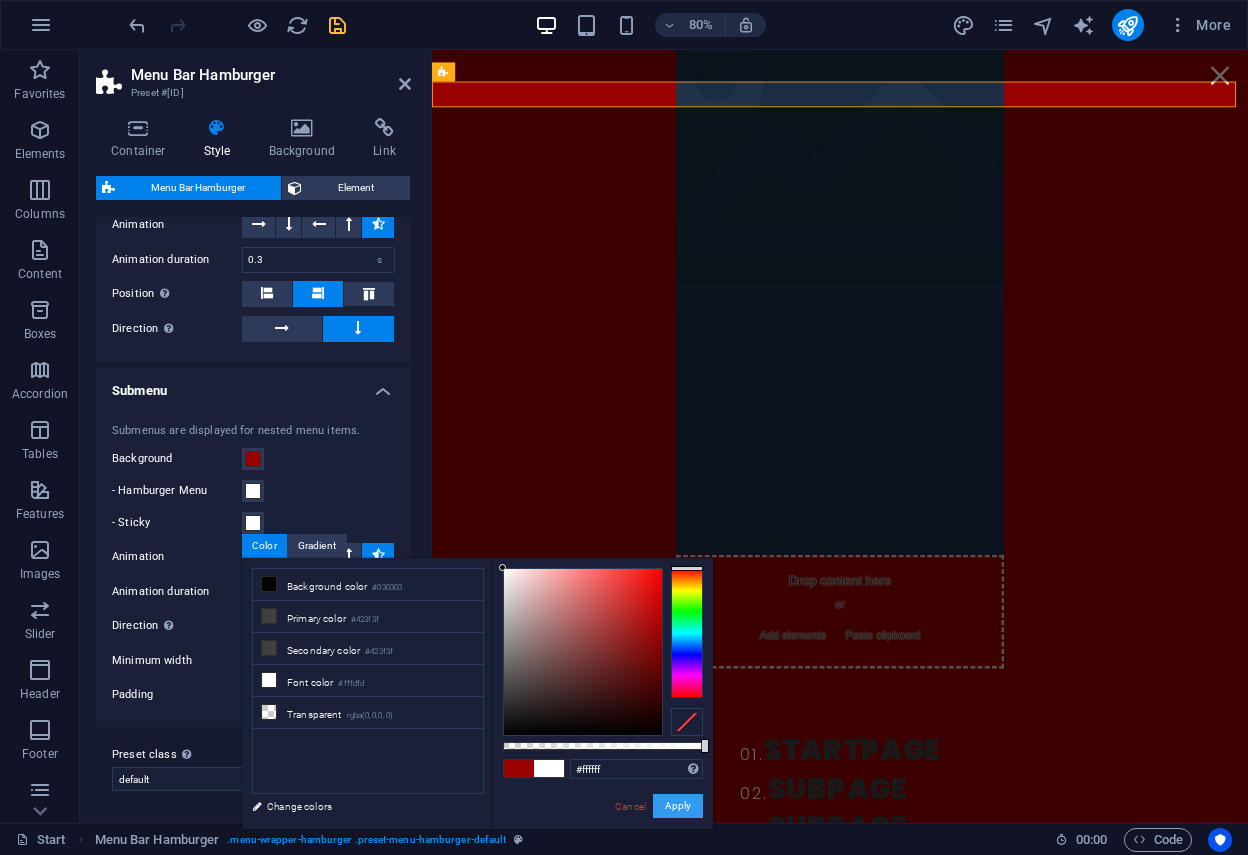 drag, startPoint x: 688, startPoint y: 805, endPoint x: 317, endPoint y: 941, distance: 395.14175 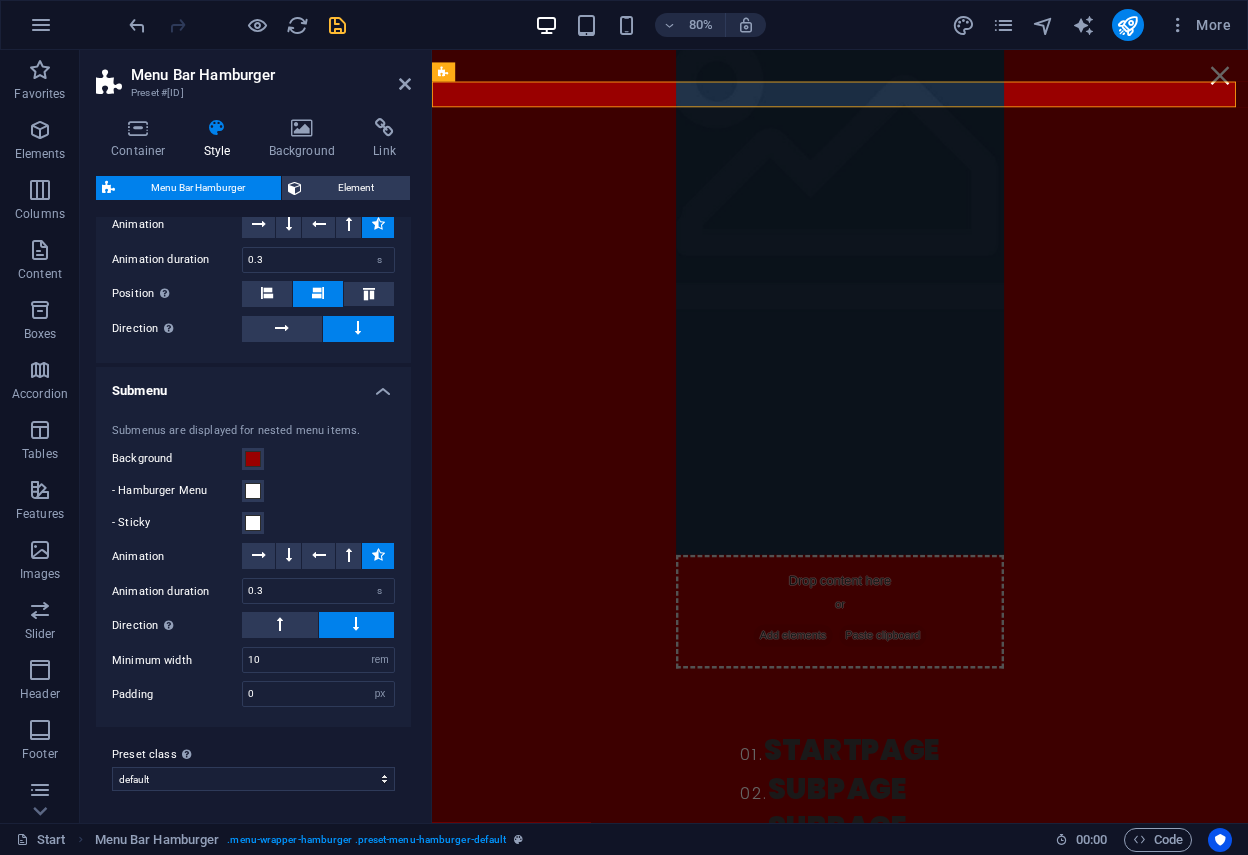 select 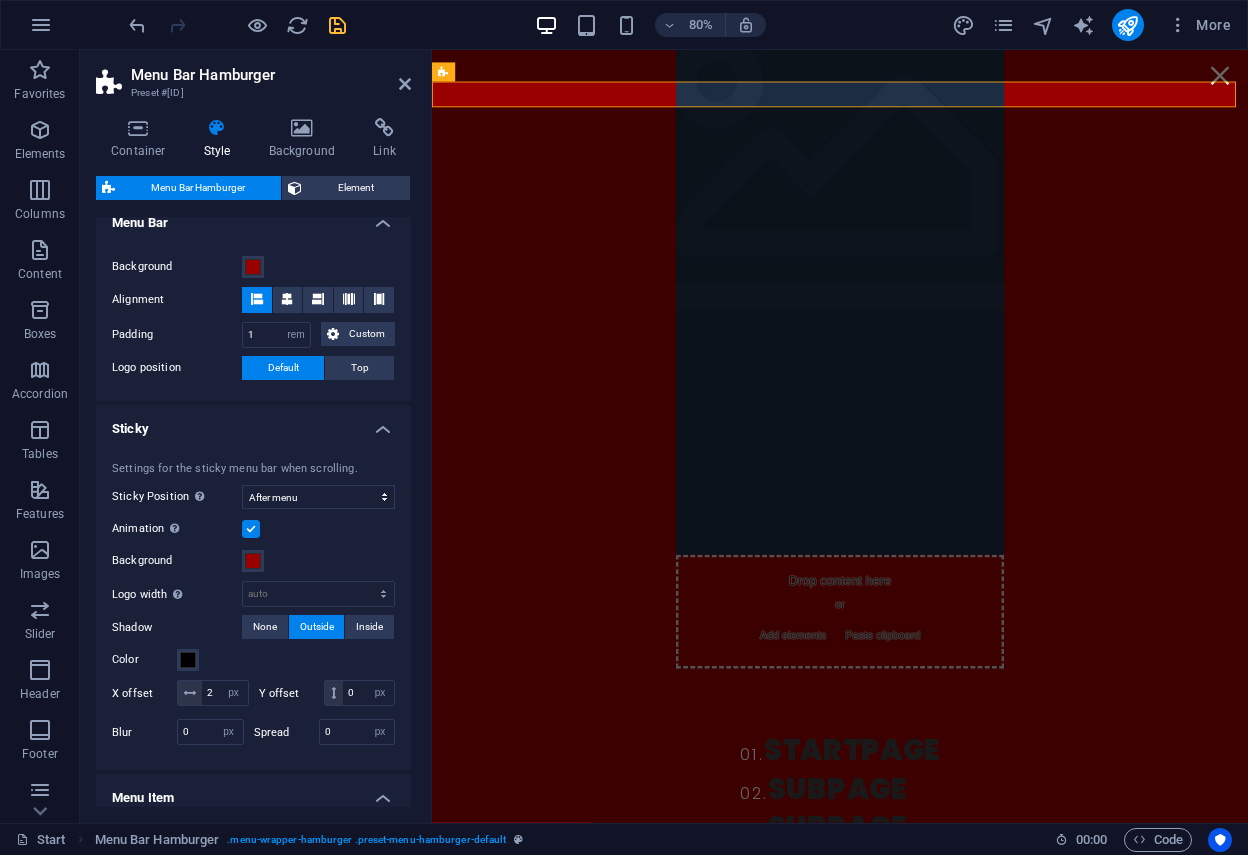 scroll, scrollTop: 0, scrollLeft: 0, axis: both 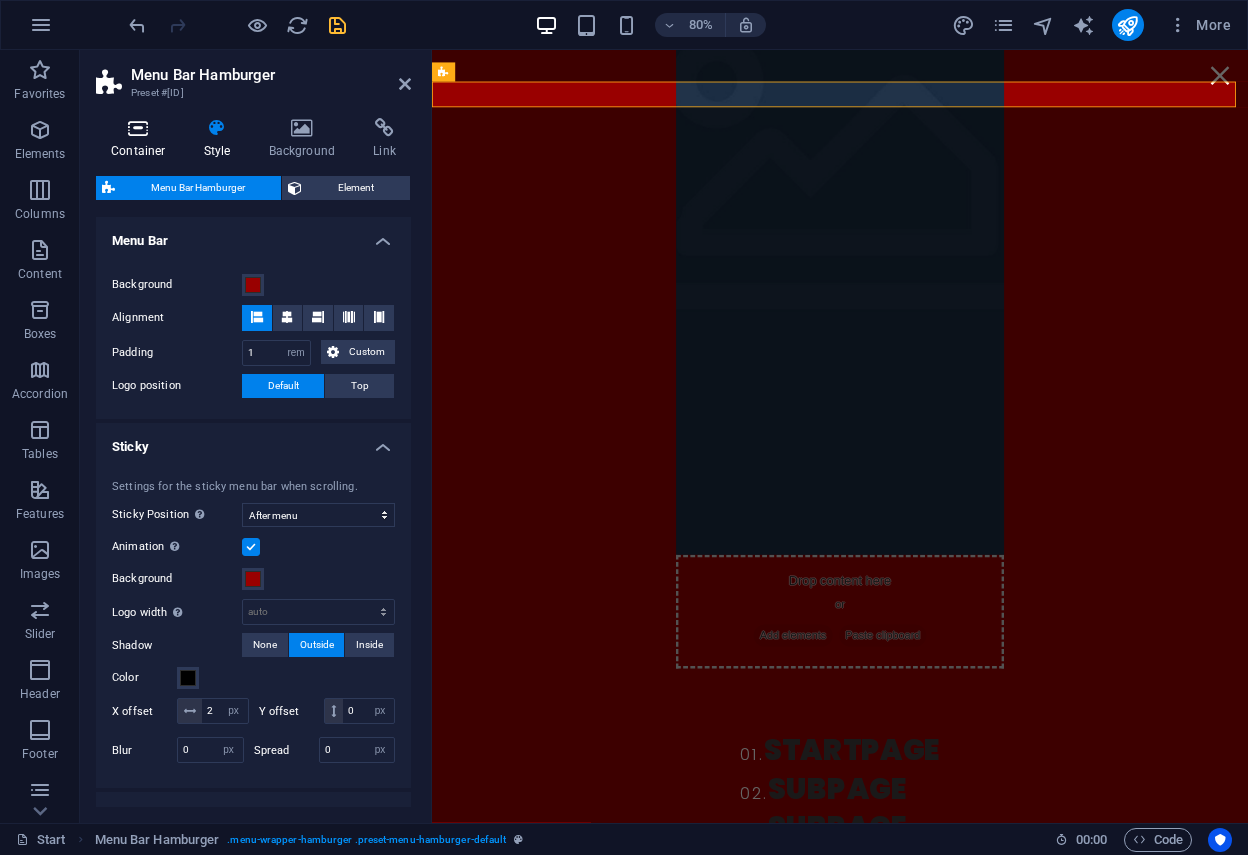 click at bounding box center [138, 128] 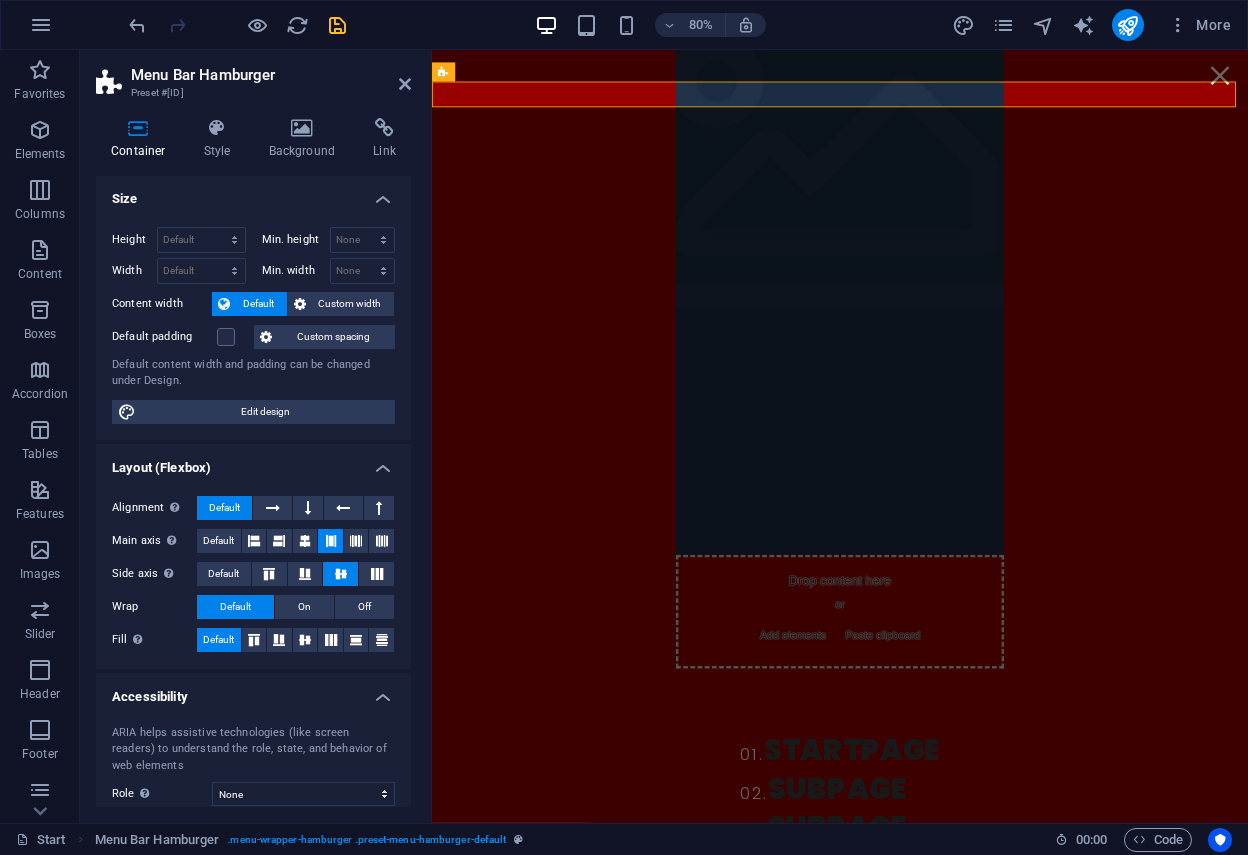 scroll, scrollTop: 0, scrollLeft: 0, axis: both 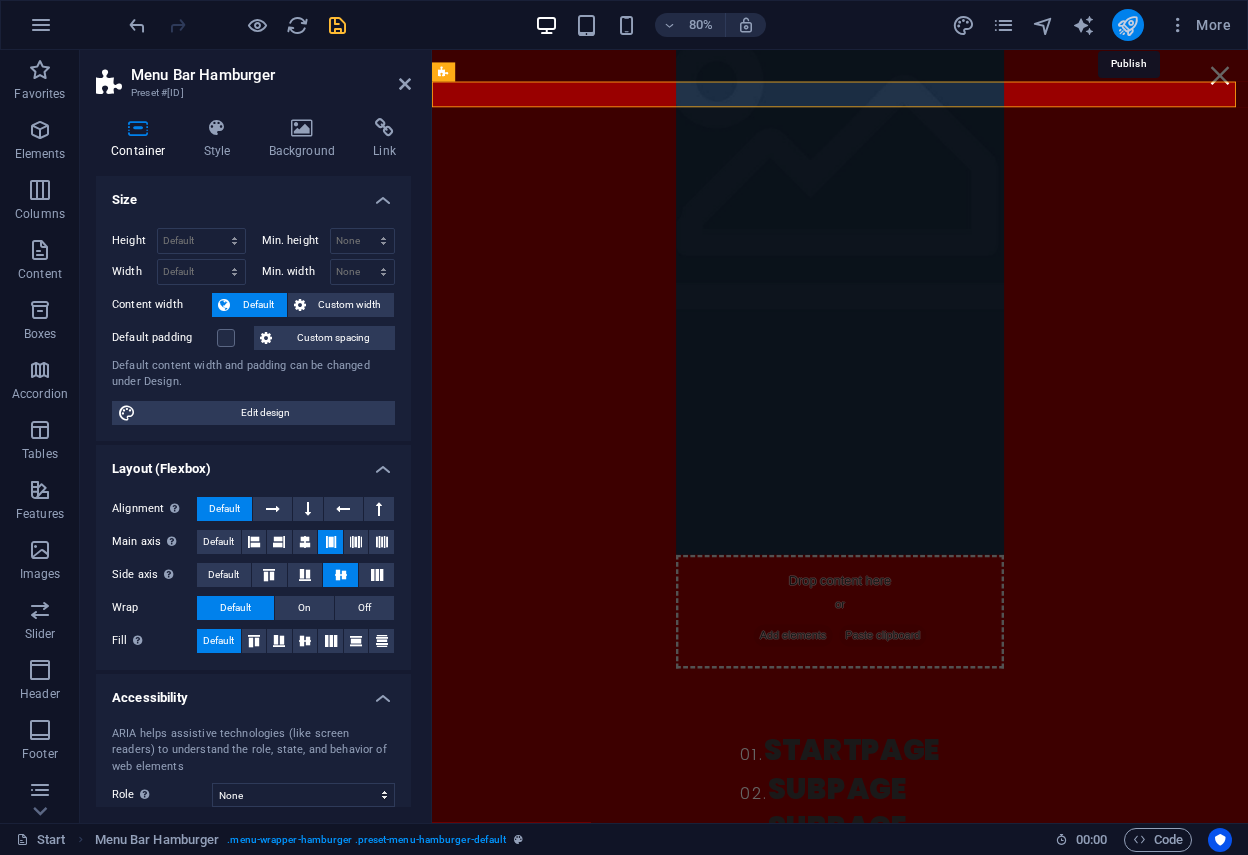 click at bounding box center (1127, 25) 